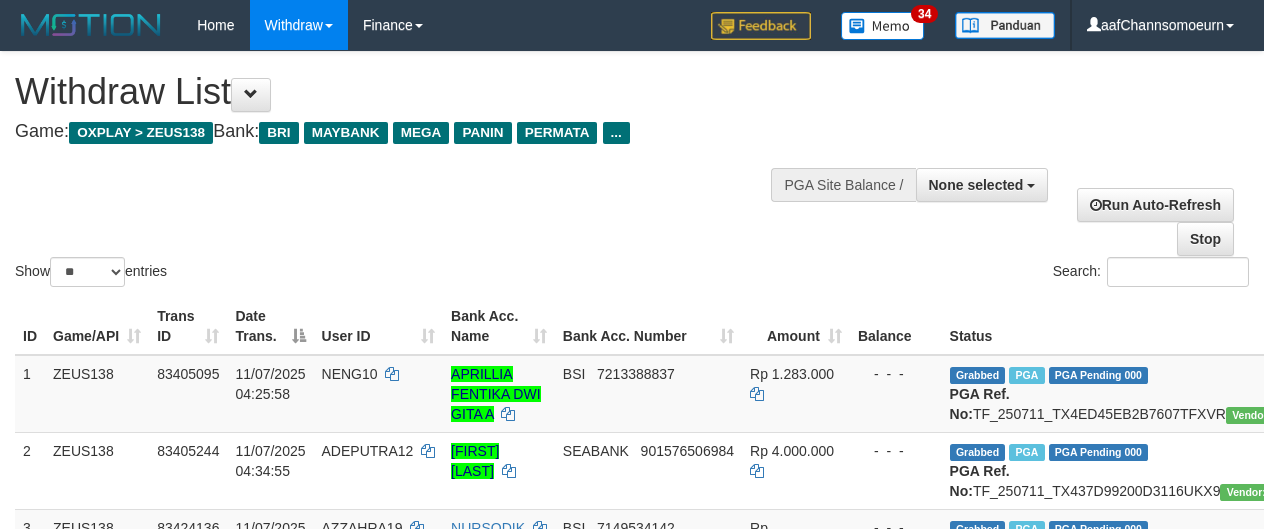 select 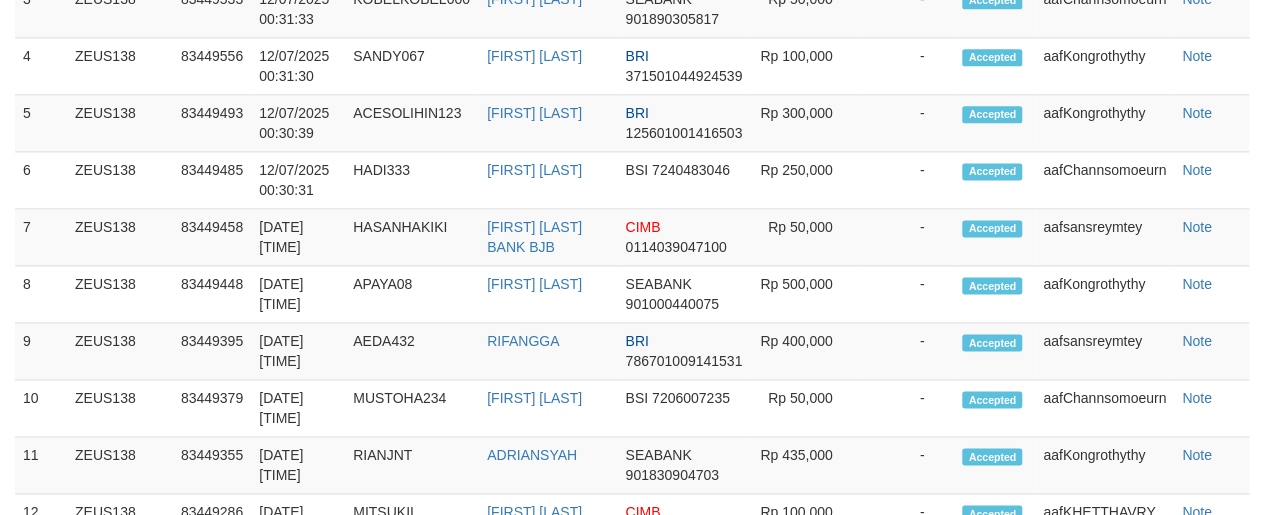 scroll, scrollTop: 1115, scrollLeft: 0, axis: vertical 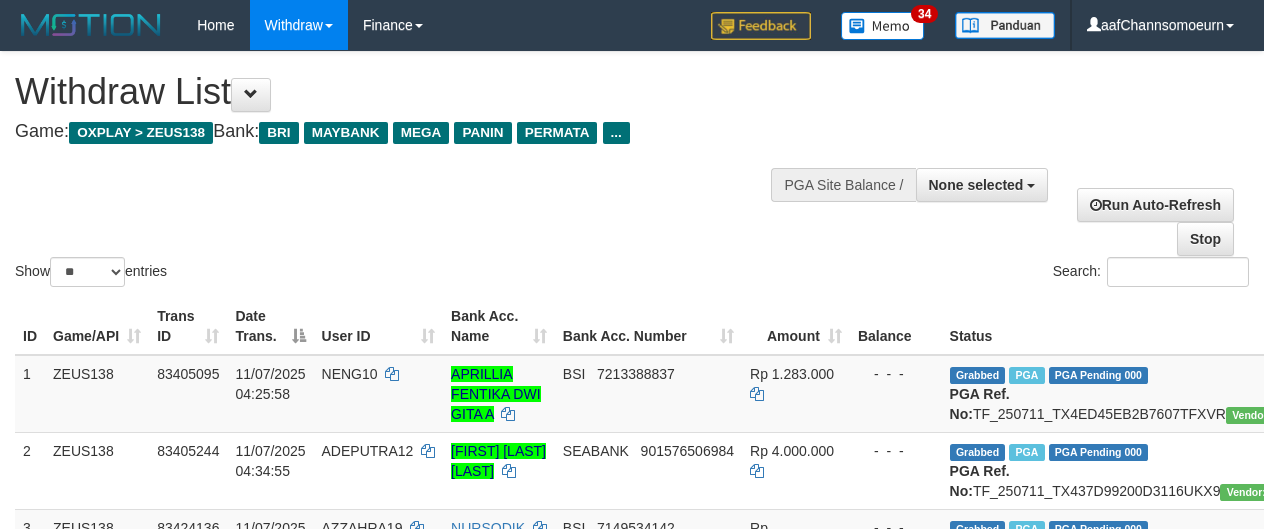 select 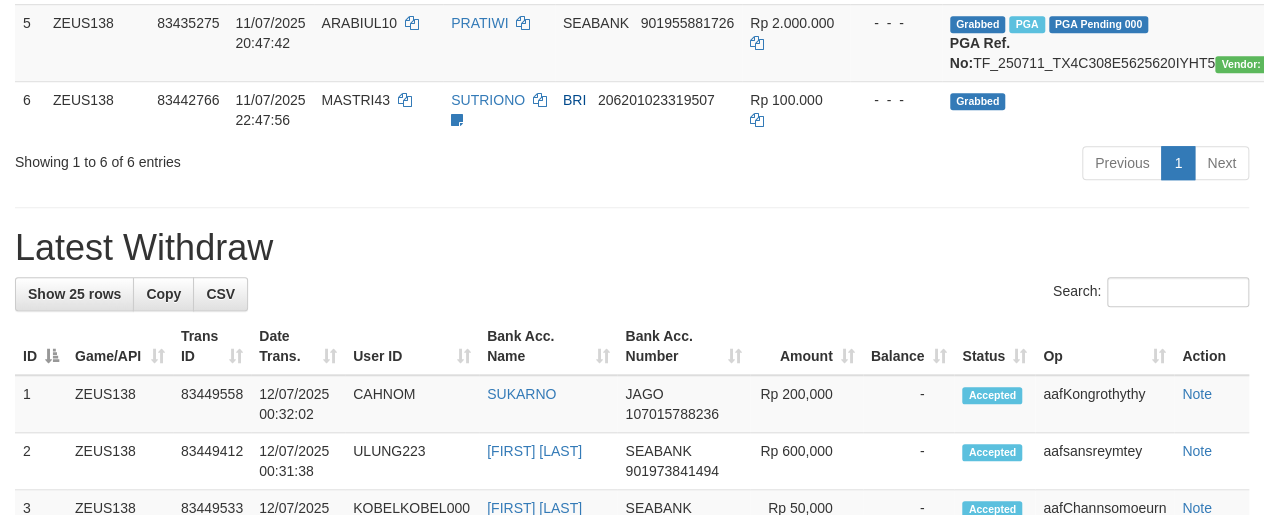 scroll, scrollTop: 603, scrollLeft: 0, axis: vertical 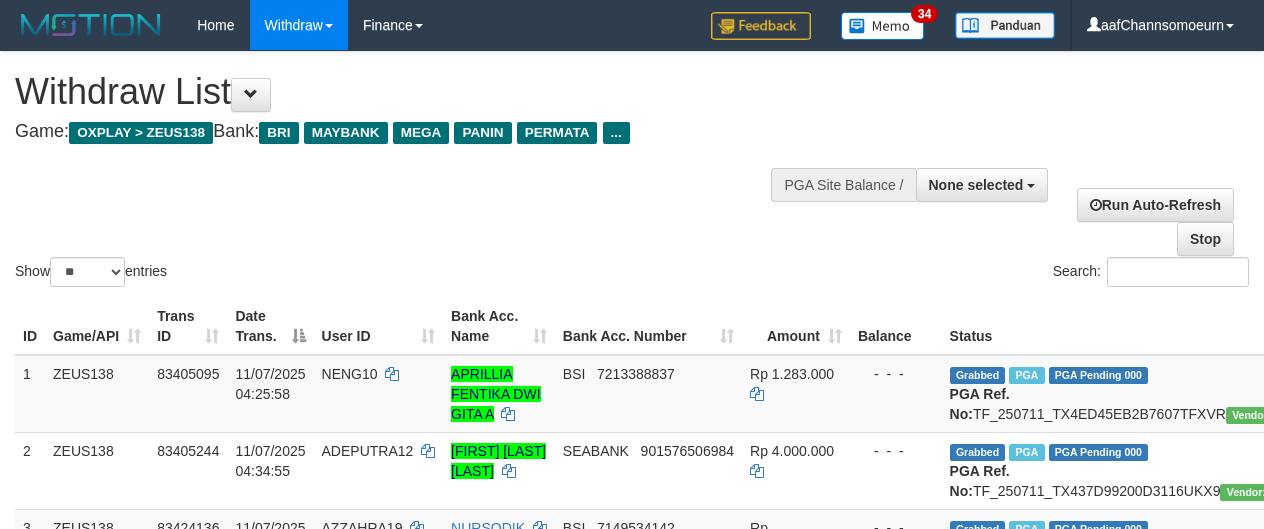 select 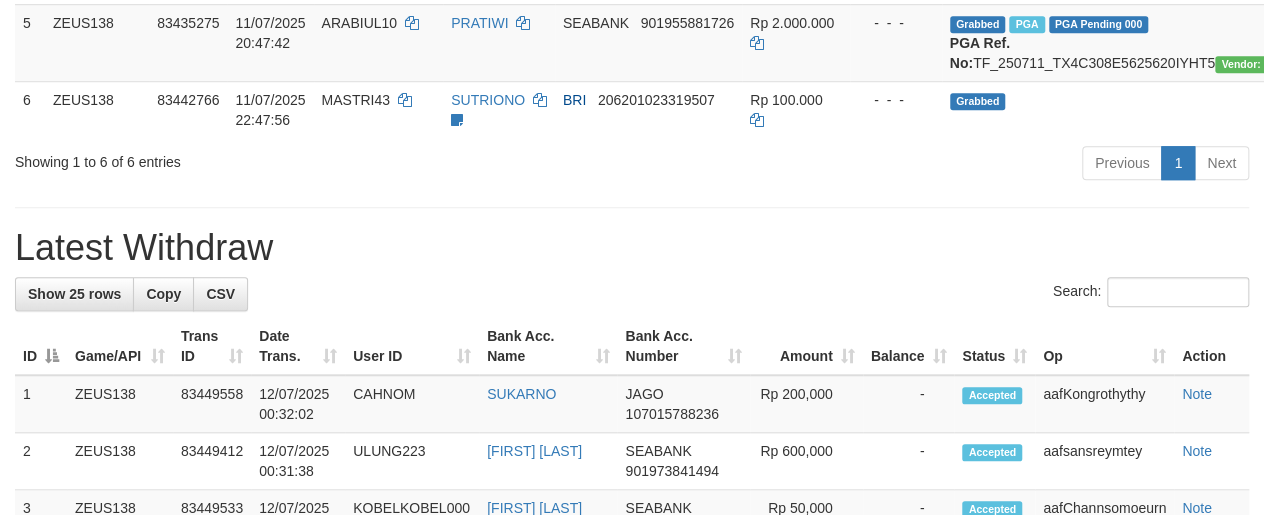 scroll, scrollTop: 603, scrollLeft: 0, axis: vertical 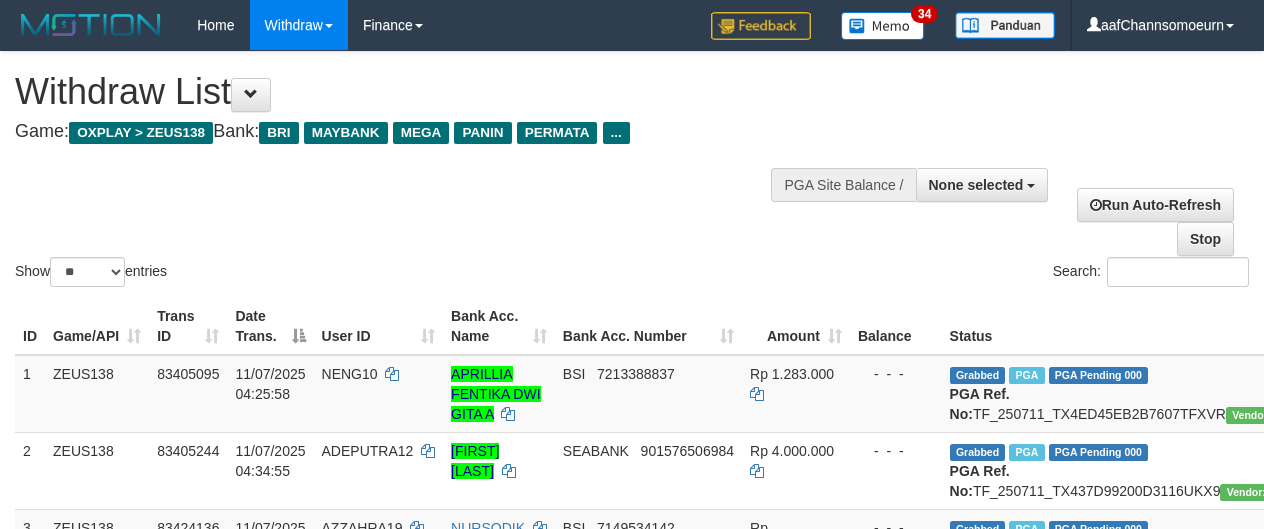 select 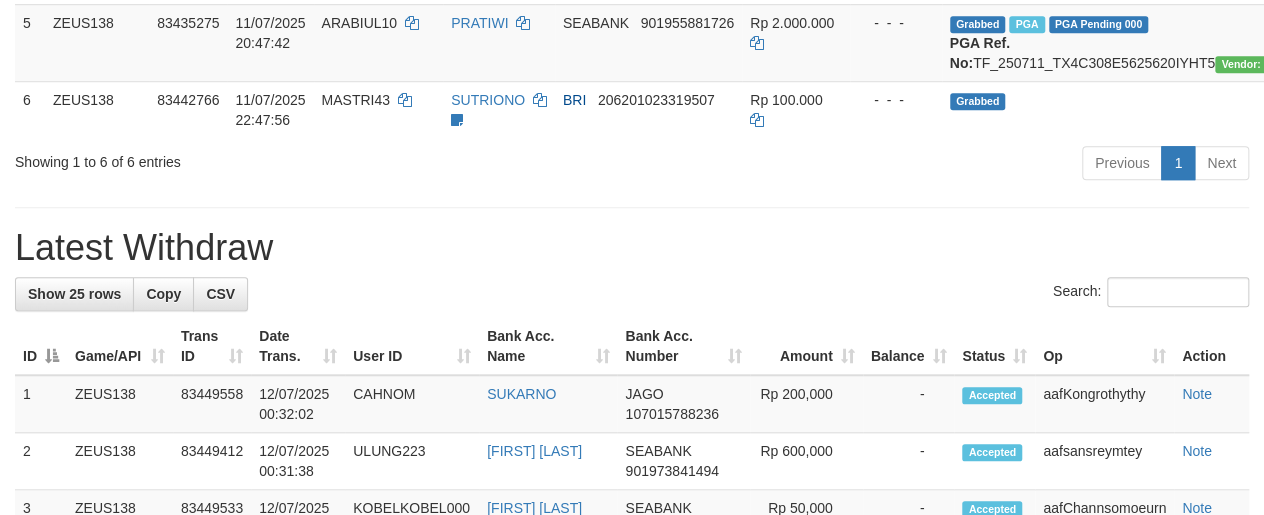 scroll, scrollTop: 603, scrollLeft: 0, axis: vertical 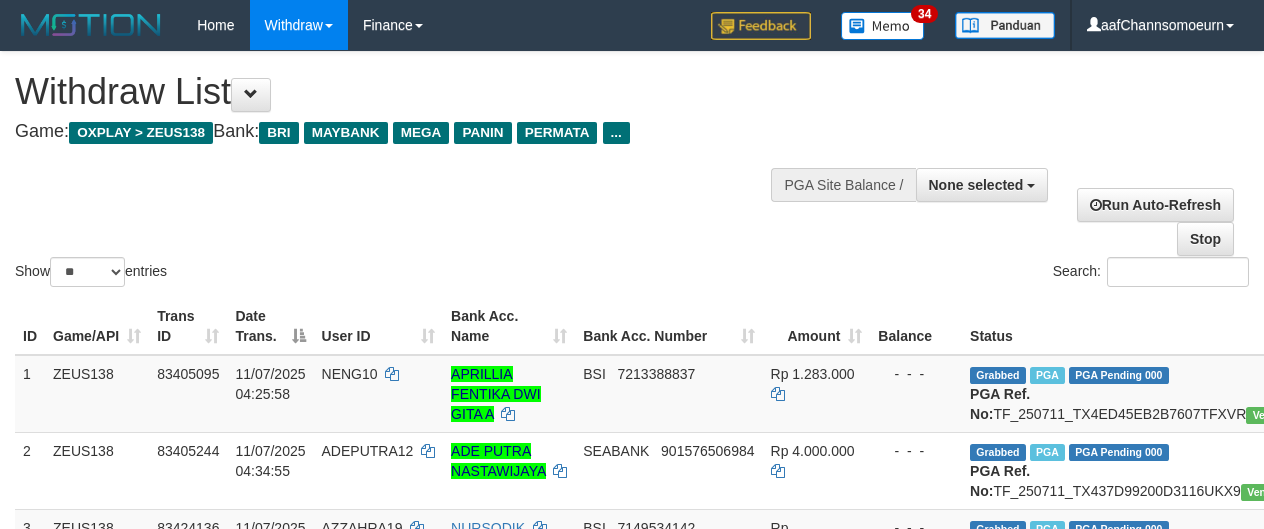 select 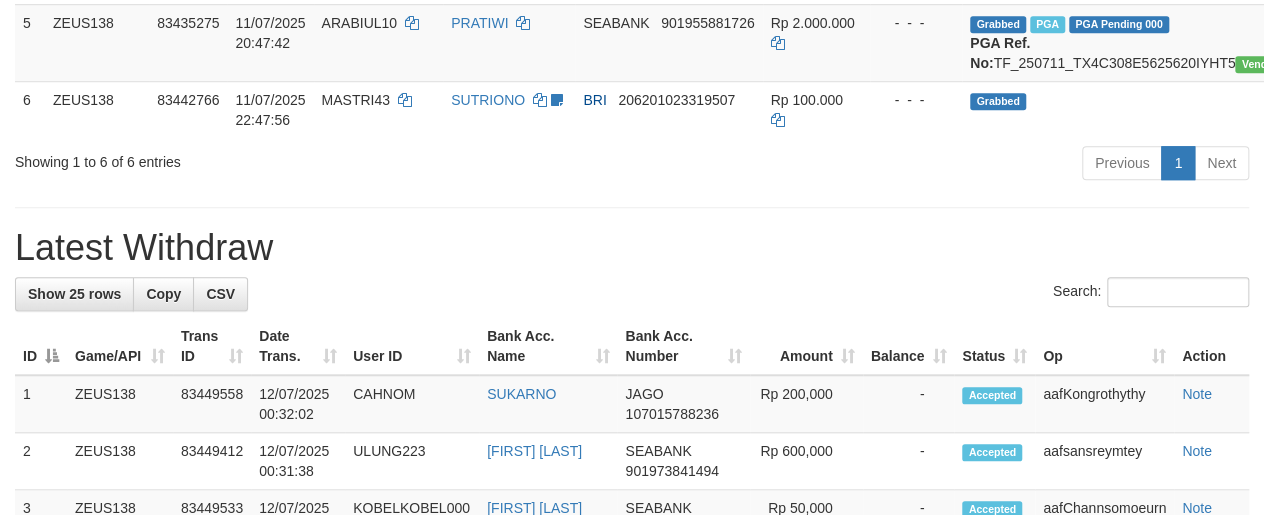 scroll, scrollTop: 603, scrollLeft: 0, axis: vertical 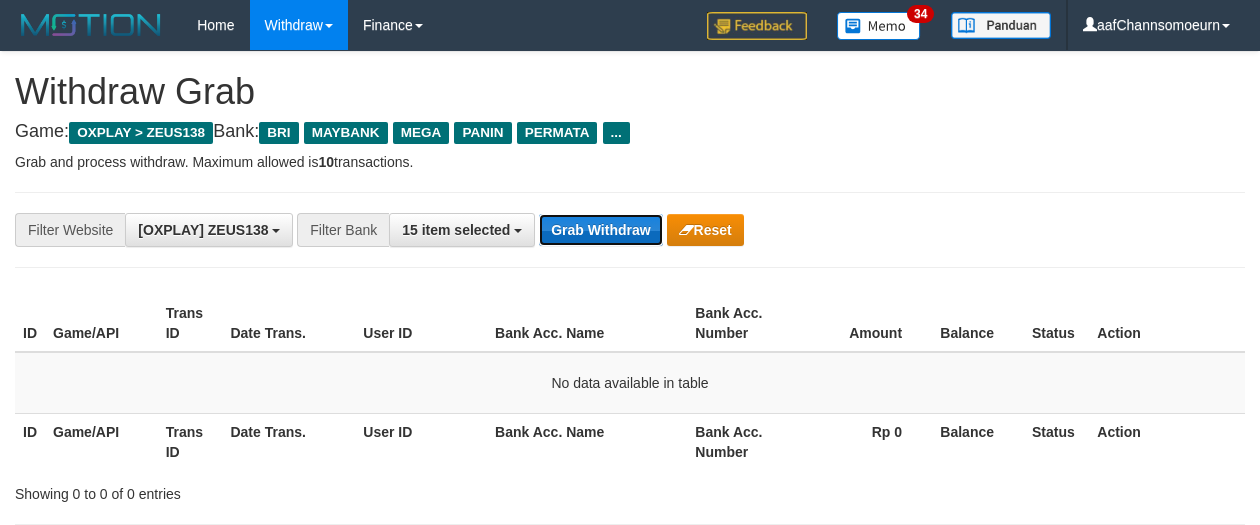 click on "Grab Withdraw" at bounding box center [600, 230] 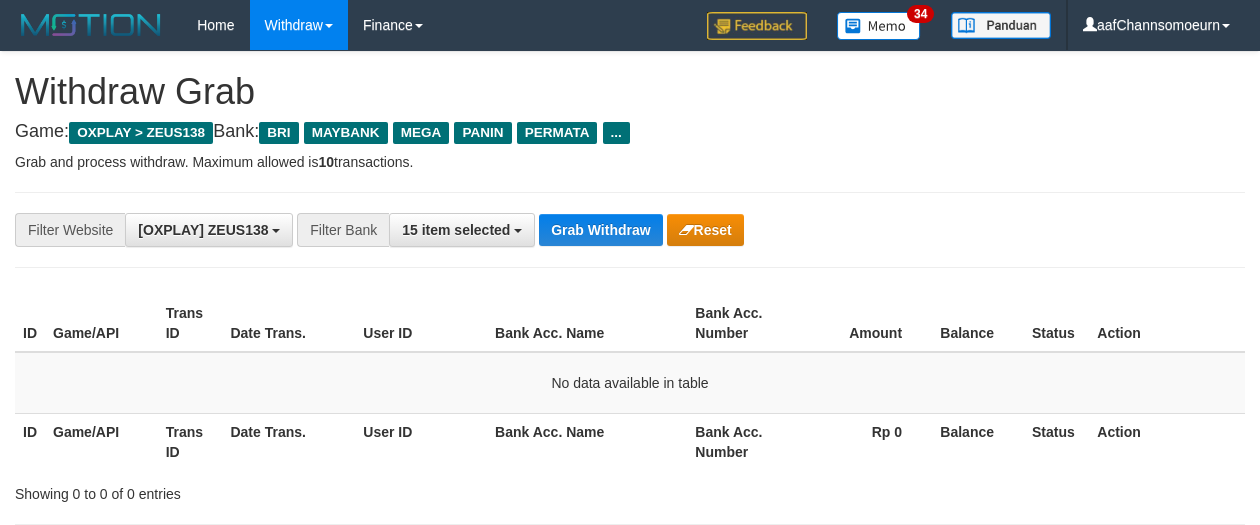 scroll, scrollTop: 0, scrollLeft: 0, axis: both 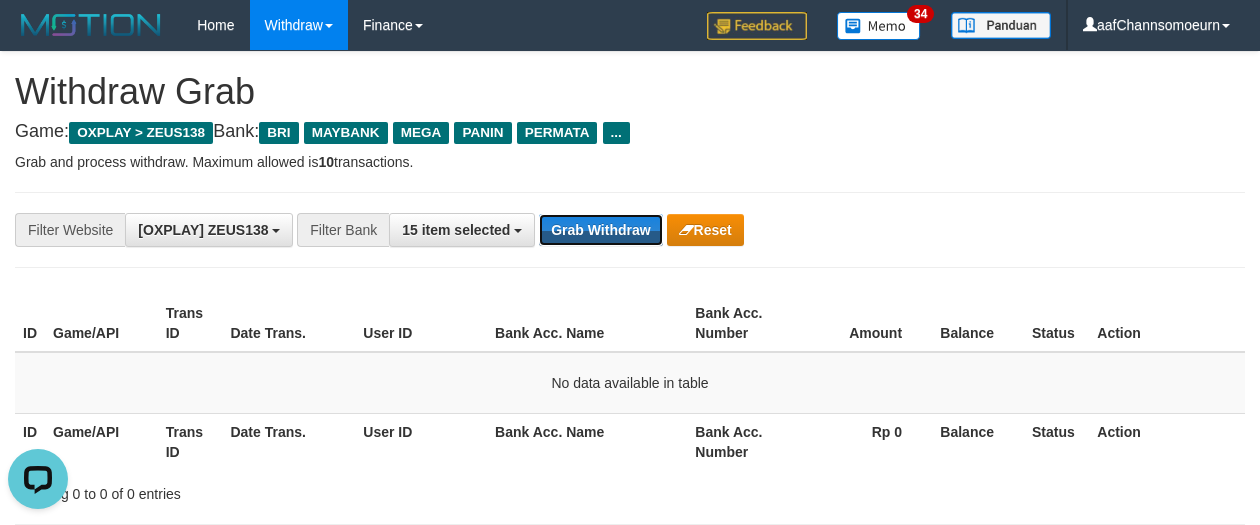 drag, startPoint x: 565, startPoint y: 215, endPoint x: 1272, endPoint y: 305, distance: 712.7054 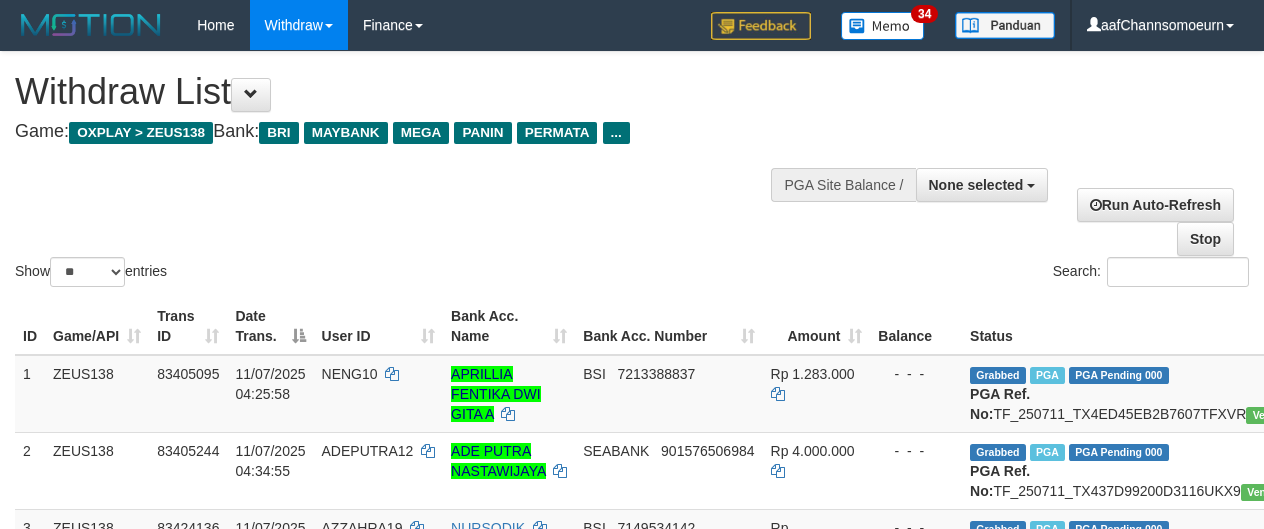 select 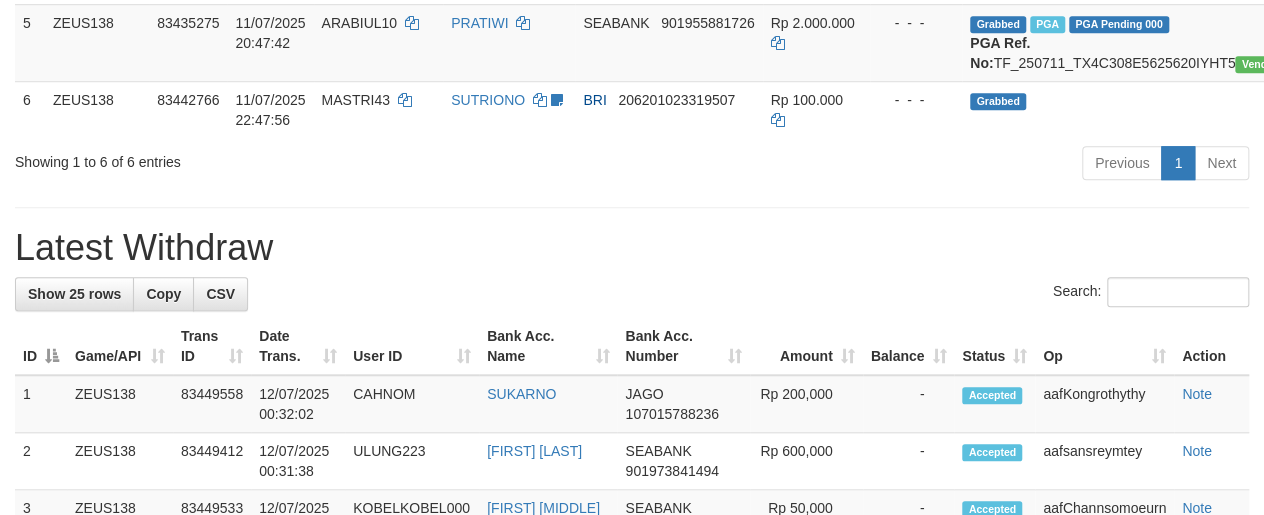 scroll, scrollTop: 603, scrollLeft: 0, axis: vertical 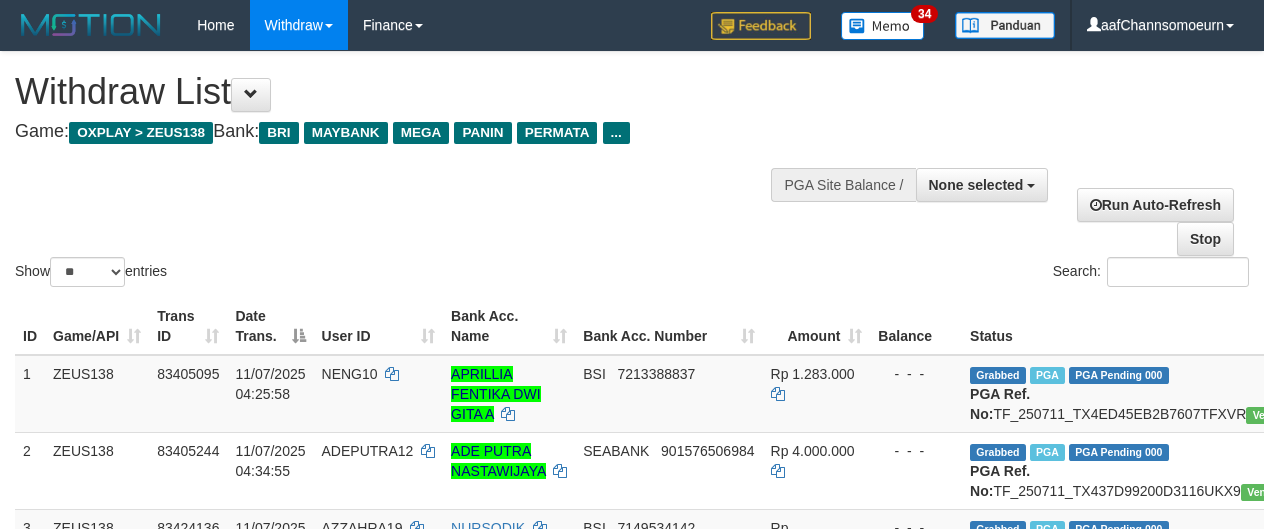 select 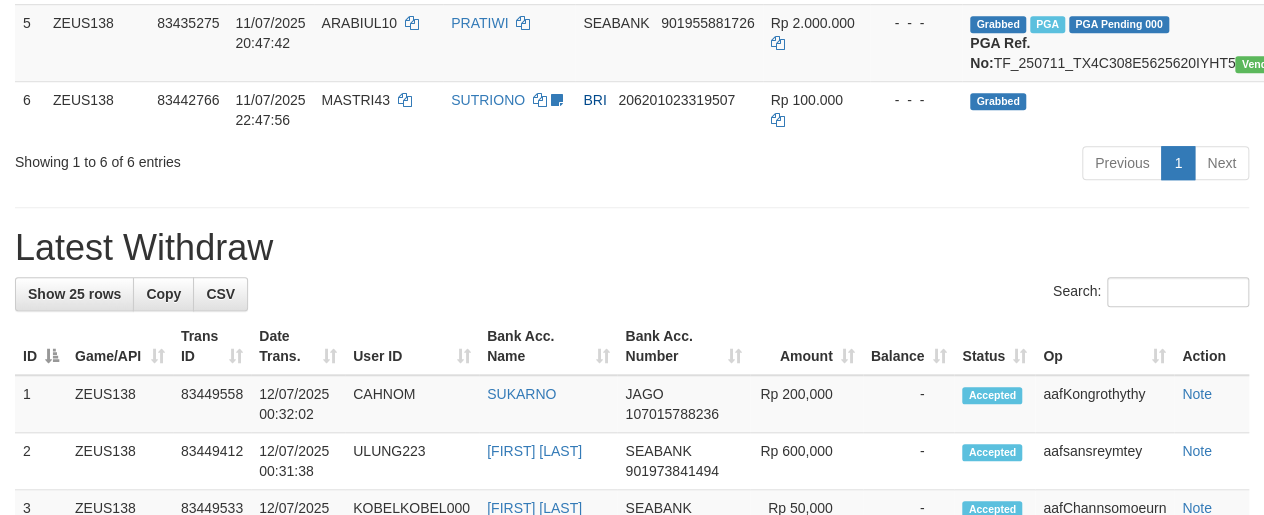 scroll, scrollTop: 603, scrollLeft: 0, axis: vertical 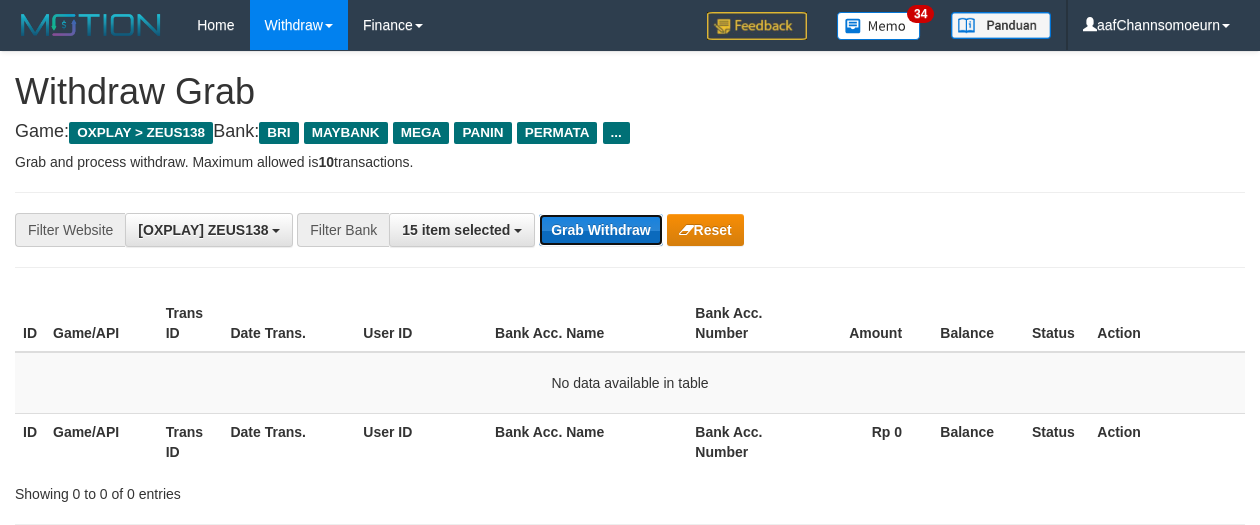 click on "Grab Withdraw" at bounding box center [600, 230] 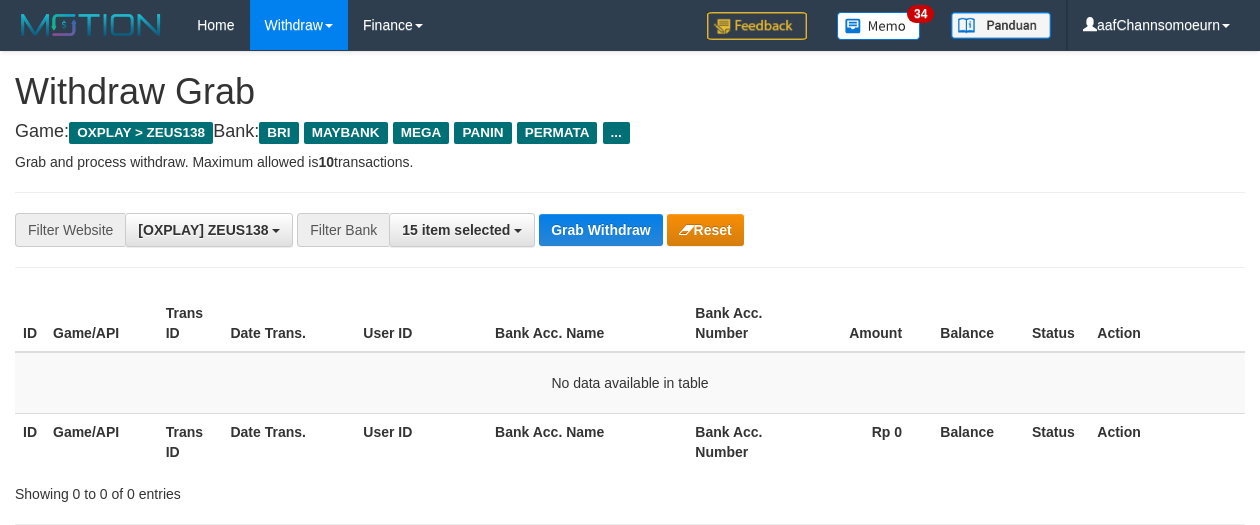 scroll, scrollTop: 0, scrollLeft: 0, axis: both 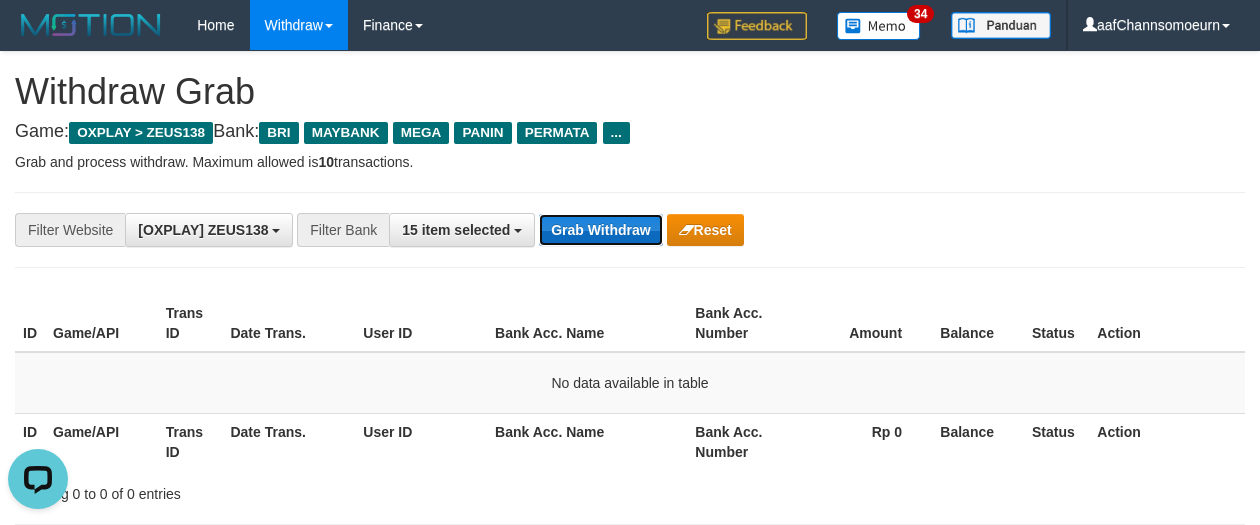 click on "Grab Withdraw" at bounding box center (600, 230) 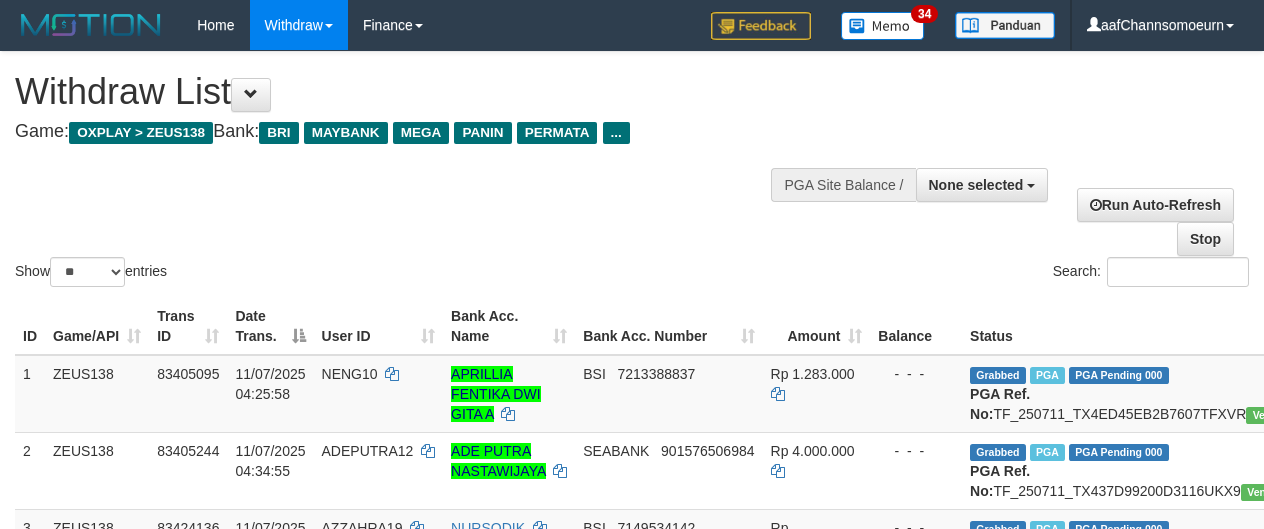 select 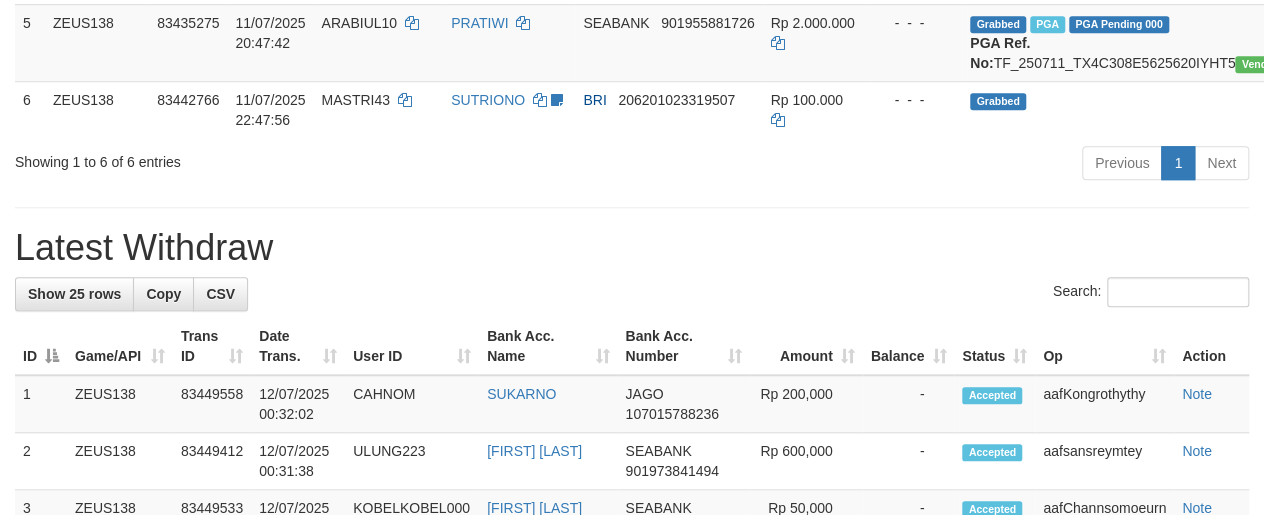 scroll, scrollTop: 603, scrollLeft: 0, axis: vertical 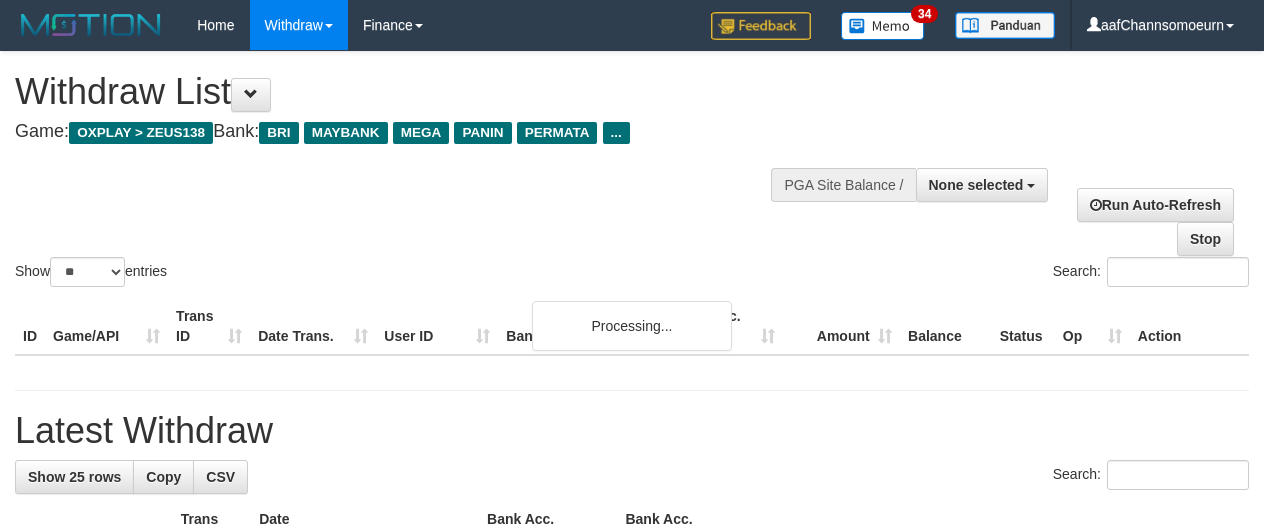 select 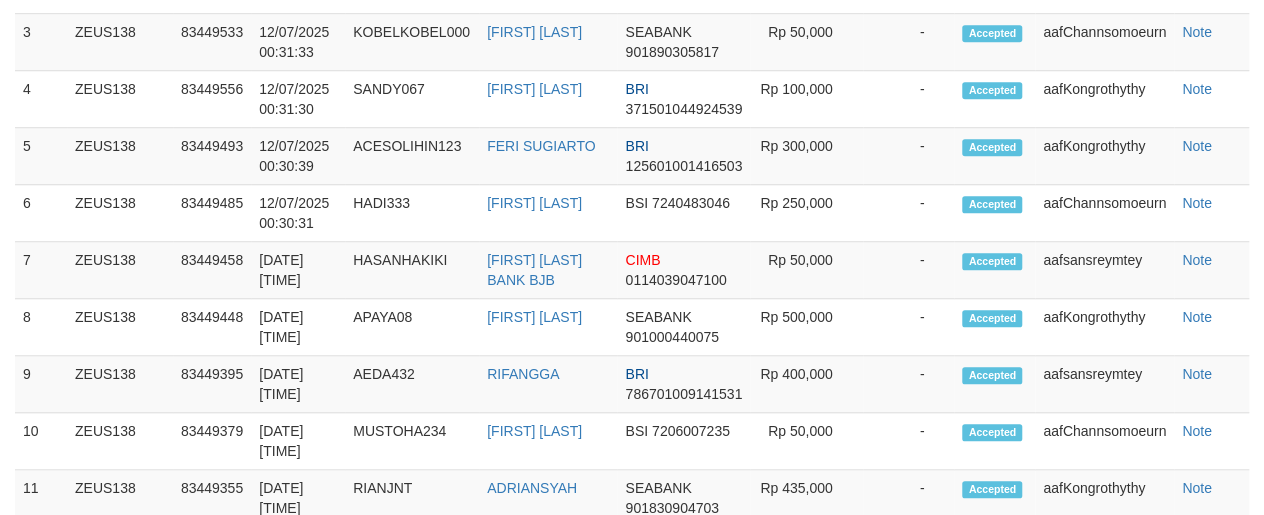 scroll, scrollTop: 603, scrollLeft: 0, axis: vertical 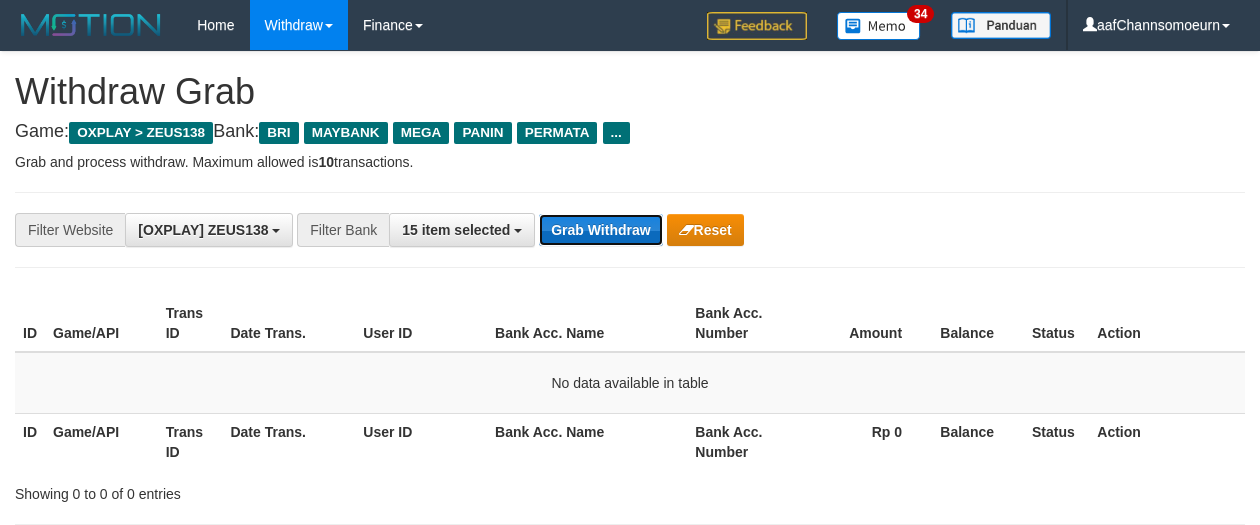 drag, startPoint x: 0, startPoint y: 0, endPoint x: 583, endPoint y: 233, distance: 627.83594 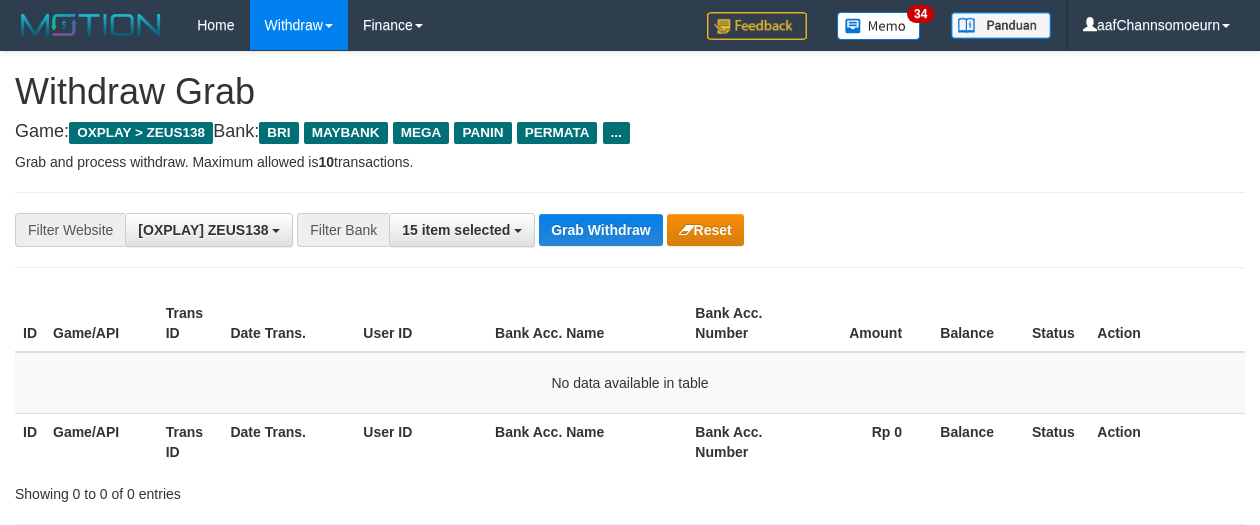 scroll, scrollTop: 0, scrollLeft: 0, axis: both 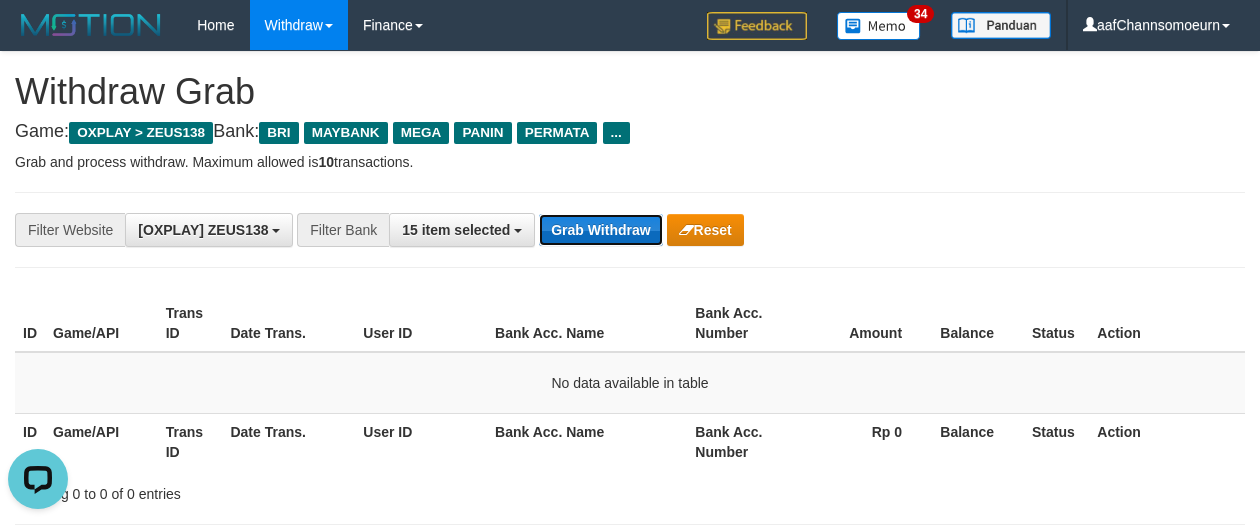 click on "Grab Withdraw" at bounding box center [600, 230] 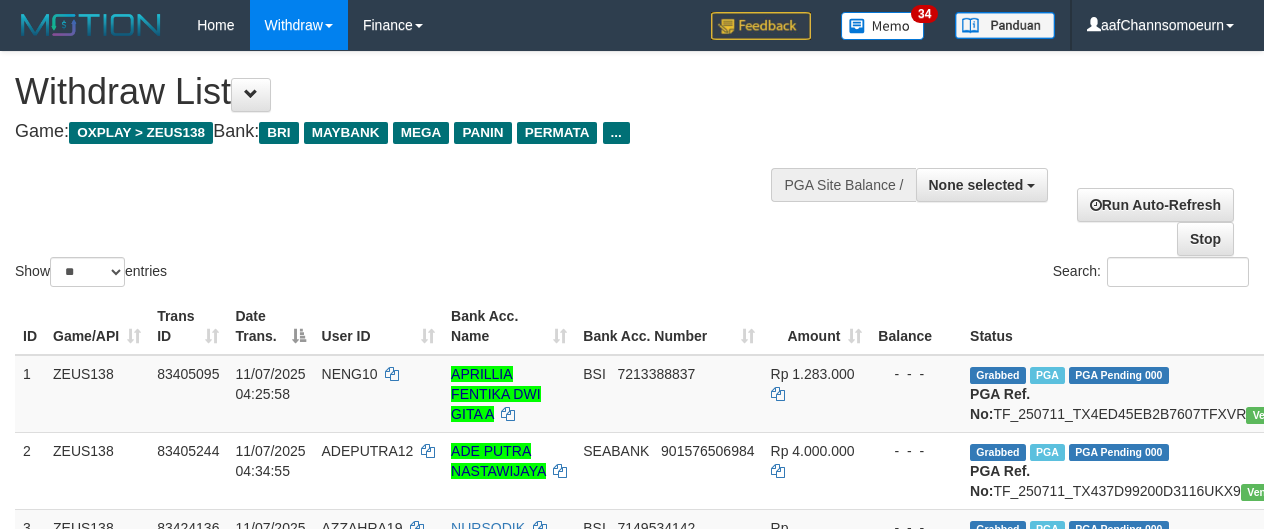 select 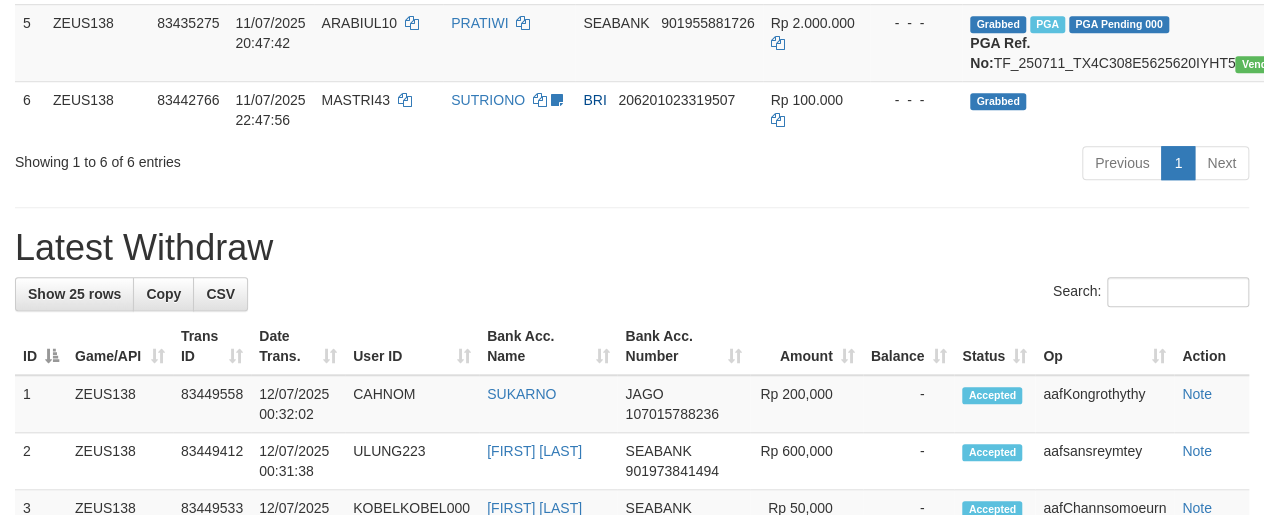 scroll, scrollTop: 603, scrollLeft: 0, axis: vertical 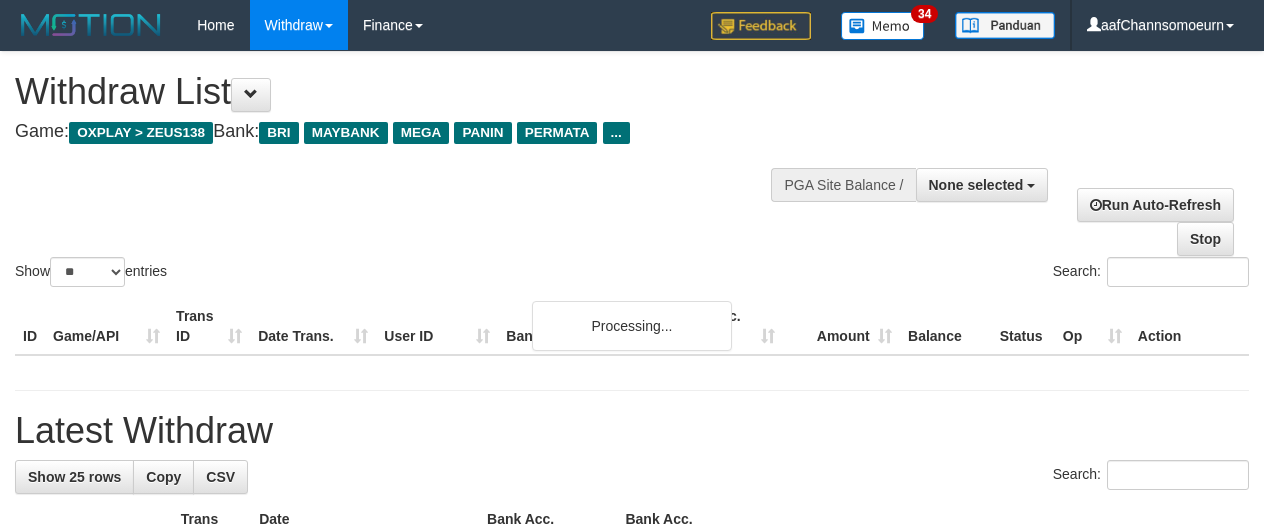 select 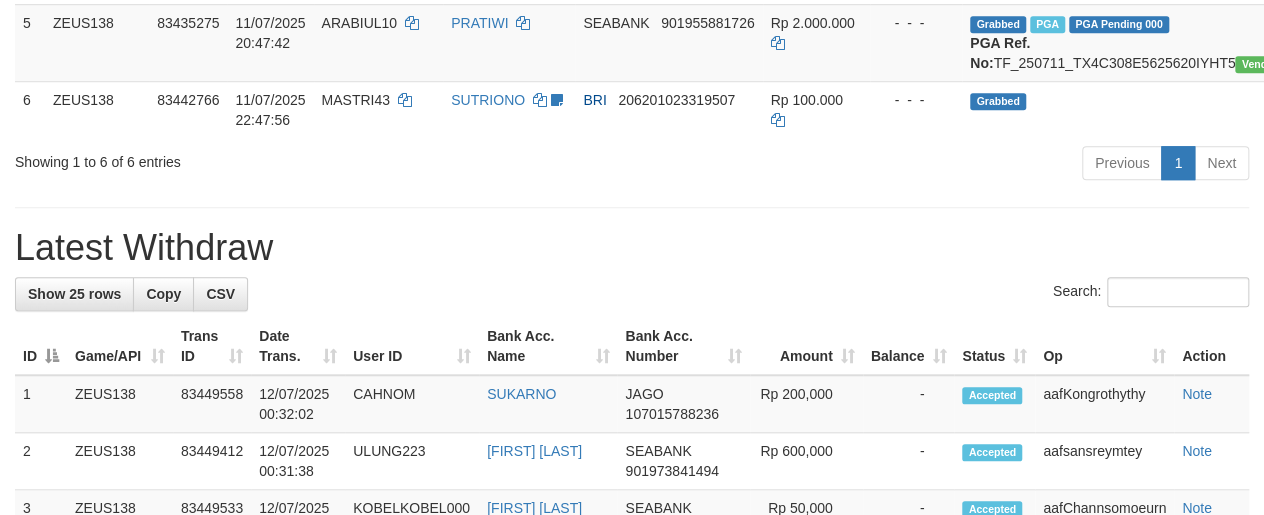 scroll, scrollTop: 603, scrollLeft: 0, axis: vertical 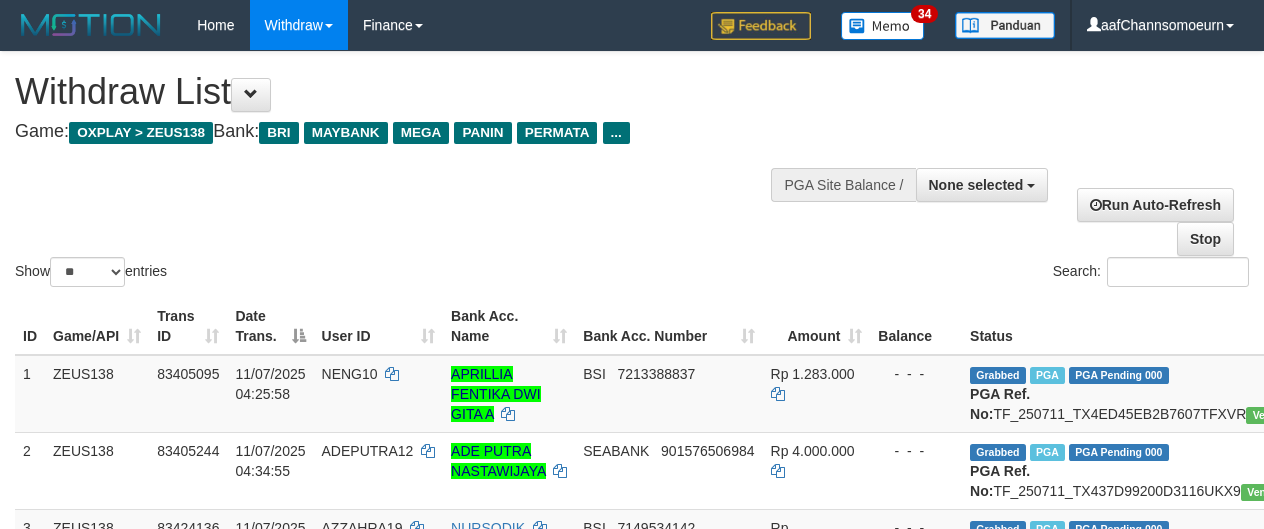 select 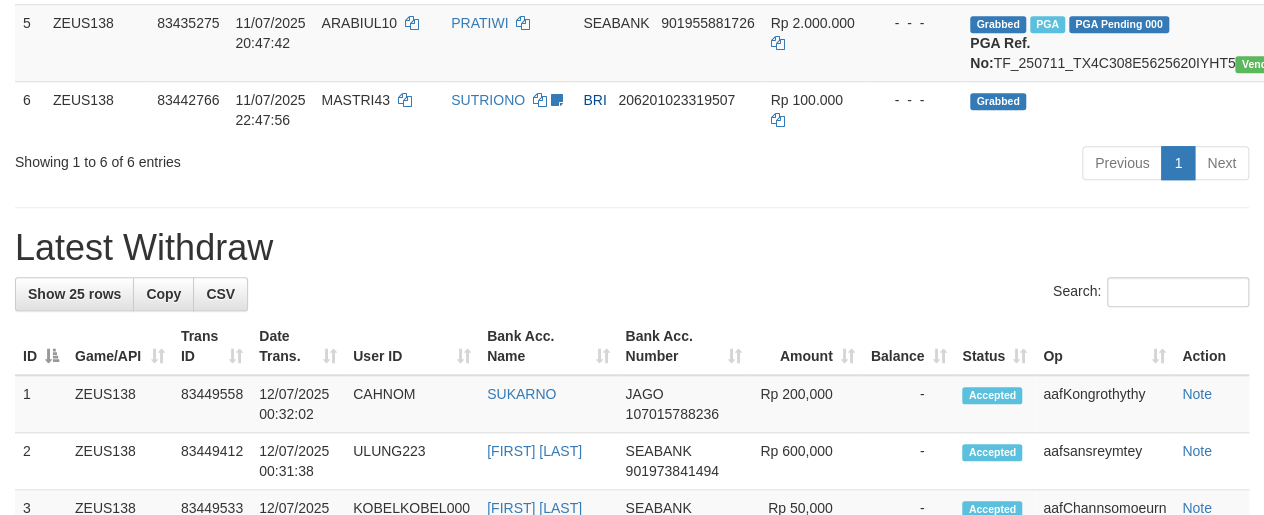 scroll, scrollTop: 603, scrollLeft: 0, axis: vertical 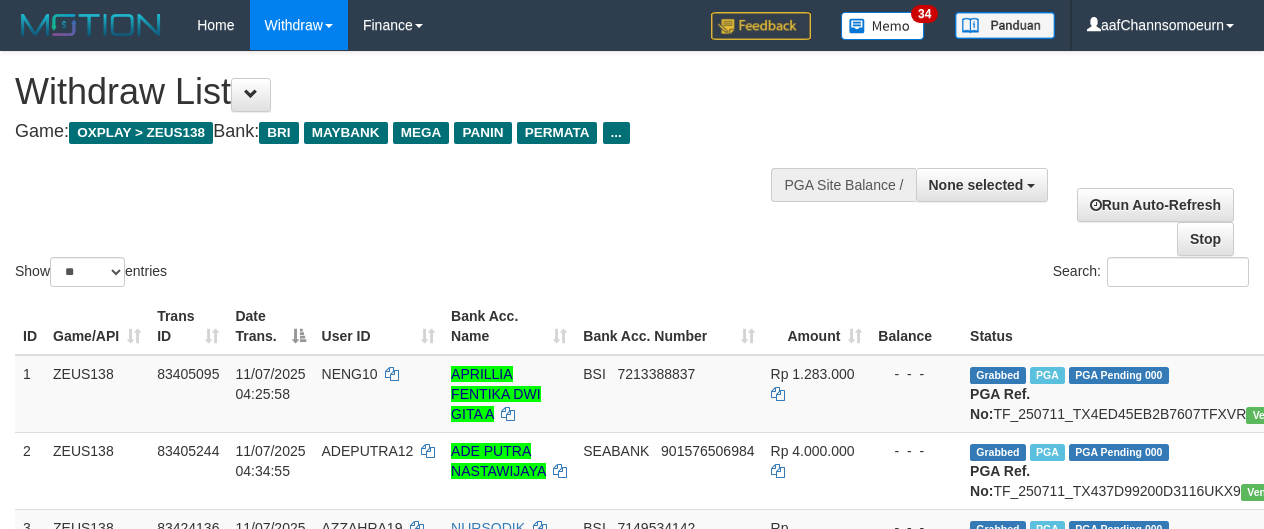 select 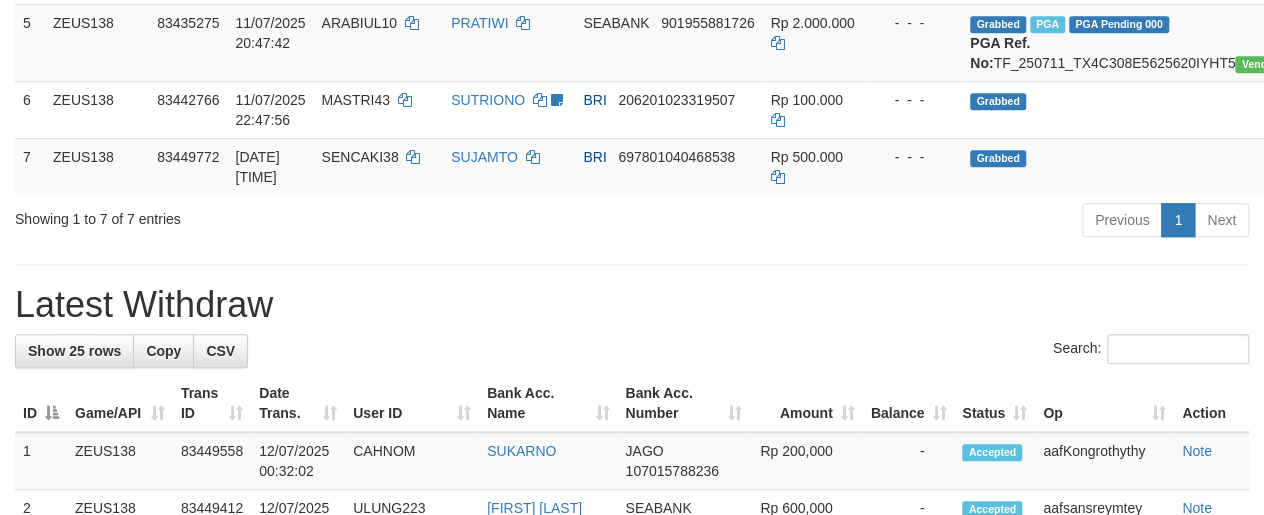 scroll, scrollTop: 603, scrollLeft: 0, axis: vertical 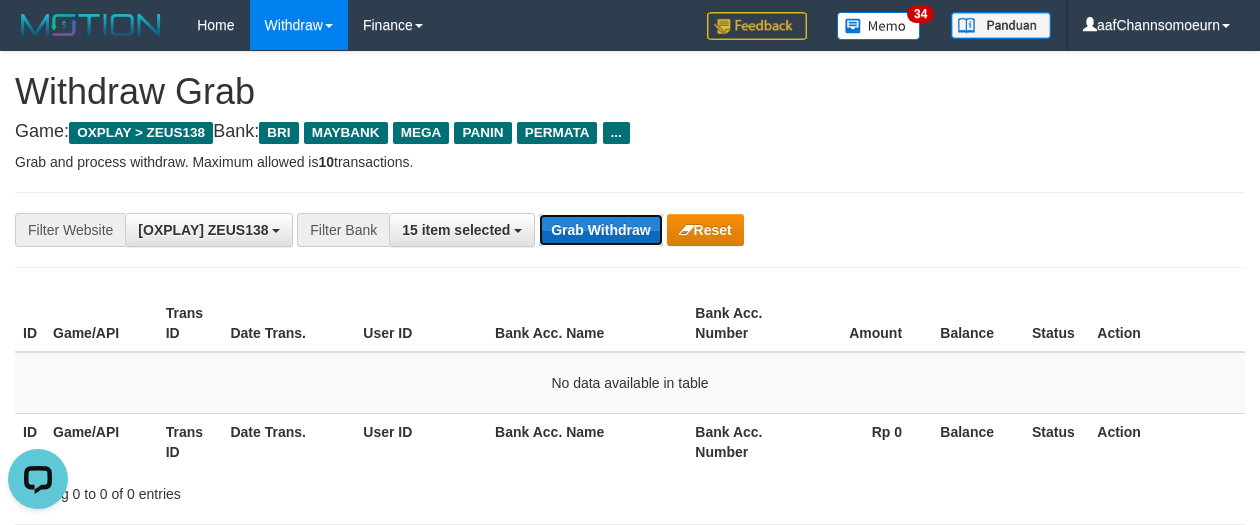 click on "Grab Withdraw" at bounding box center (600, 230) 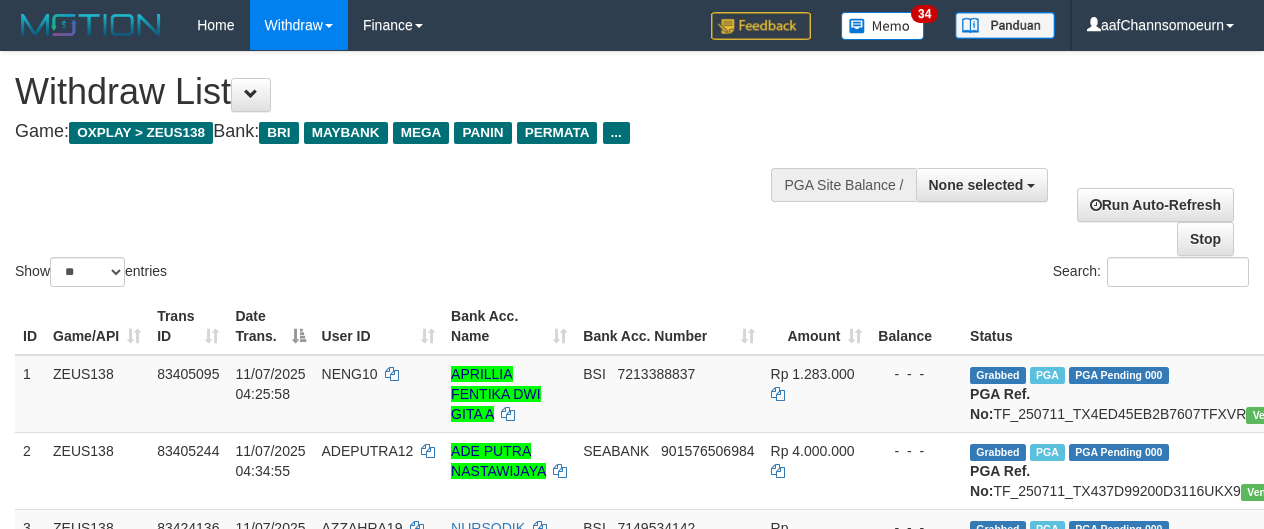 select 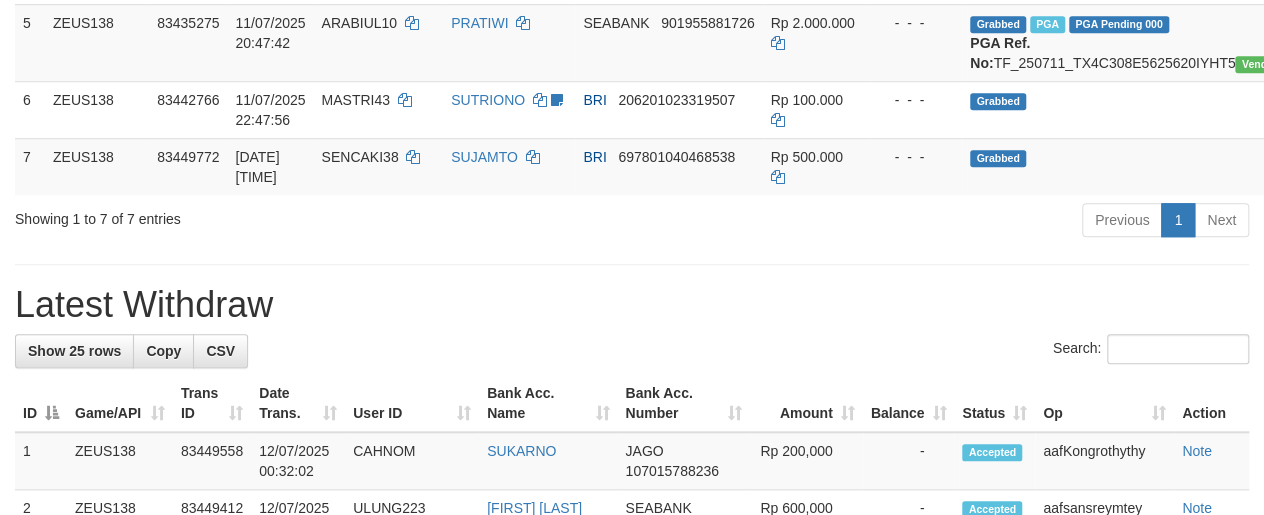 scroll, scrollTop: 603, scrollLeft: 0, axis: vertical 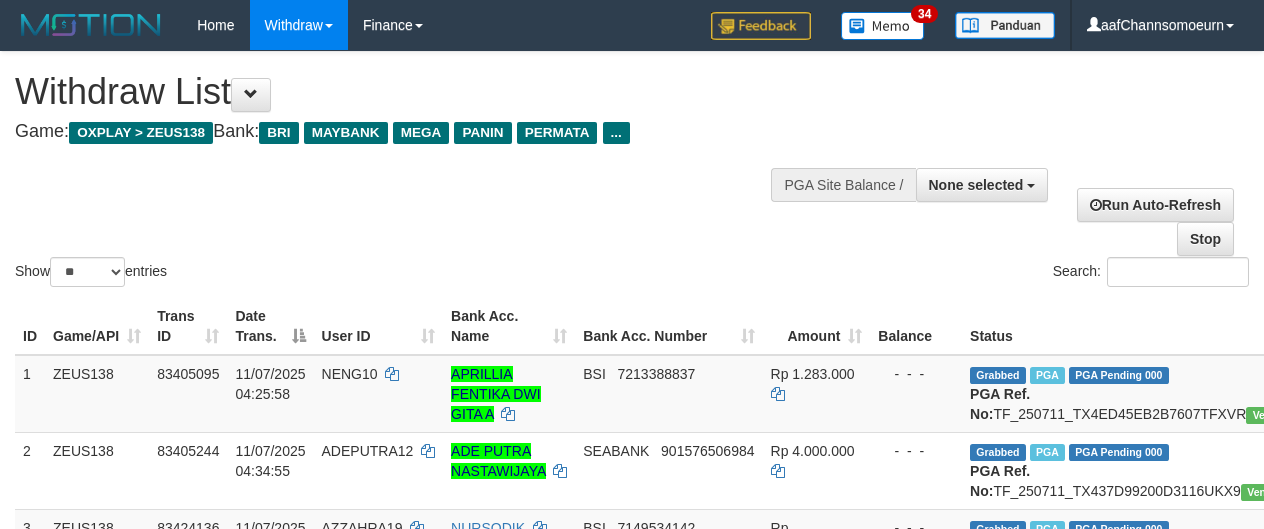 select 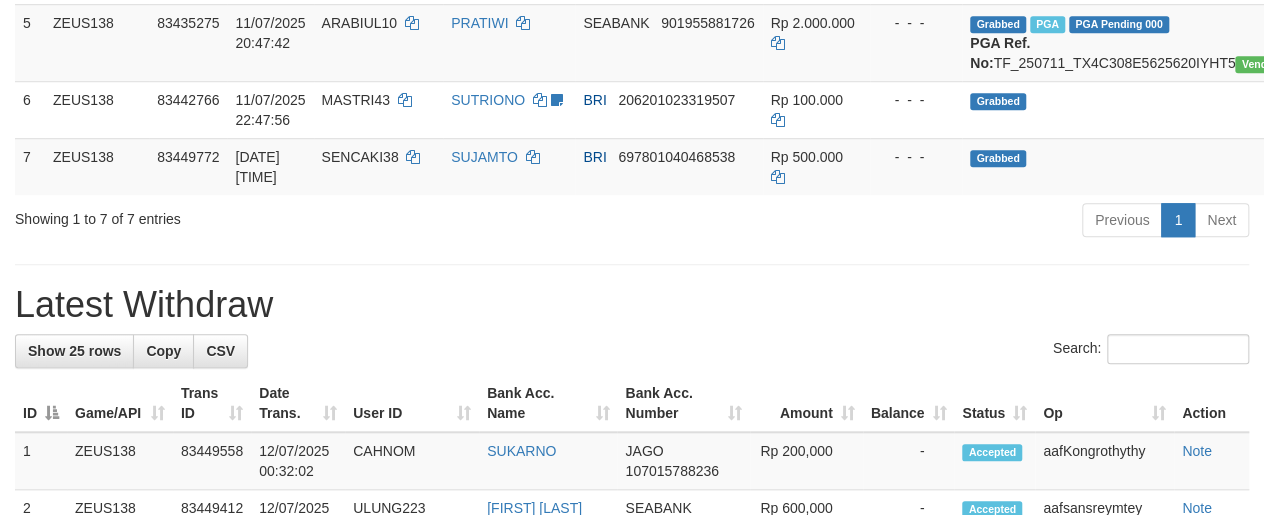 scroll, scrollTop: 603, scrollLeft: 0, axis: vertical 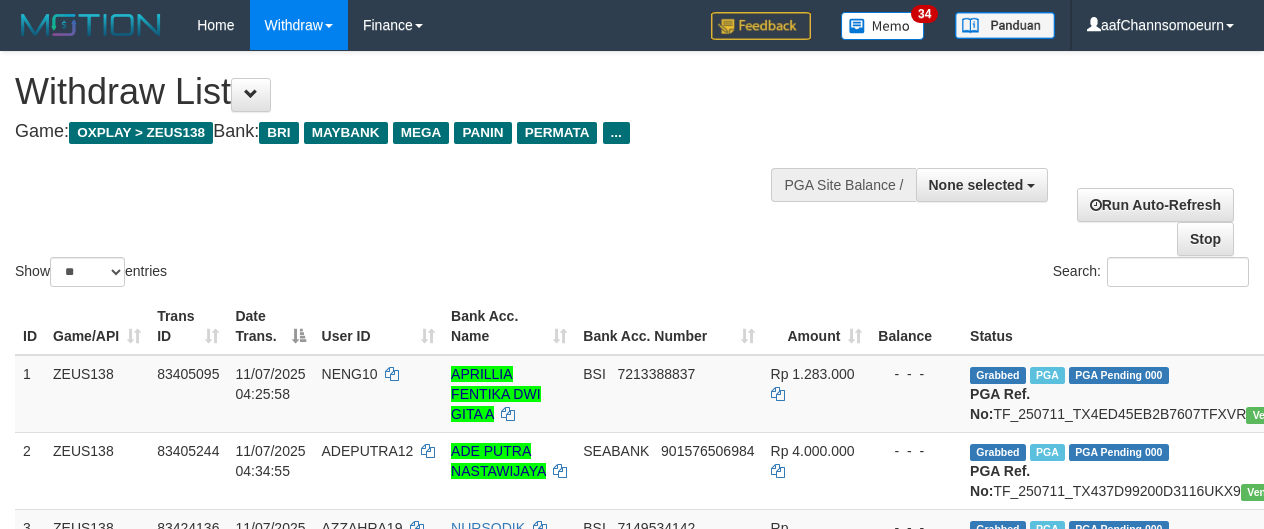 select 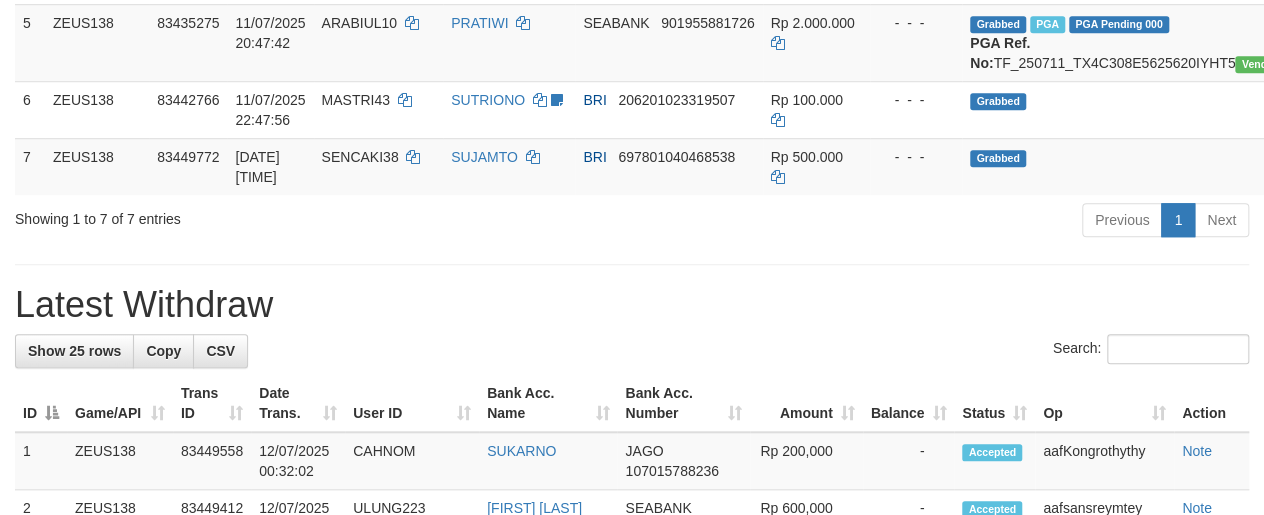 scroll, scrollTop: 603, scrollLeft: 0, axis: vertical 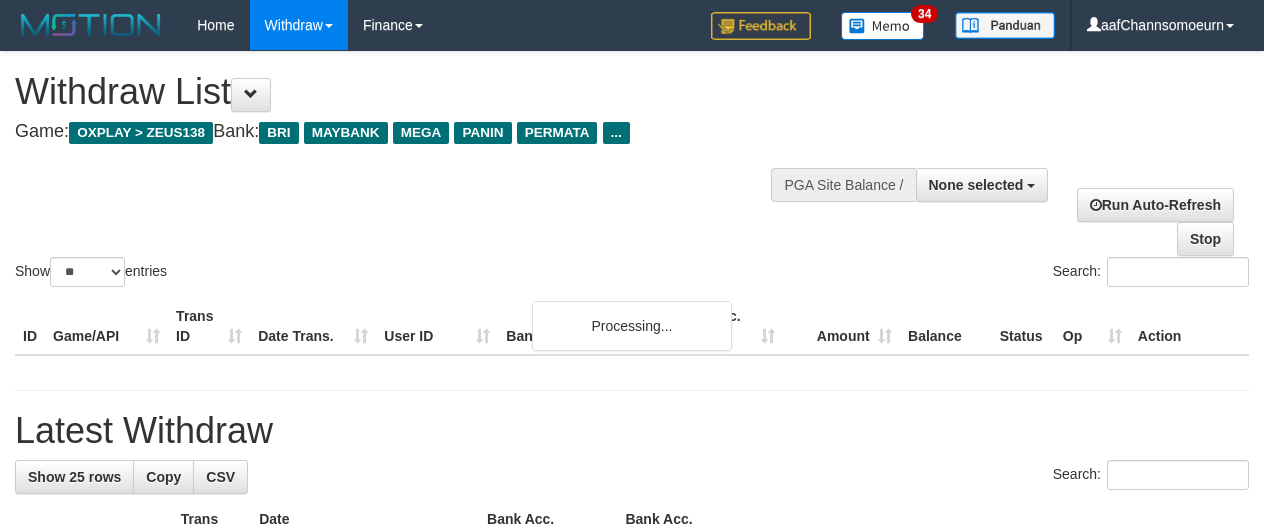 select 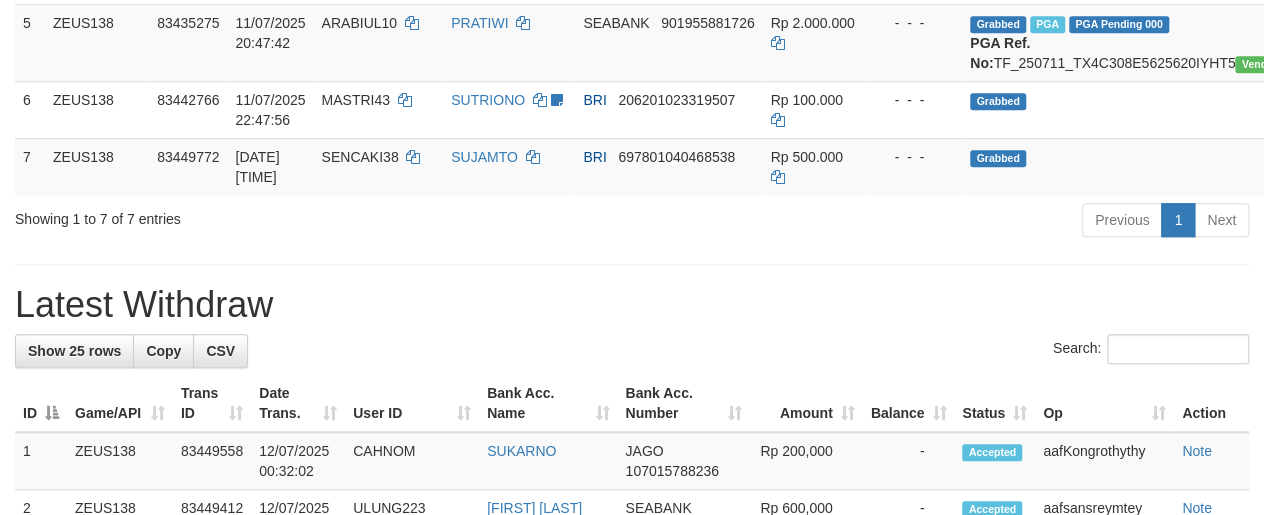 scroll, scrollTop: 603, scrollLeft: 0, axis: vertical 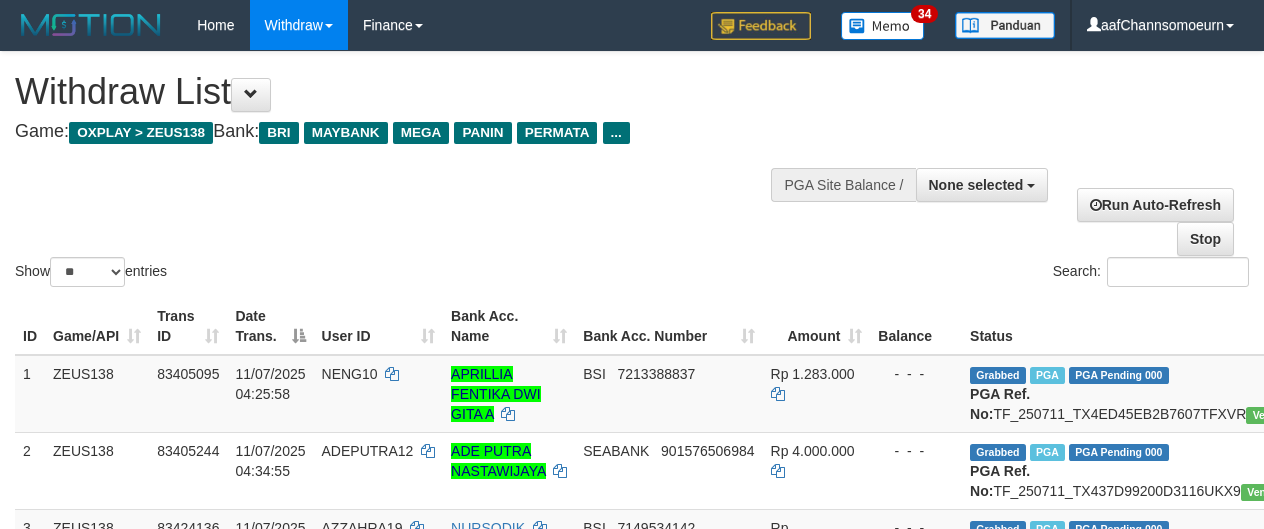select 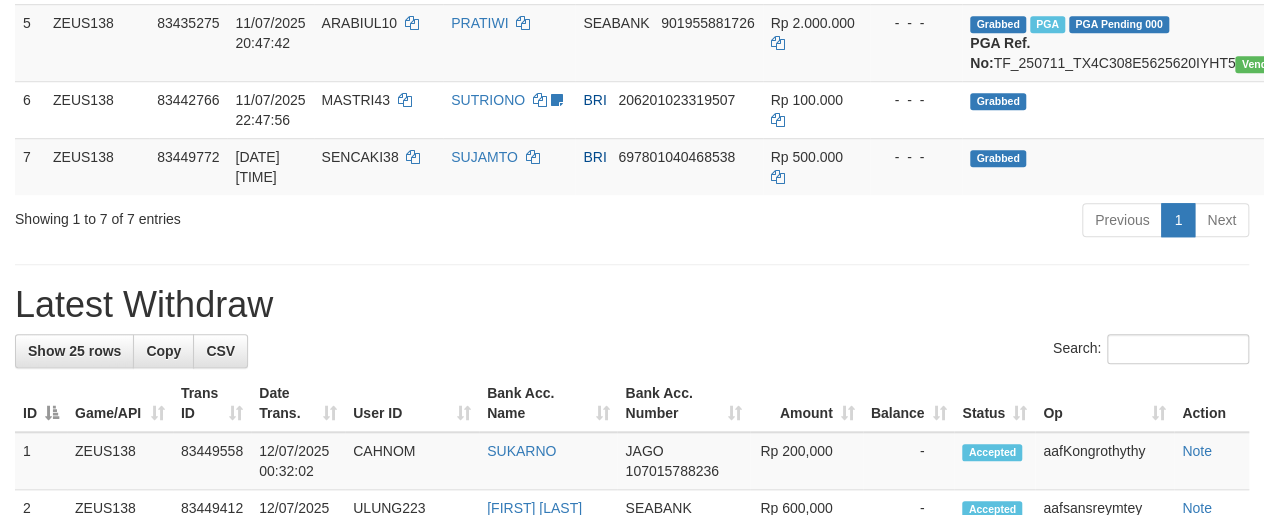 scroll, scrollTop: 603, scrollLeft: 0, axis: vertical 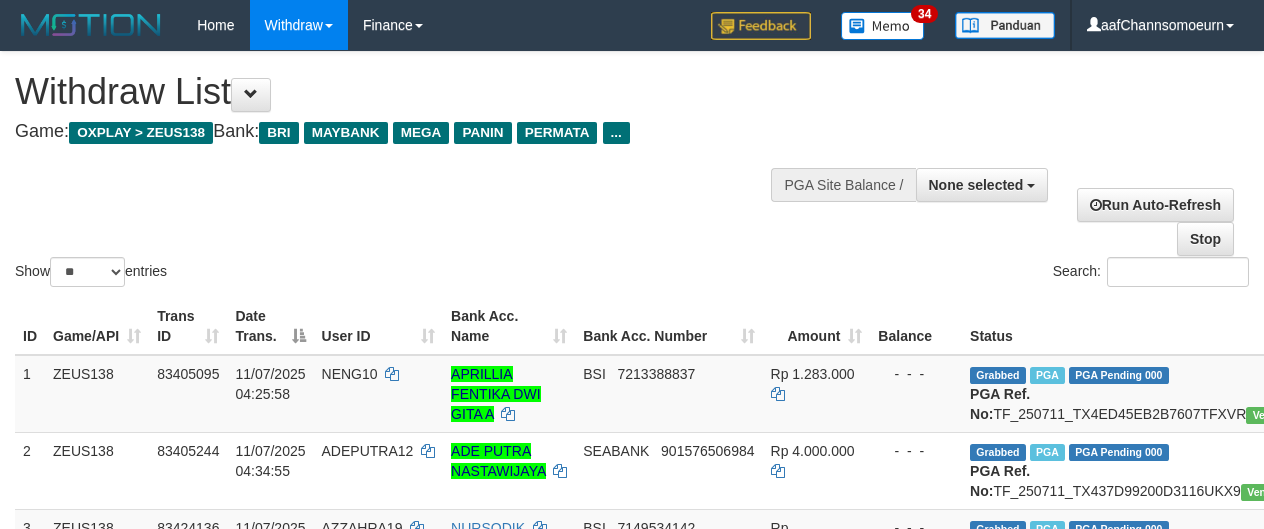 select 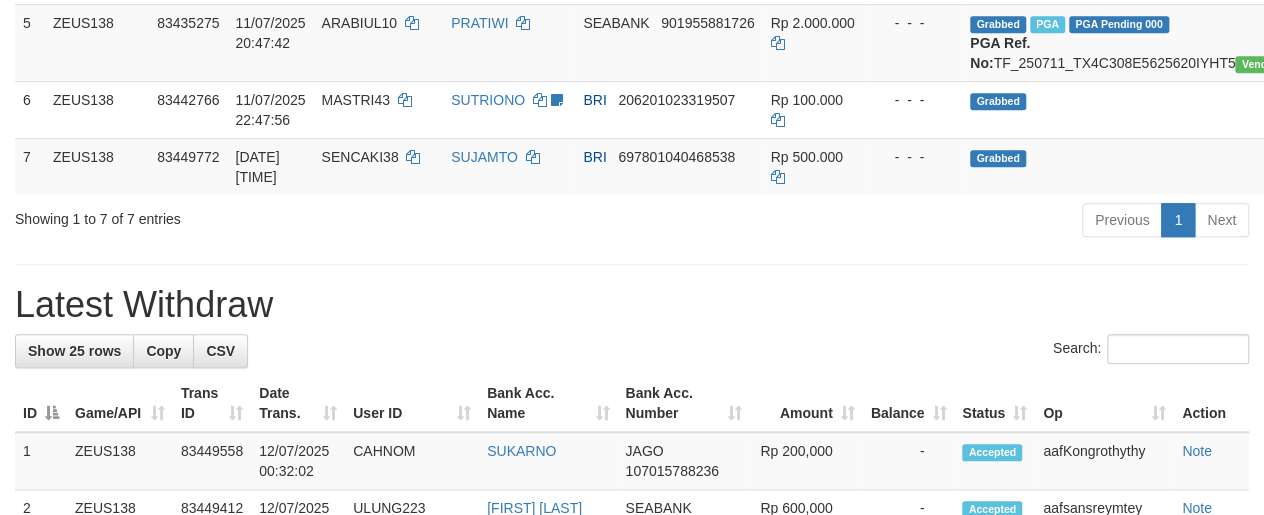 scroll, scrollTop: 603, scrollLeft: 0, axis: vertical 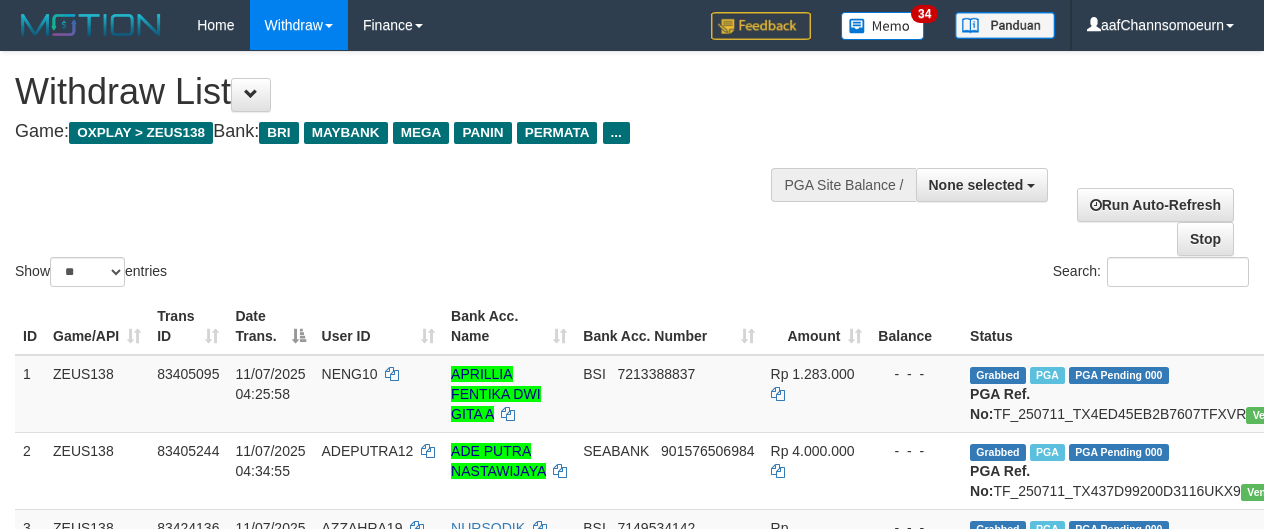 select 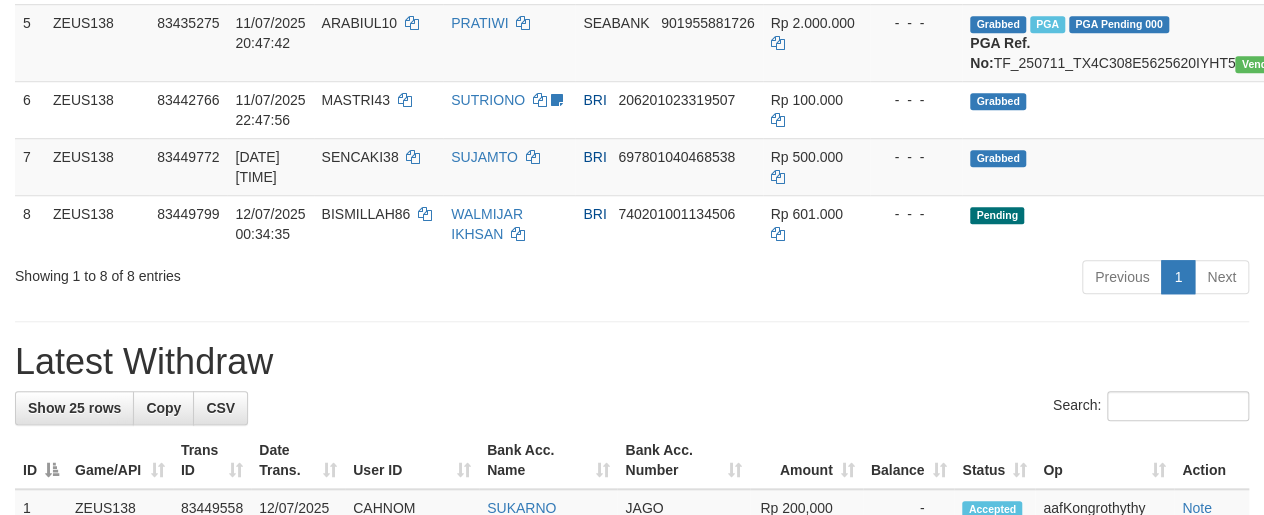scroll, scrollTop: 603, scrollLeft: 0, axis: vertical 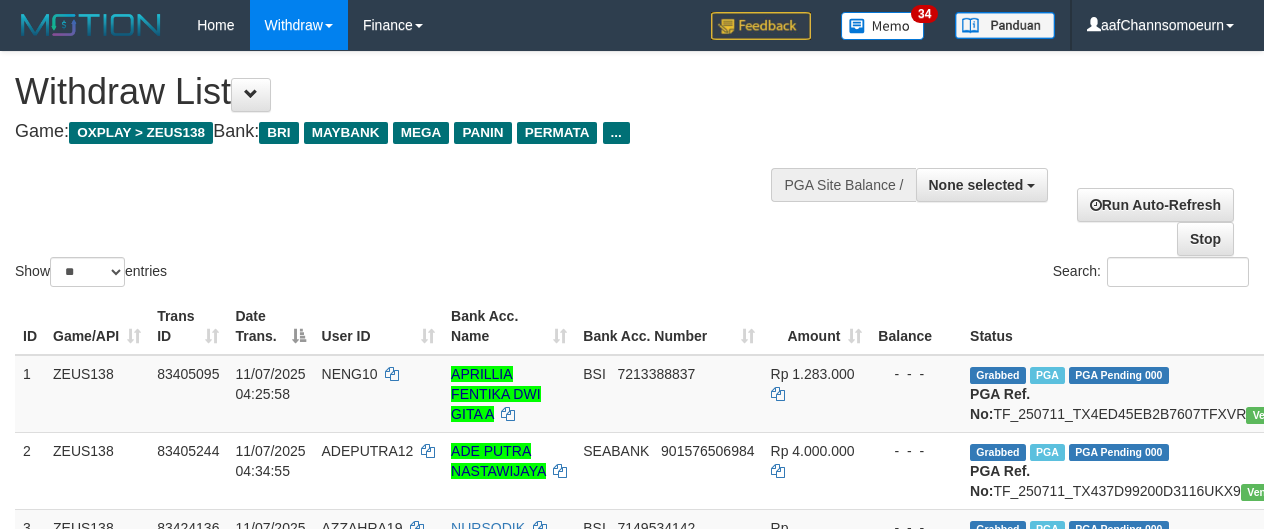 select 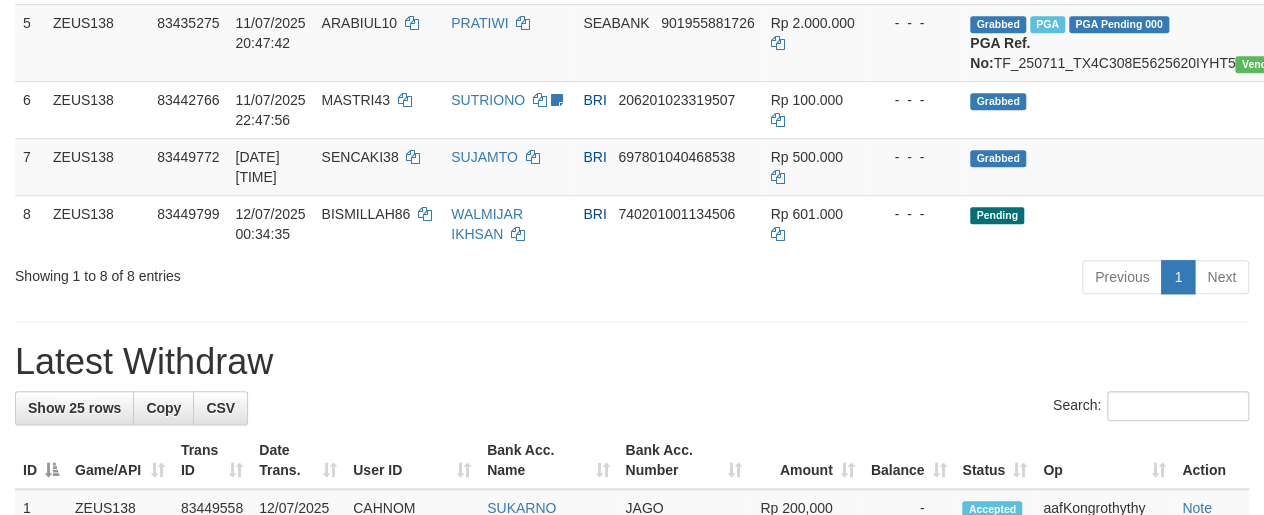 scroll, scrollTop: 603, scrollLeft: 0, axis: vertical 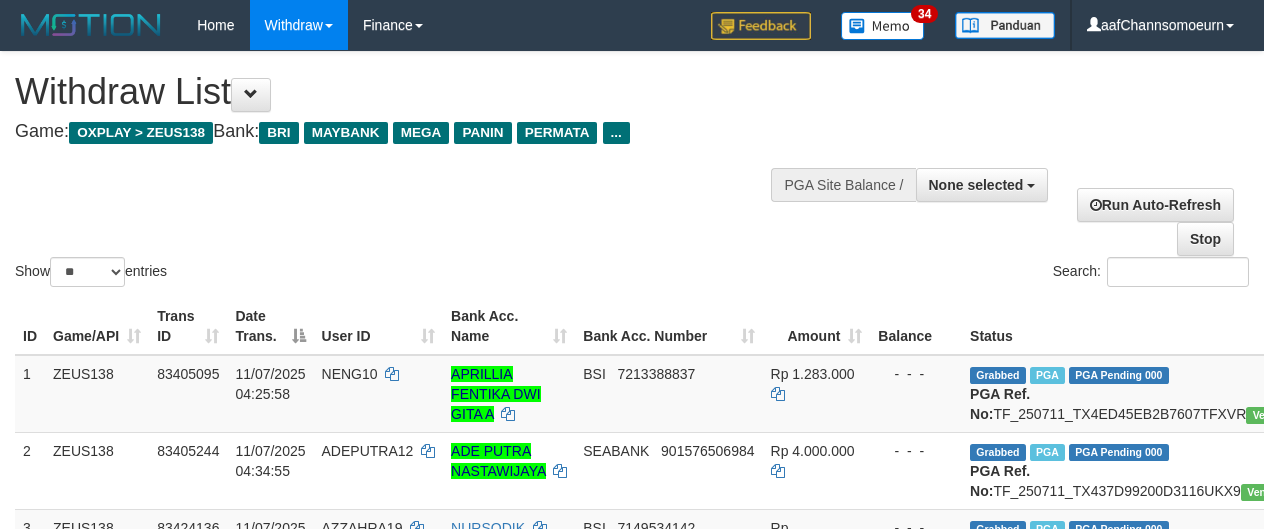 select 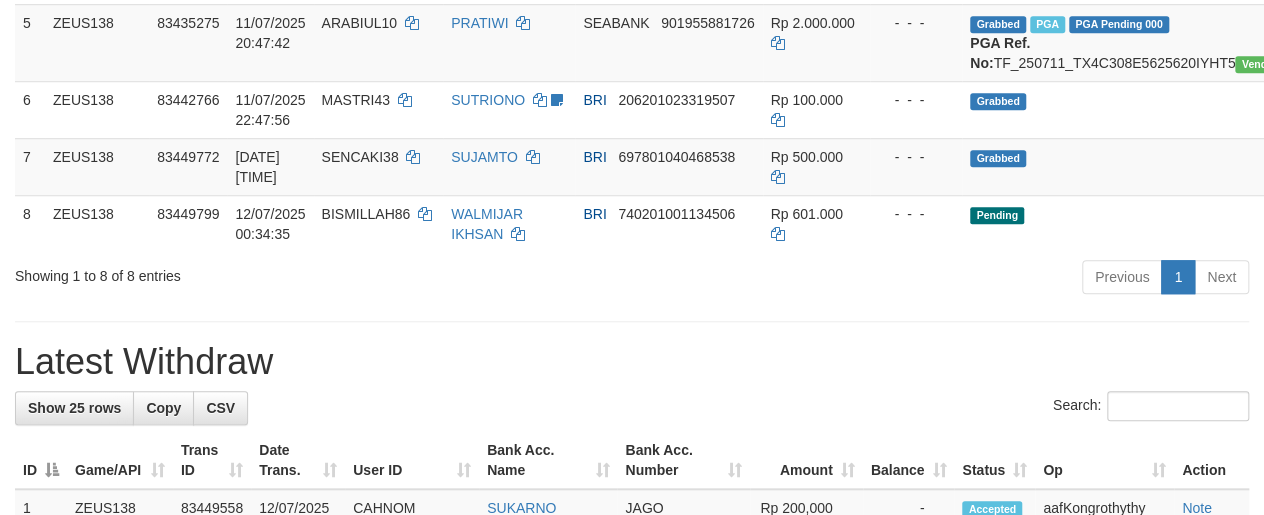 scroll, scrollTop: 603, scrollLeft: 0, axis: vertical 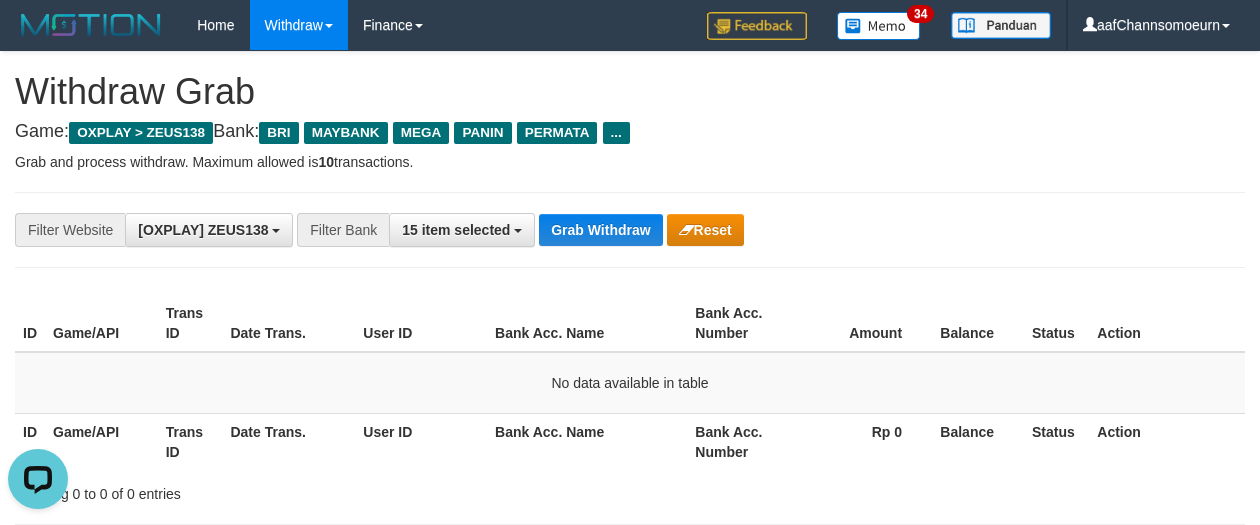 click on "**********" at bounding box center [630, 230] 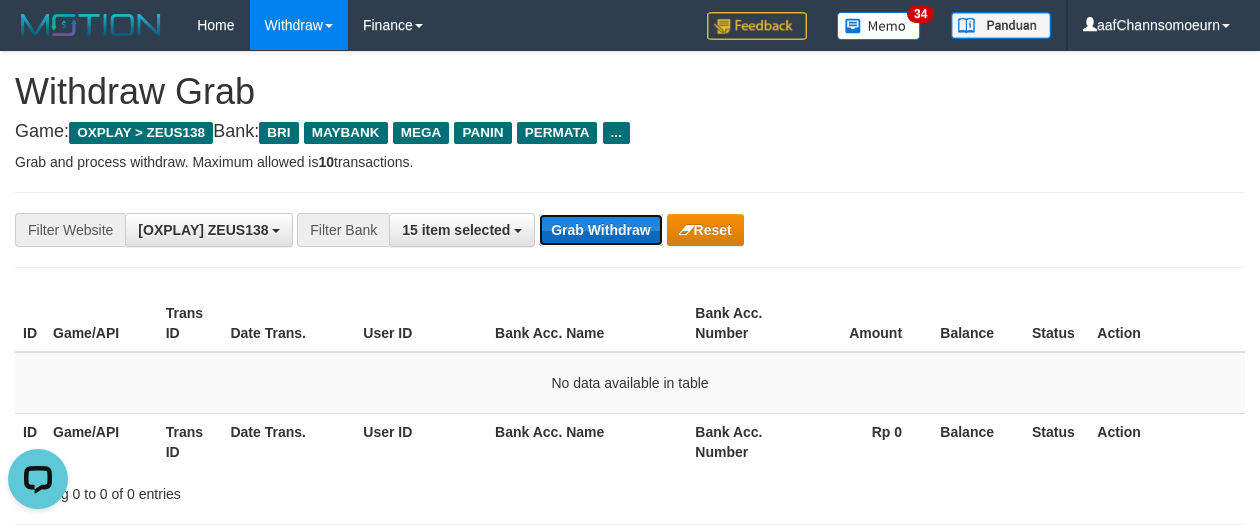 click on "Grab Withdraw" at bounding box center [600, 230] 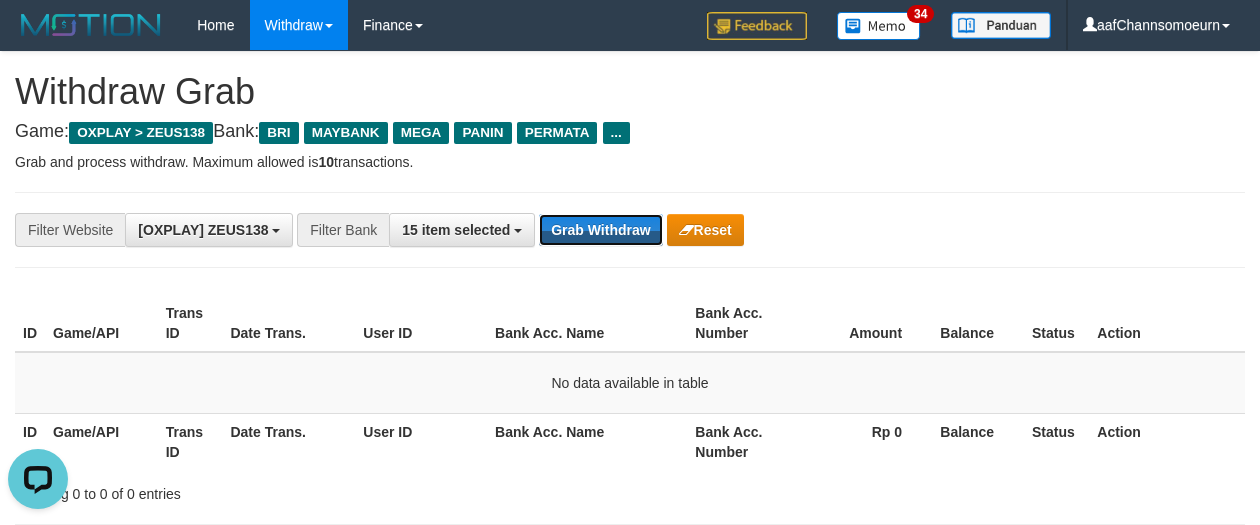 drag, startPoint x: 566, startPoint y: 241, endPoint x: 1014, endPoint y: 523, distance: 529.36566 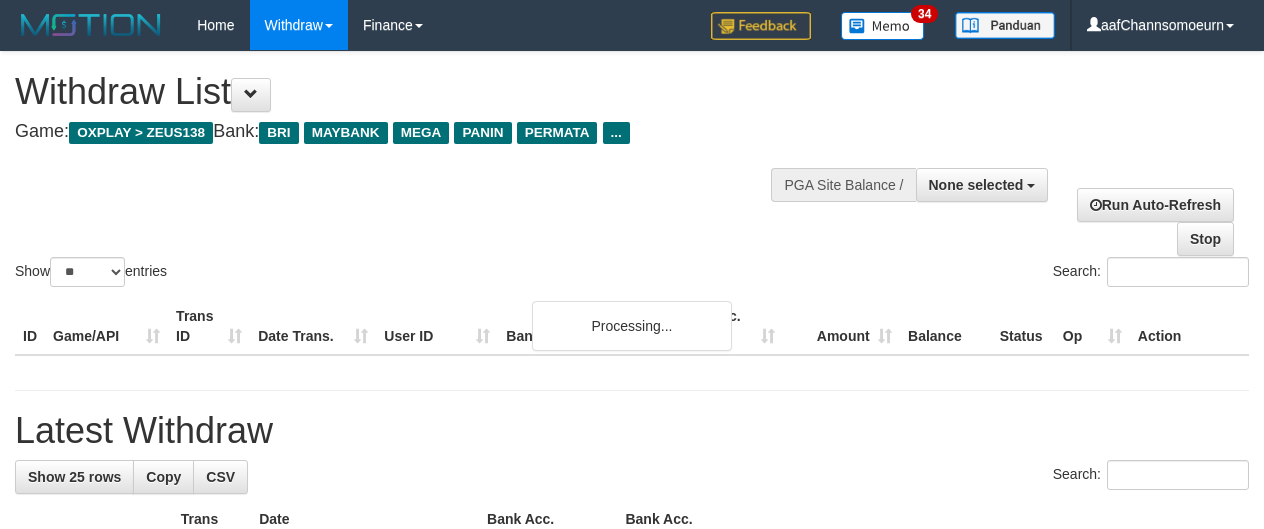 select 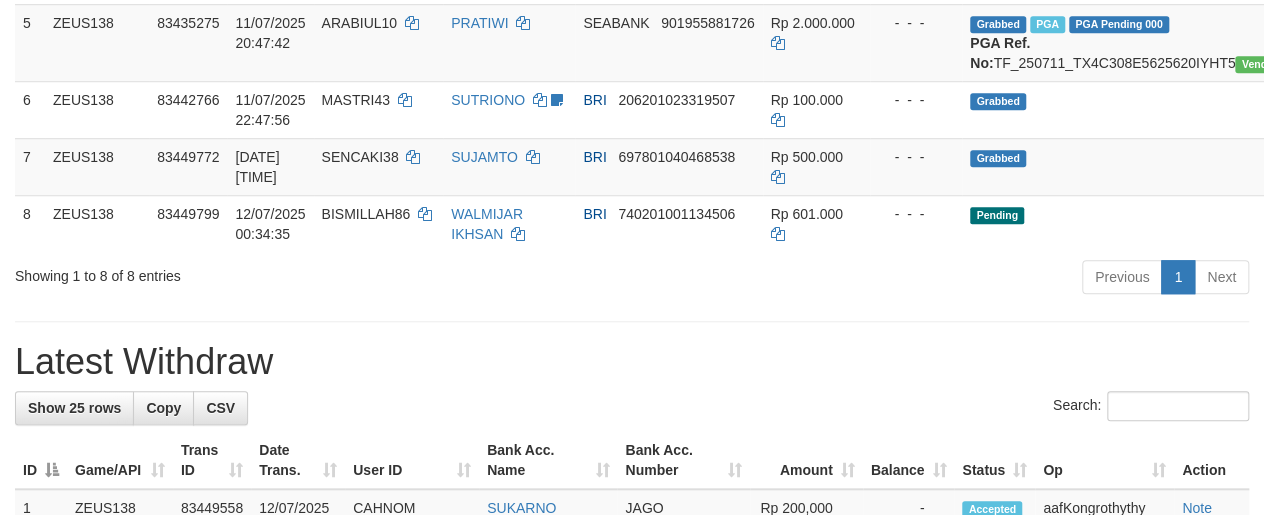 scroll, scrollTop: 603, scrollLeft: 0, axis: vertical 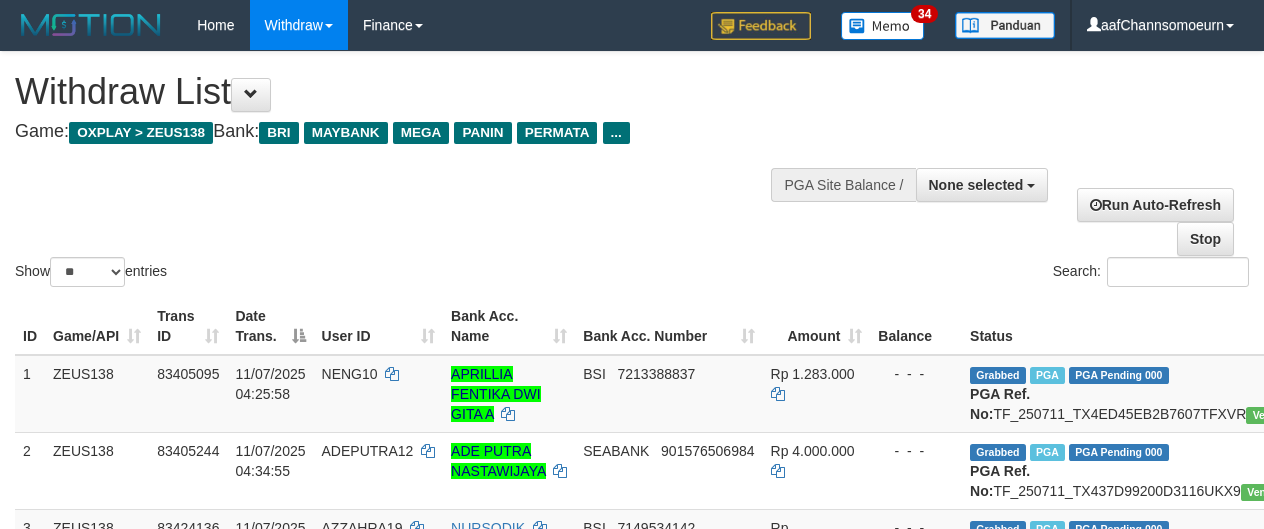 select 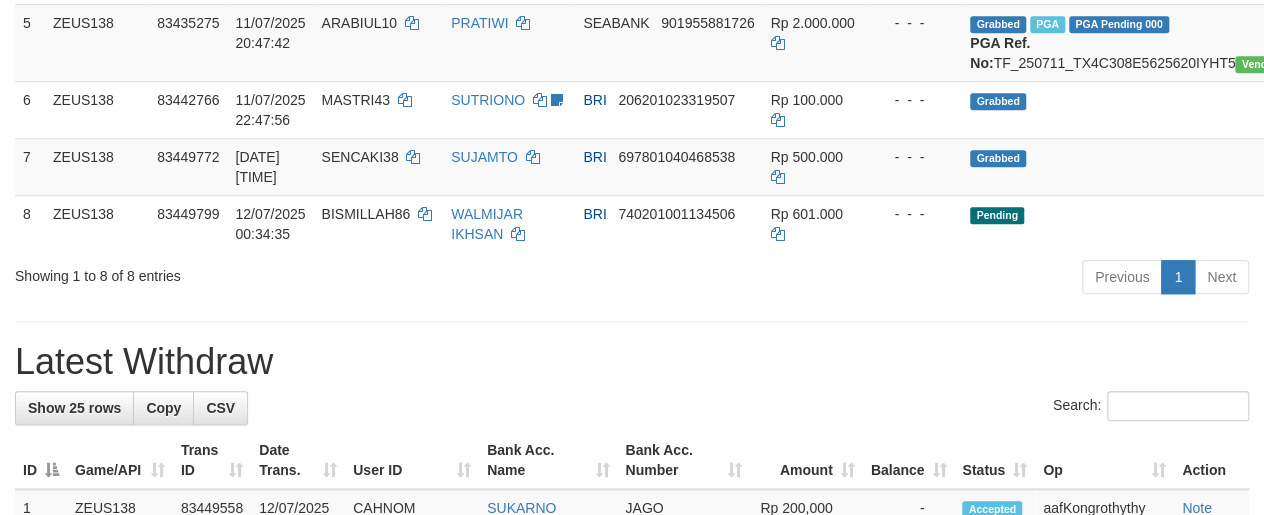 scroll, scrollTop: 603, scrollLeft: 0, axis: vertical 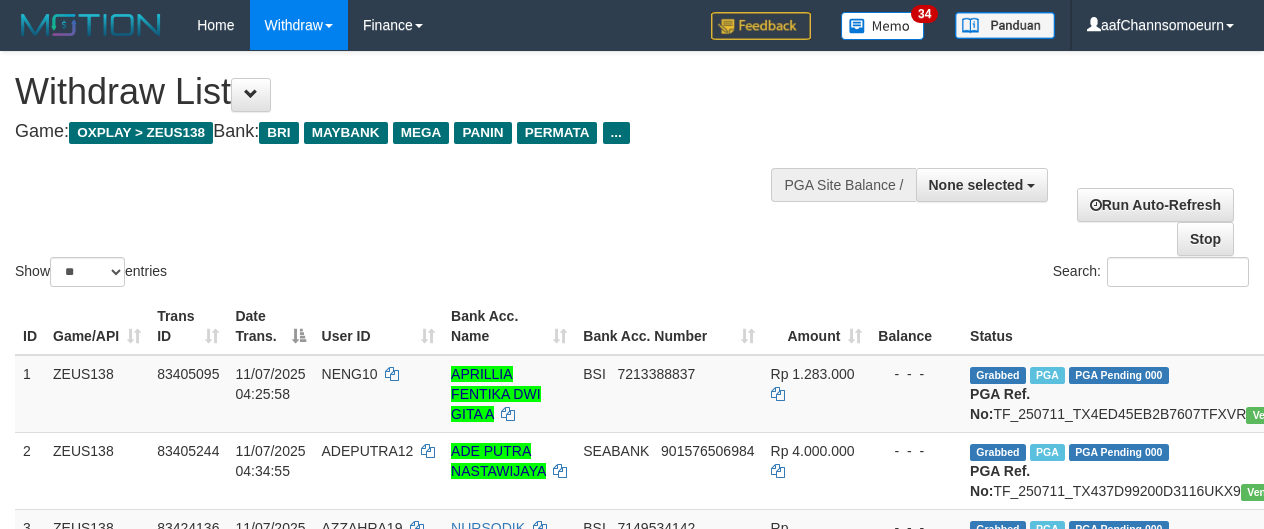 select 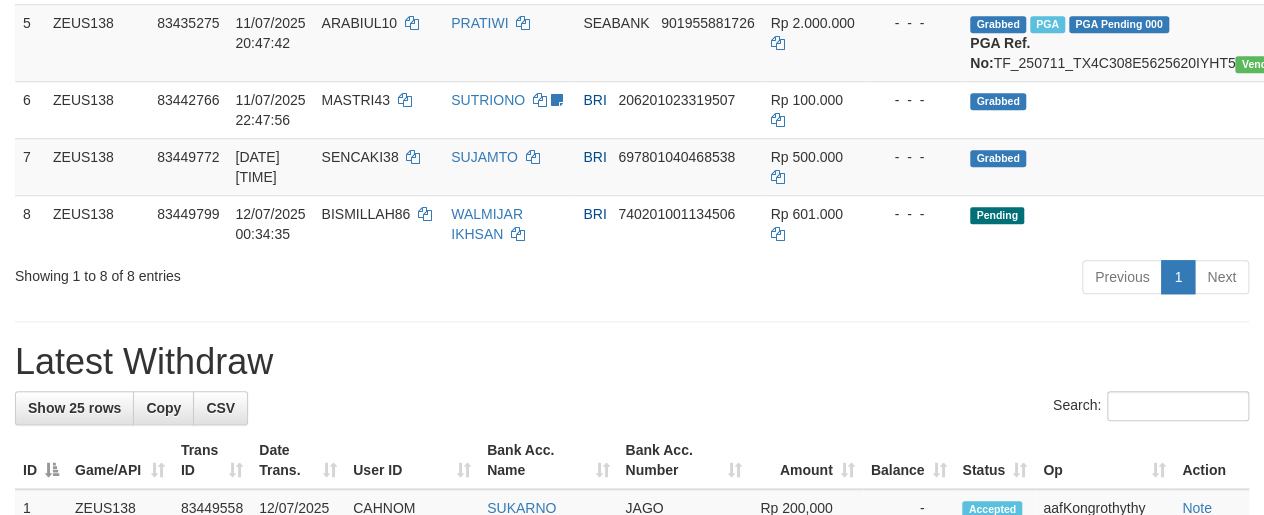 scroll, scrollTop: 603, scrollLeft: 0, axis: vertical 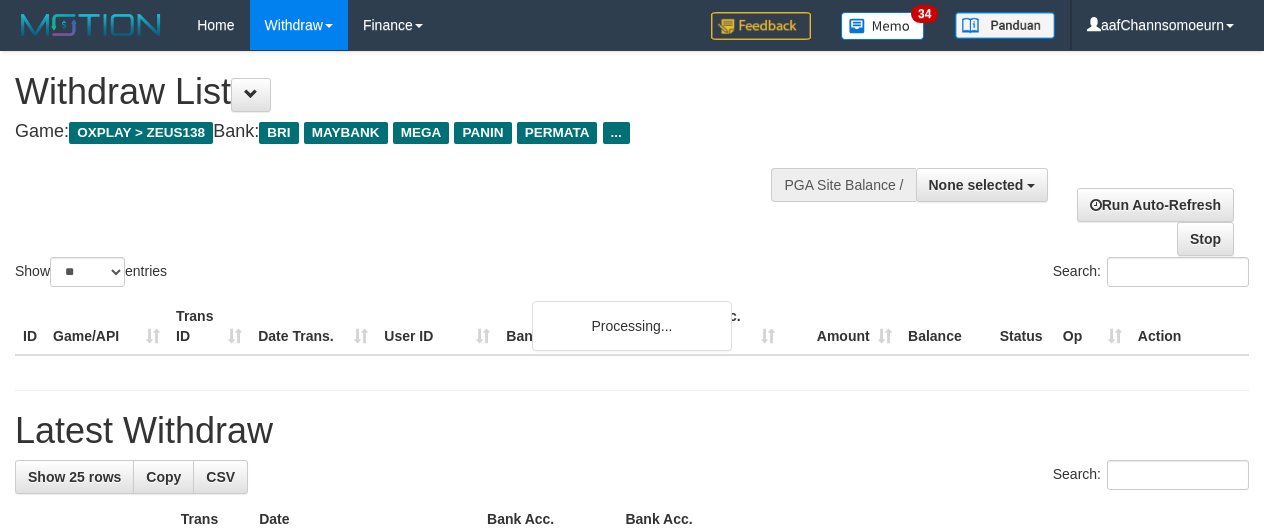 select 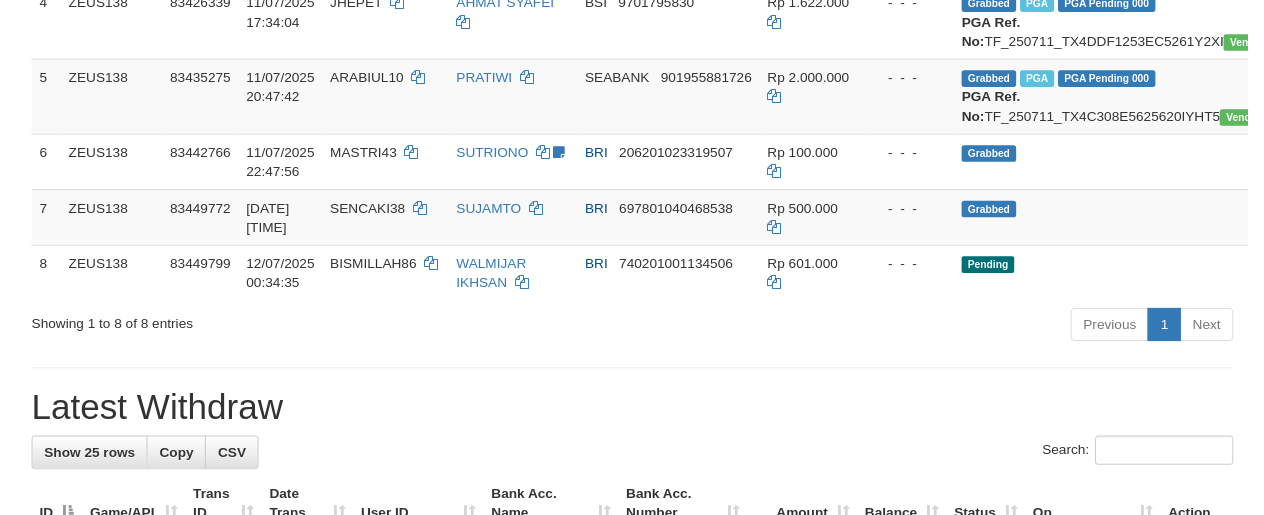 scroll, scrollTop: 1293, scrollLeft: 0, axis: vertical 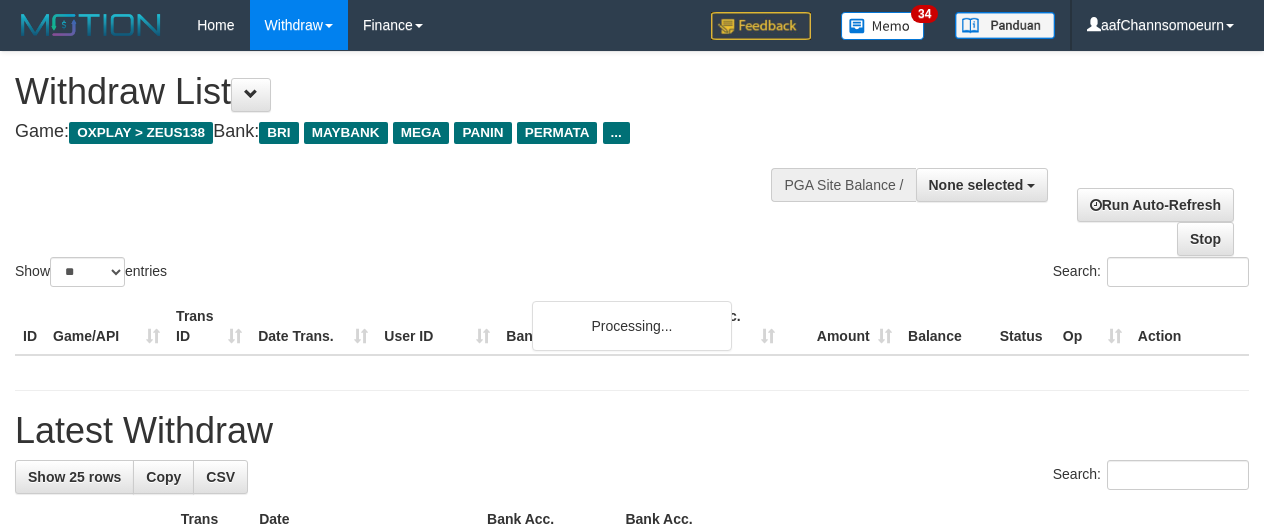 select 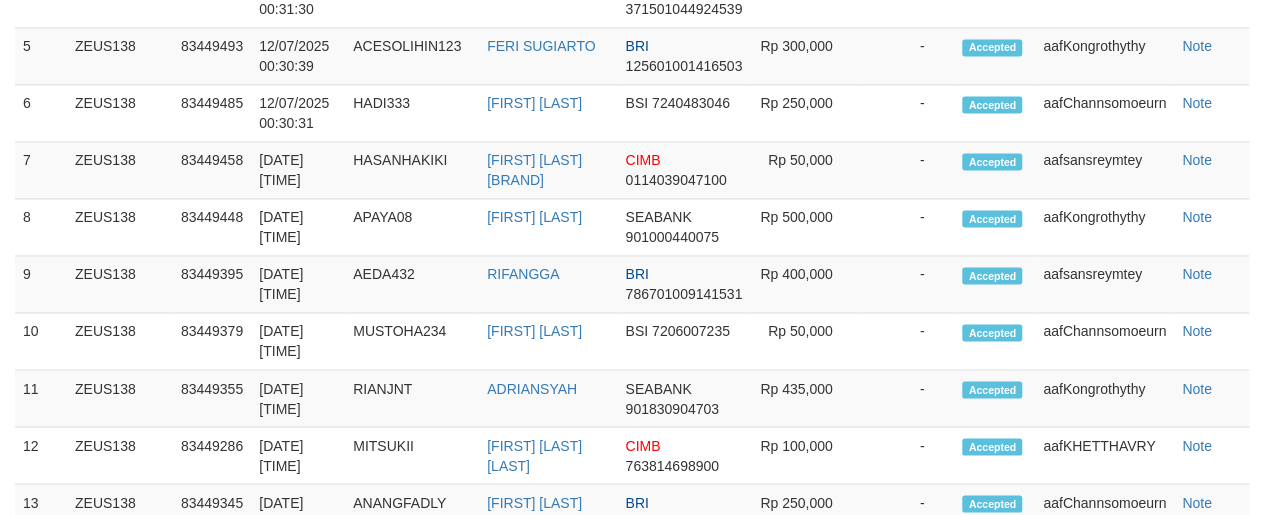 scroll, scrollTop: 1293, scrollLeft: 0, axis: vertical 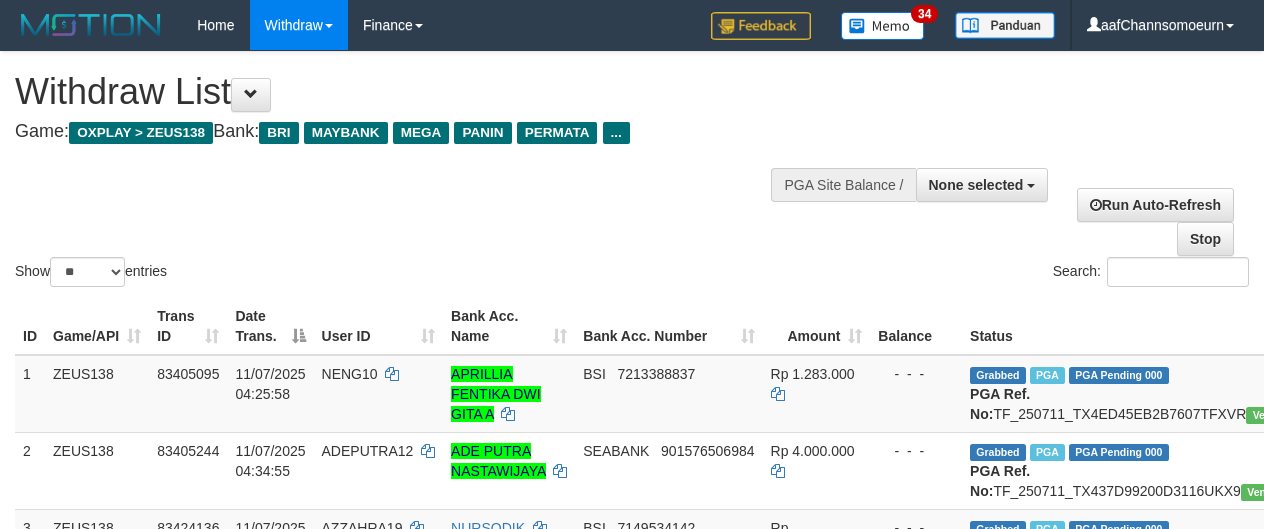 select 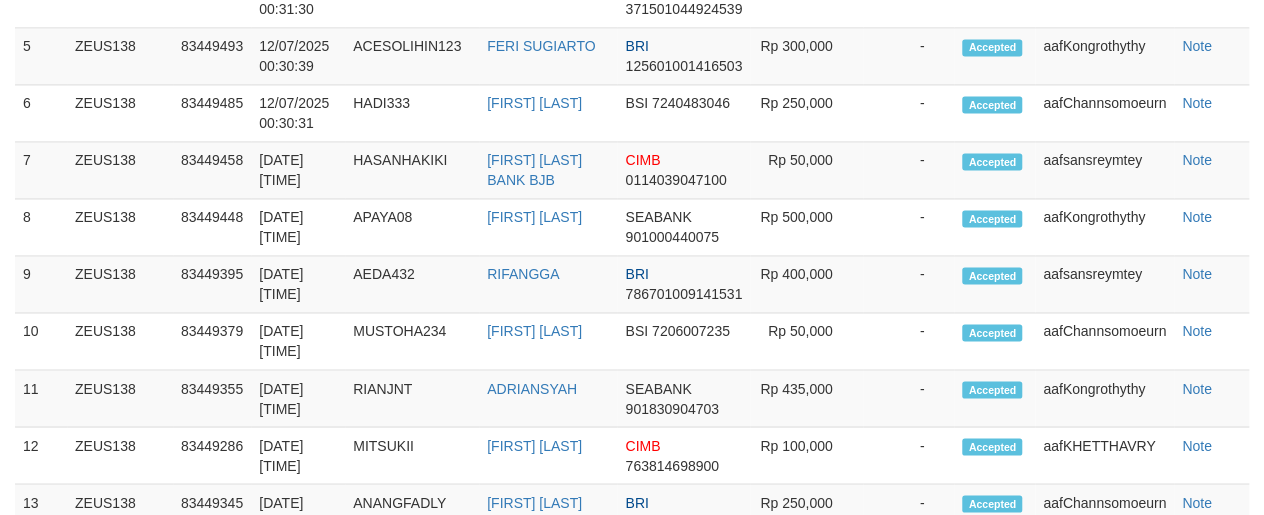 scroll, scrollTop: 1293, scrollLeft: 0, axis: vertical 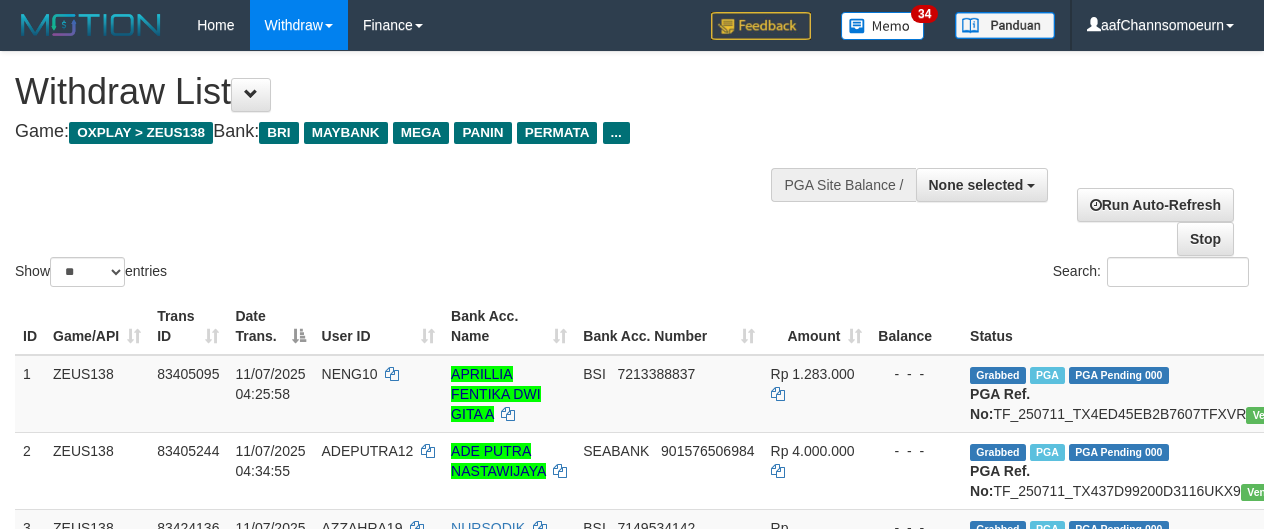 select 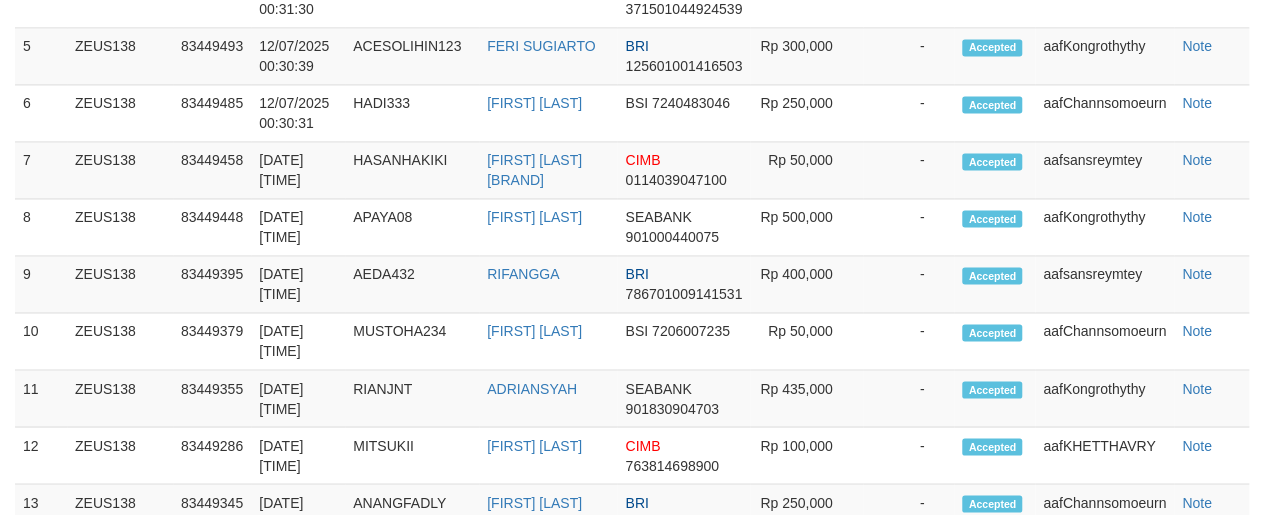 scroll, scrollTop: 1293, scrollLeft: 0, axis: vertical 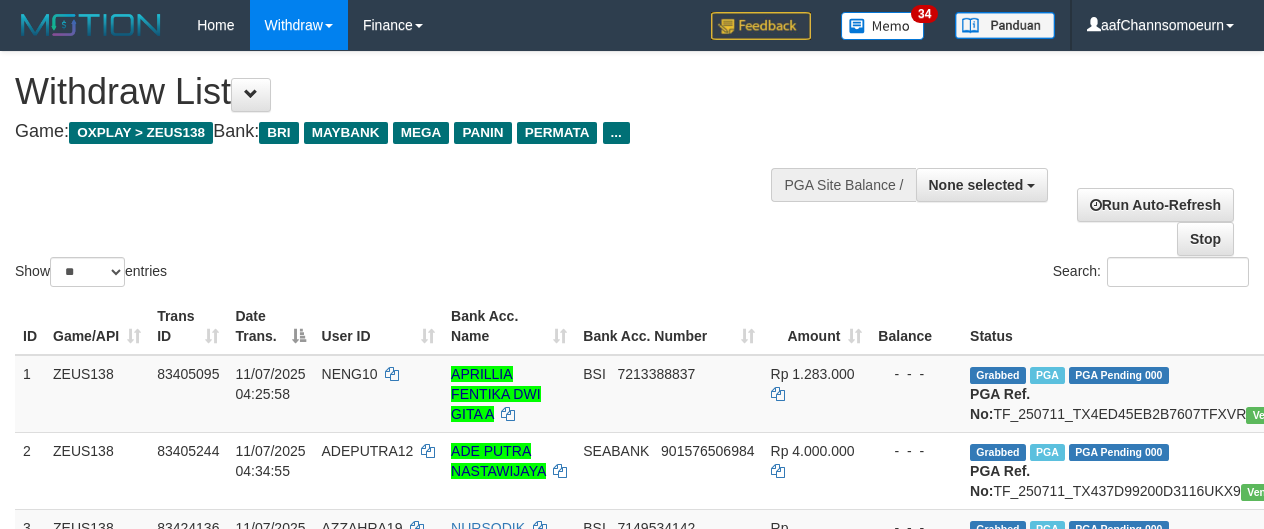 select 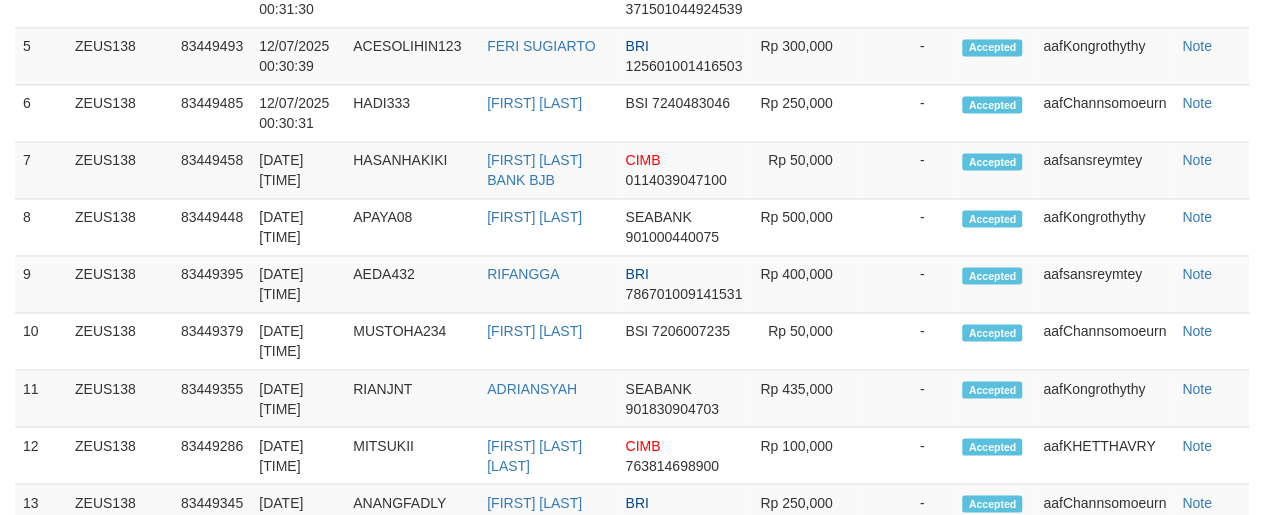 scroll, scrollTop: 1293, scrollLeft: 0, axis: vertical 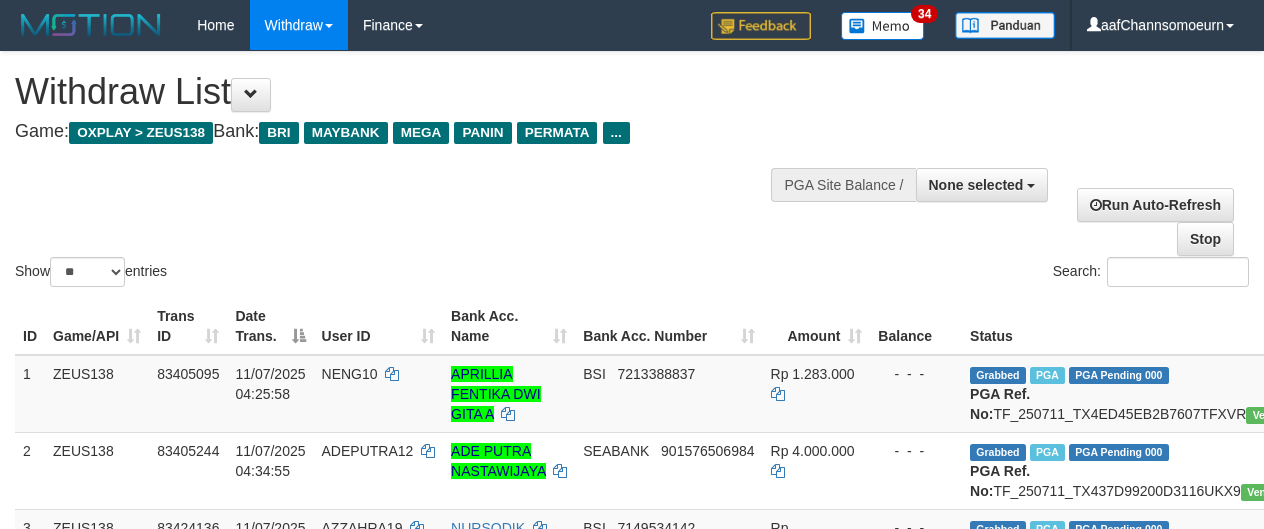 select 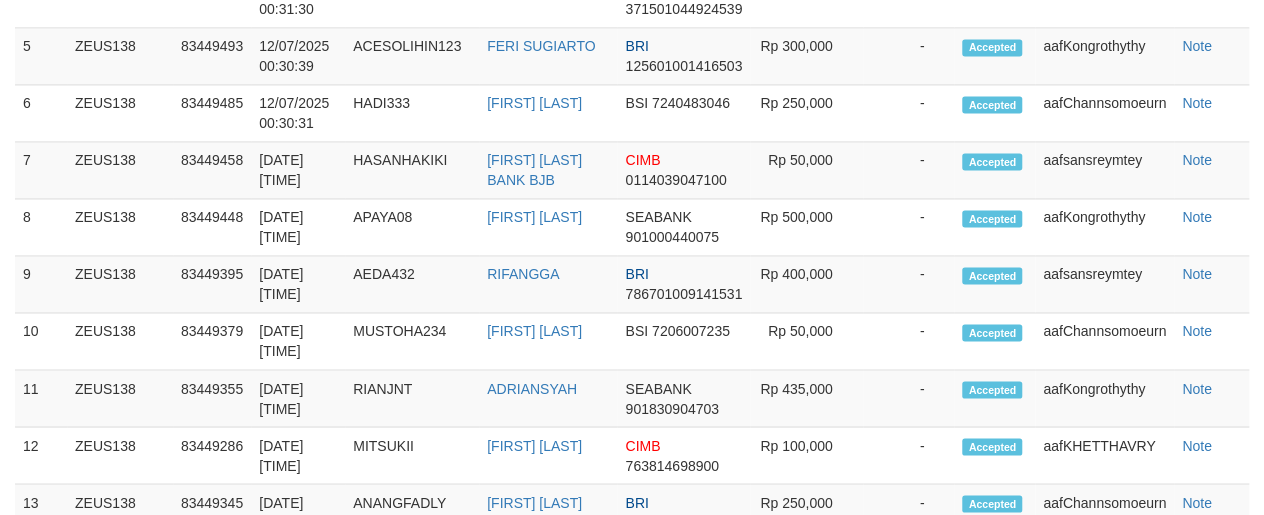 scroll, scrollTop: 1293, scrollLeft: 0, axis: vertical 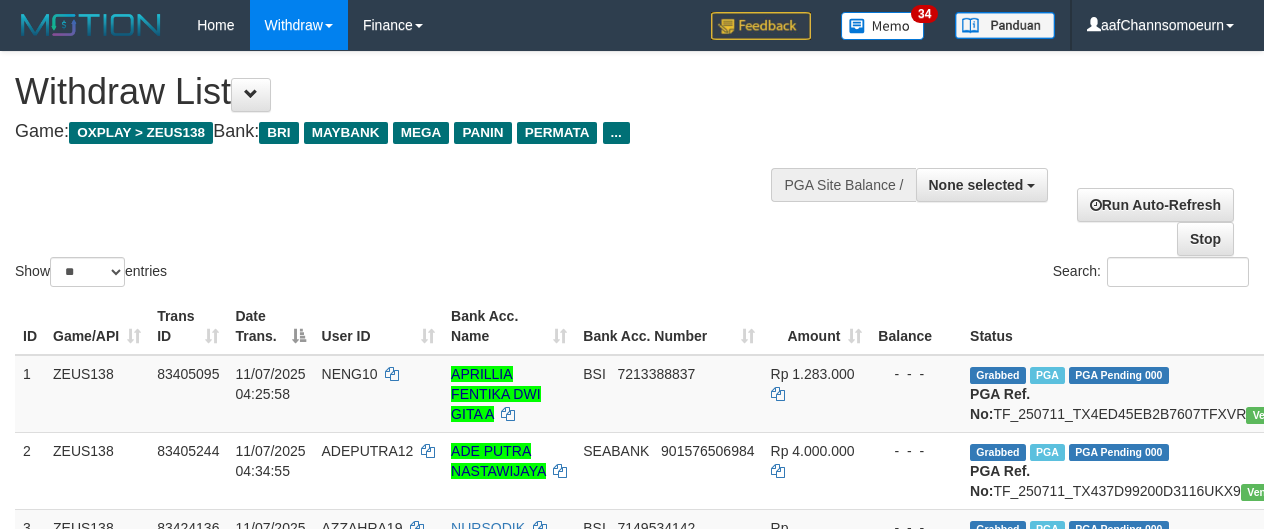 select 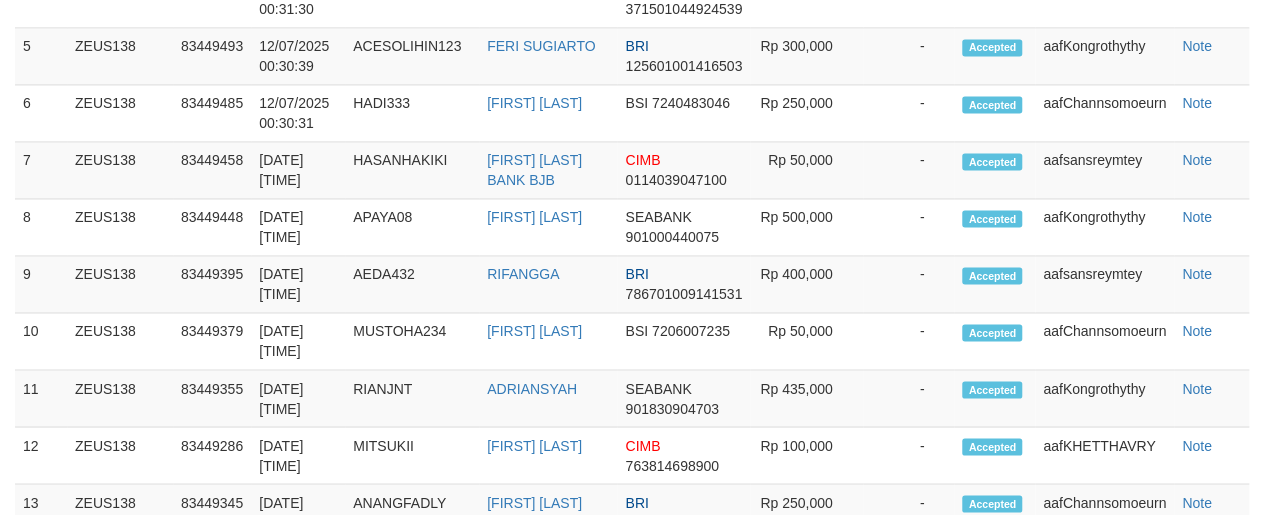 scroll, scrollTop: 1293, scrollLeft: 0, axis: vertical 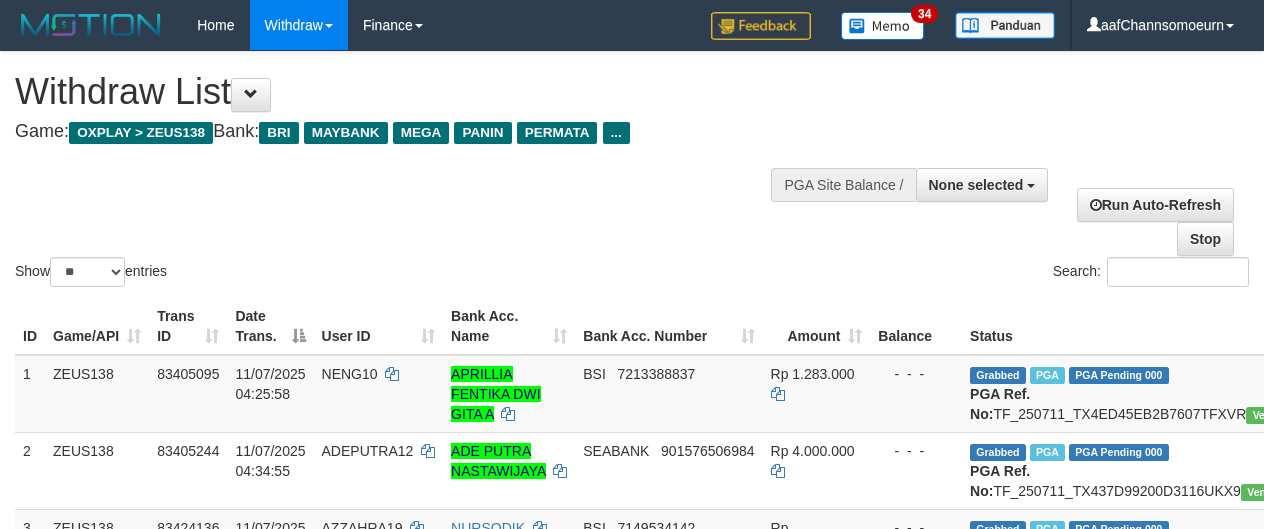 select 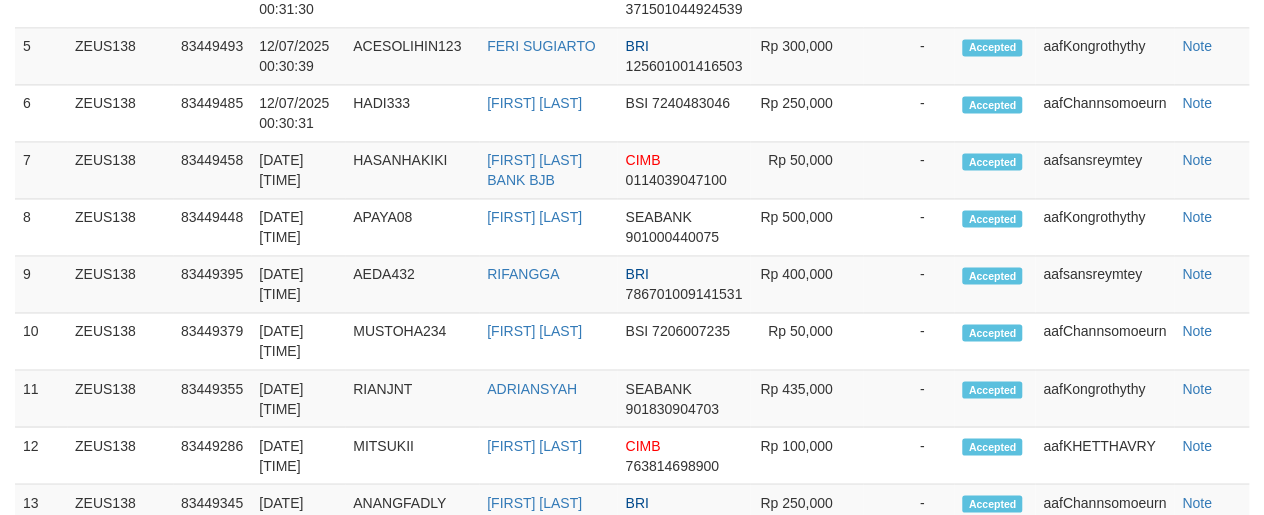 scroll, scrollTop: 1293, scrollLeft: 0, axis: vertical 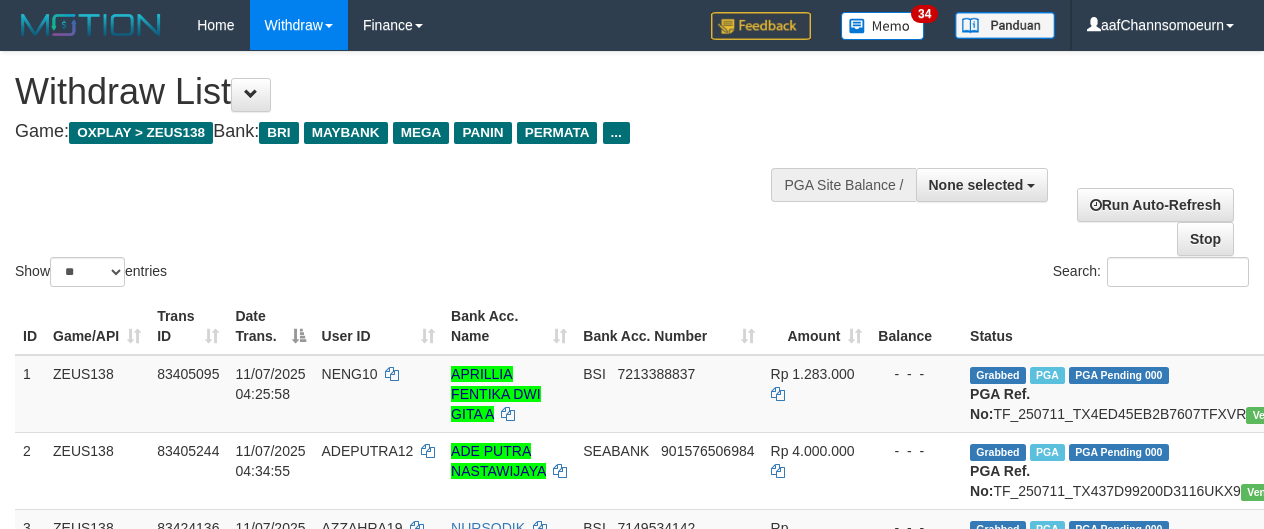 select 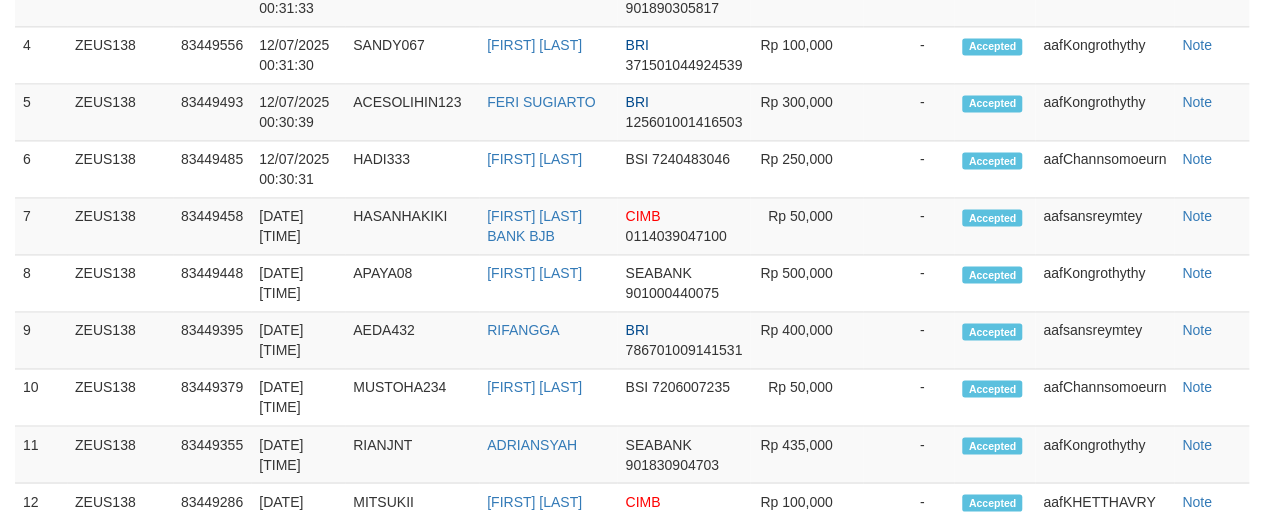 scroll, scrollTop: 1123, scrollLeft: 0, axis: vertical 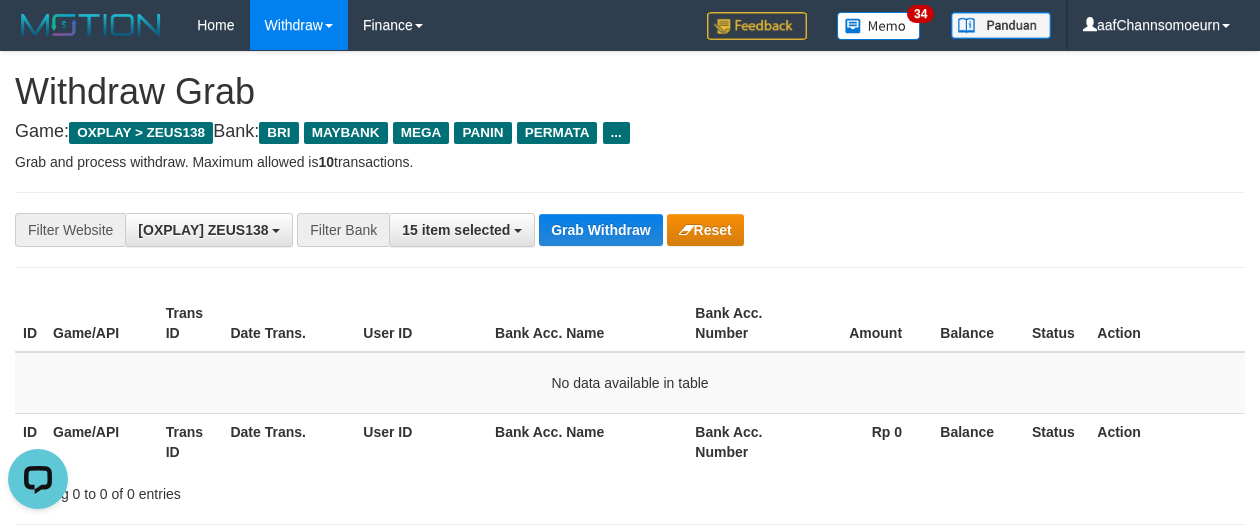 click on "**********" at bounding box center (630, 230) 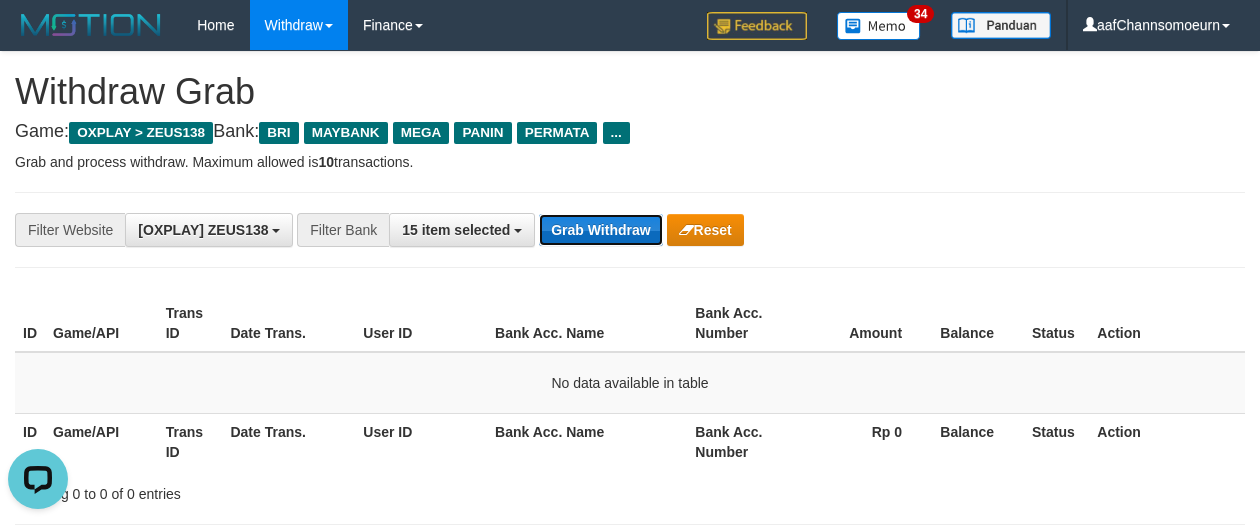 click on "Grab Withdraw" at bounding box center [600, 230] 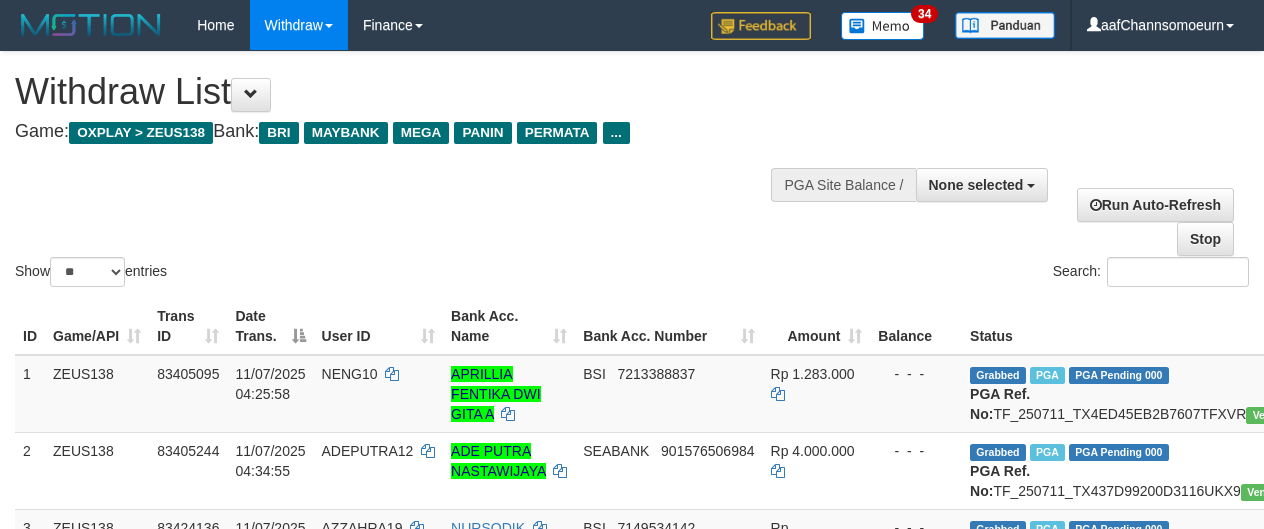 select 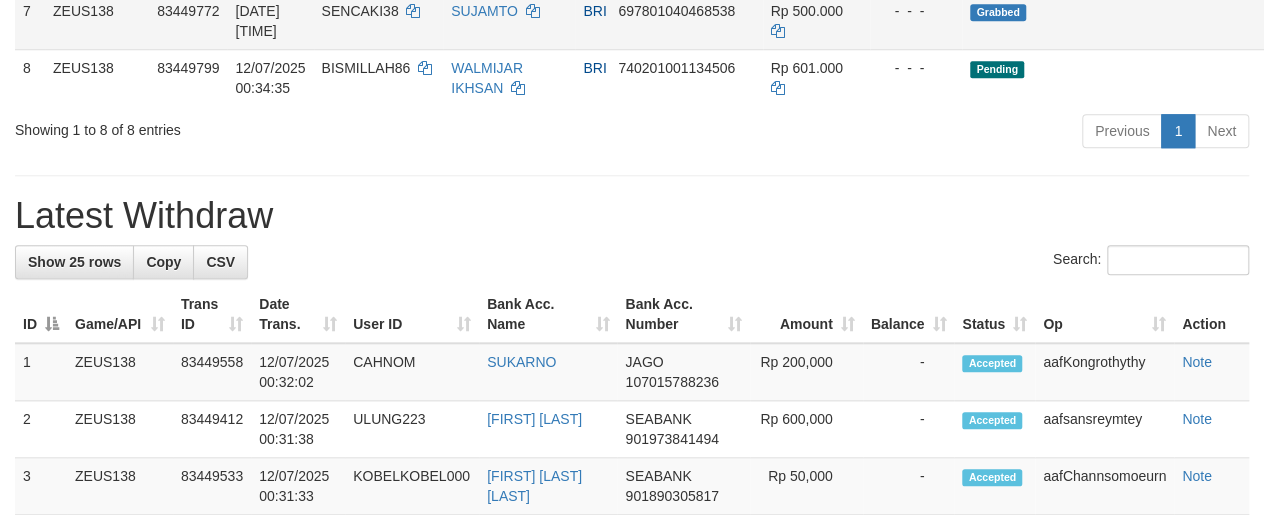 scroll, scrollTop: 750, scrollLeft: 0, axis: vertical 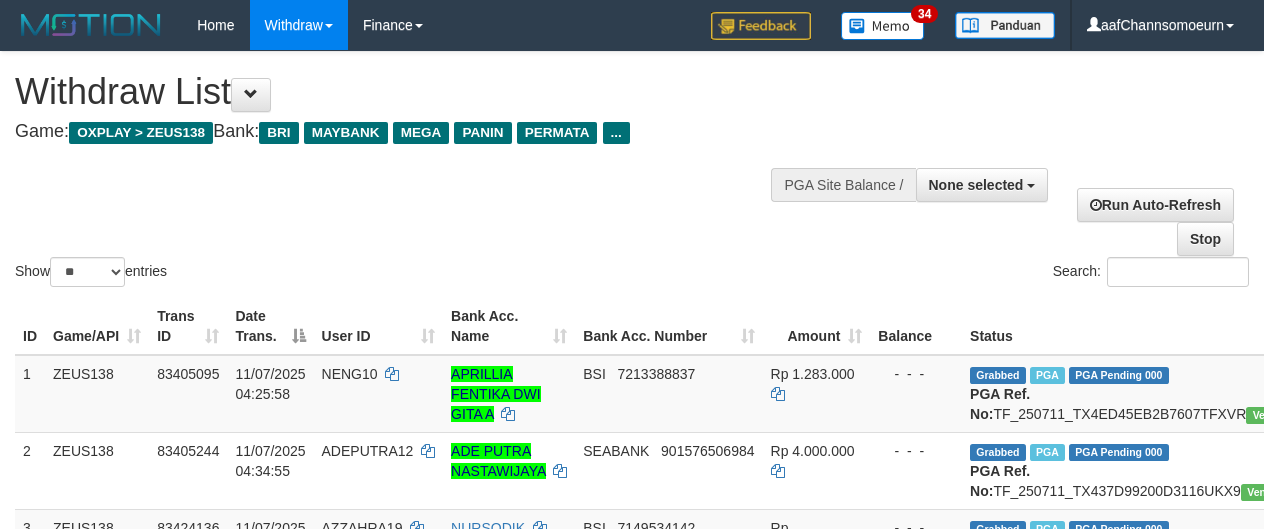 select 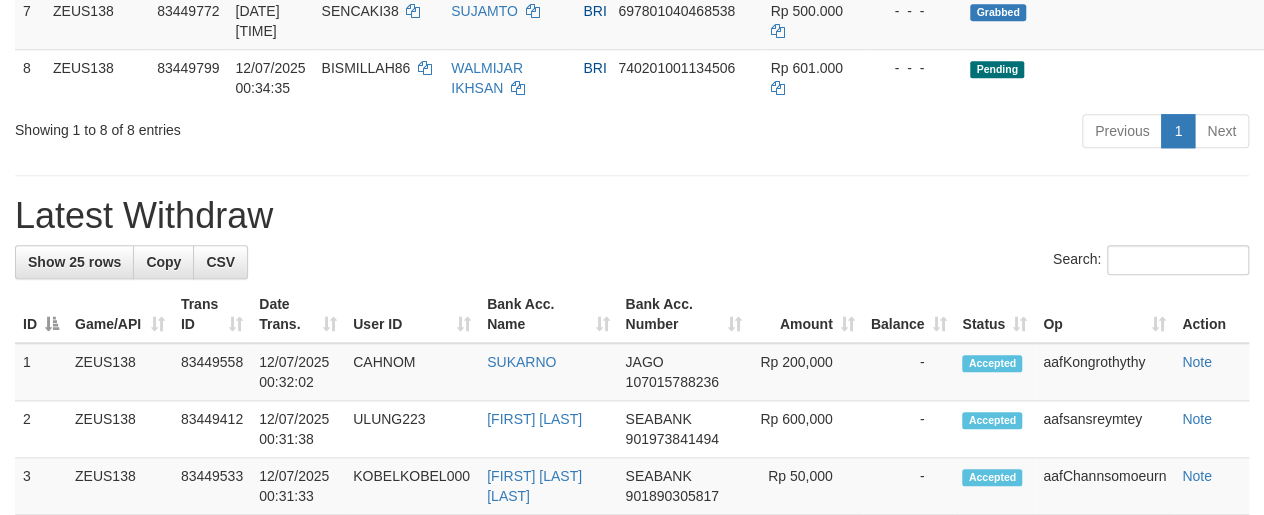 scroll, scrollTop: 750, scrollLeft: 0, axis: vertical 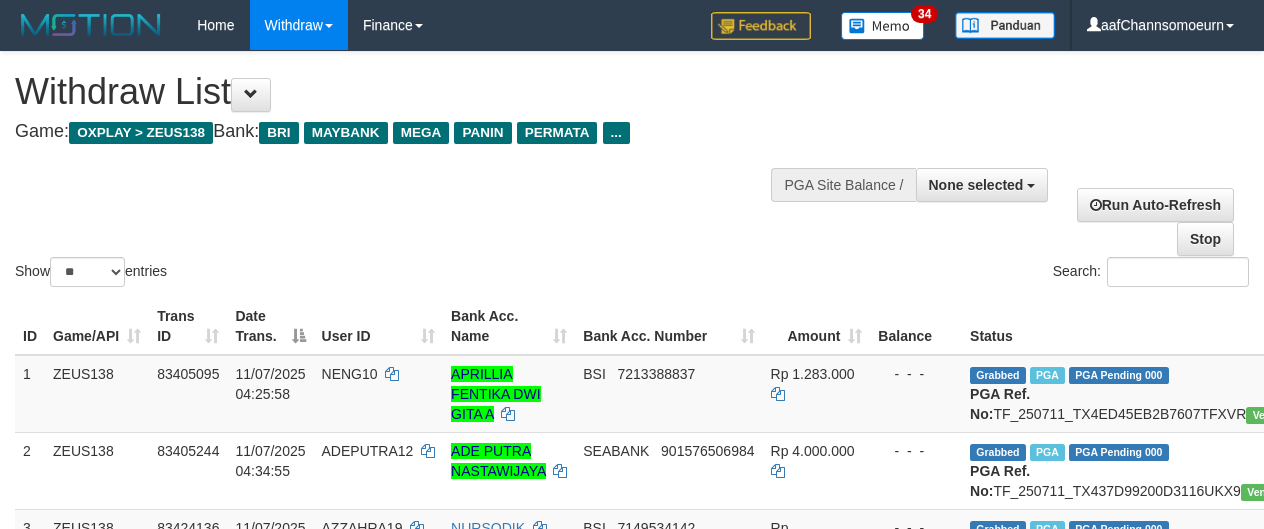select 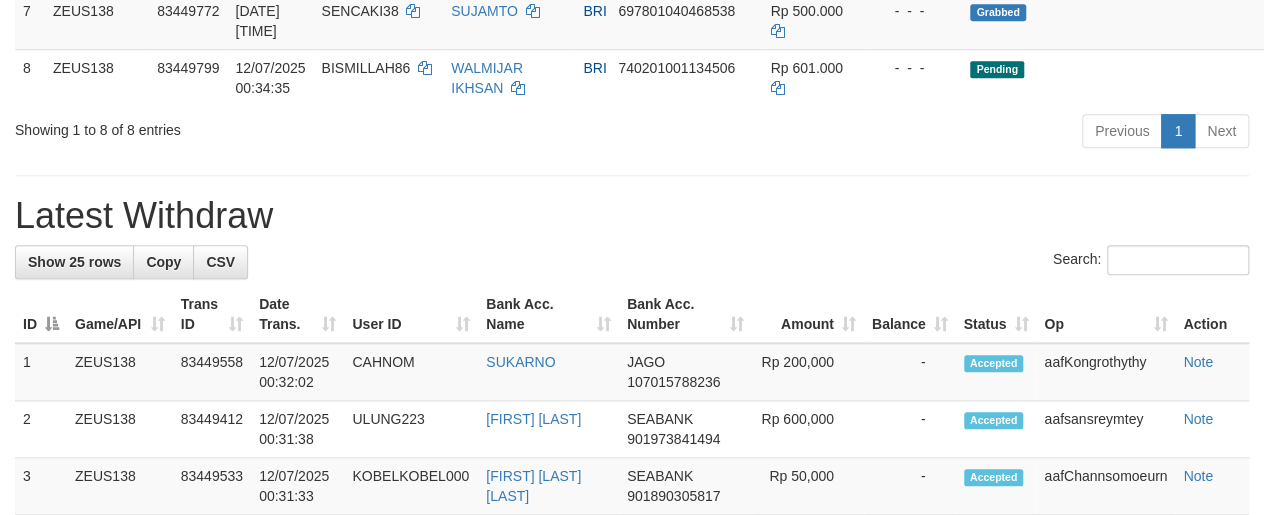 scroll, scrollTop: 750, scrollLeft: 0, axis: vertical 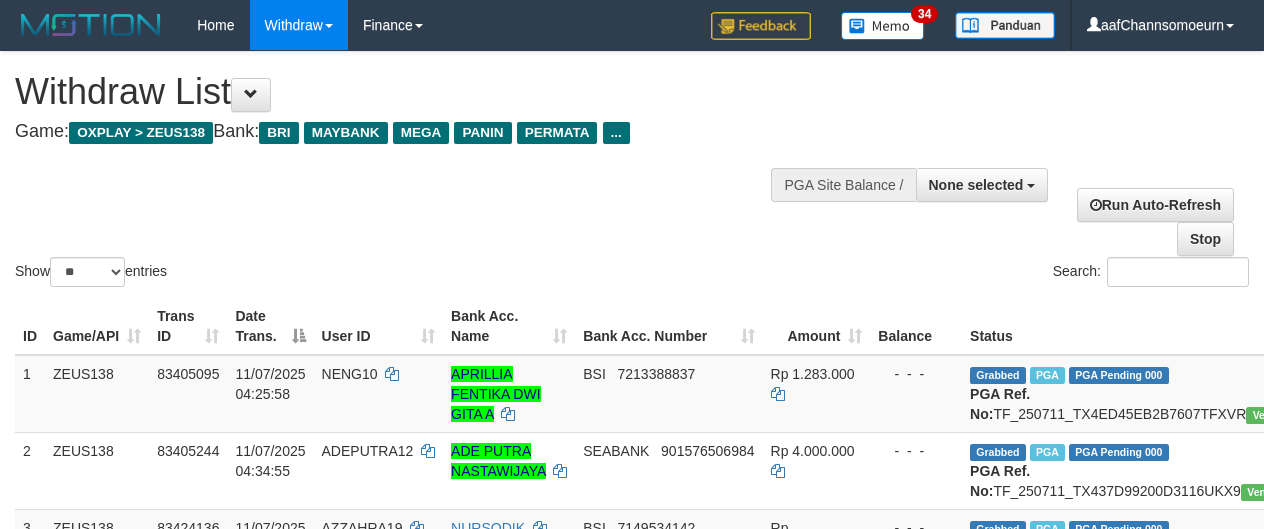 select 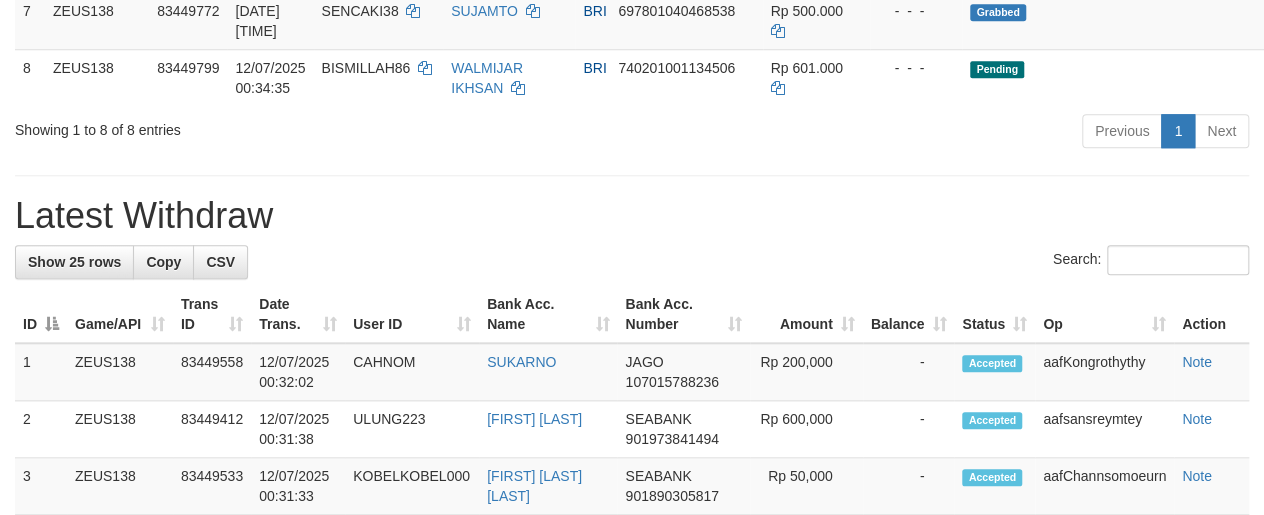 scroll, scrollTop: 750, scrollLeft: 0, axis: vertical 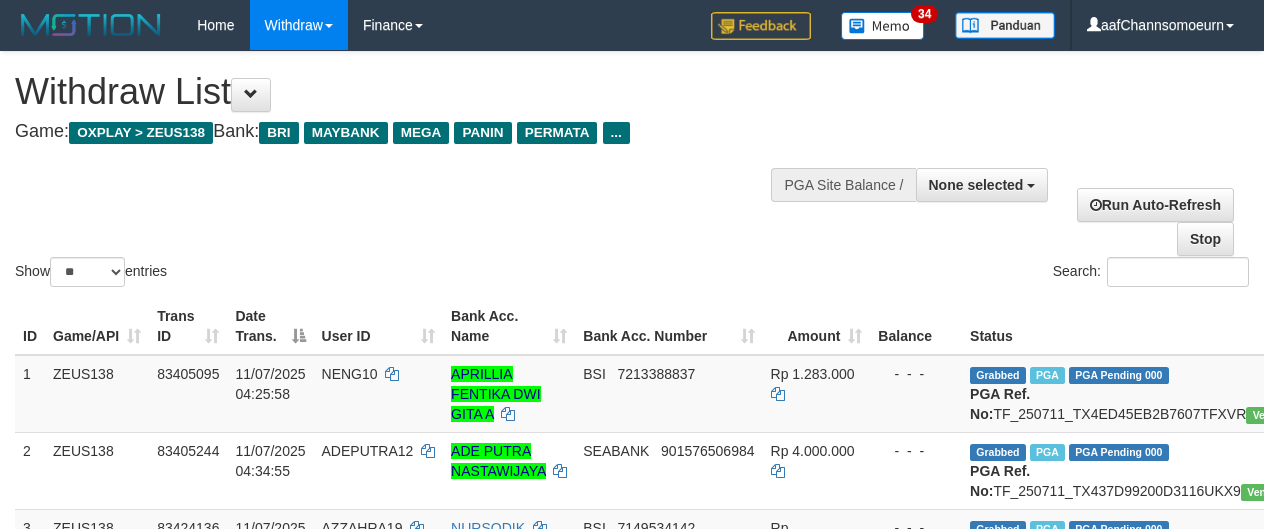 select 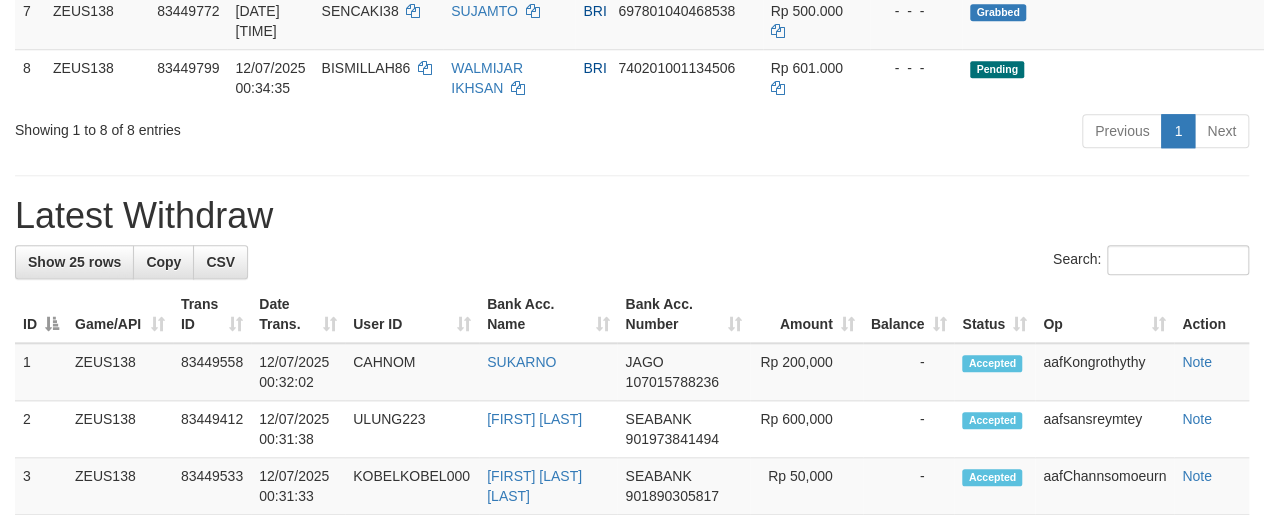 scroll, scrollTop: 750, scrollLeft: 0, axis: vertical 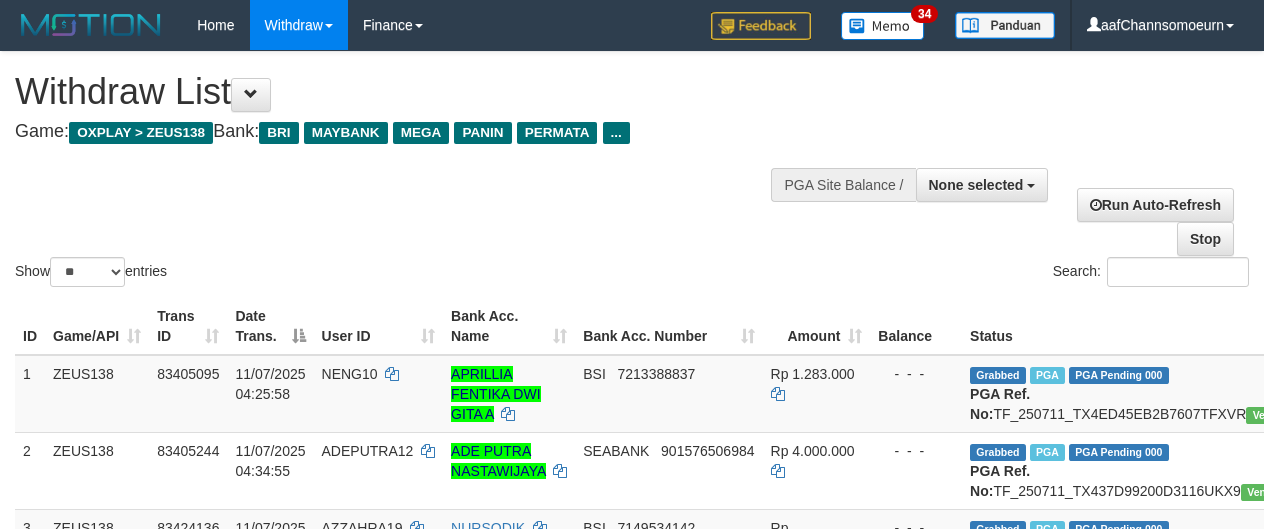 select 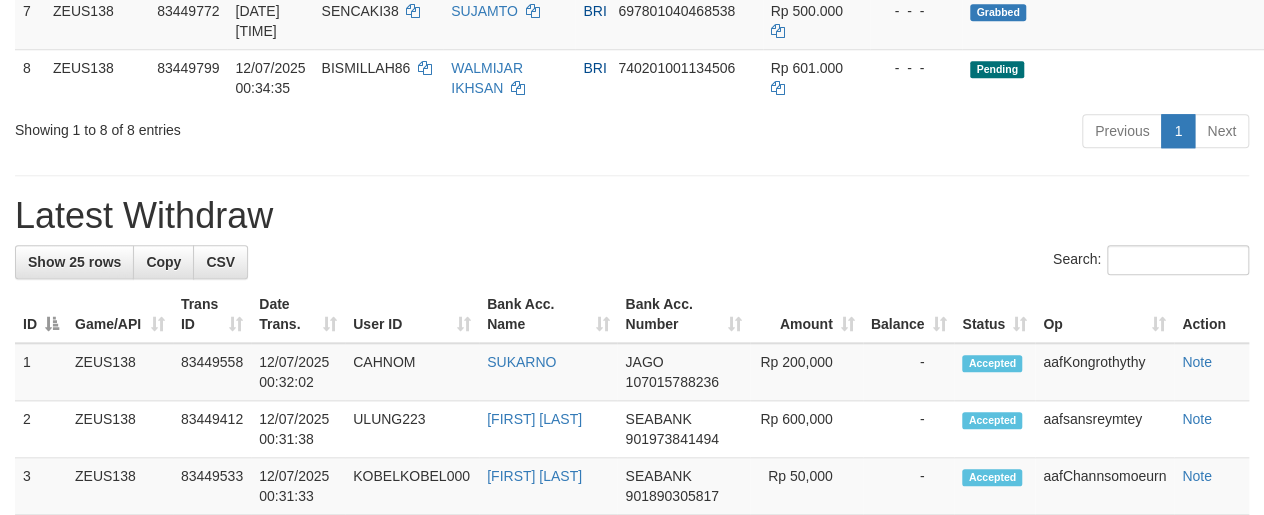 scroll, scrollTop: 750, scrollLeft: 0, axis: vertical 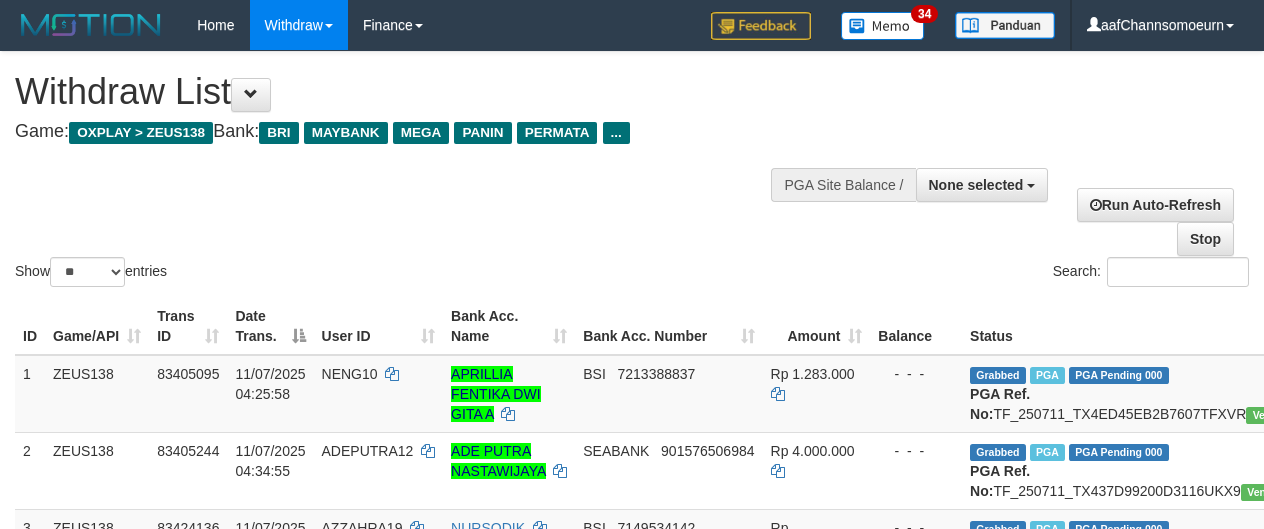 select 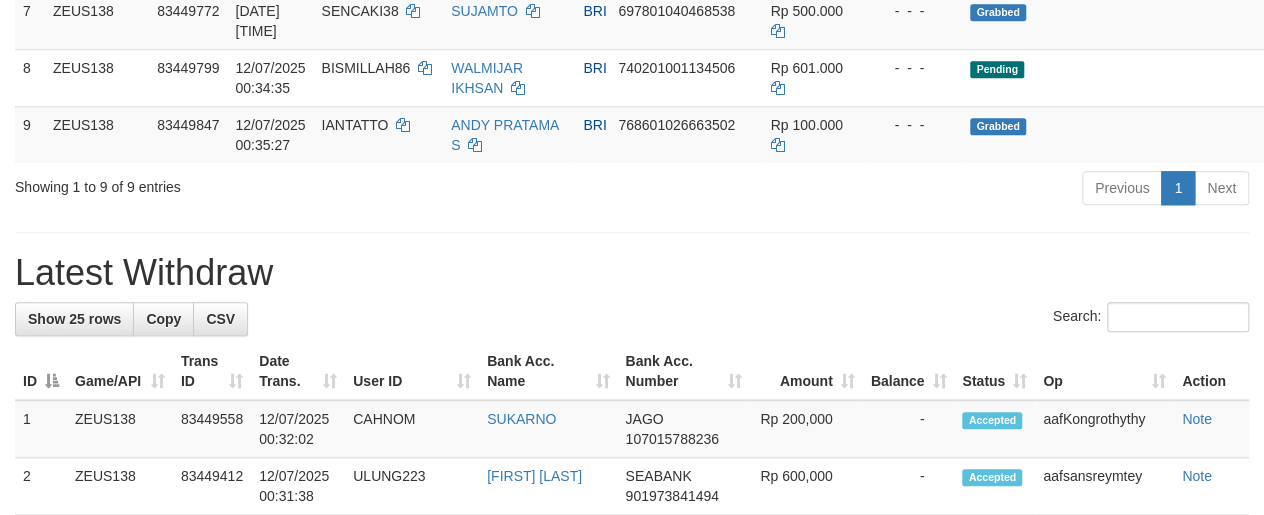 scroll, scrollTop: 750, scrollLeft: 0, axis: vertical 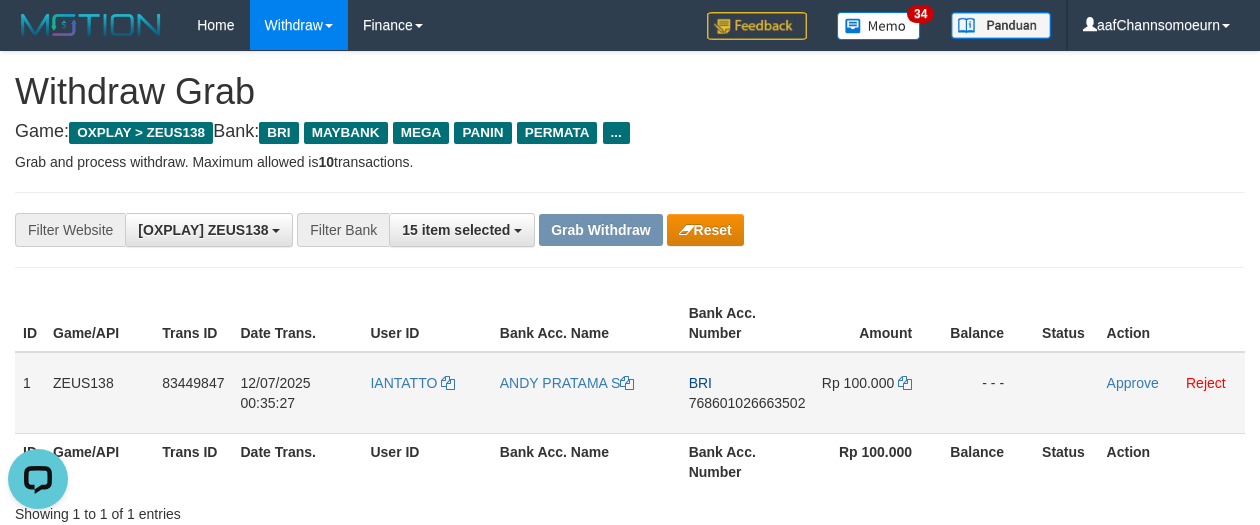 click on "IANTATTO" at bounding box center [426, 393] 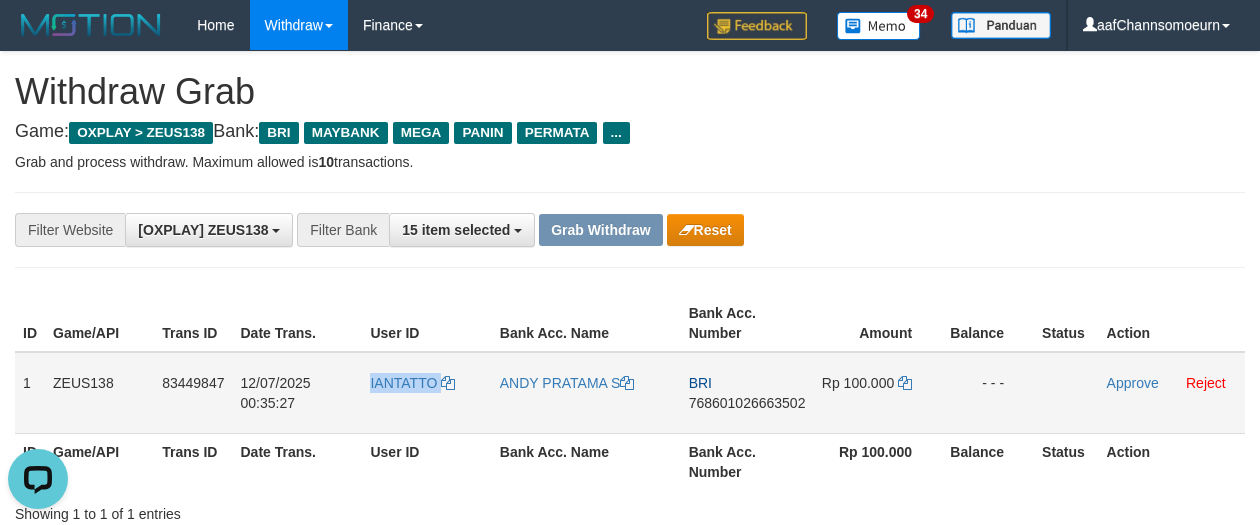 click on "IANTATTO" at bounding box center (426, 393) 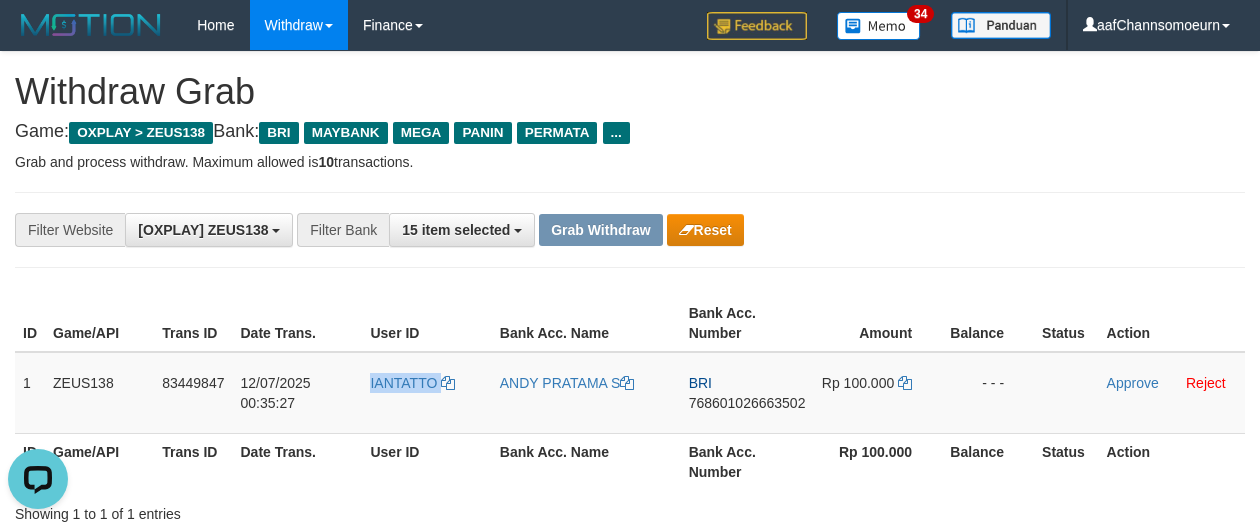 copy on "IANTATTO" 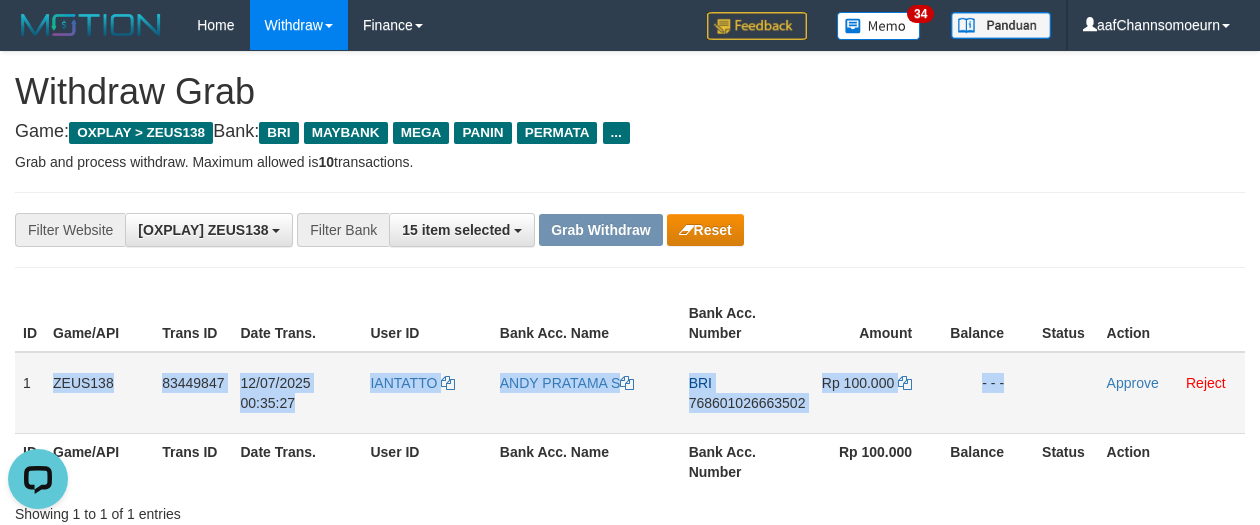 drag, startPoint x: 28, startPoint y: 365, endPoint x: 1090, endPoint y: 390, distance: 1062.2942 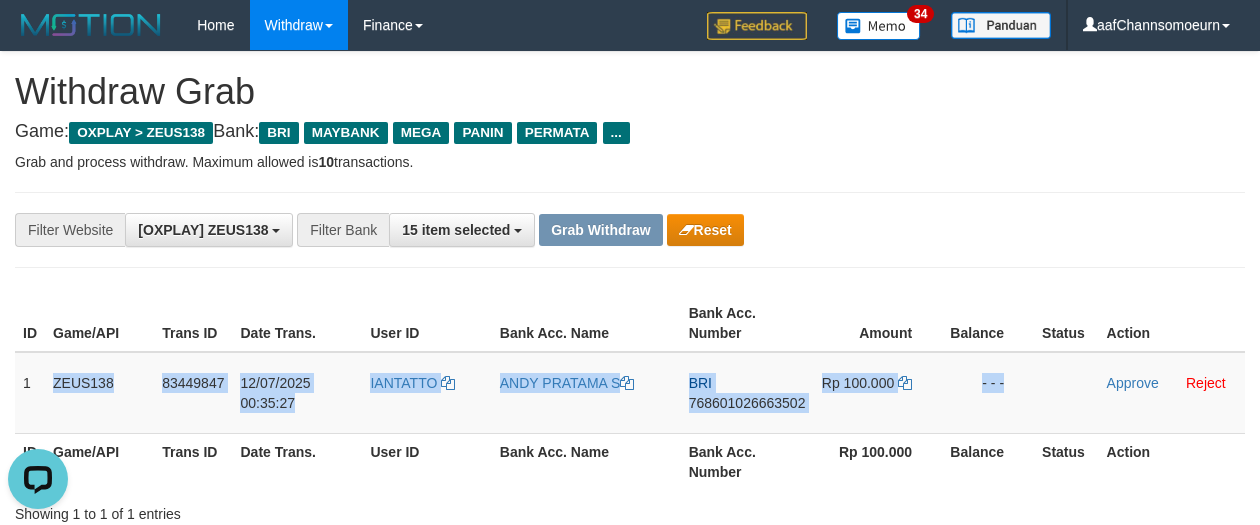 copy on "ZEUS138
83449847
12/07/2025 00:35:27
IANTATTO
ANDY PRATAMA S
BRI
768601026663502
Rp 100.000
- - -" 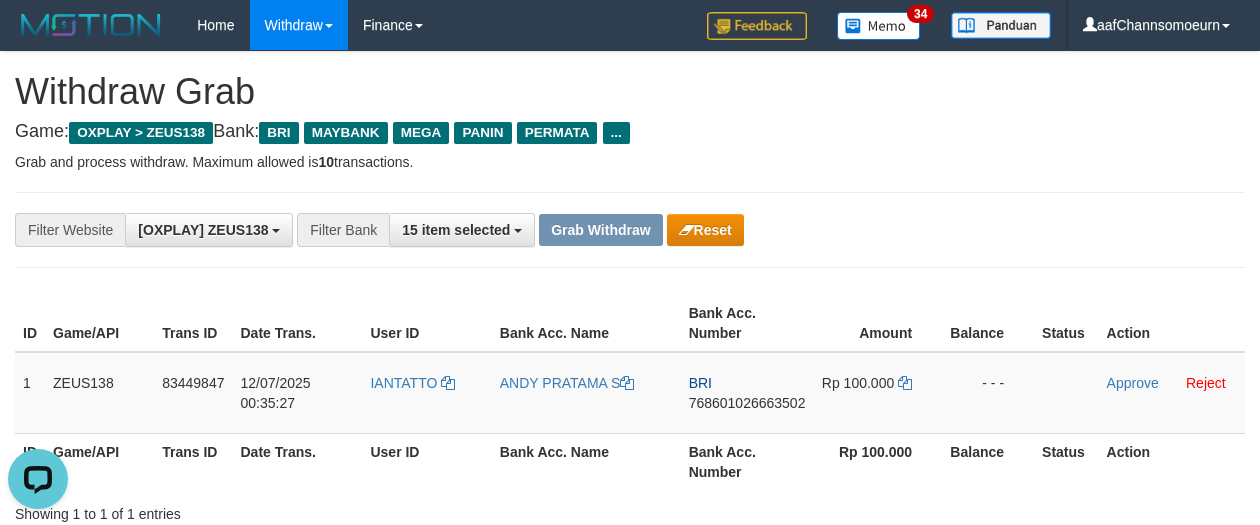 drag, startPoint x: 856, startPoint y: 218, endPoint x: 625, endPoint y: 308, distance: 247.91328 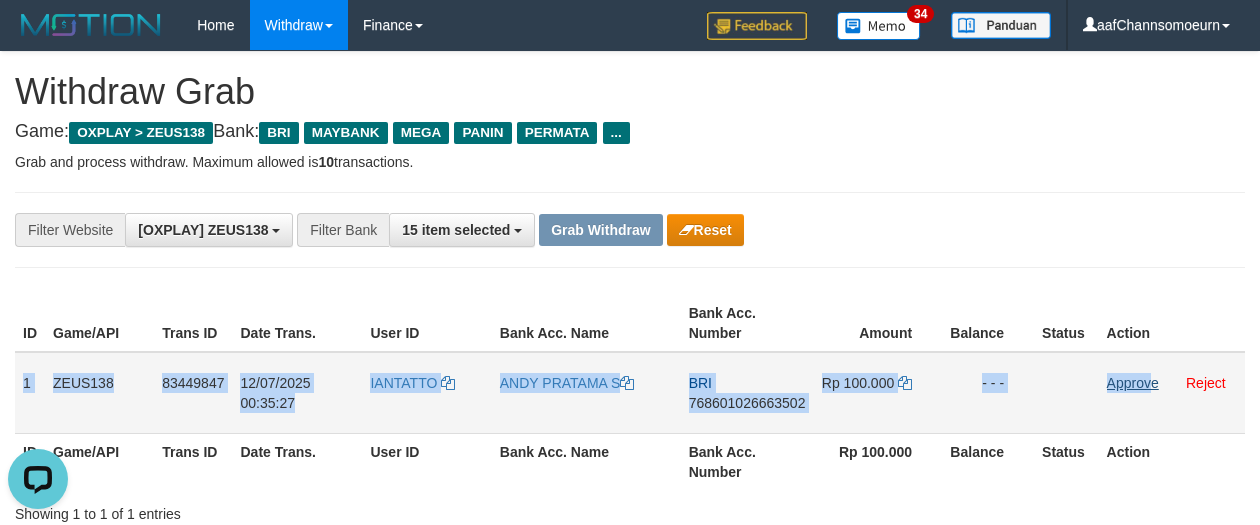drag, startPoint x: 22, startPoint y: 366, endPoint x: 1154, endPoint y: 382, distance: 1132.113 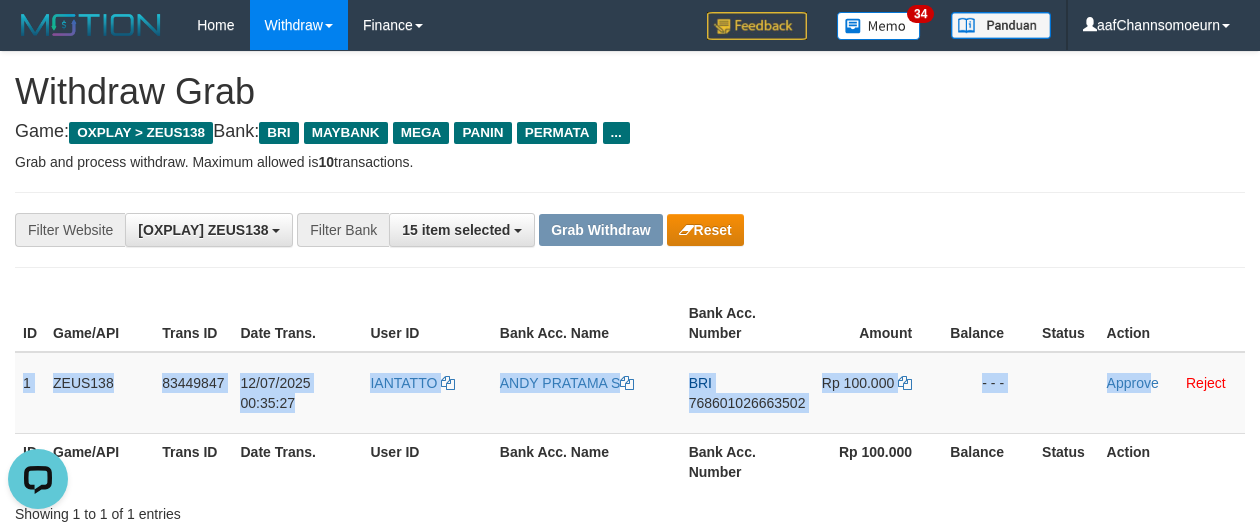 copy on "1
ZEUS138
83449847
12/07/2025 00:35:27
IANTATTO
ANDY PRATAMA S
BRI
768601026663502
Rp 100.000
- - -
Approv" 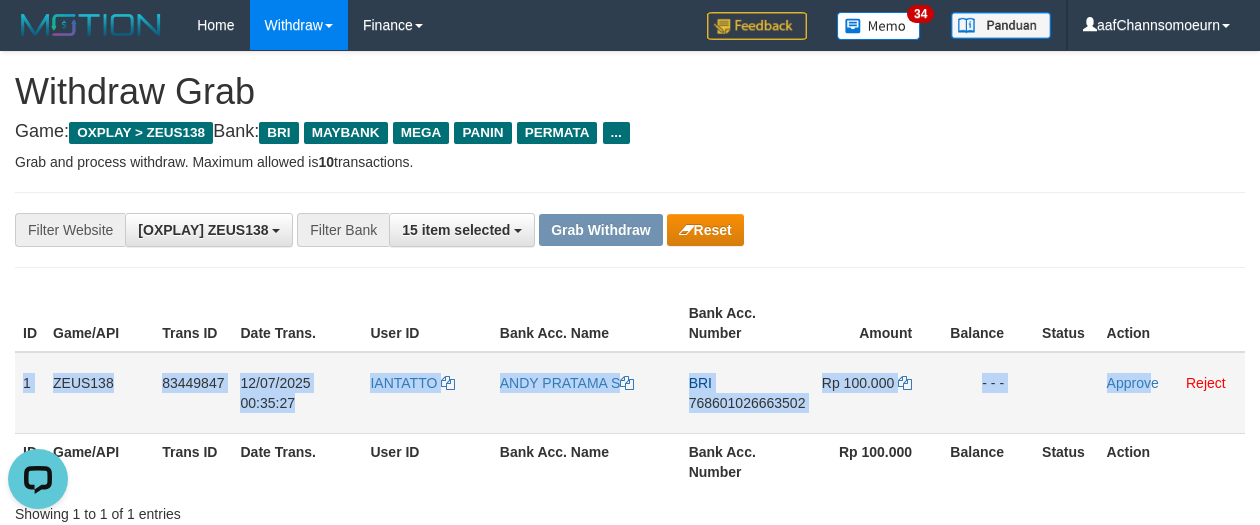 click on "768601026663502" at bounding box center (747, 403) 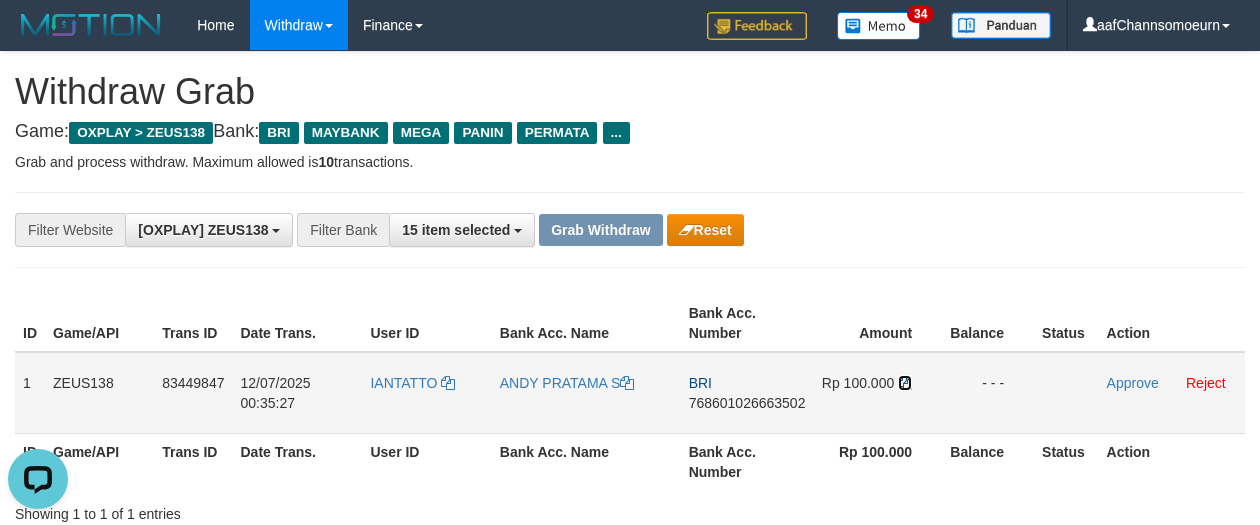 click at bounding box center (905, 383) 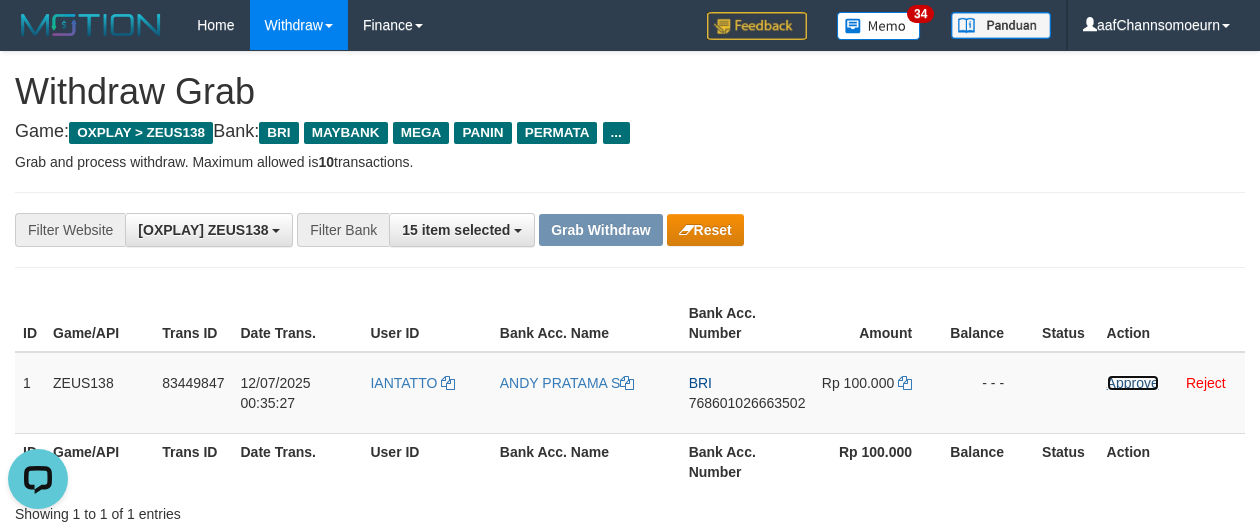 drag, startPoint x: 1118, startPoint y: 385, endPoint x: 716, endPoint y: 193, distance: 445.49747 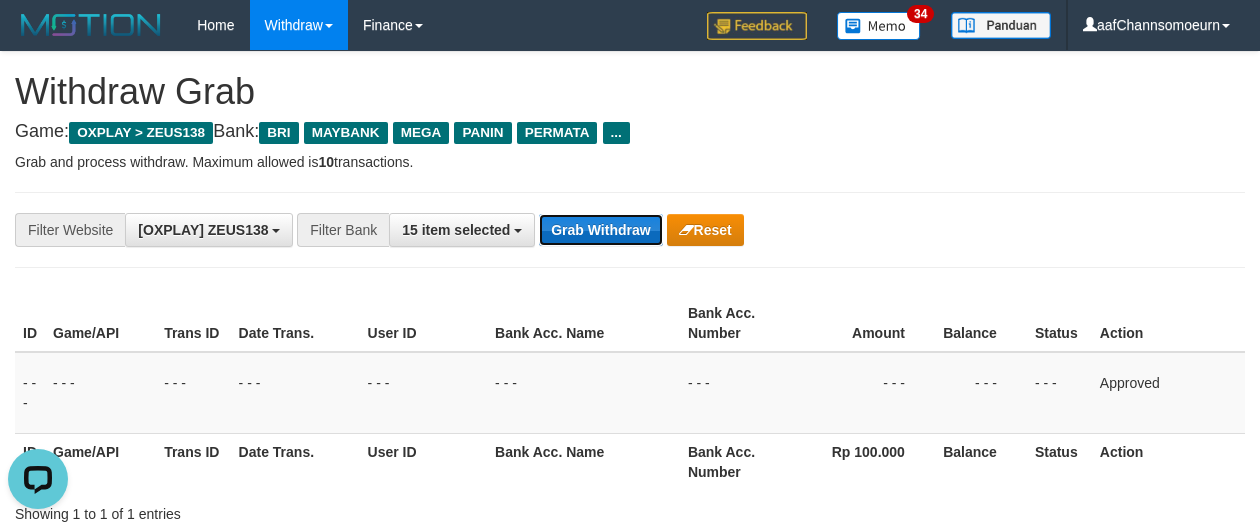 click on "Grab Withdraw" at bounding box center [600, 230] 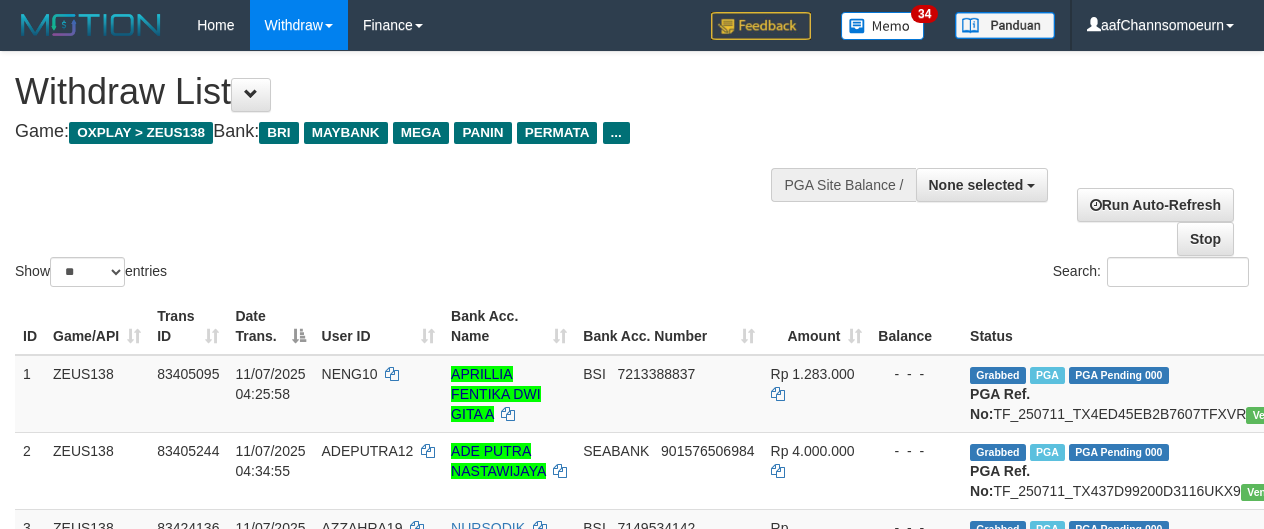 select 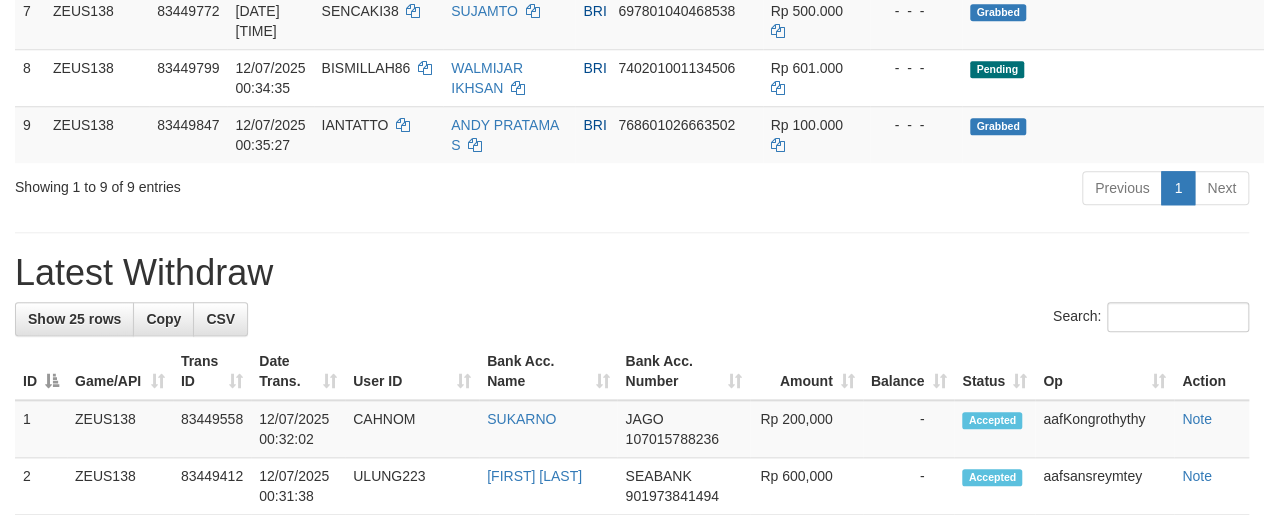 scroll, scrollTop: 750, scrollLeft: 0, axis: vertical 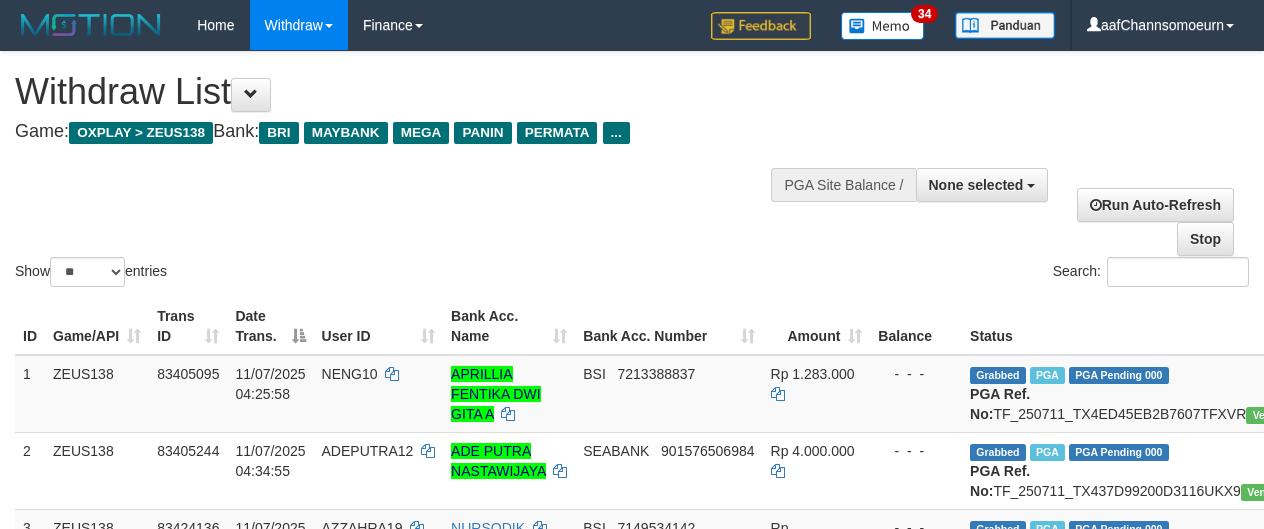 select 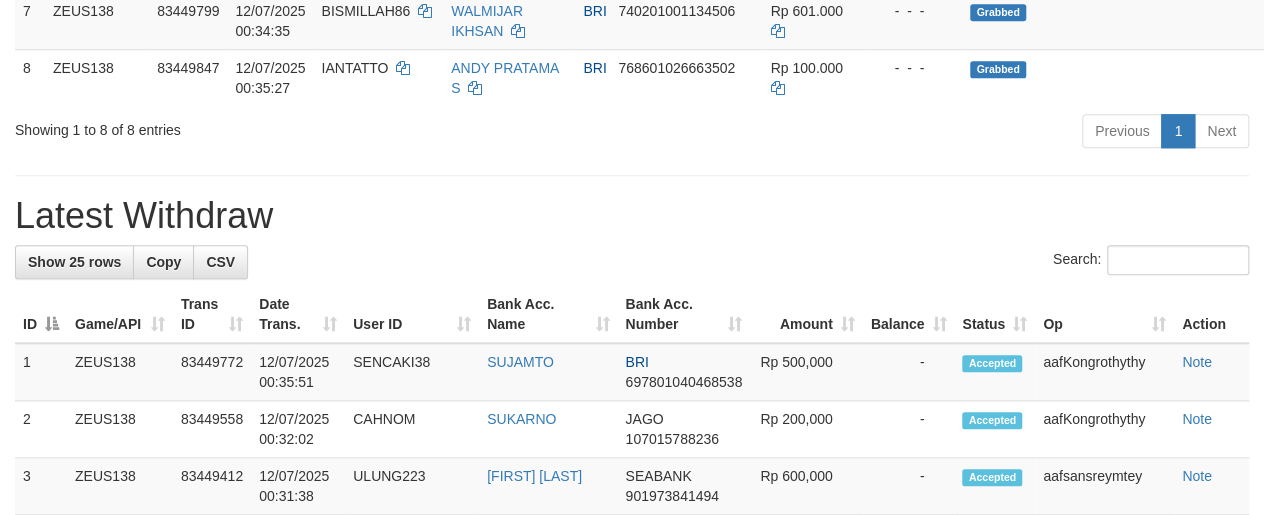 scroll, scrollTop: 750, scrollLeft: 0, axis: vertical 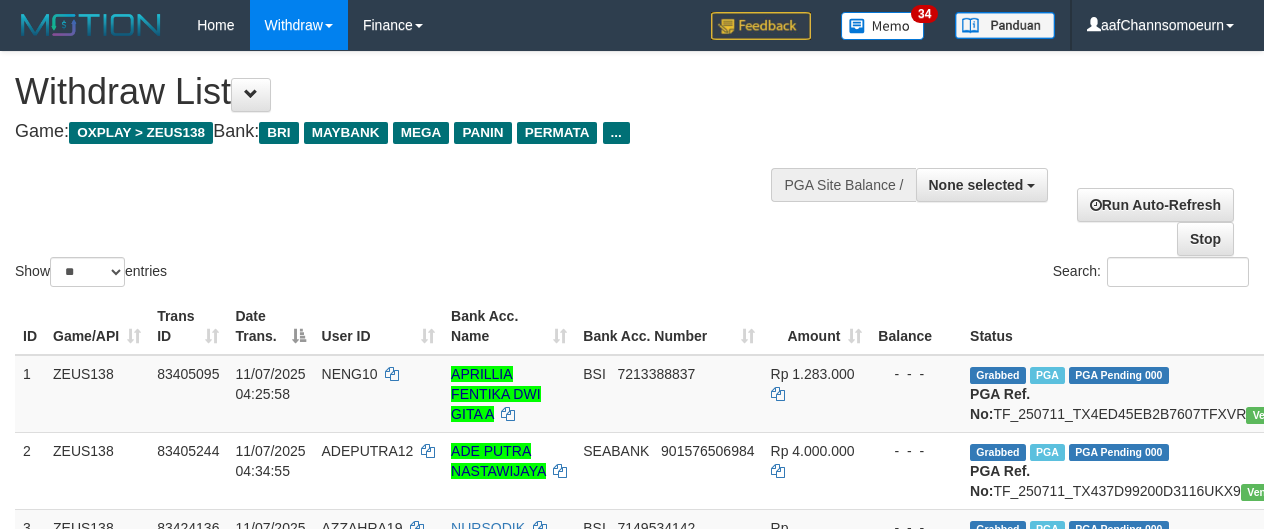 select 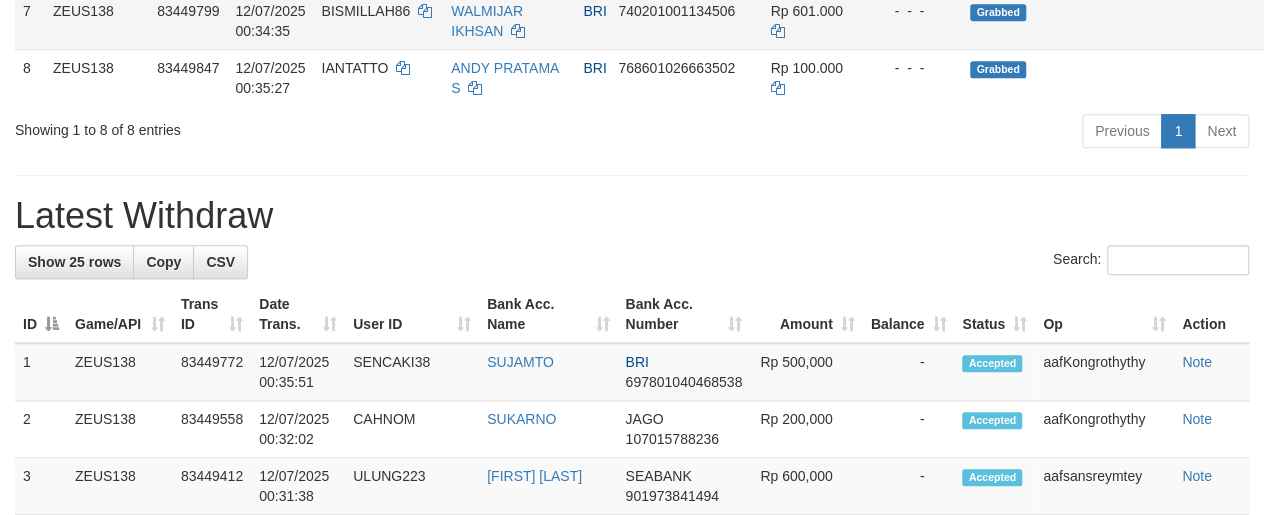 scroll, scrollTop: 750, scrollLeft: 0, axis: vertical 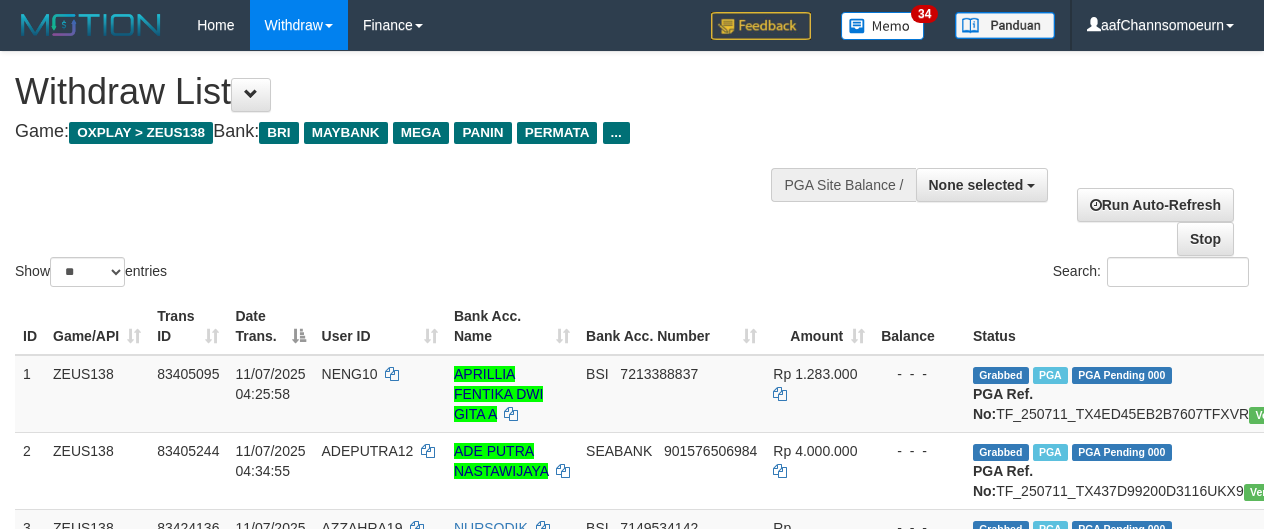 select 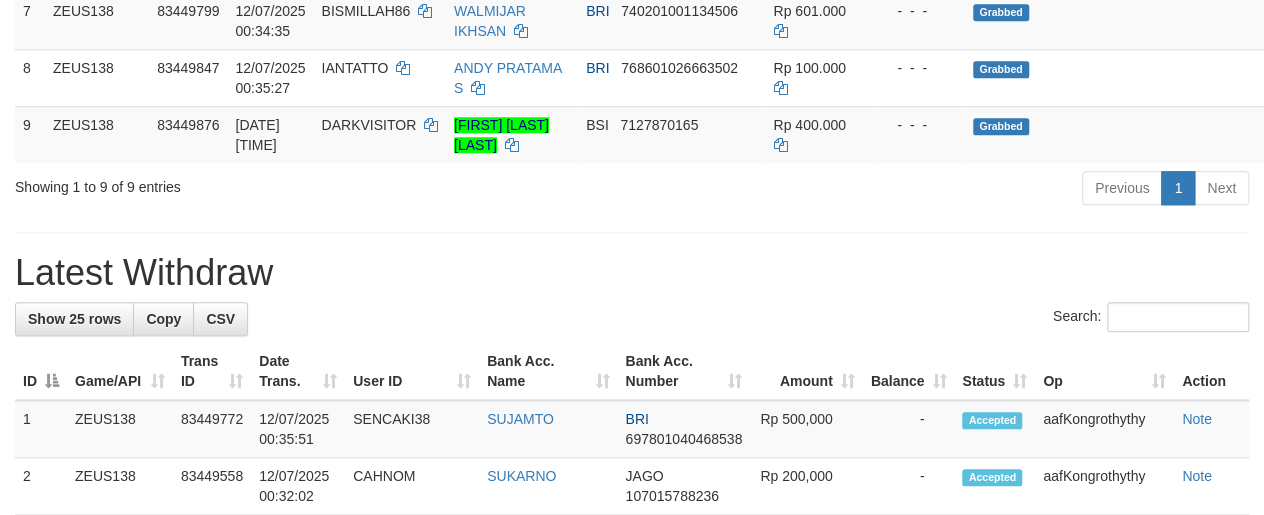 scroll, scrollTop: 750, scrollLeft: 0, axis: vertical 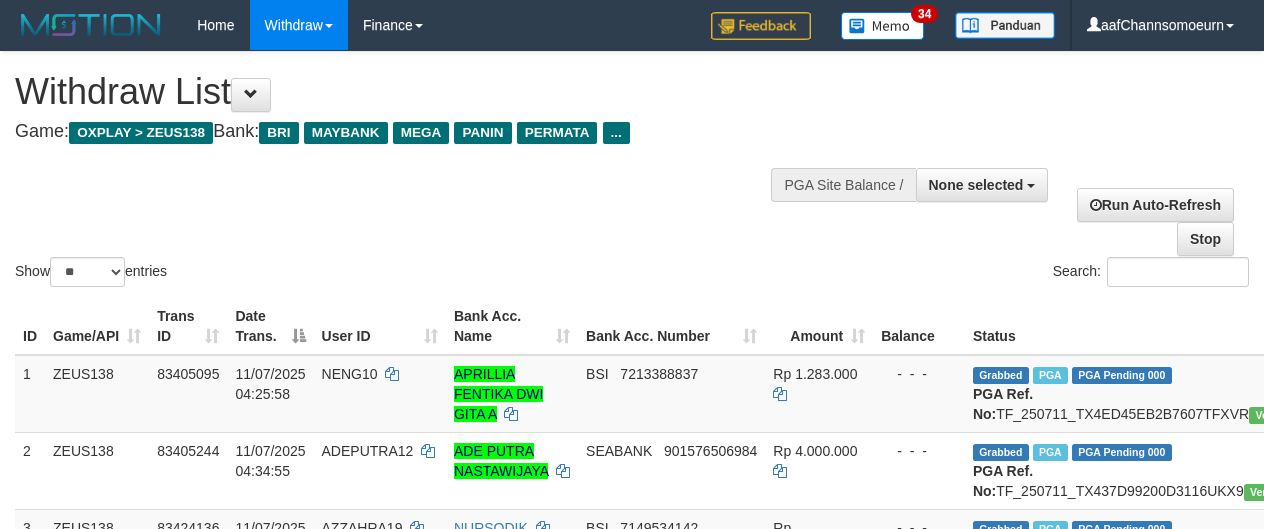 select 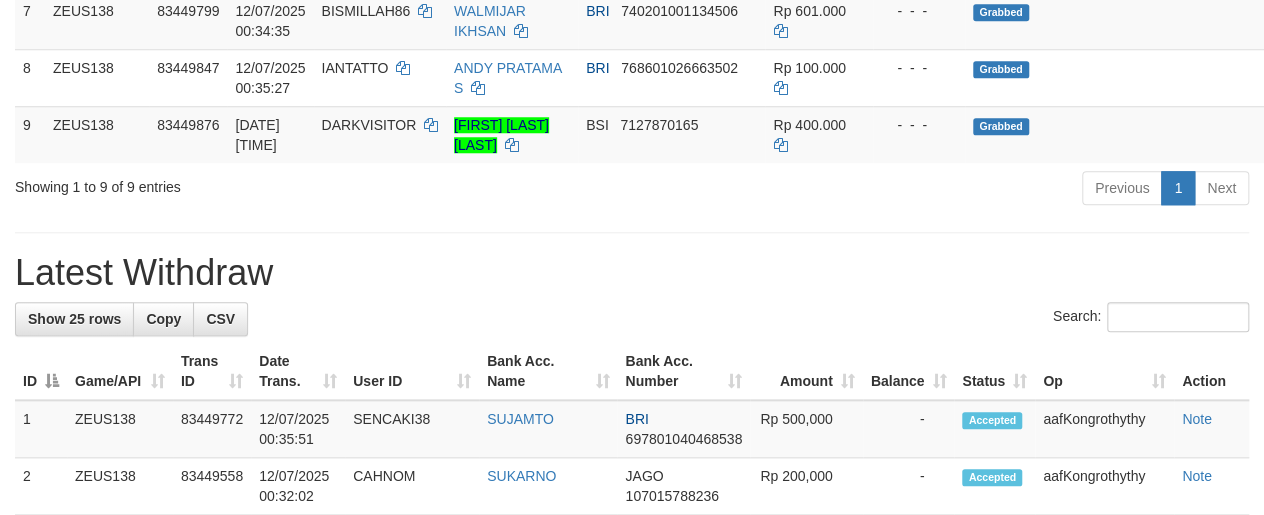 scroll, scrollTop: 750, scrollLeft: 0, axis: vertical 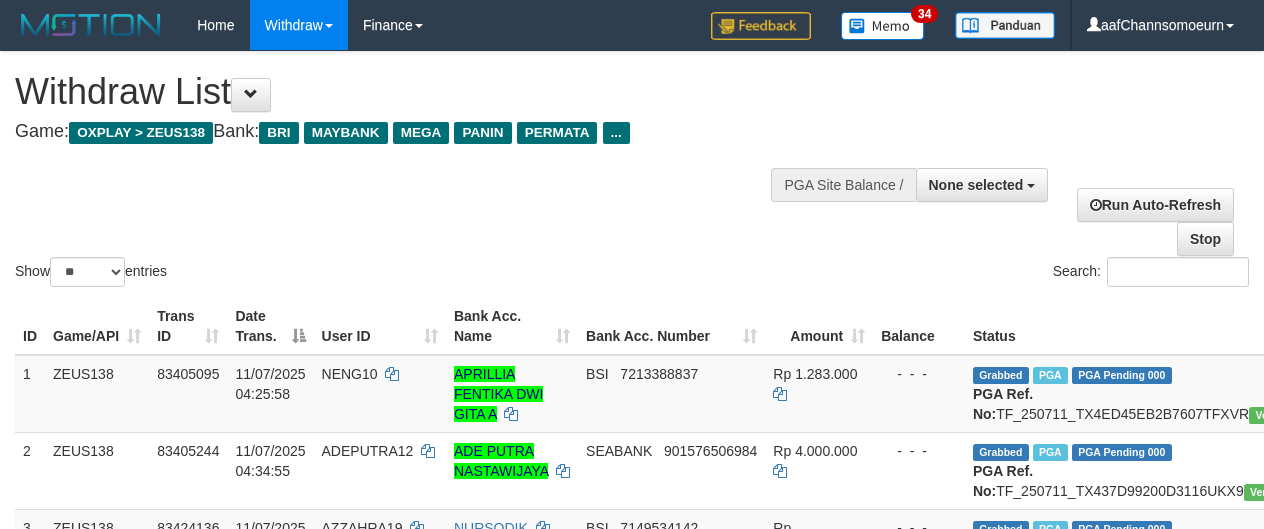 select 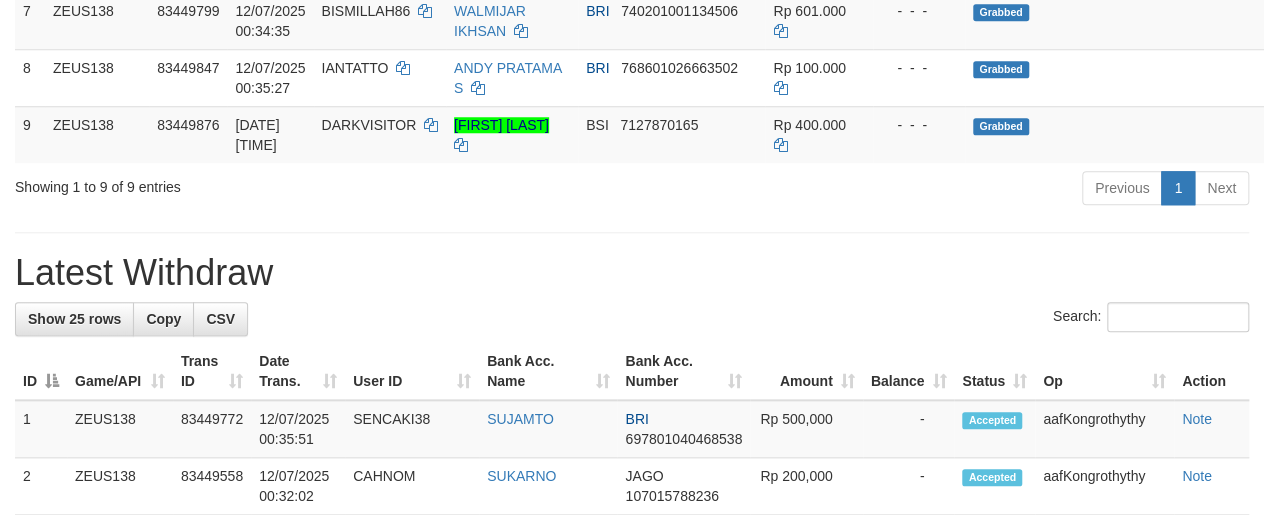 scroll, scrollTop: 750, scrollLeft: 0, axis: vertical 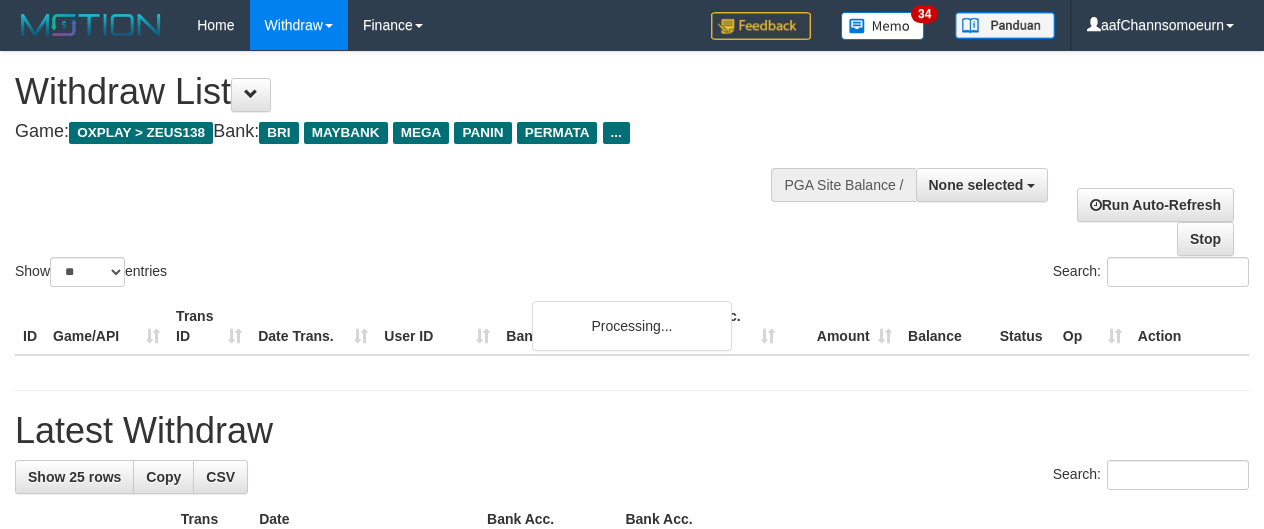 select 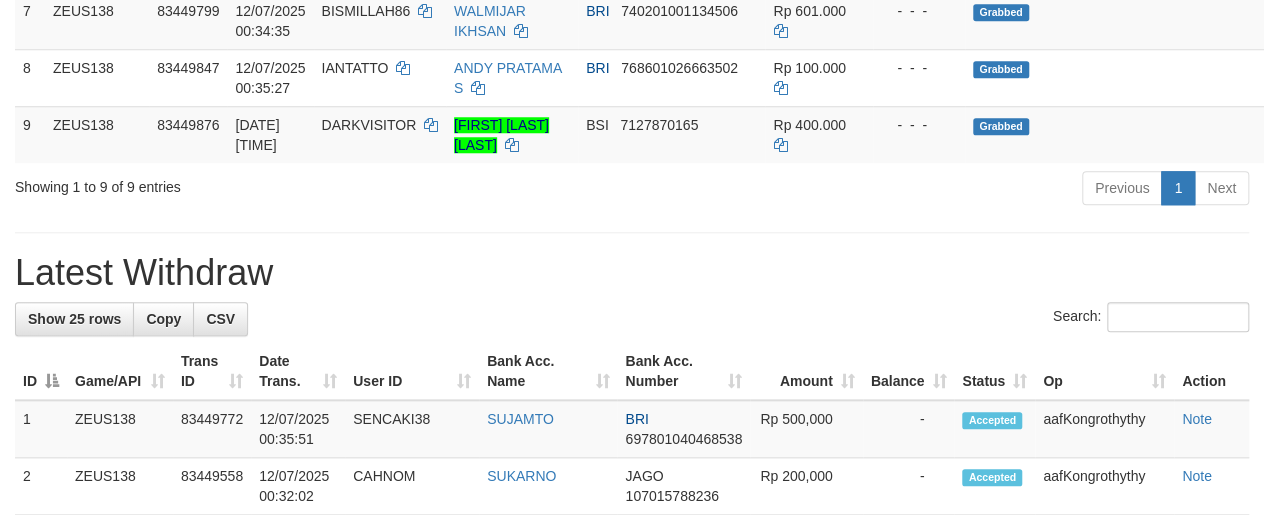 scroll, scrollTop: 750, scrollLeft: 0, axis: vertical 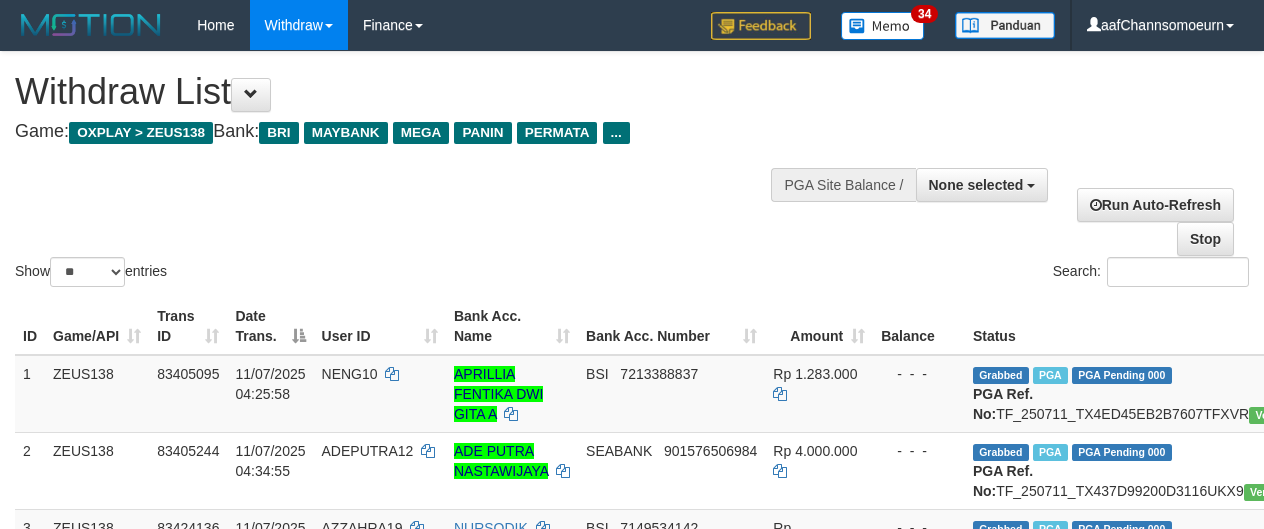 select 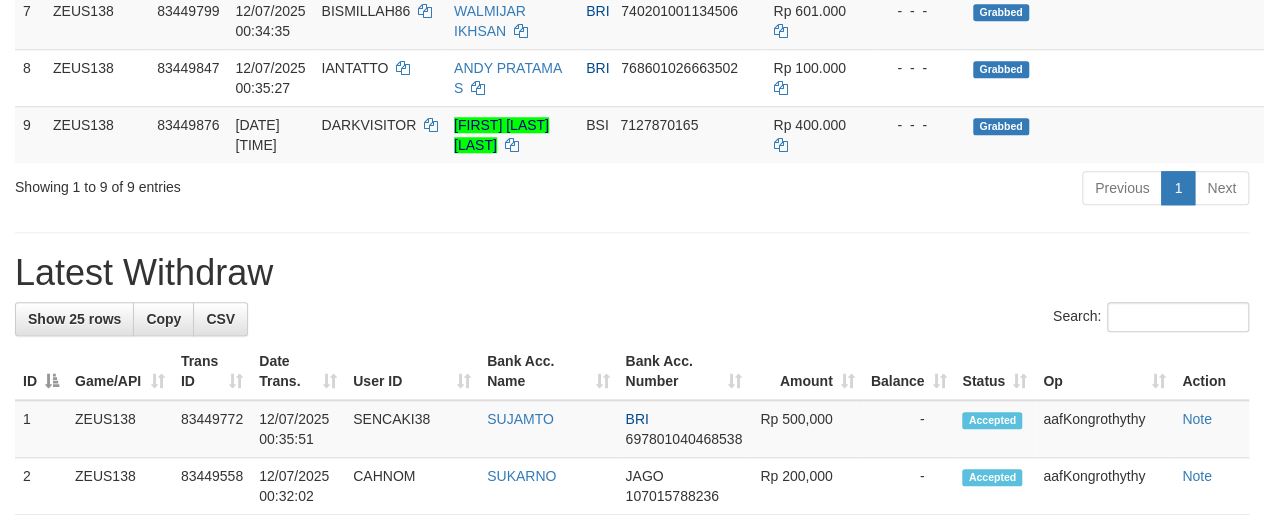 scroll, scrollTop: 750, scrollLeft: 0, axis: vertical 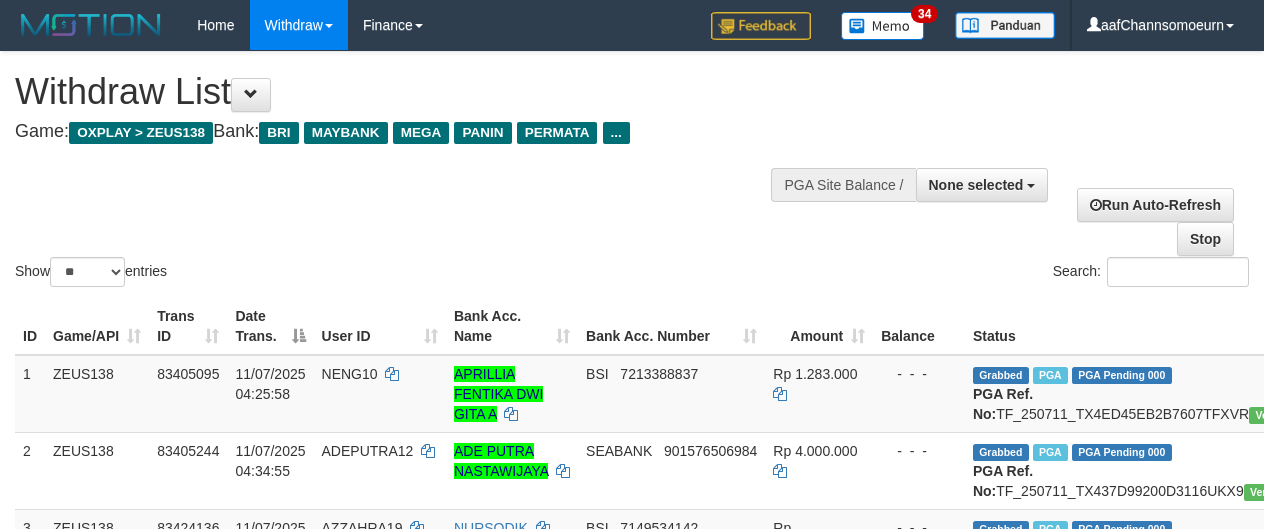 select 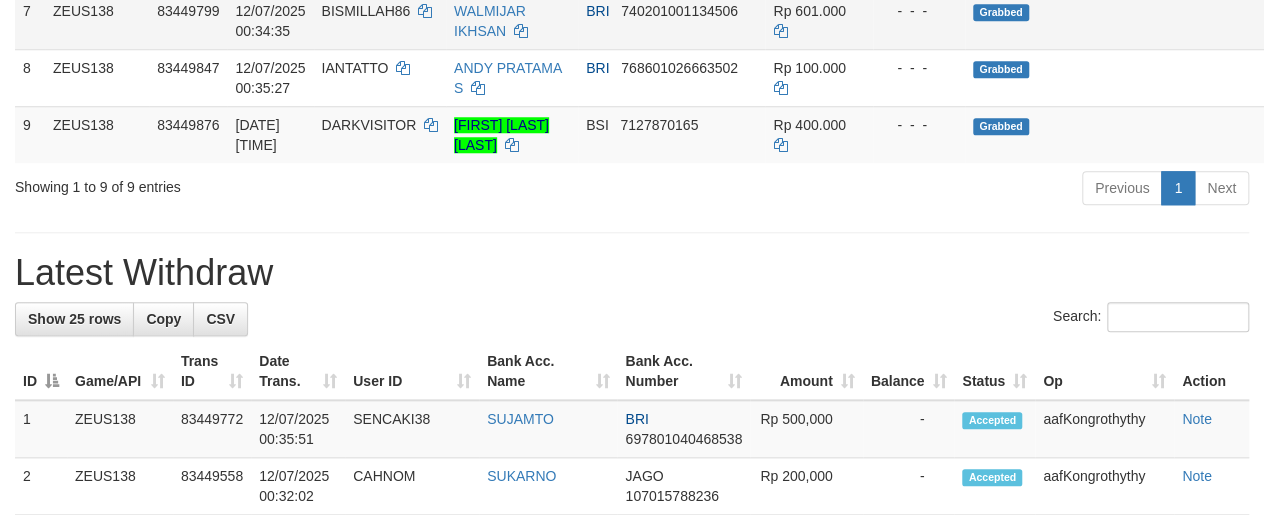 scroll, scrollTop: 750, scrollLeft: 0, axis: vertical 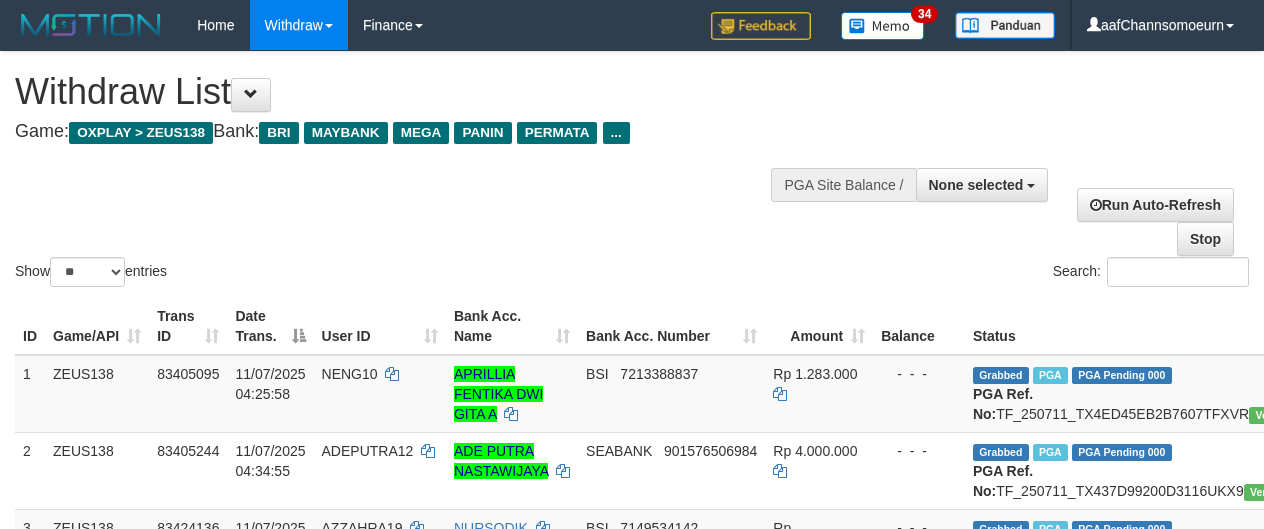 select 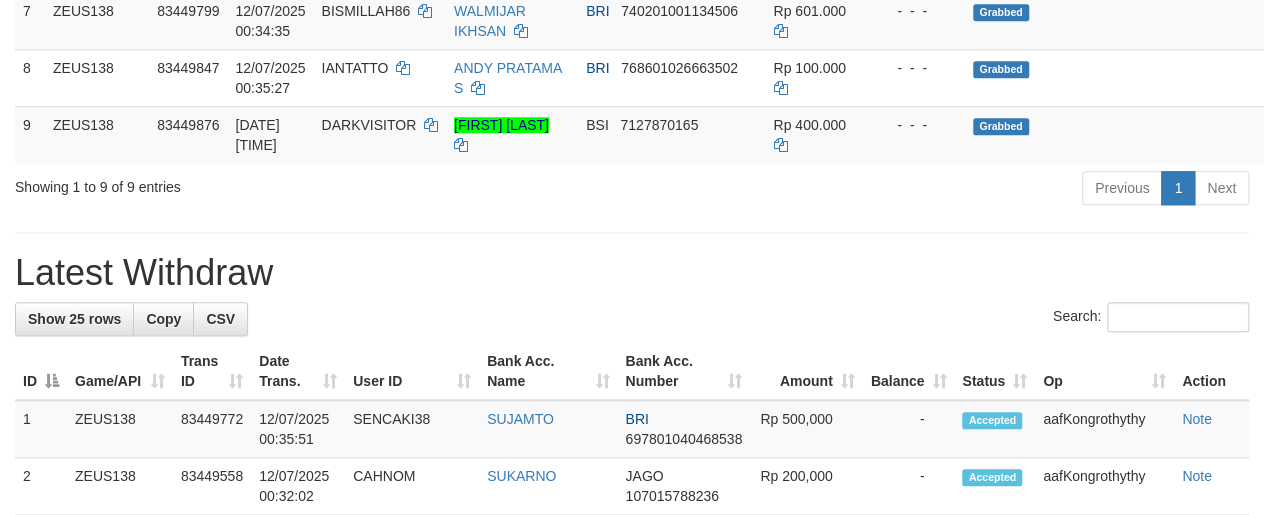 scroll, scrollTop: 750, scrollLeft: 0, axis: vertical 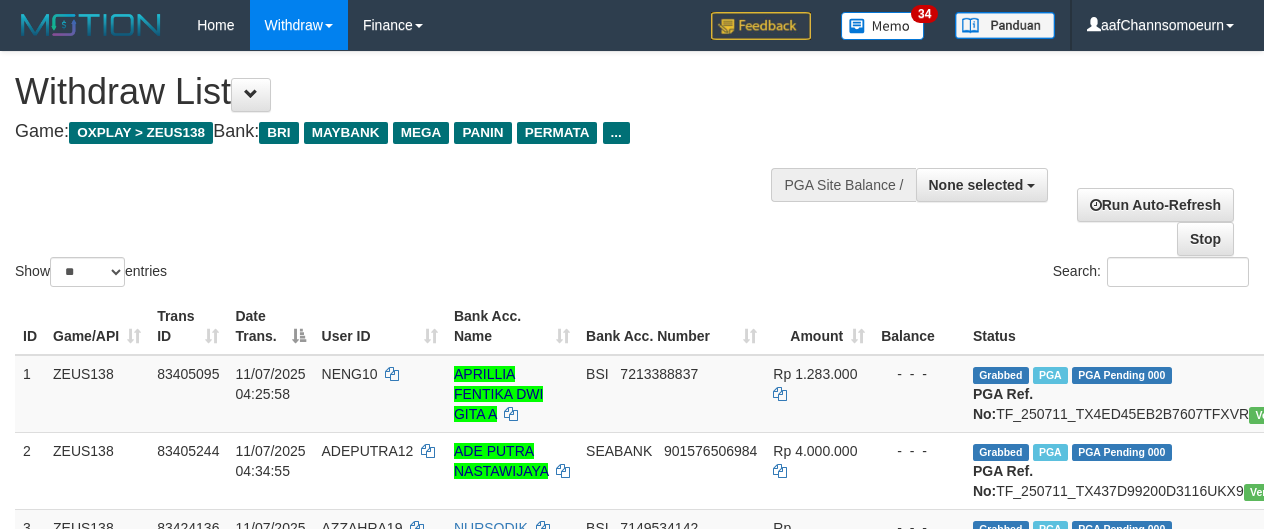 select 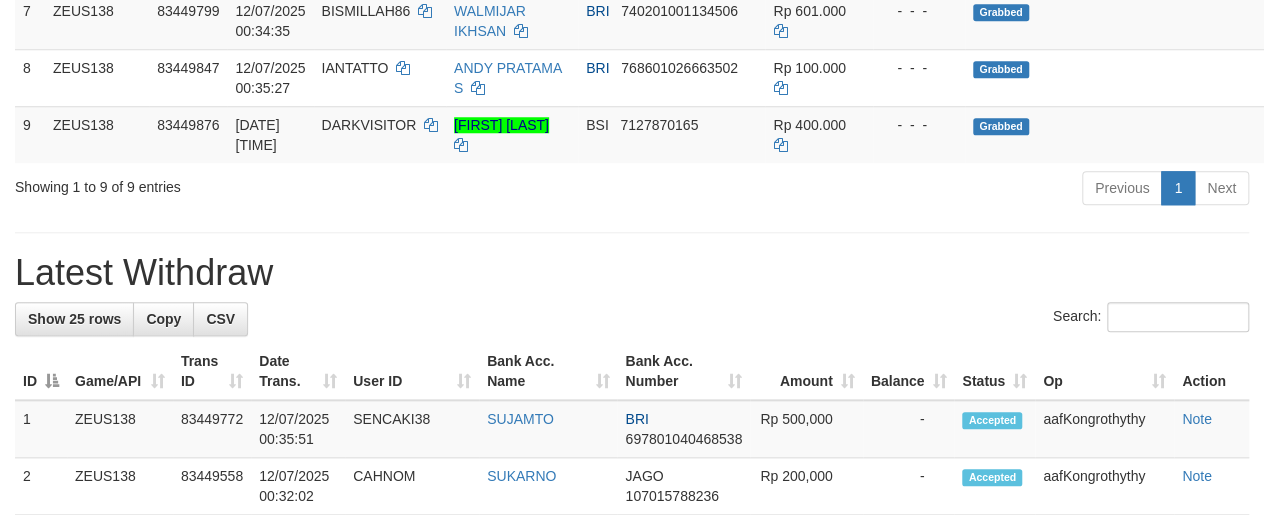 scroll, scrollTop: 750, scrollLeft: 0, axis: vertical 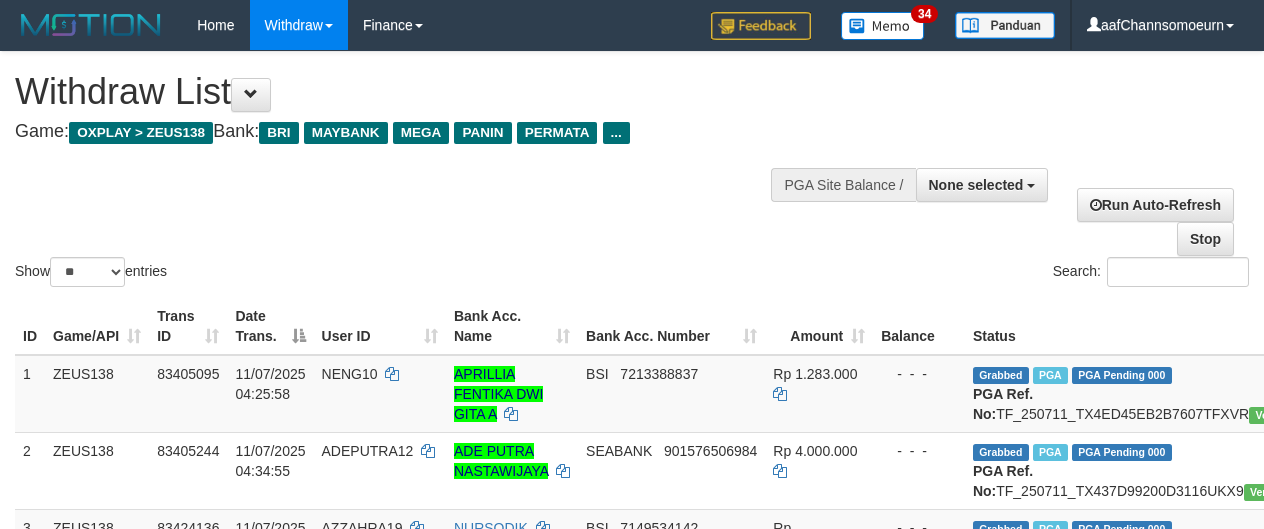 select 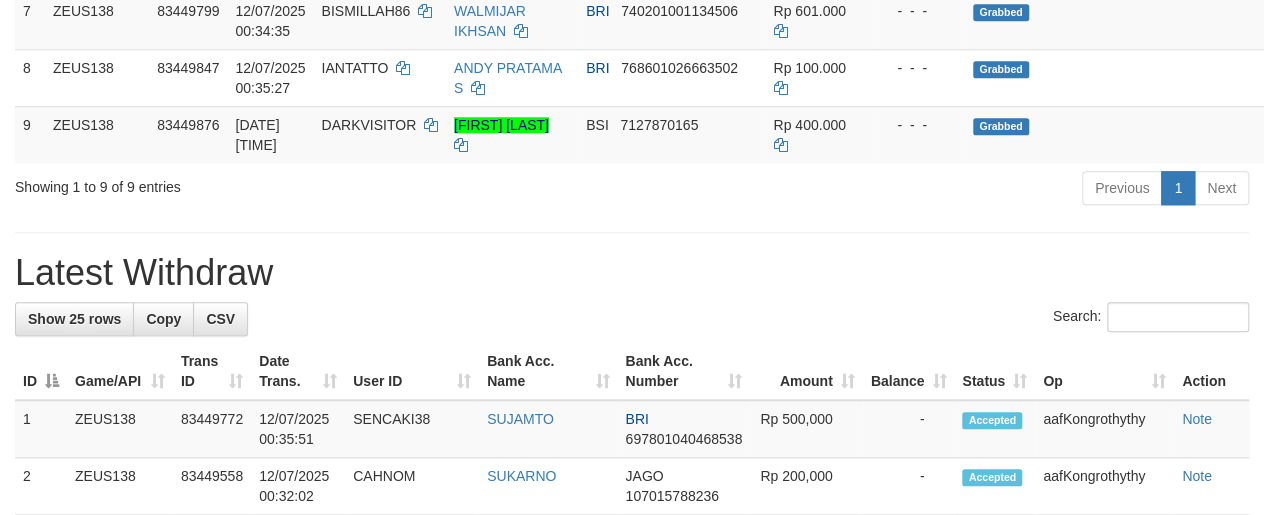 scroll, scrollTop: 750, scrollLeft: 0, axis: vertical 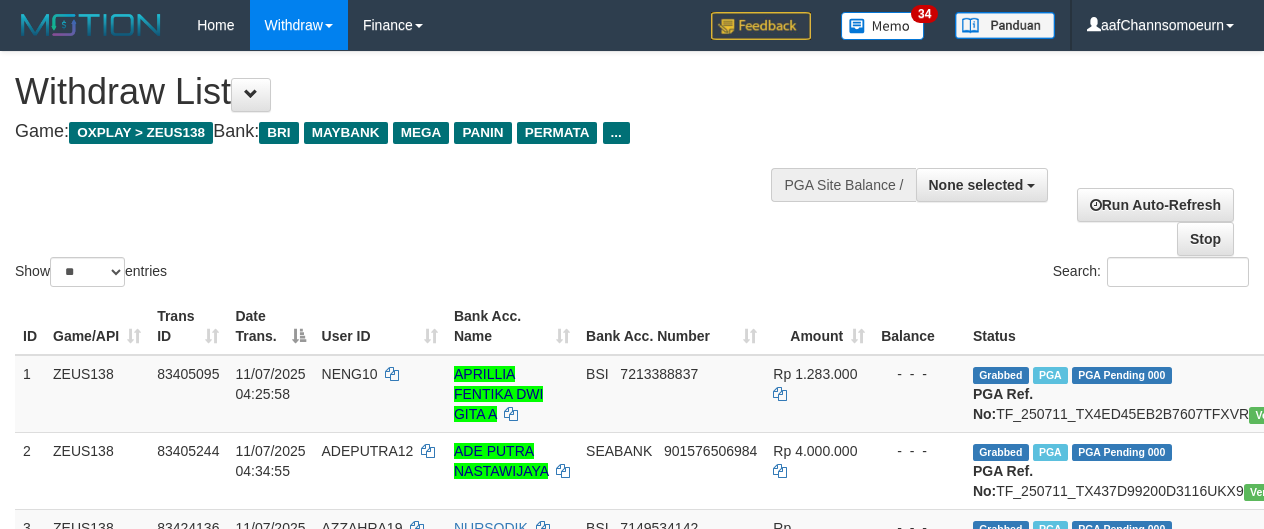 select 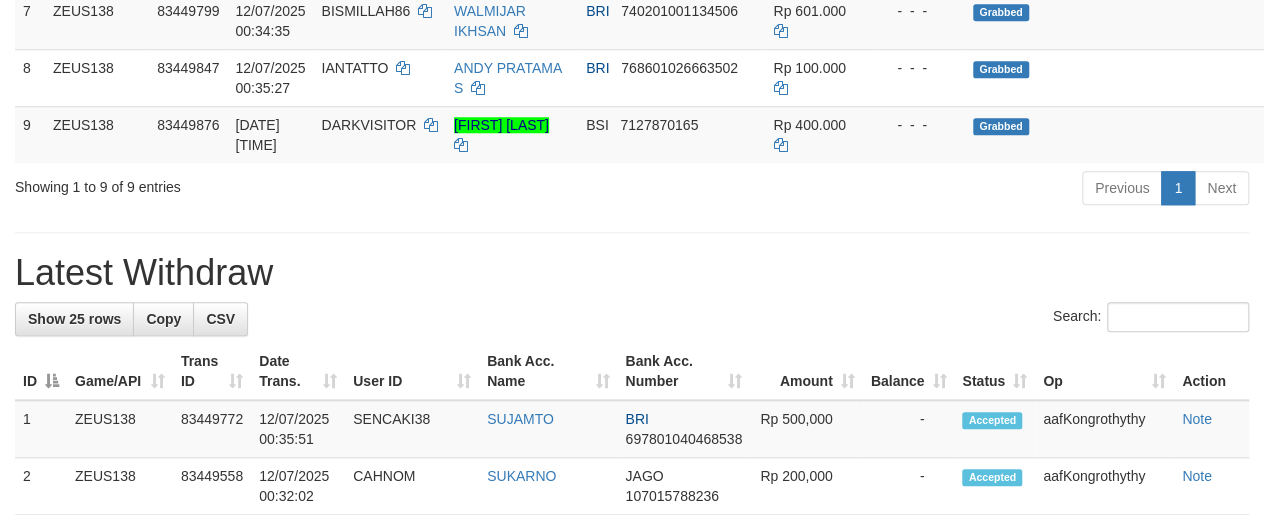 scroll, scrollTop: 750, scrollLeft: 0, axis: vertical 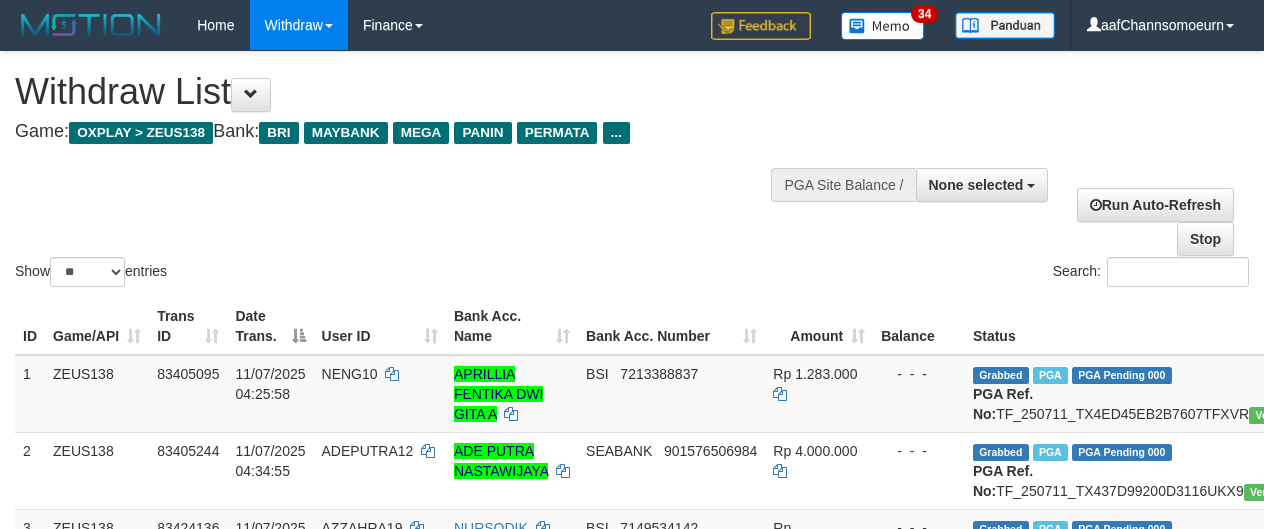 select 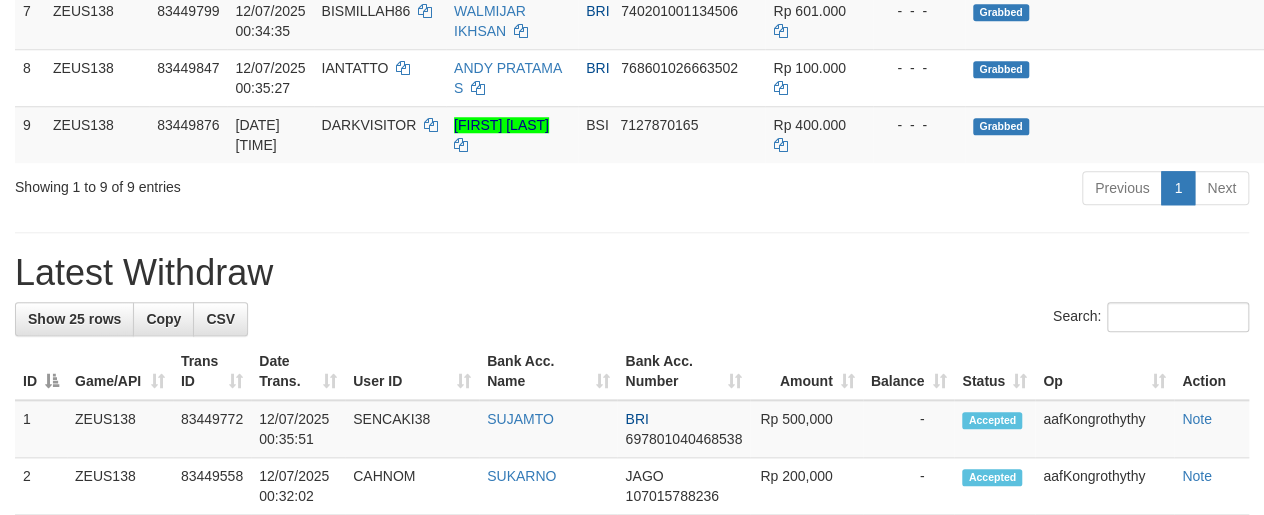scroll, scrollTop: 750, scrollLeft: 0, axis: vertical 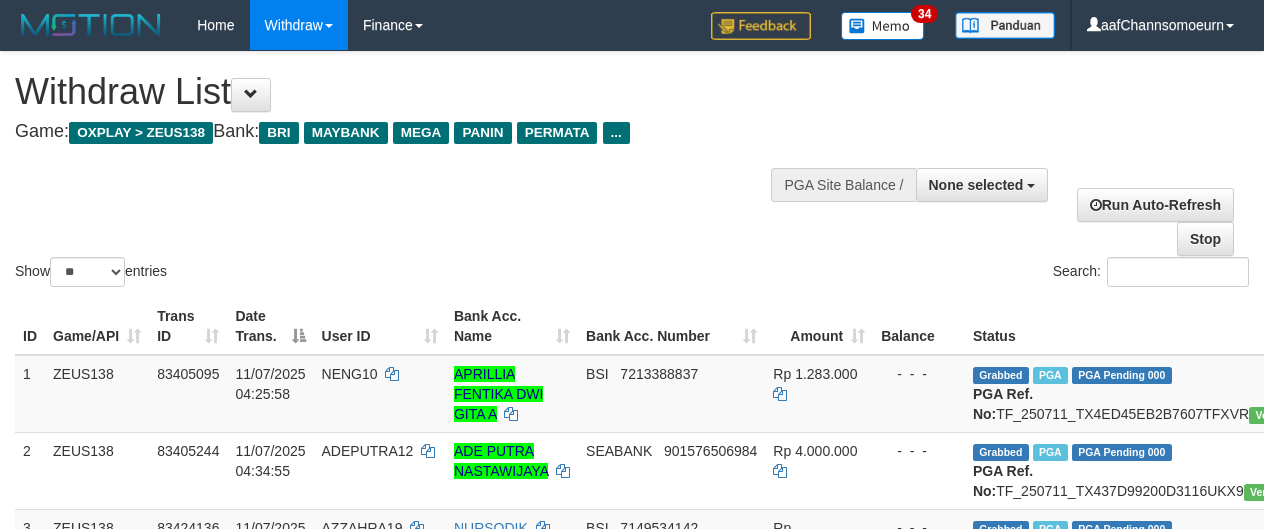 select 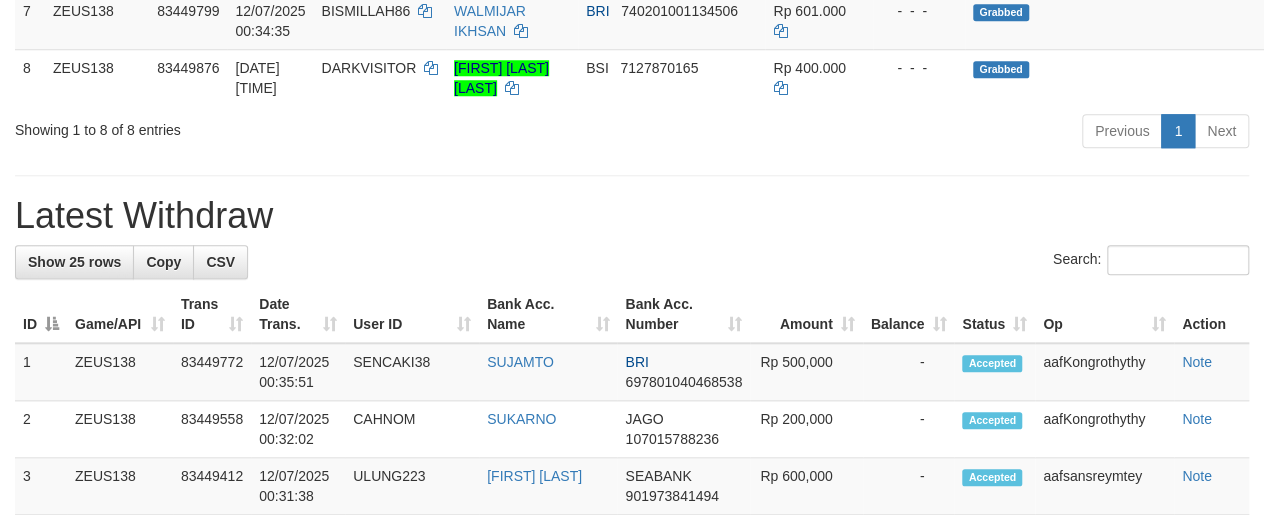 scroll, scrollTop: 750, scrollLeft: 0, axis: vertical 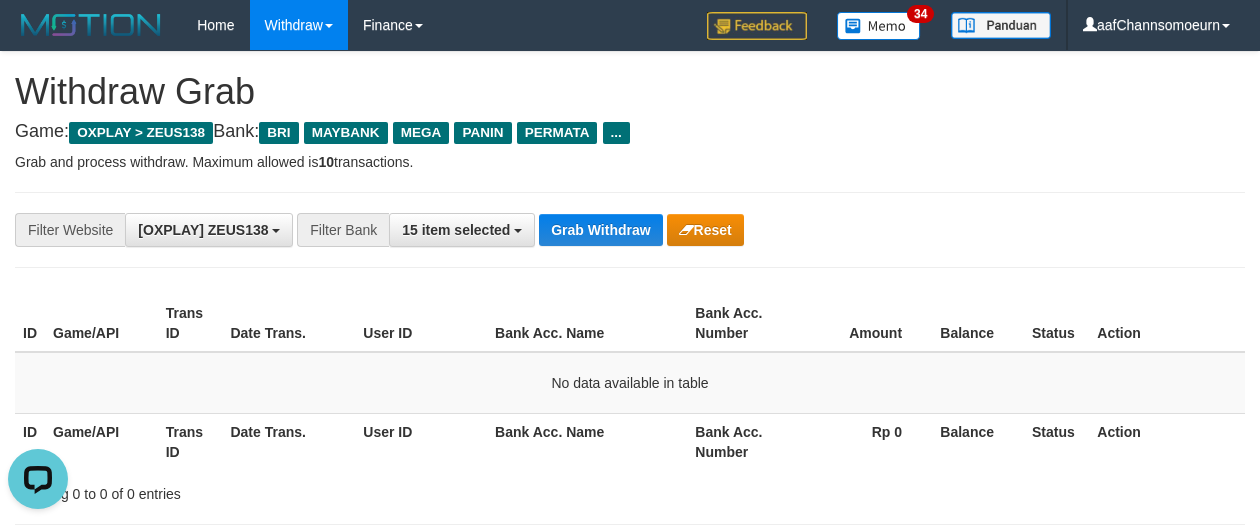 drag, startPoint x: 951, startPoint y: 249, endPoint x: 982, endPoint y: 301, distance: 60.53924 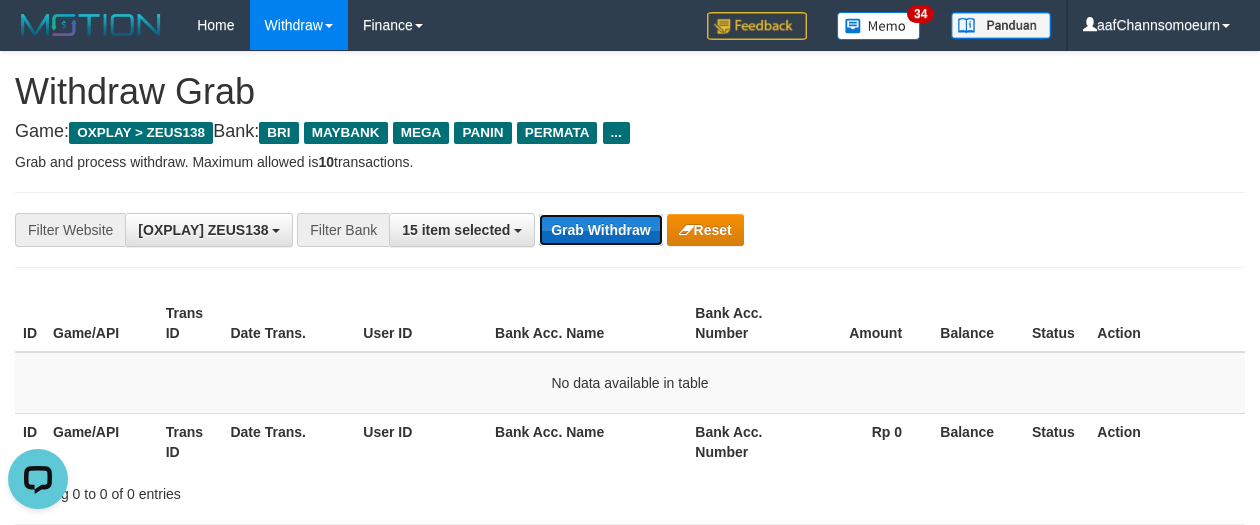 click on "Grab Withdraw" at bounding box center (600, 230) 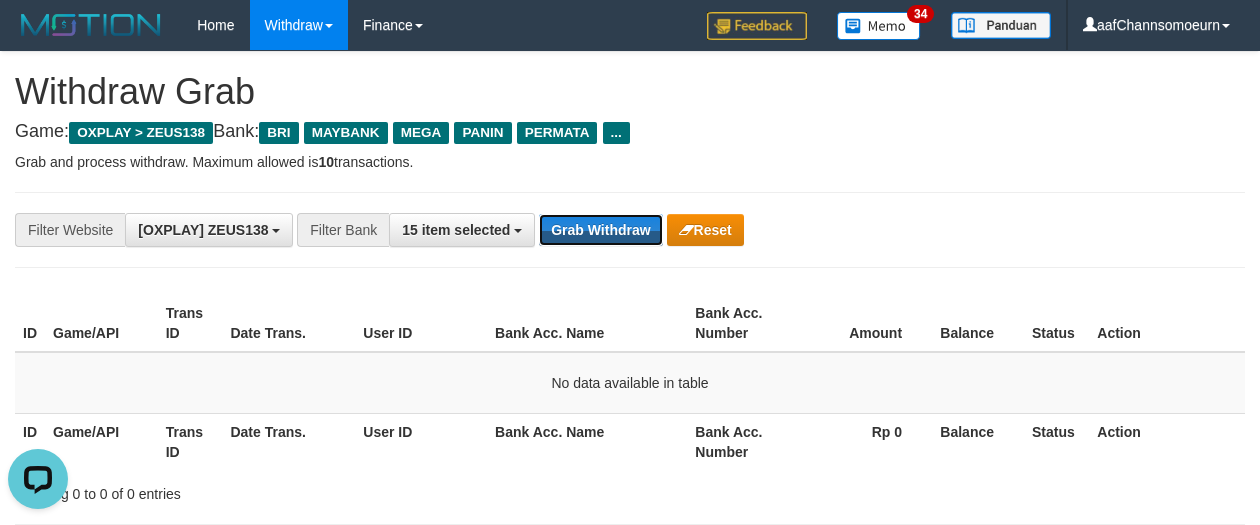 click on "Grab Withdraw" at bounding box center [600, 230] 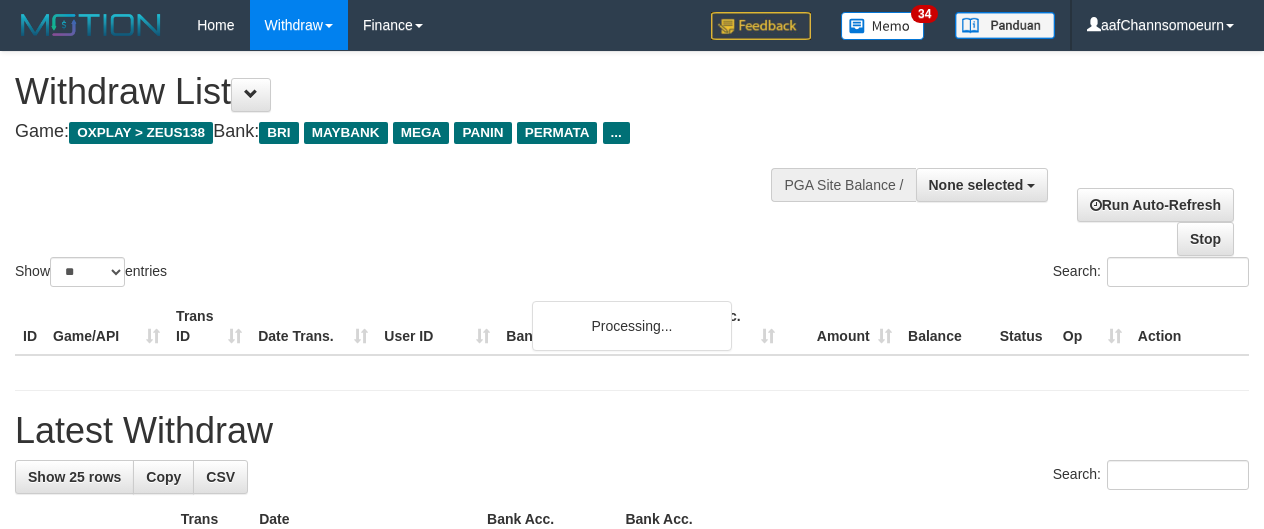 select 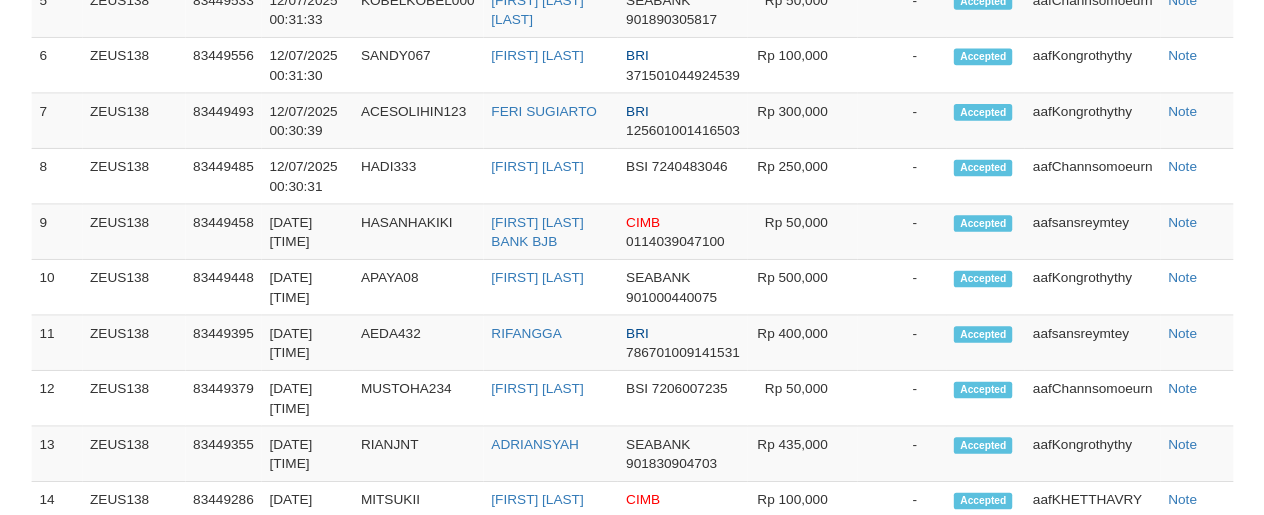 scroll, scrollTop: 1439, scrollLeft: 0, axis: vertical 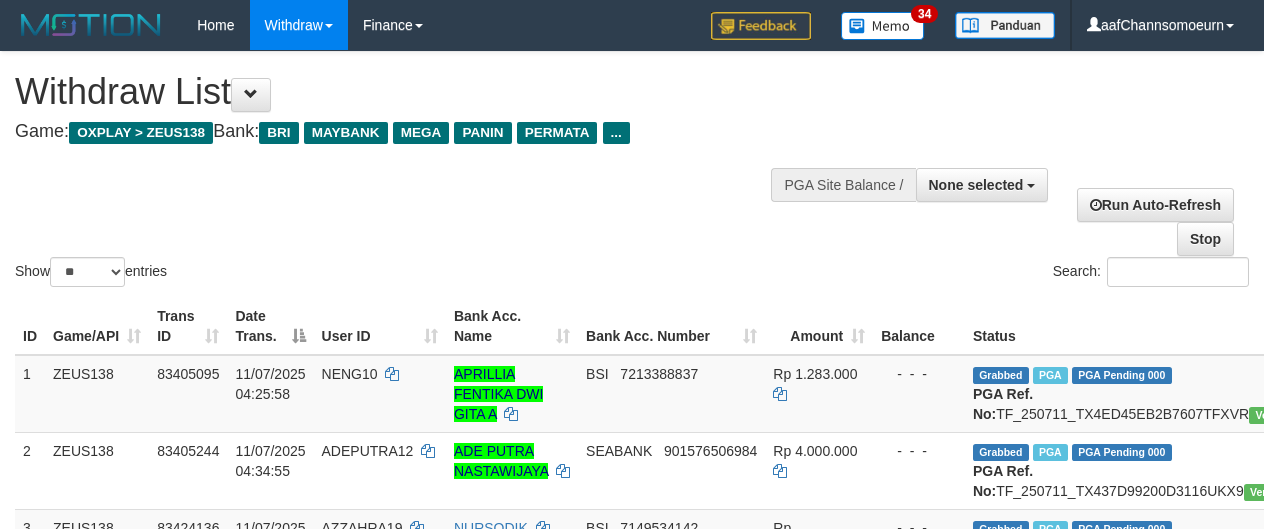 select 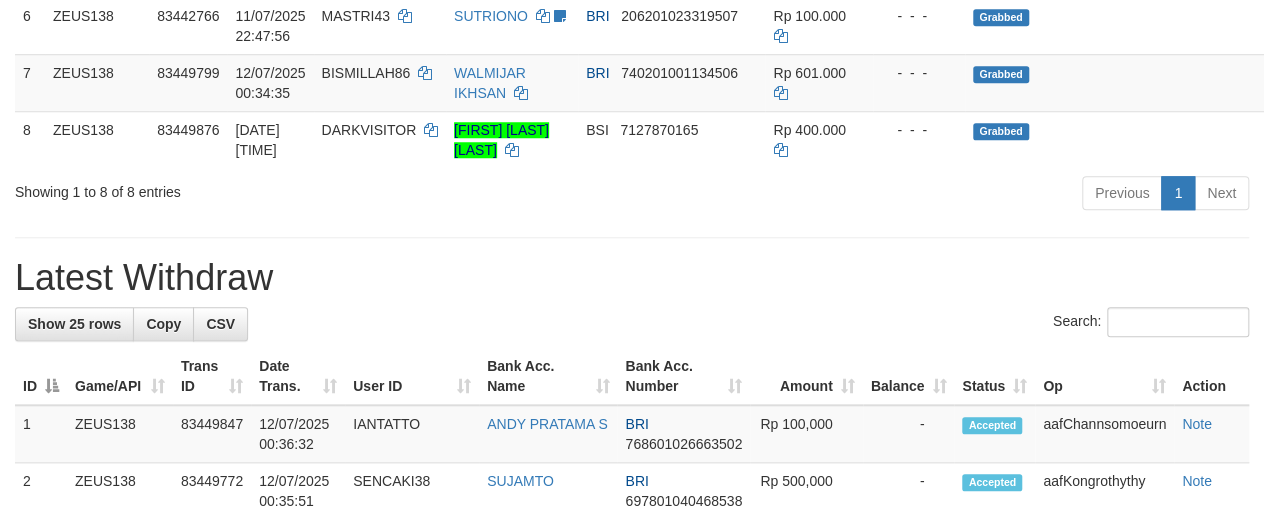 scroll, scrollTop: 732, scrollLeft: 0, axis: vertical 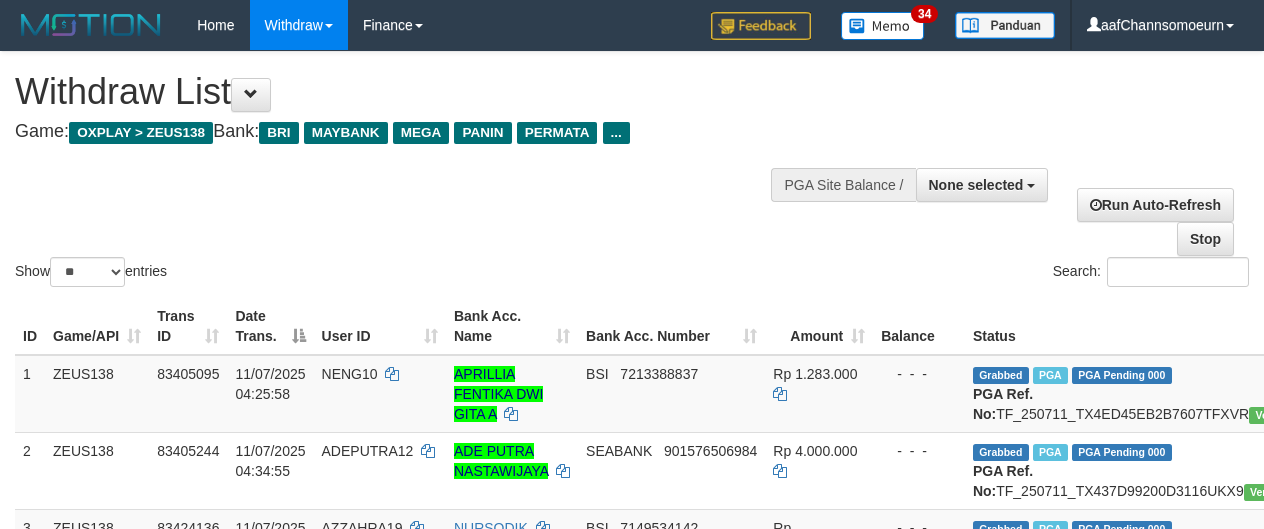 select 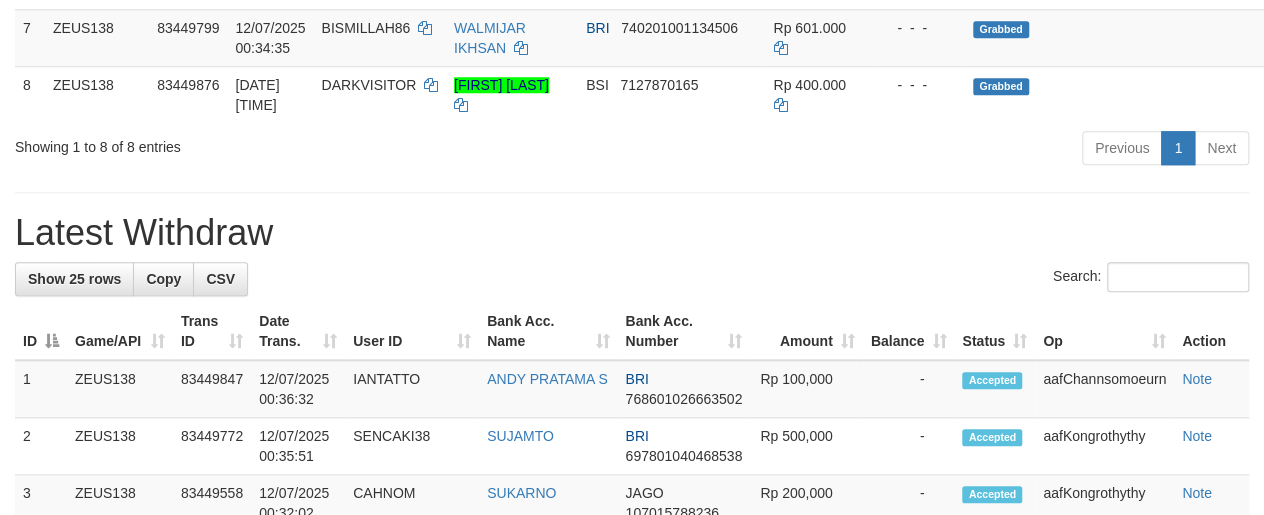 scroll, scrollTop: 732, scrollLeft: 0, axis: vertical 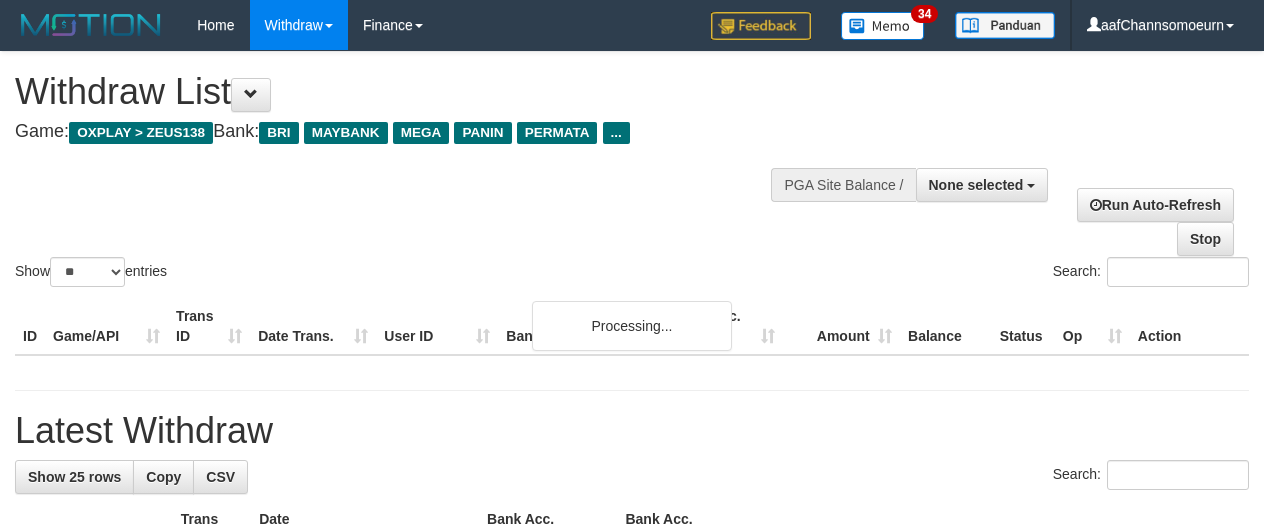 select 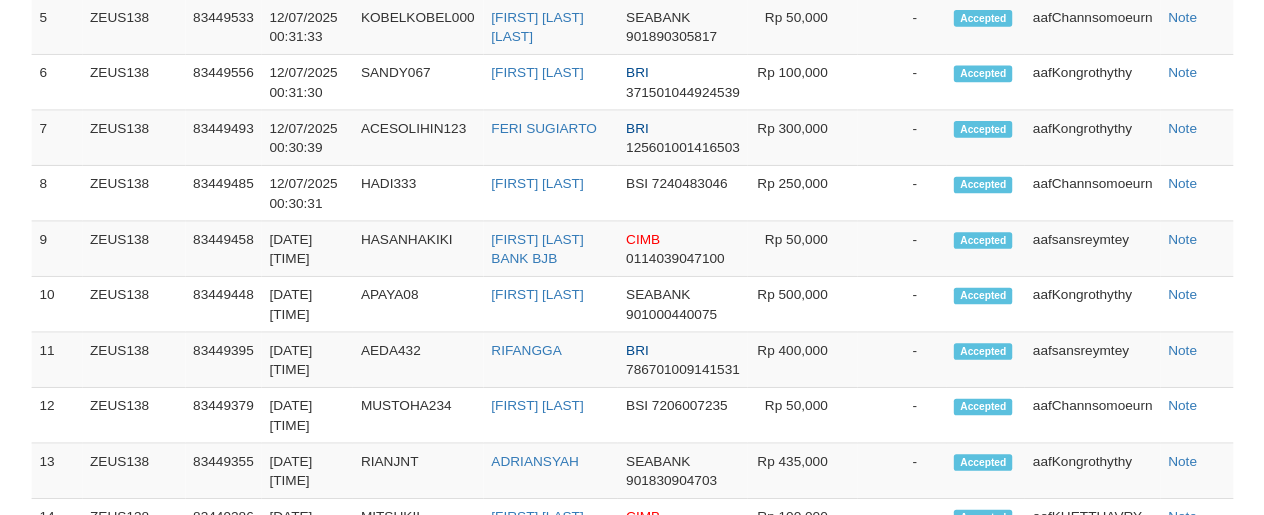 scroll, scrollTop: 1421, scrollLeft: 0, axis: vertical 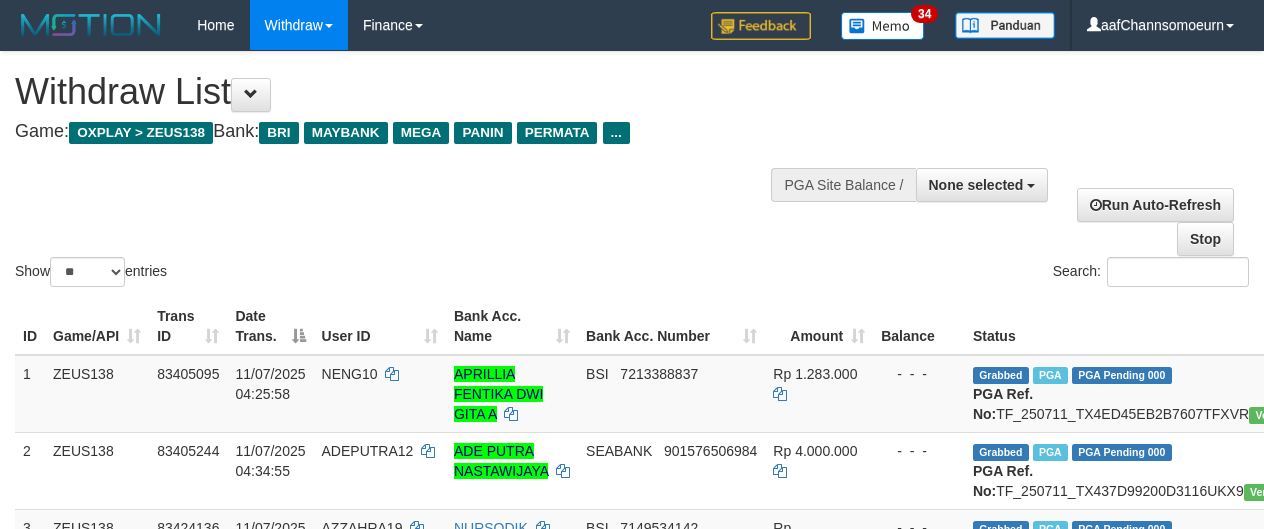 select 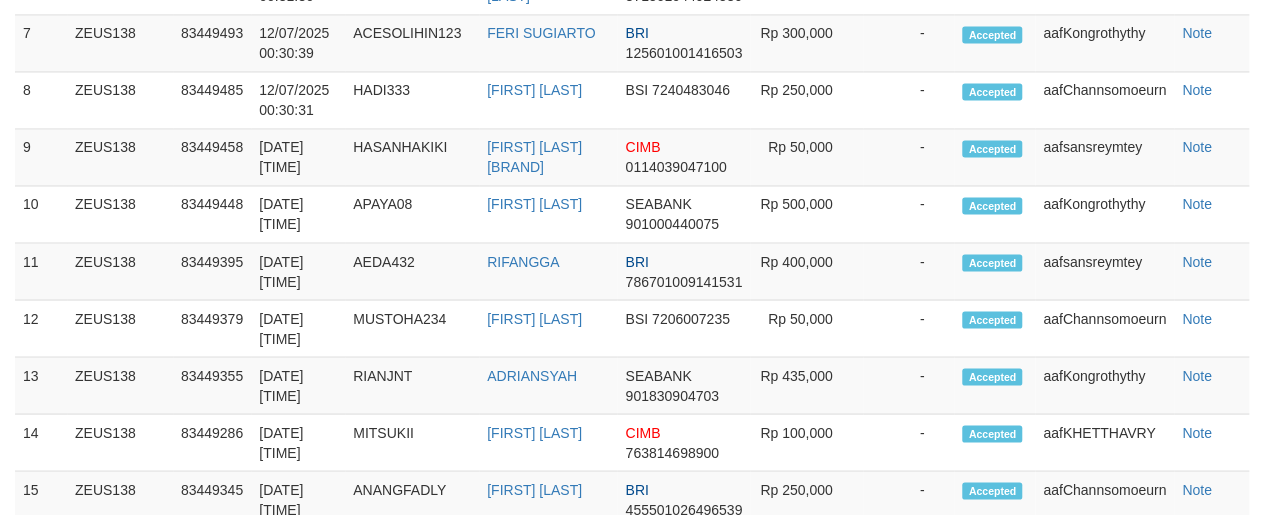 scroll, scrollTop: 1421, scrollLeft: 0, axis: vertical 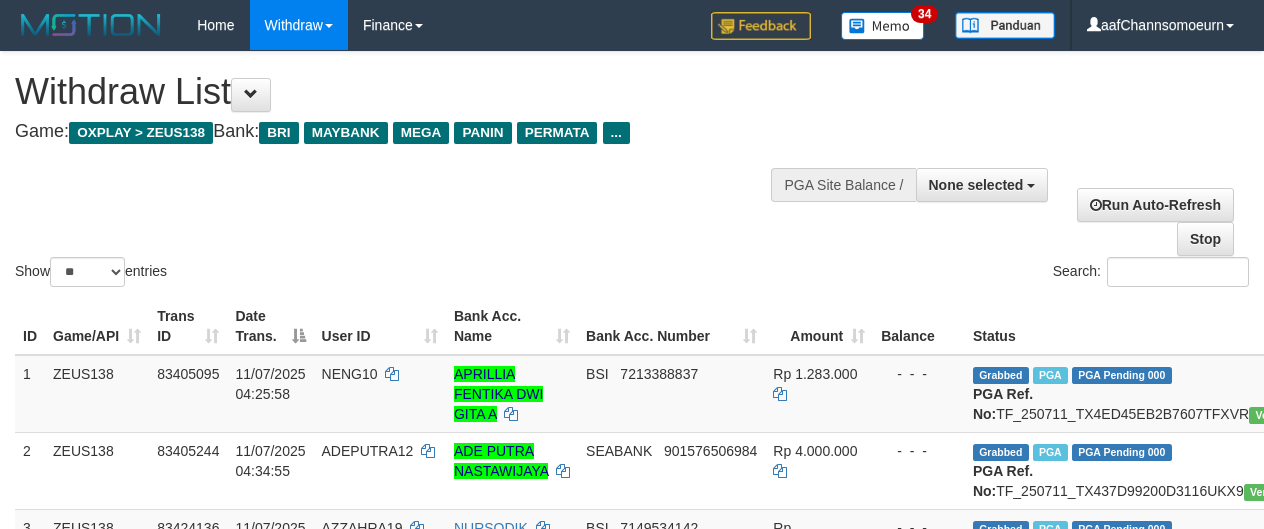 select 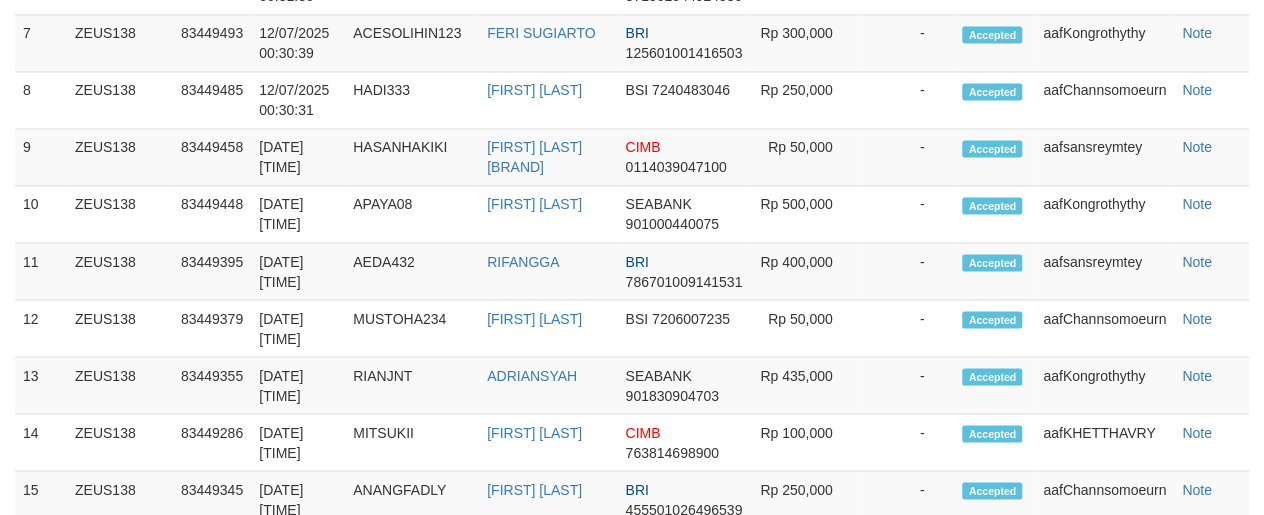 scroll, scrollTop: 1421, scrollLeft: 0, axis: vertical 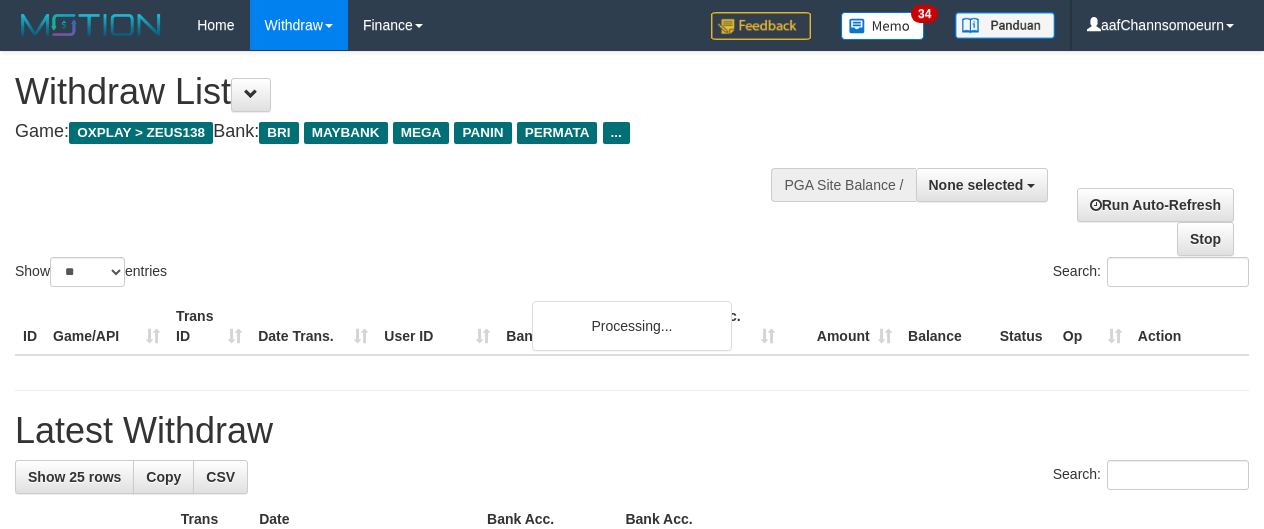 select 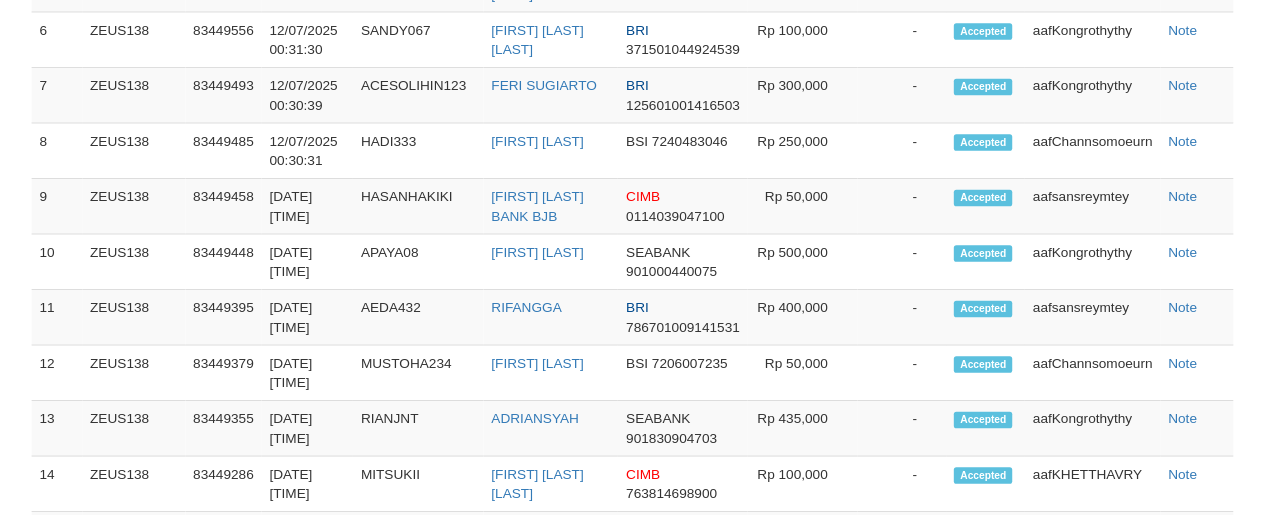 scroll, scrollTop: 2110, scrollLeft: 0, axis: vertical 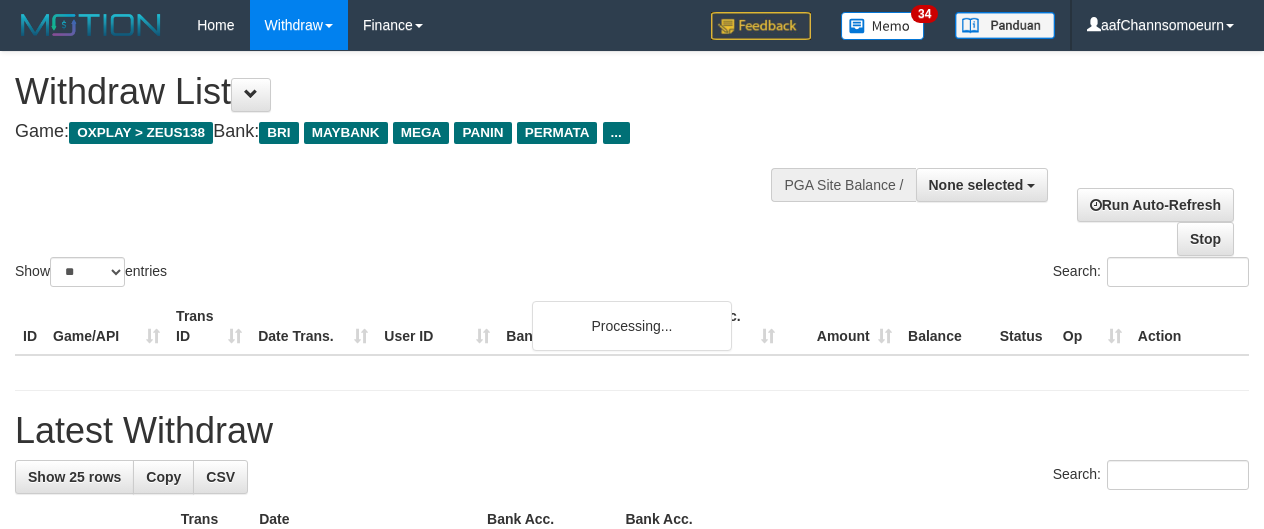 select 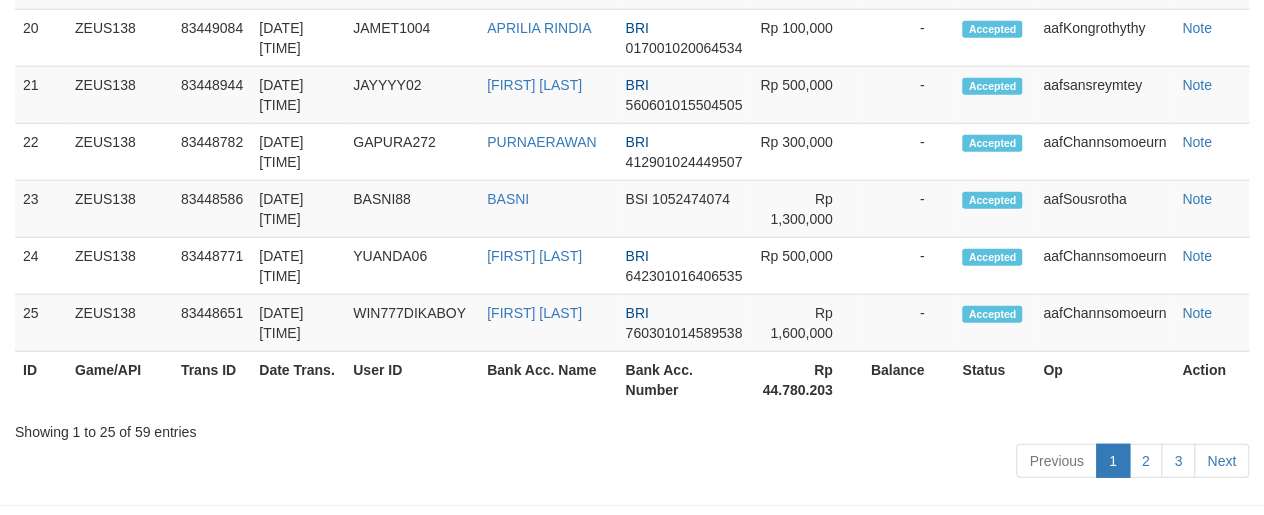 scroll, scrollTop: 2110, scrollLeft: 0, axis: vertical 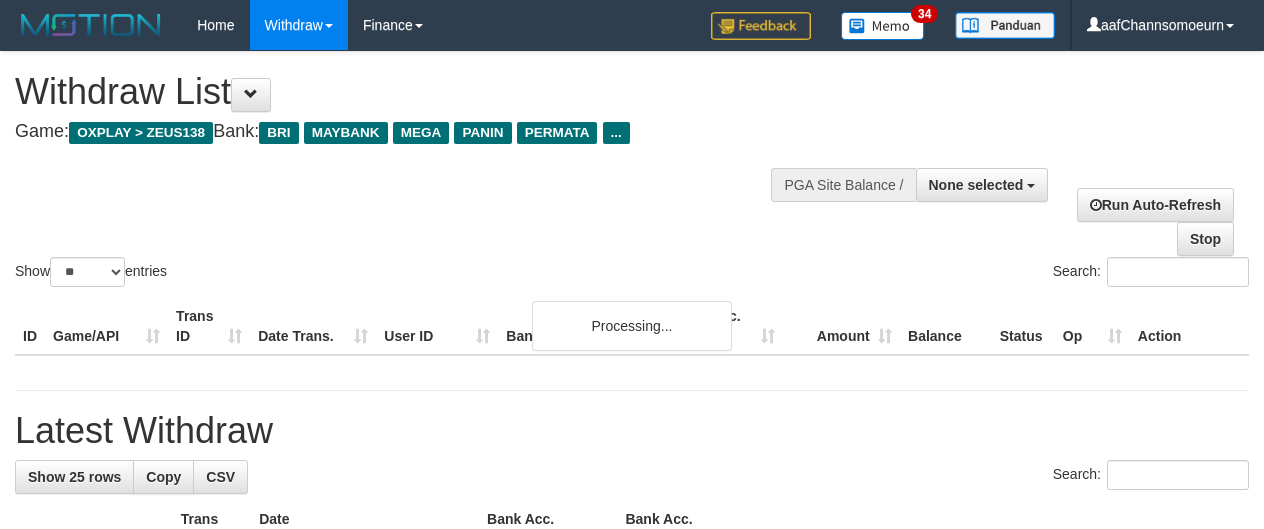 select 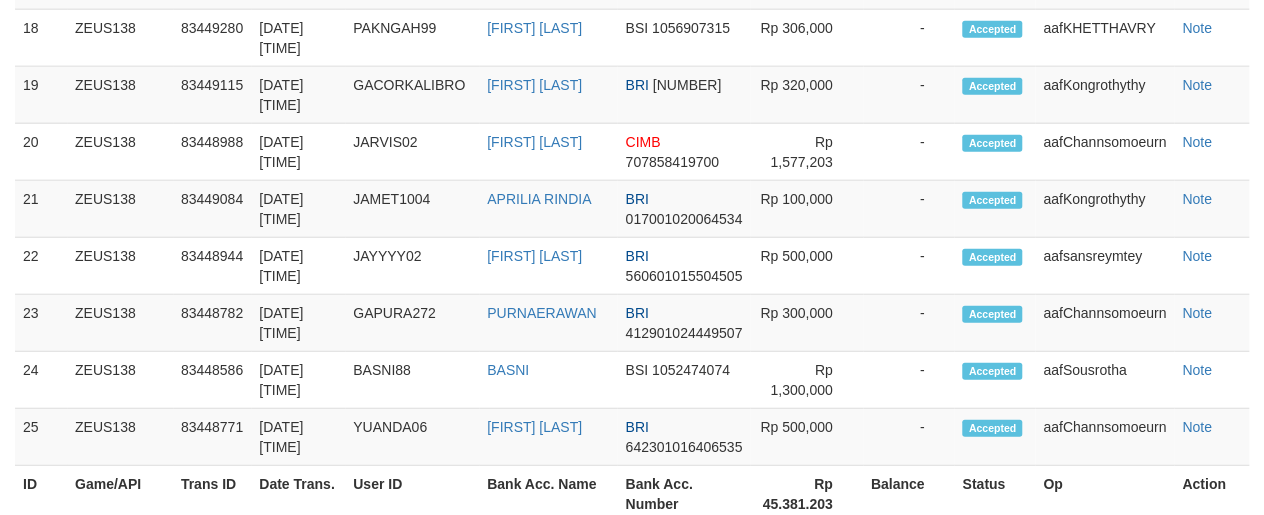 scroll, scrollTop: 2110, scrollLeft: 0, axis: vertical 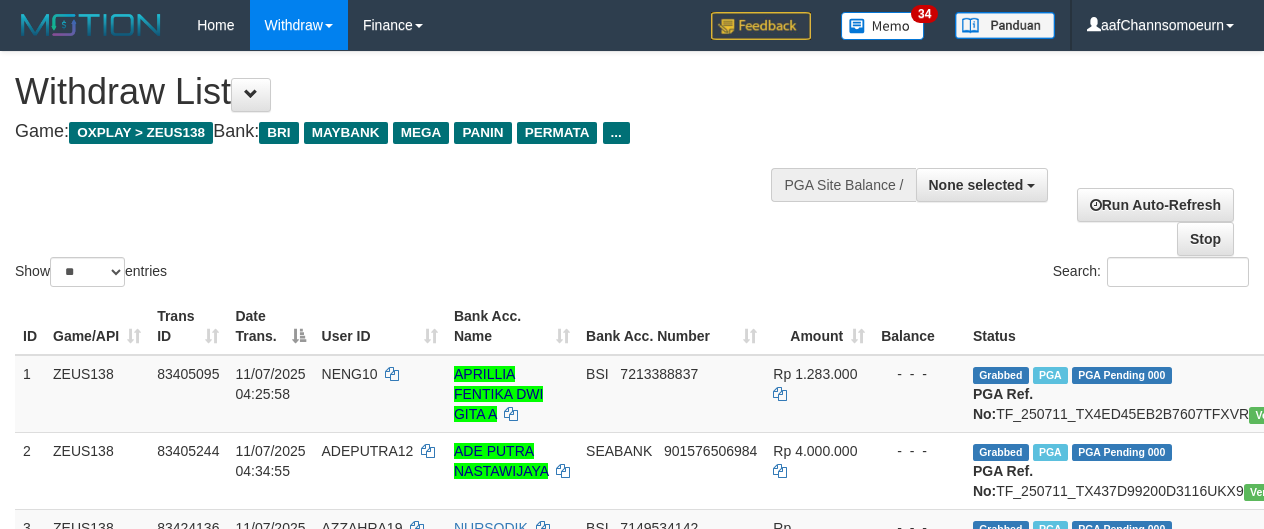 select 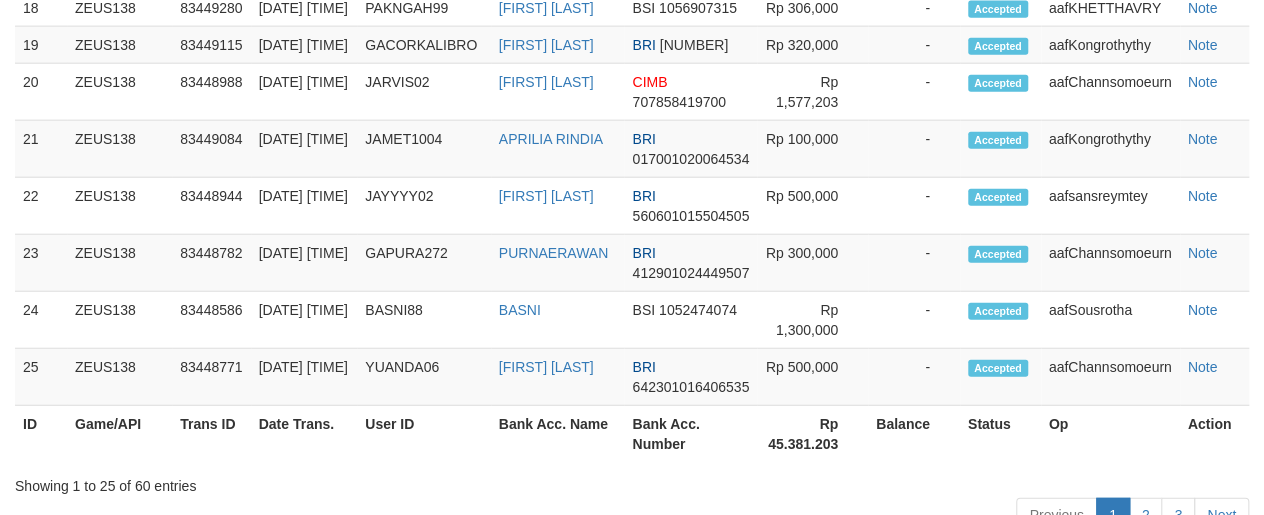scroll, scrollTop: 2110, scrollLeft: 0, axis: vertical 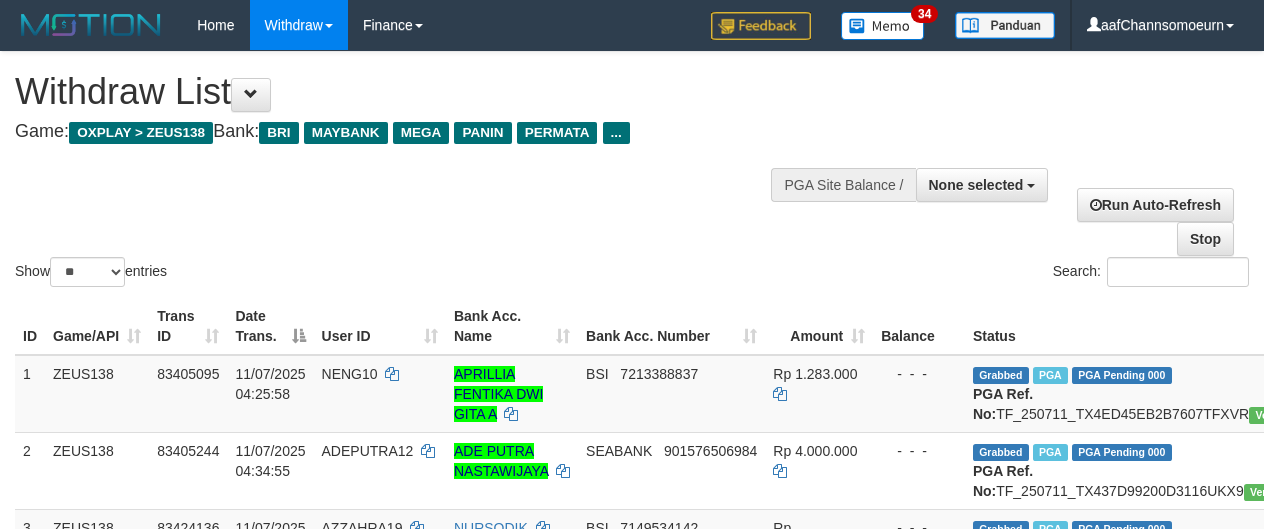 select 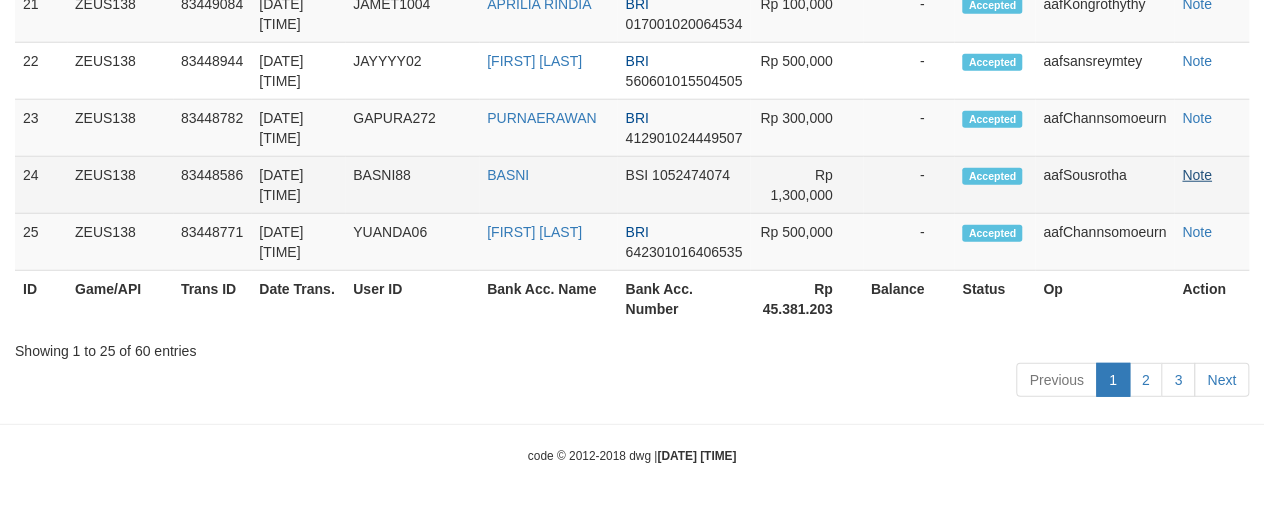 scroll, scrollTop: 2456, scrollLeft: 0, axis: vertical 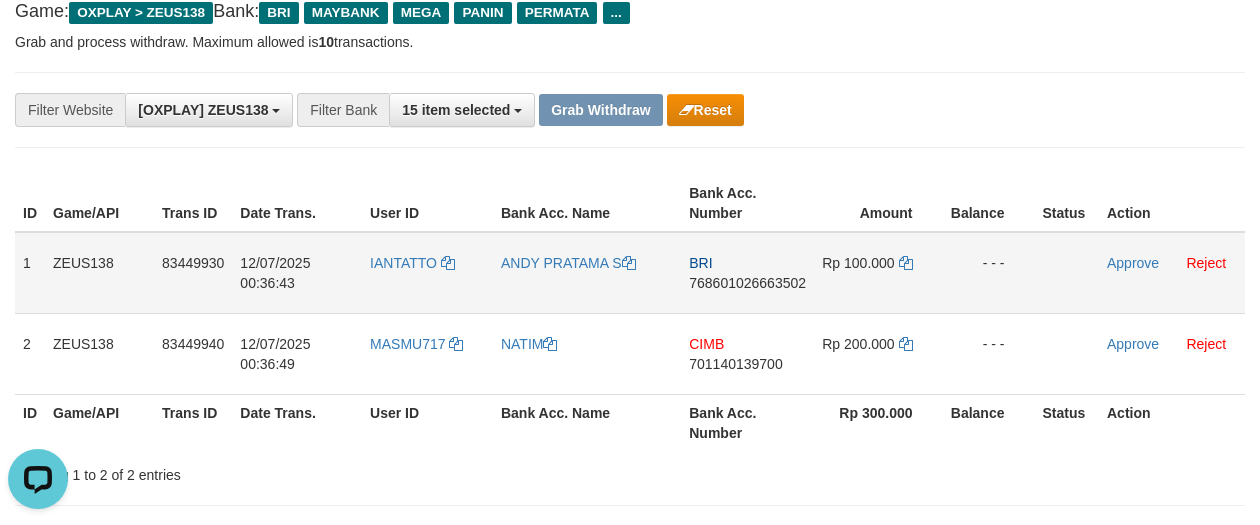 click on "IANTATTO" at bounding box center (427, 273) 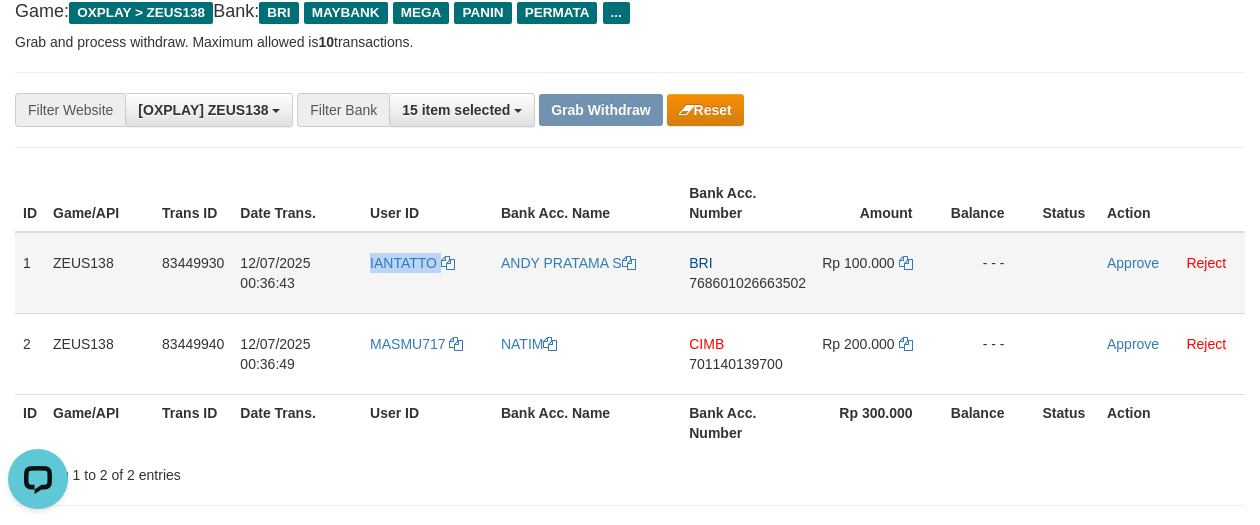 click on "IANTATTO" at bounding box center [427, 273] 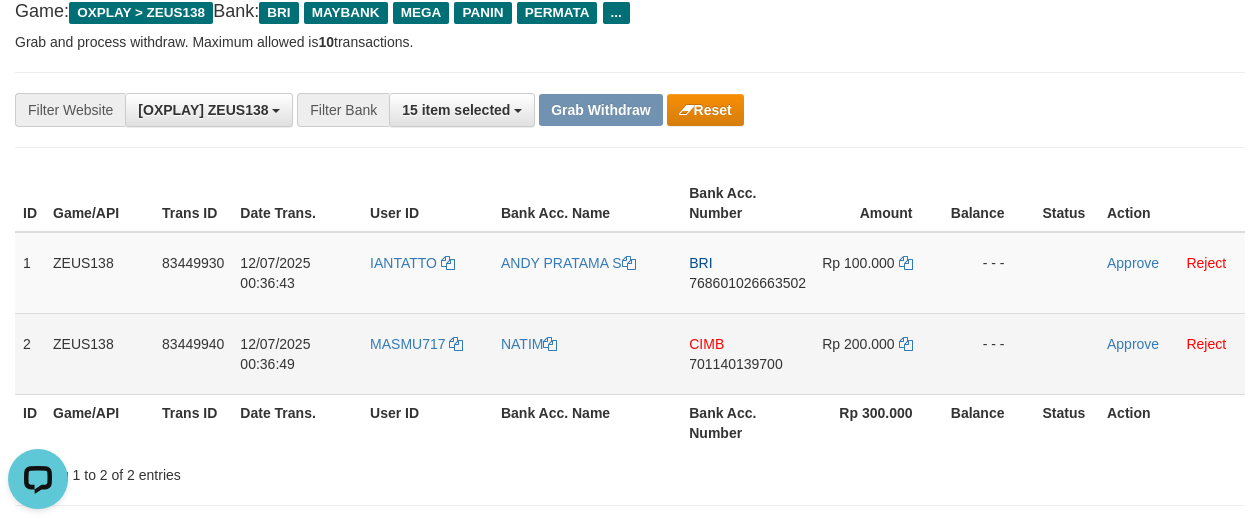 click on "MASMU717" at bounding box center (427, 353) 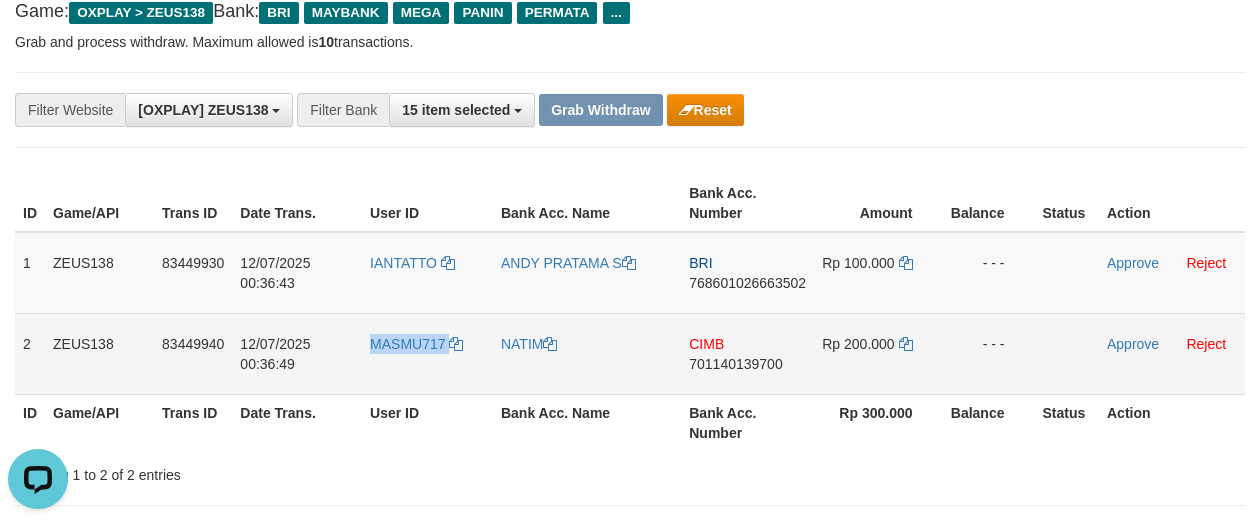 click on "MASMU717" at bounding box center (427, 353) 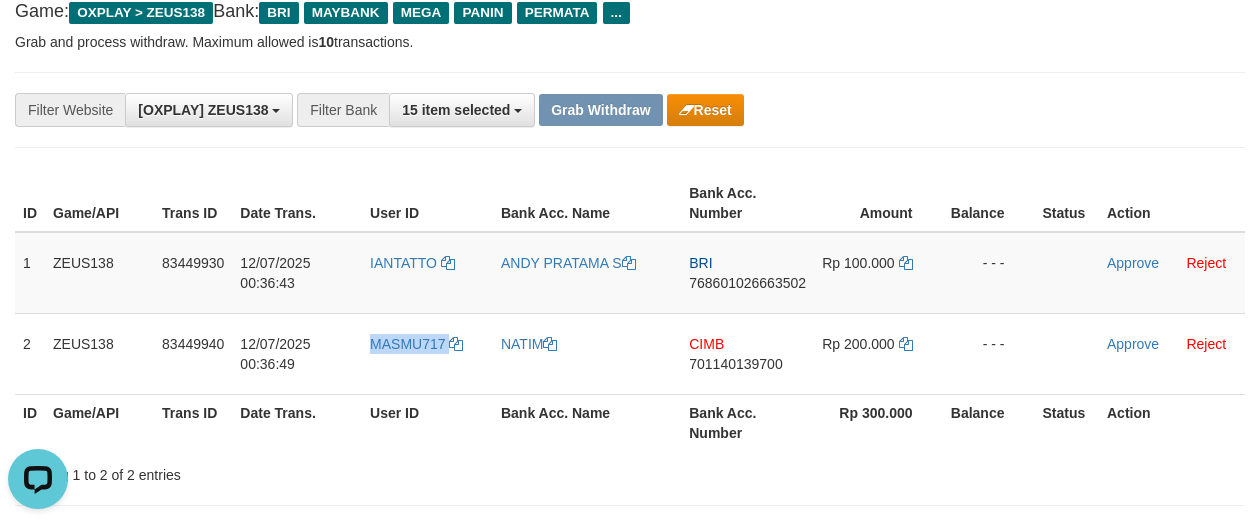 copy on "MASMU717" 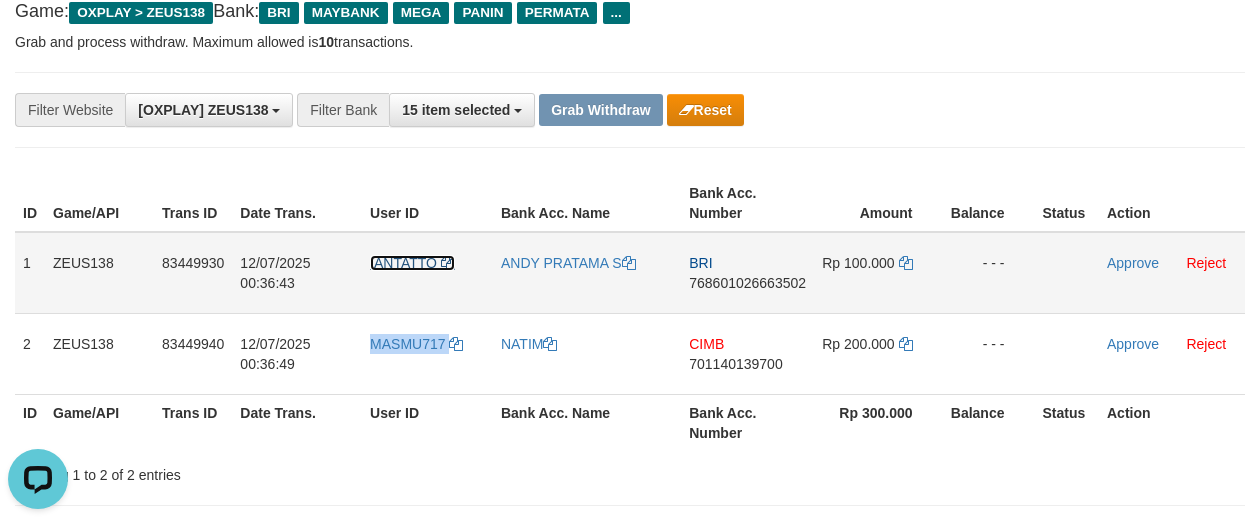 click on "IANTATTO" at bounding box center (403, 263) 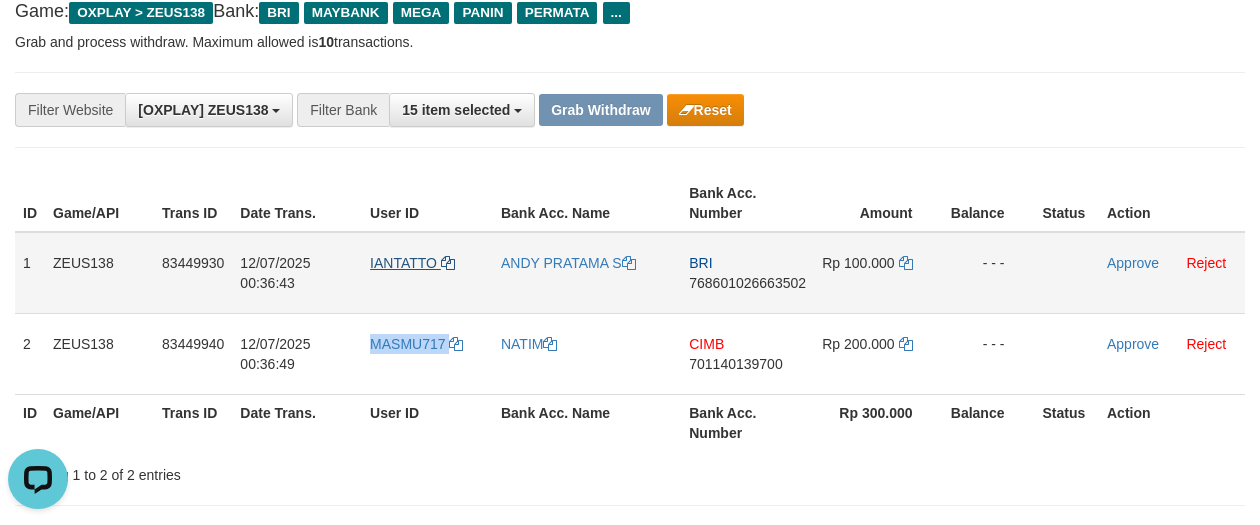 copy on "MASMU717" 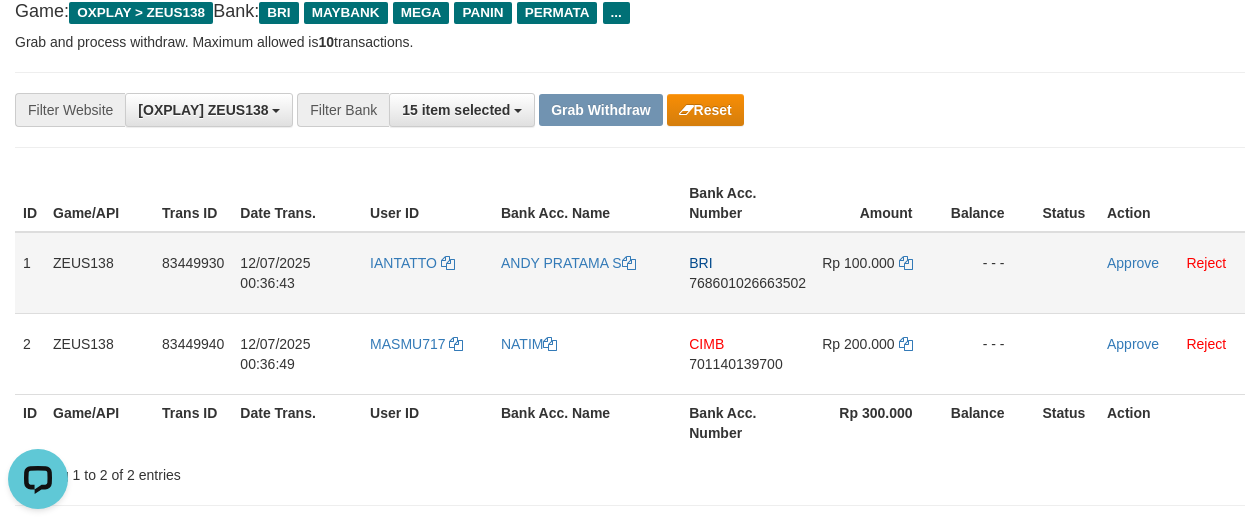 click on "IANTATTO" at bounding box center [427, 273] 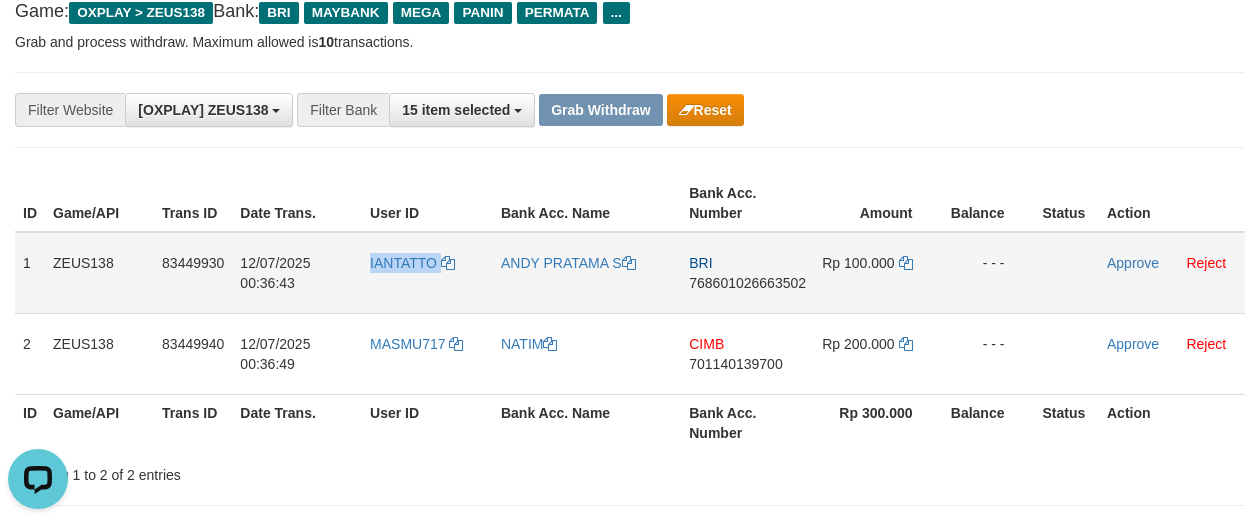 click on "IANTATTO" at bounding box center [427, 273] 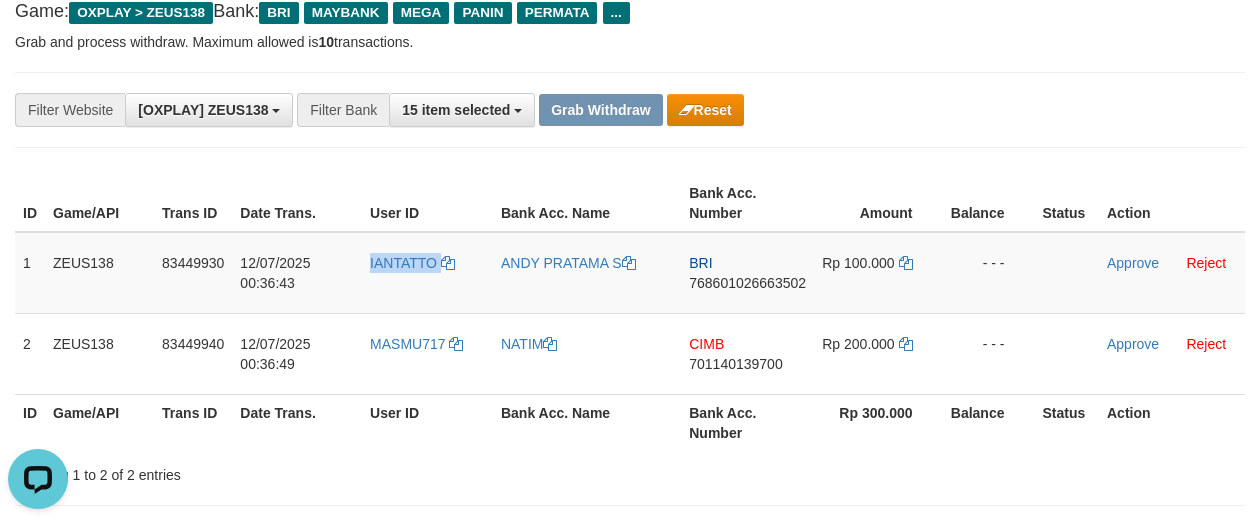 copy on "IANTATTO" 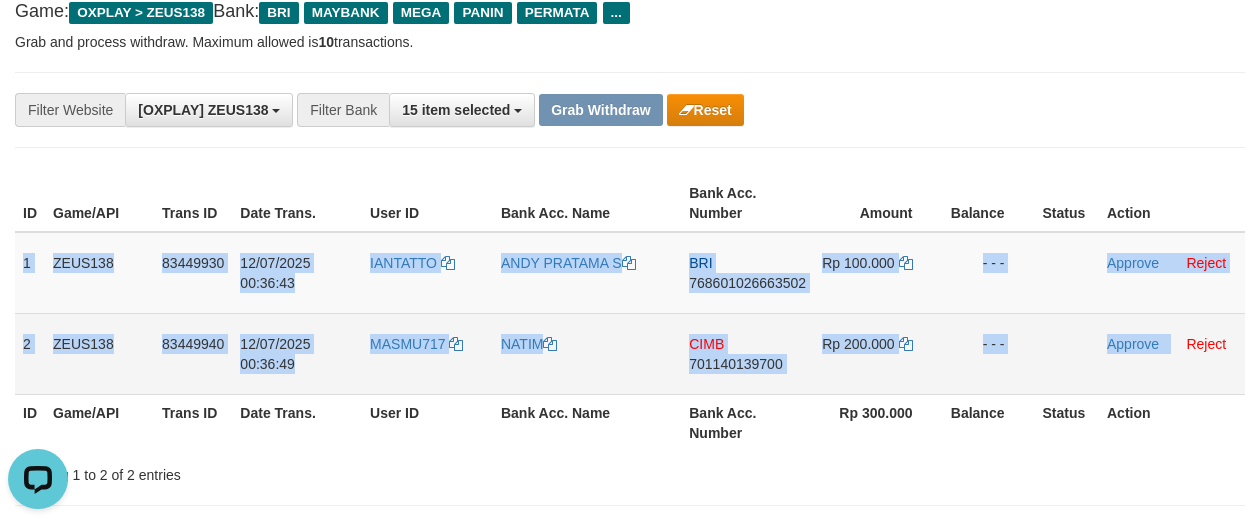 drag, startPoint x: 25, startPoint y: 249, endPoint x: 1169, endPoint y: 377, distance: 1151.1385 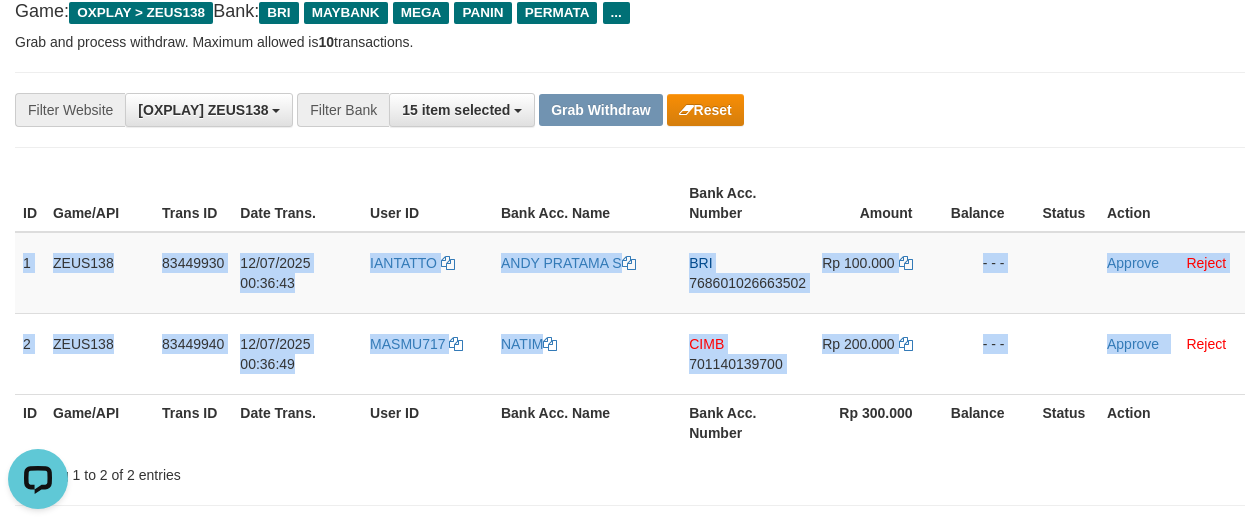 copy on "1
ZEUS138
83449930
12/07/2025 00:36:43
IANTATTO
ANDY PRATAMA S
BRI
768601026663502
Rp 100.000
- - -
Approve
Reject
2
ZEUS138
83449940
12/07/2025 00:36:49
MASMU717
NATIM
CIMB
701140139700
Rp 200.000
- - -
Approve" 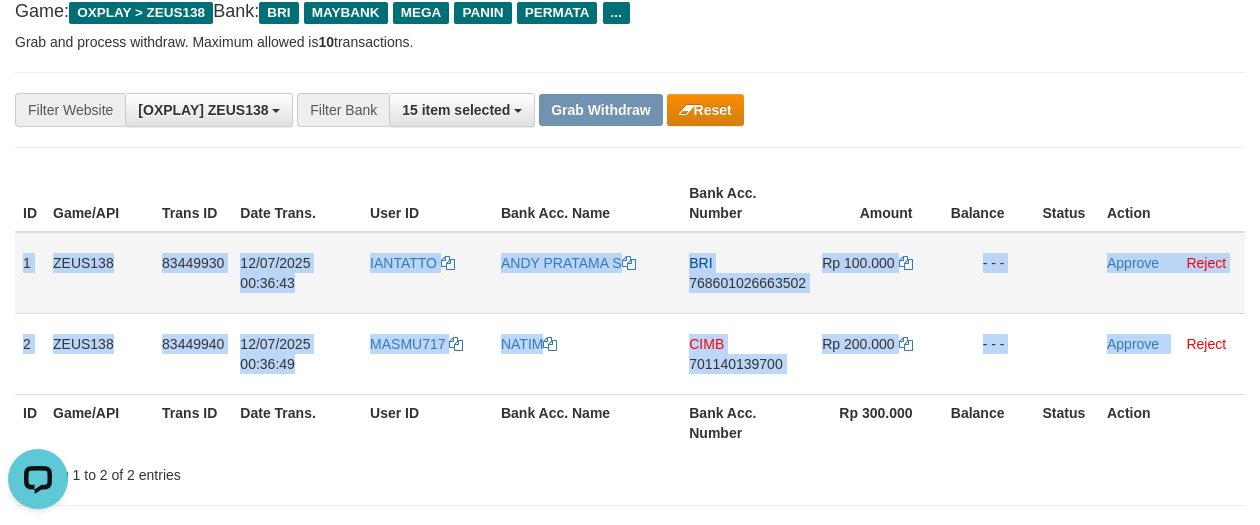 click on "768601026663502" at bounding box center [747, 283] 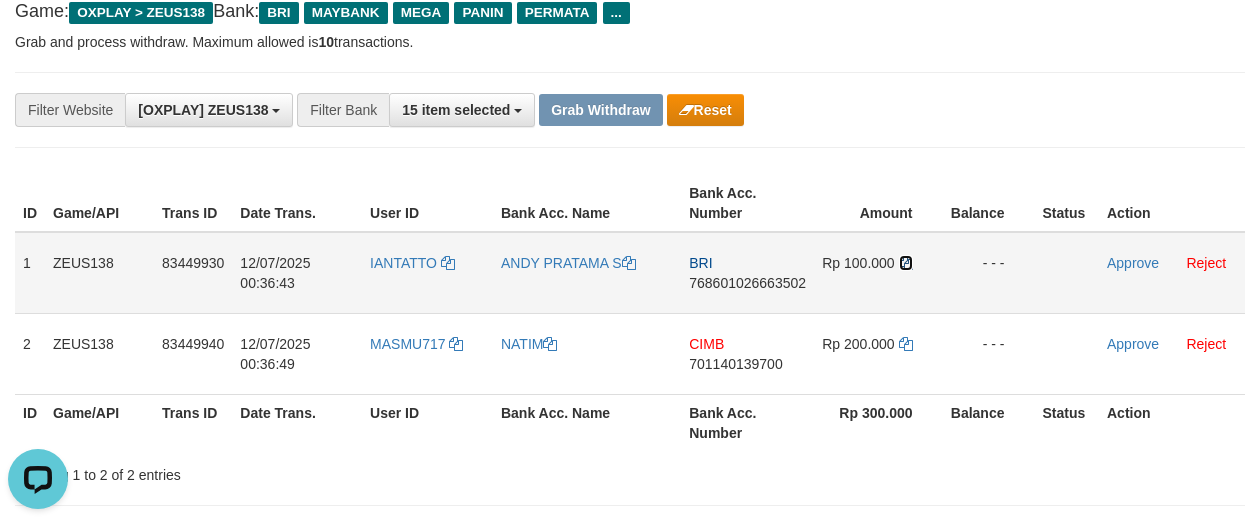 click at bounding box center [906, 263] 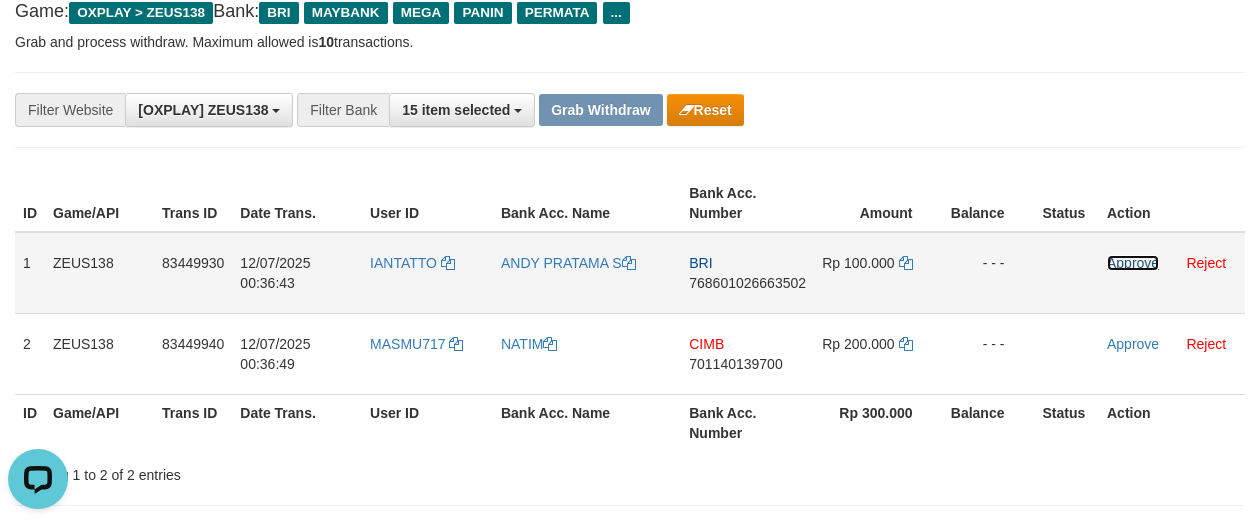 click on "Approve" at bounding box center (1133, 263) 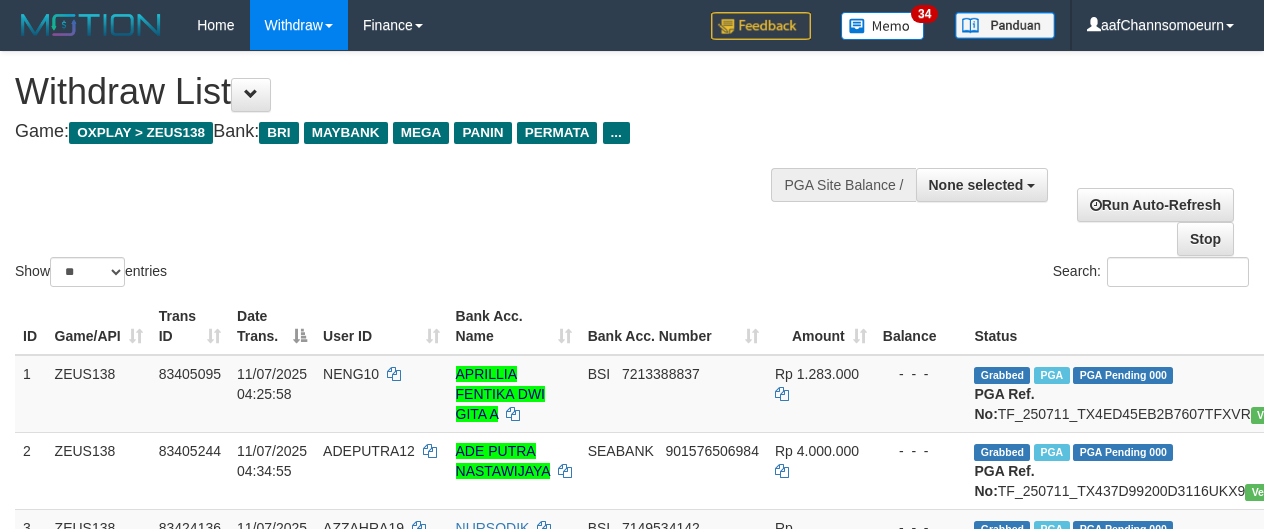 select 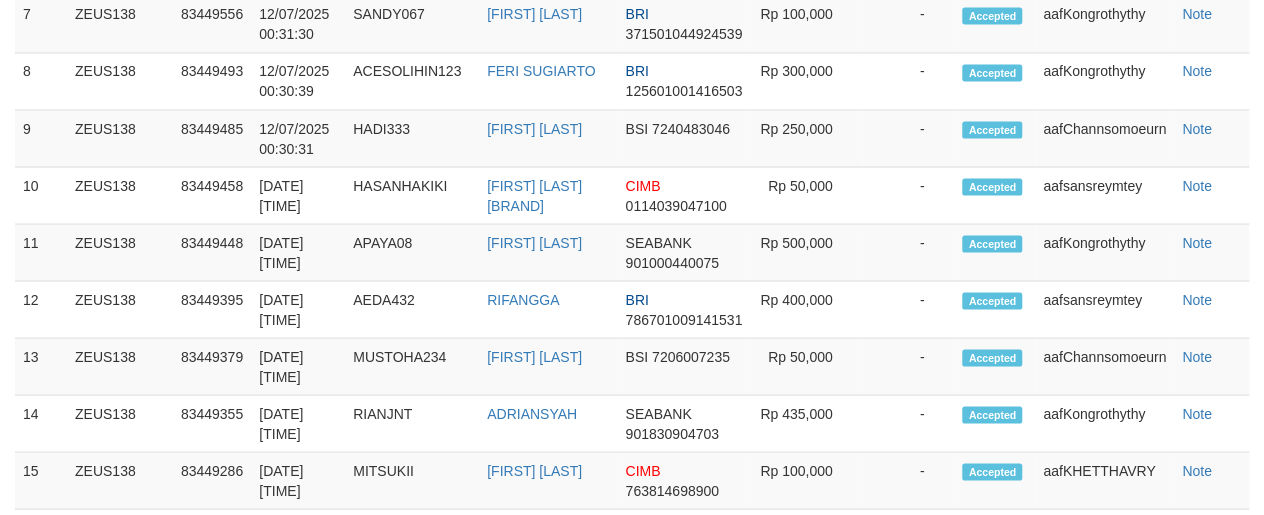scroll, scrollTop: 1554, scrollLeft: 0, axis: vertical 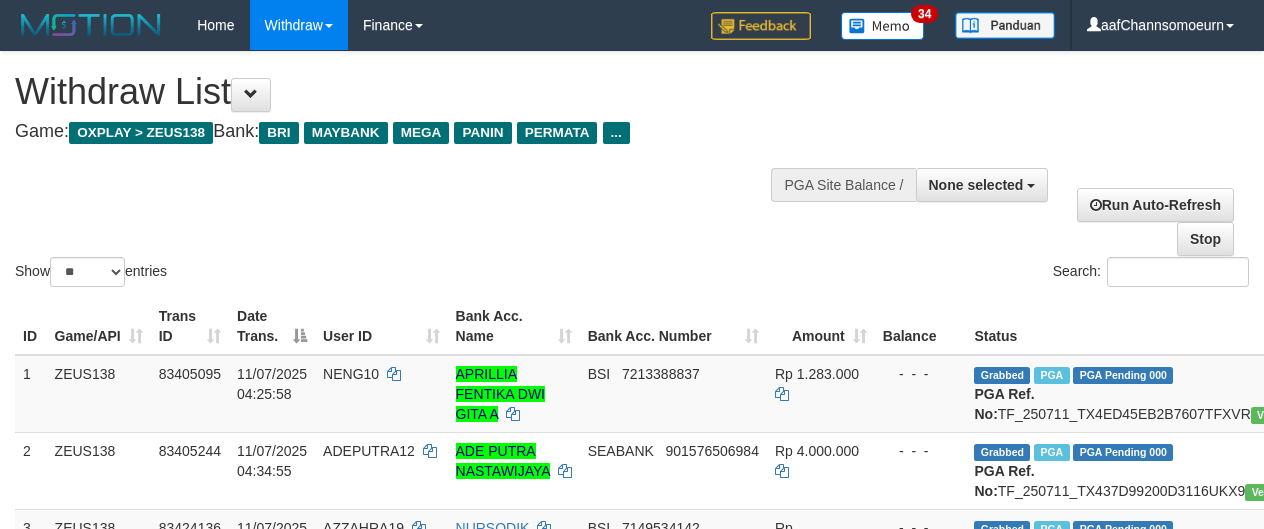 select 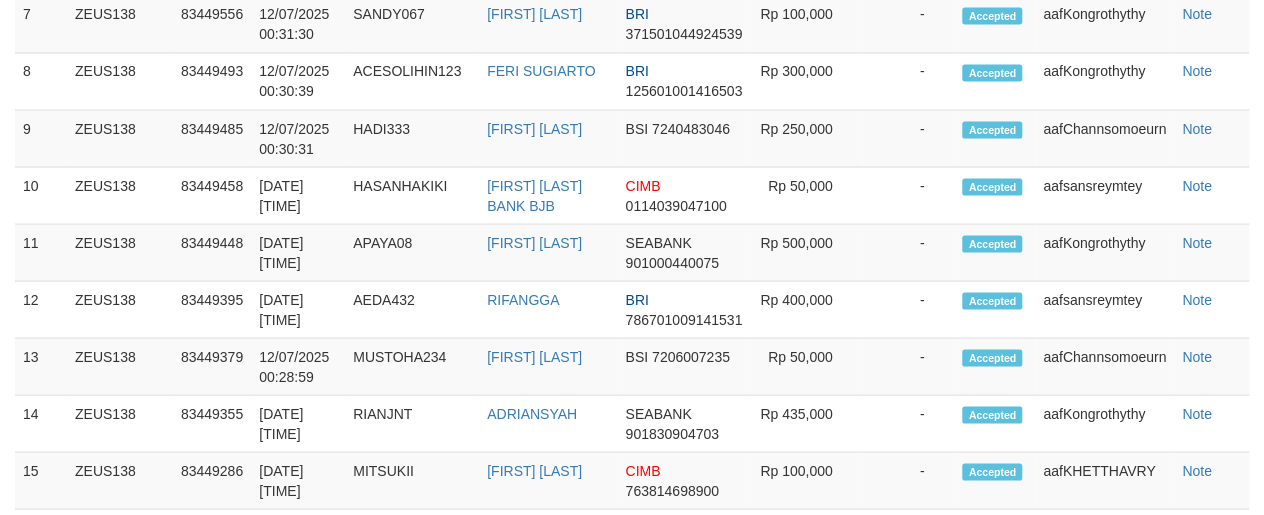 scroll, scrollTop: 1554, scrollLeft: 0, axis: vertical 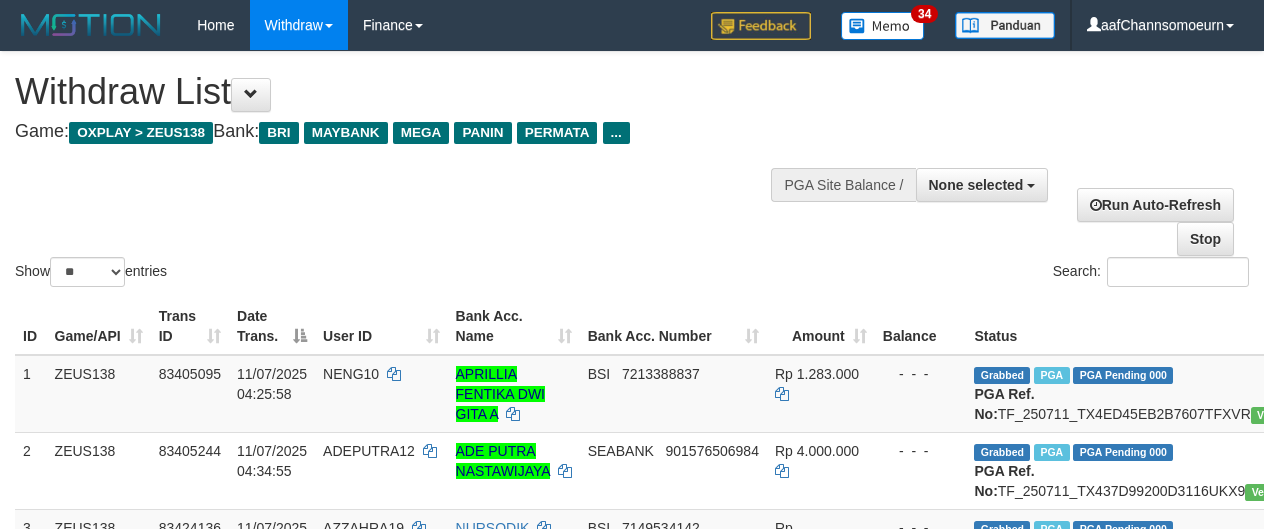 select 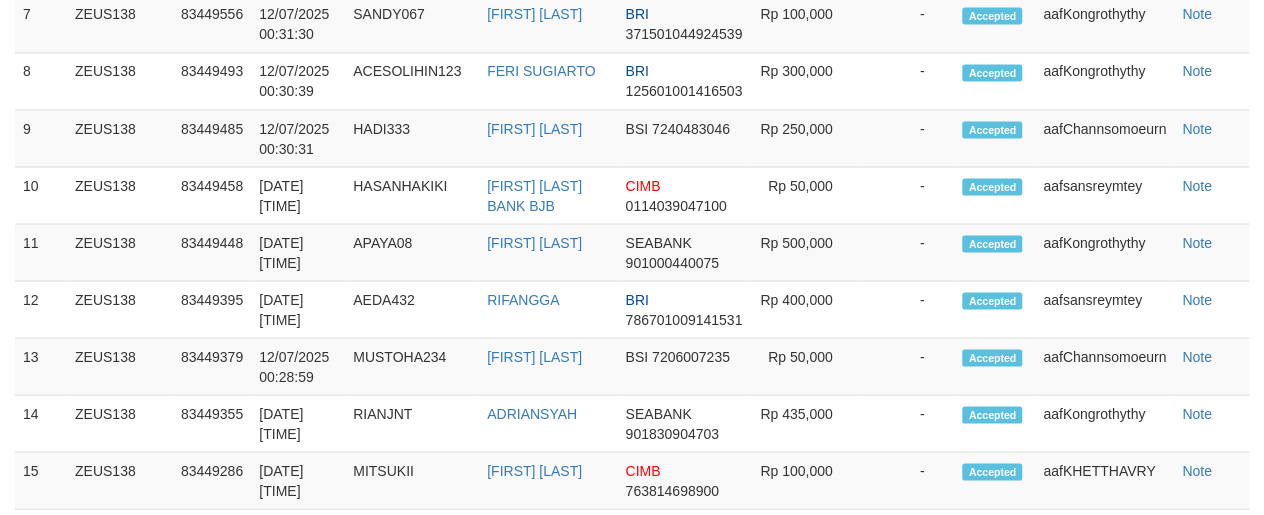 scroll, scrollTop: 1554, scrollLeft: 0, axis: vertical 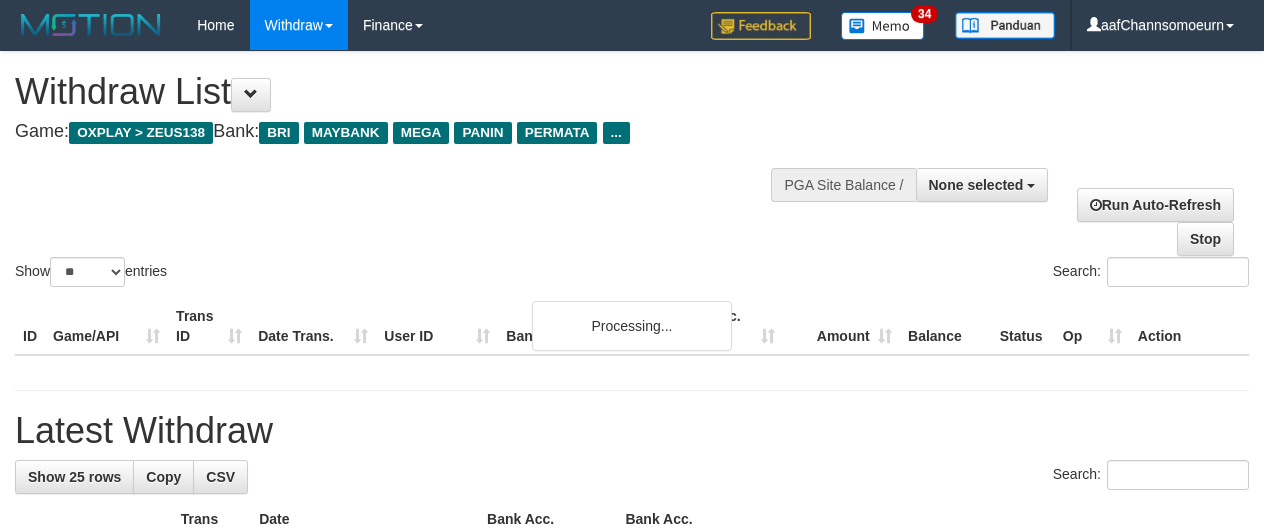 select 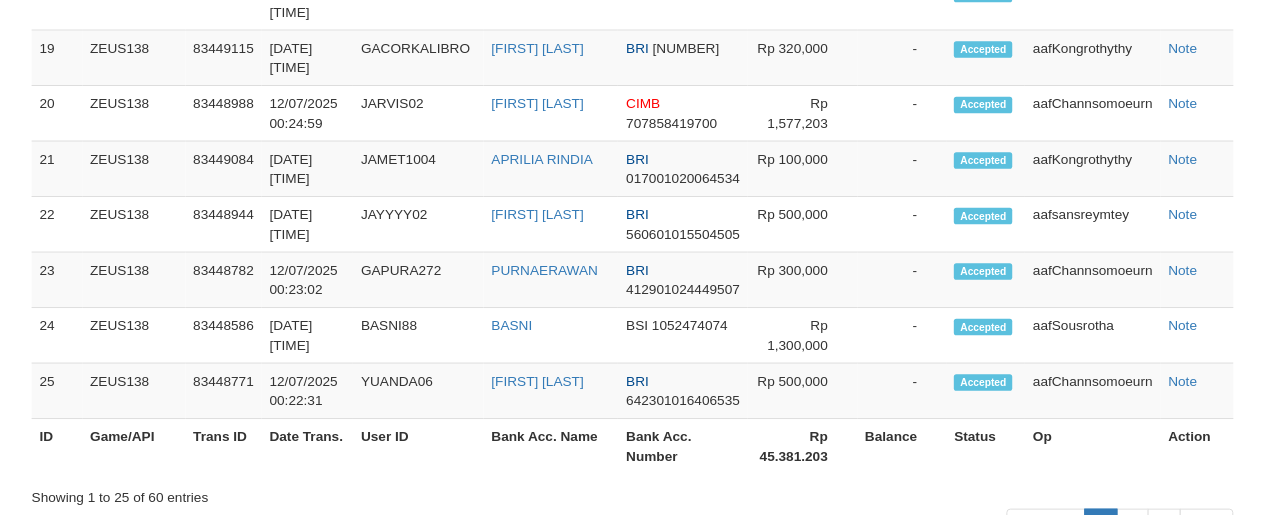 scroll, scrollTop: 2357, scrollLeft: 0, axis: vertical 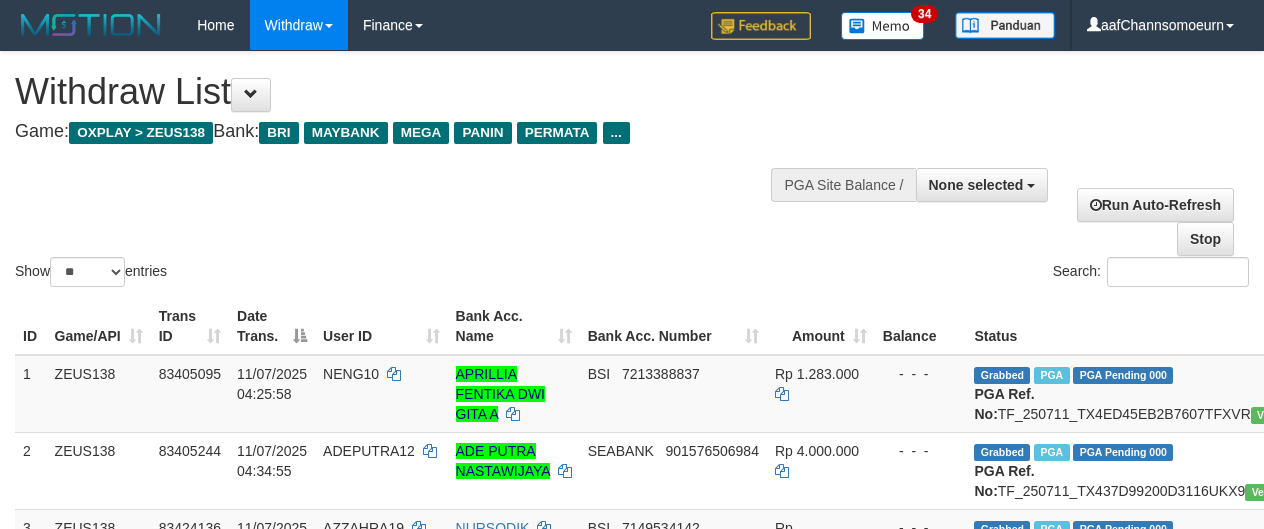 select 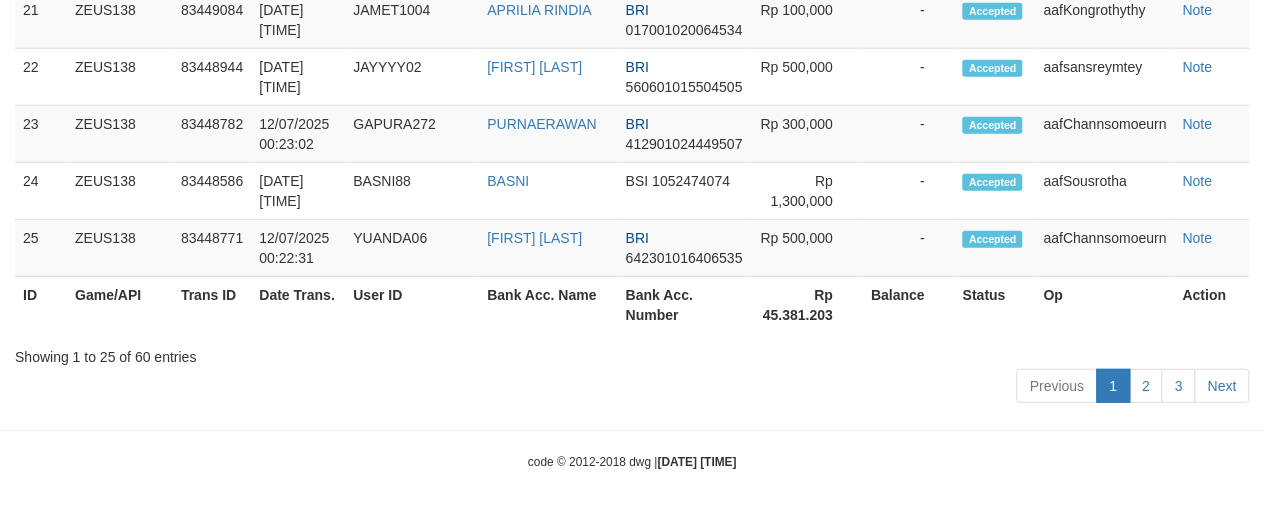 scroll, scrollTop: 2357, scrollLeft: 0, axis: vertical 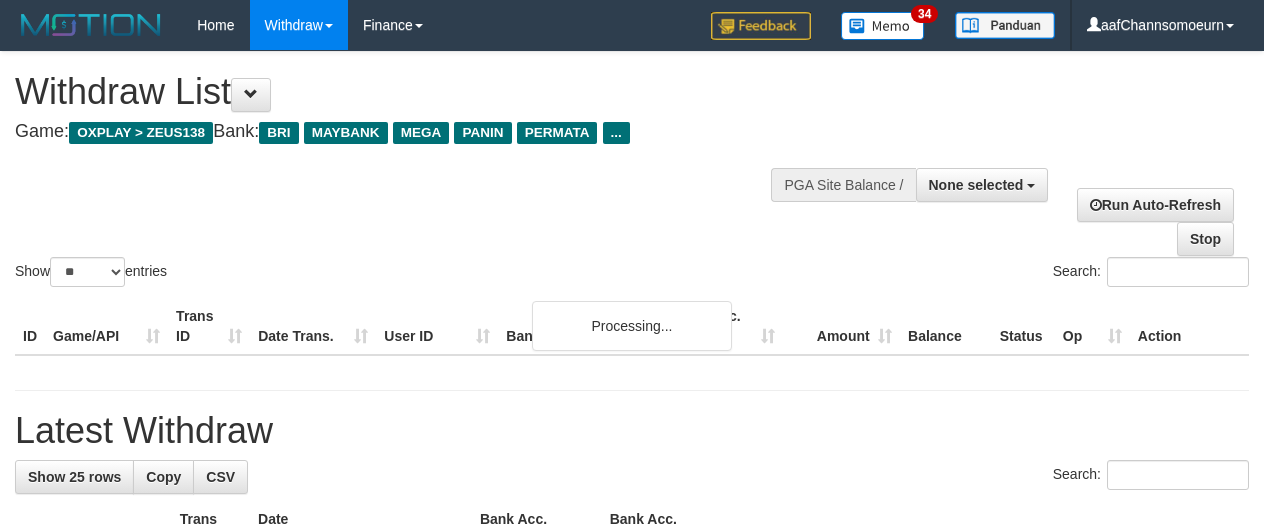 select 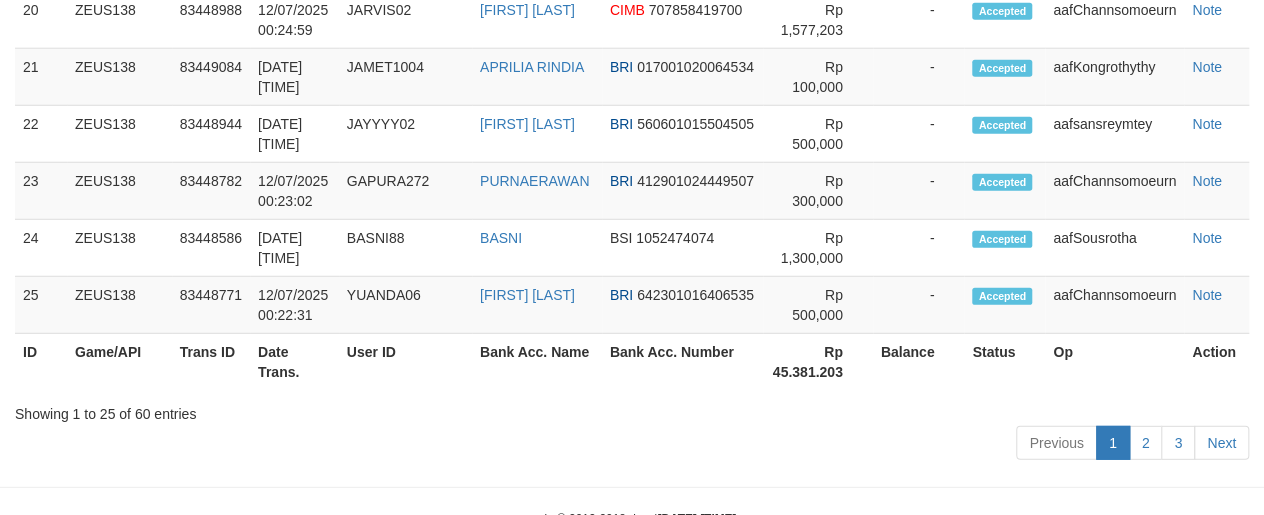 scroll, scrollTop: 2357, scrollLeft: 0, axis: vertical 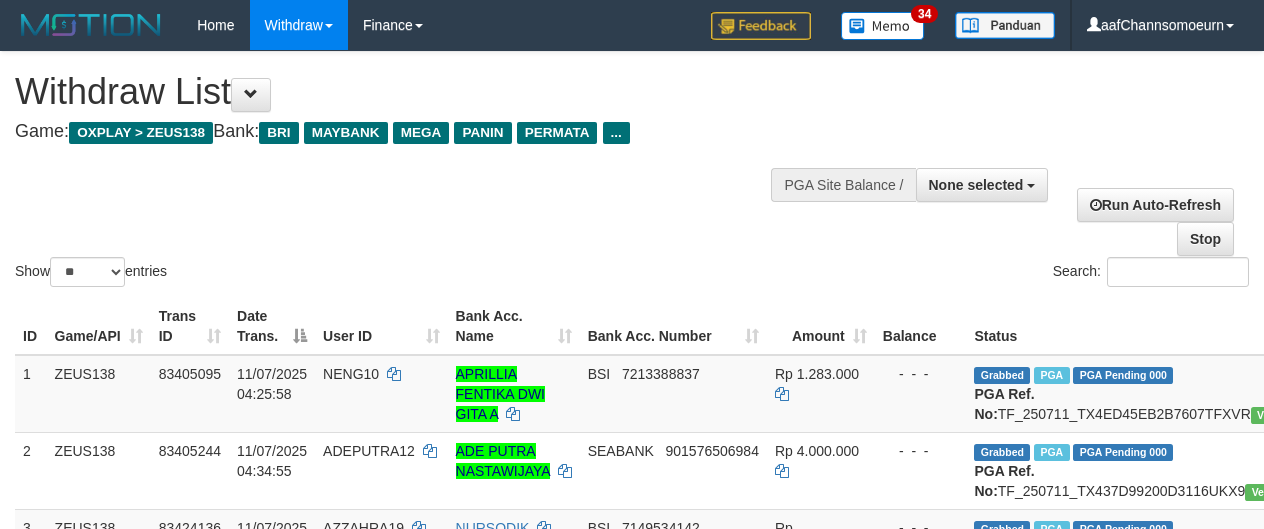 select 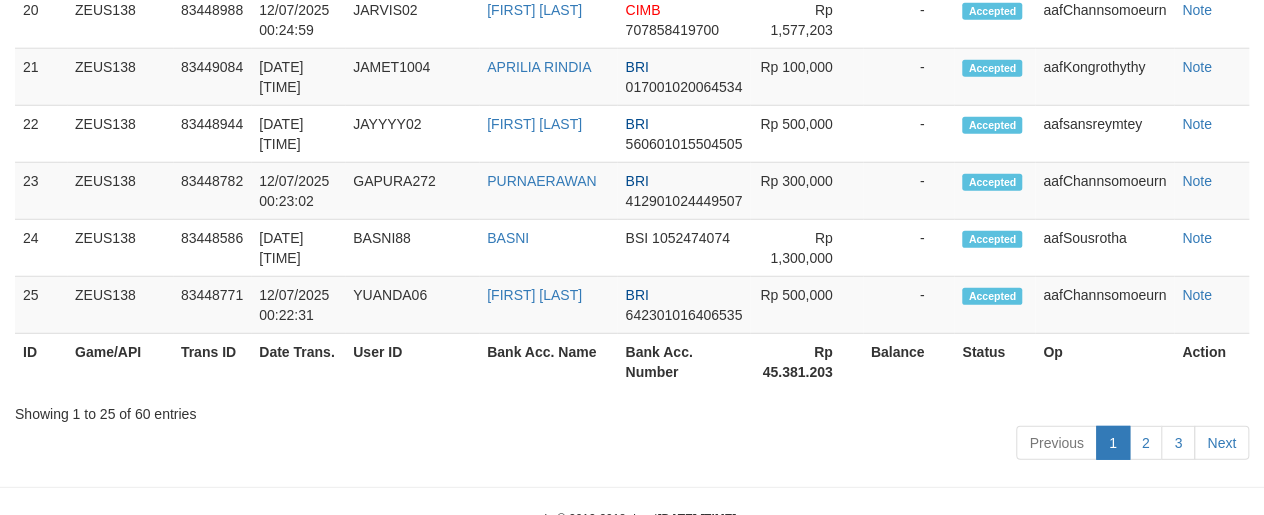 scroll, scrollTop: 2357, scrollLeft: 0, axis: vertical 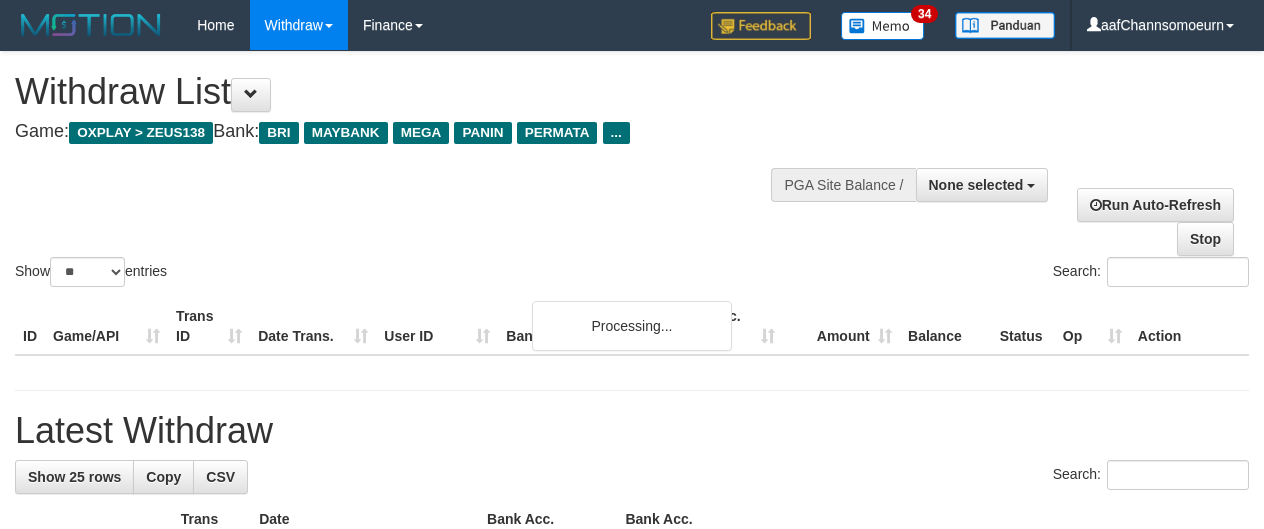 select 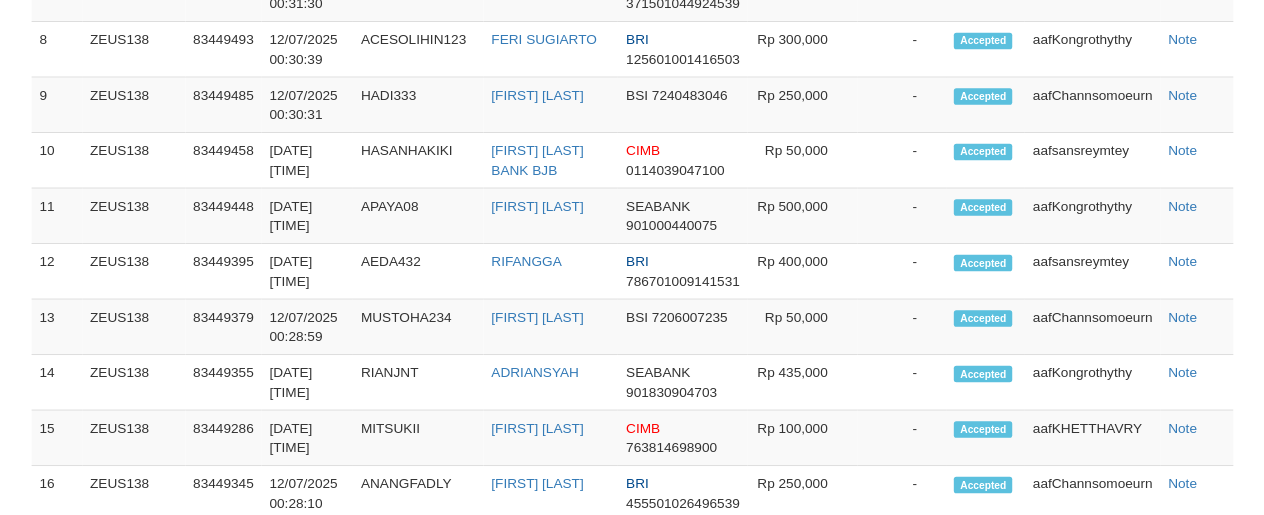 scroll, scrollTop: 2411, scrollLeft: 0, axis: vertical 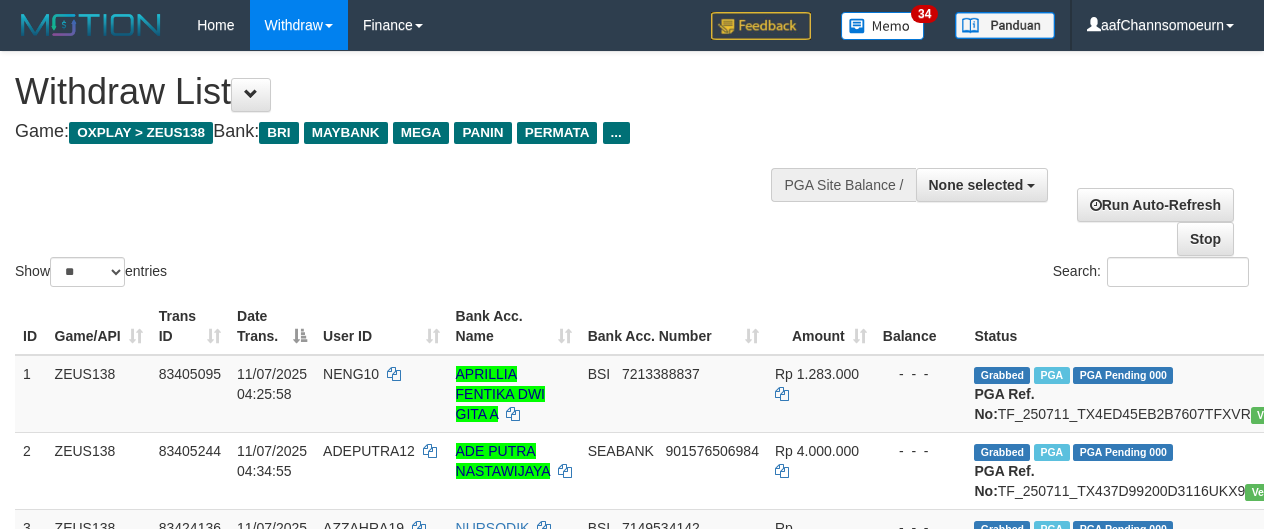 select 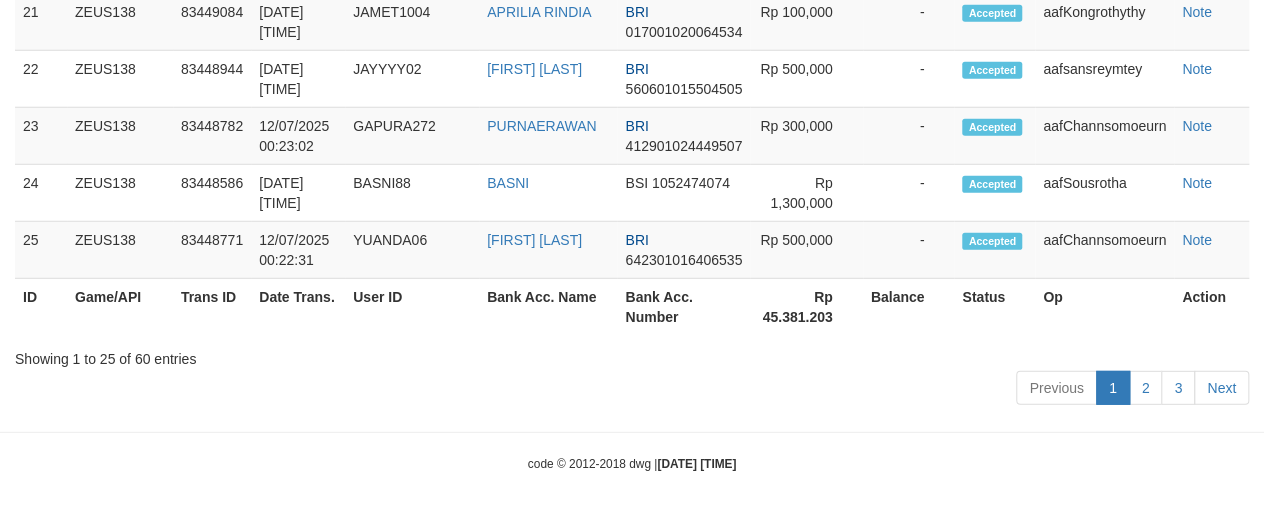 scroll, scrollTop: 2411, scrollLeft: 0, axis: vertical 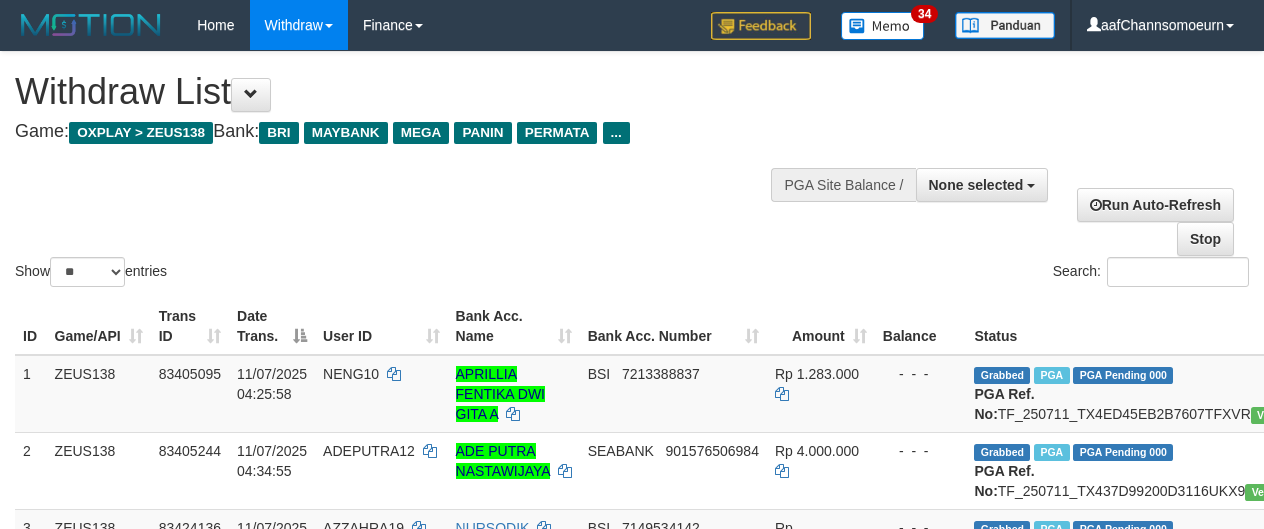 select 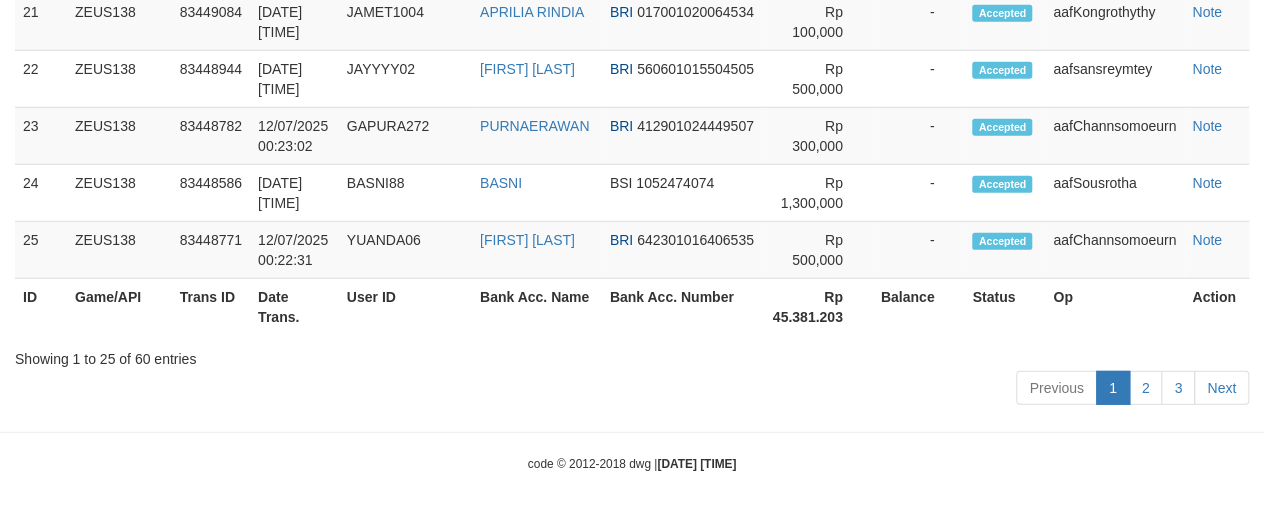 scroll, scrollTop: 2411, scrollLeft: 0, axis: vertical 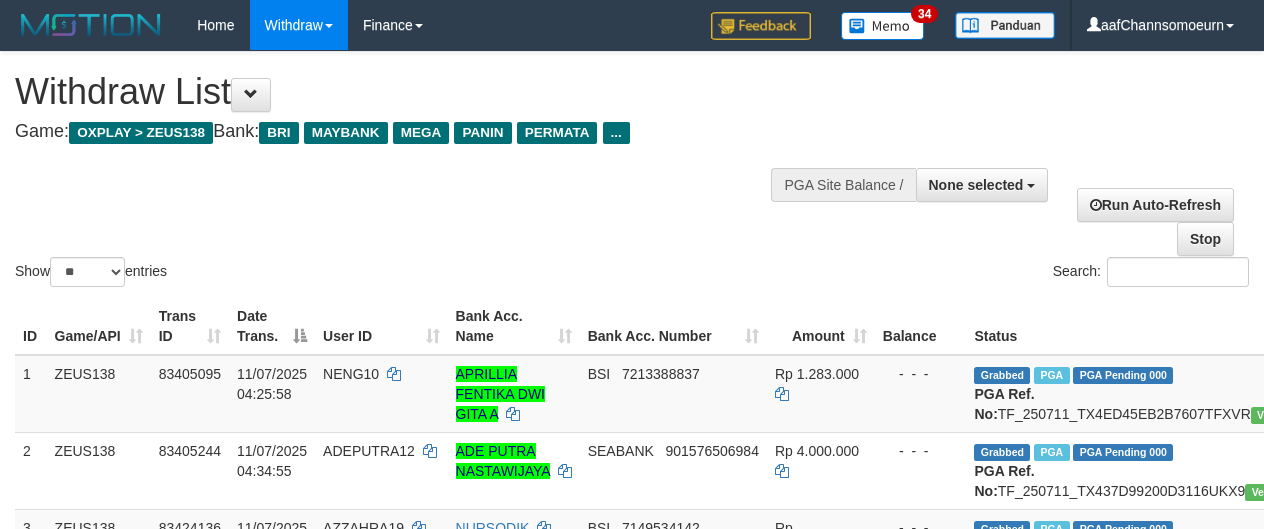 select 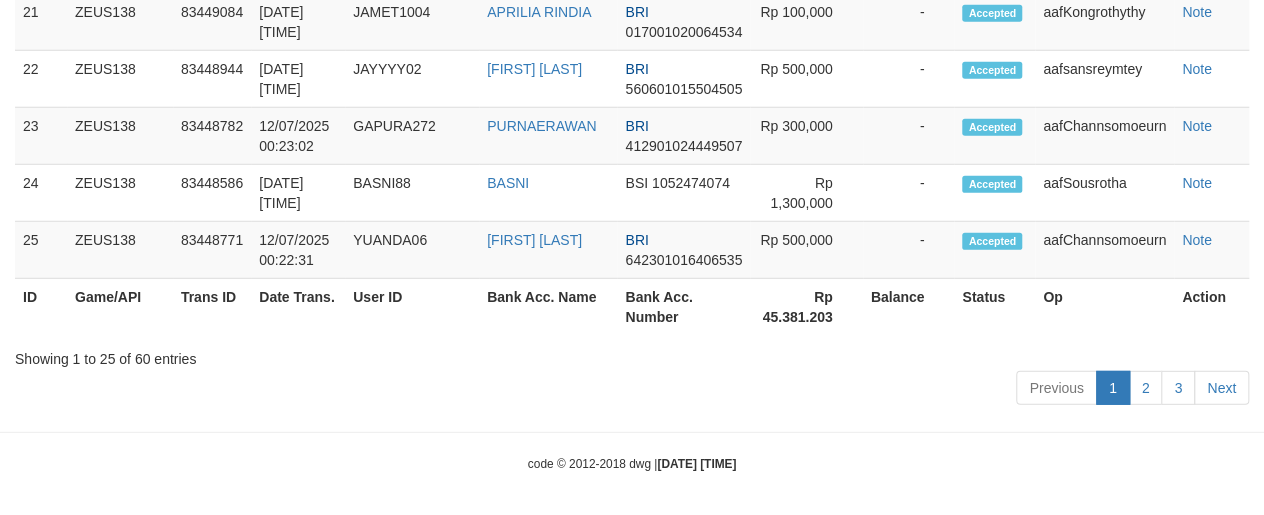 scroll, scrollTop: 2411, scrollLeft: 0, axis: vertical 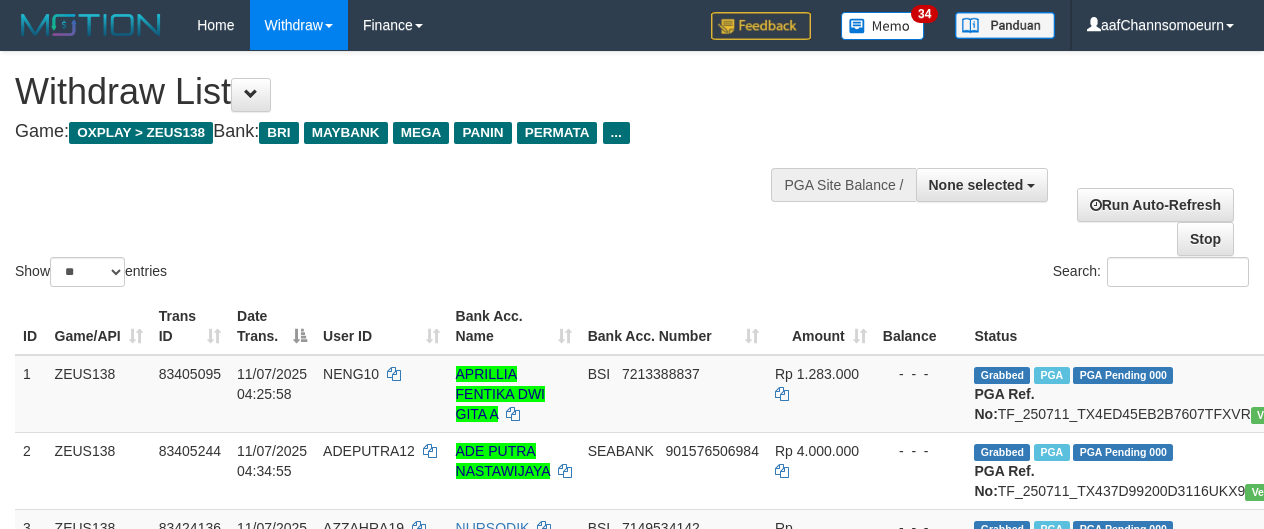 select 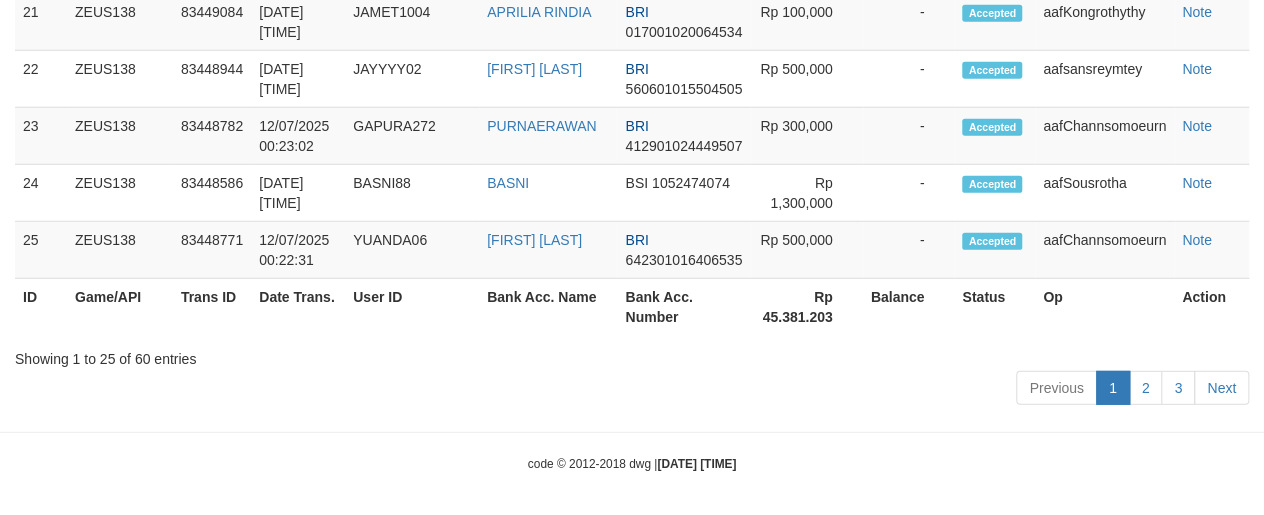 scroll, scrollTop: 2411, scrollLeft: 0, axis: vertical 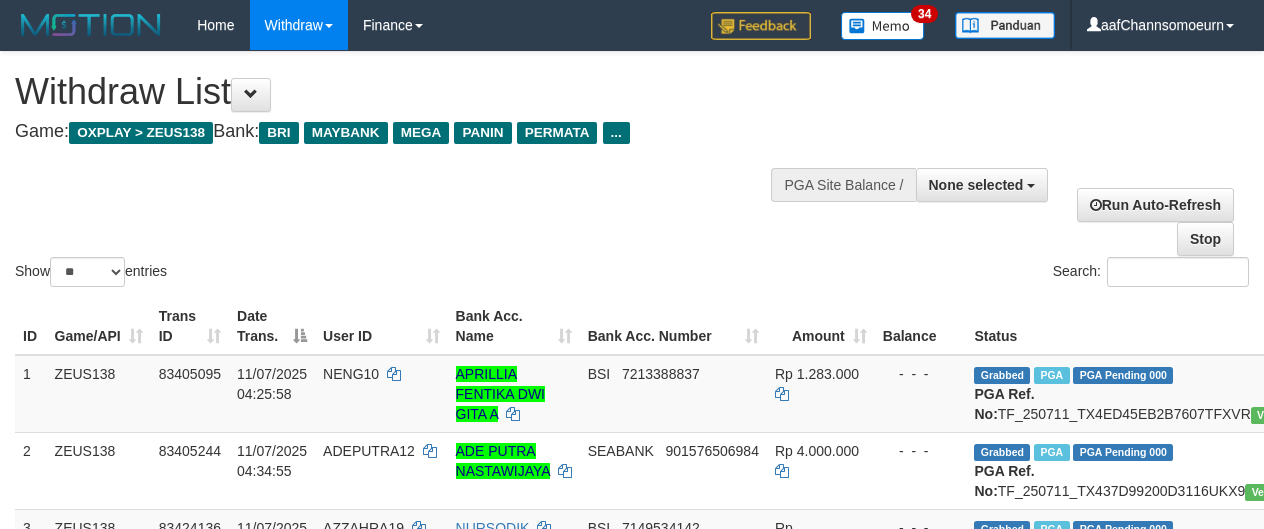 select 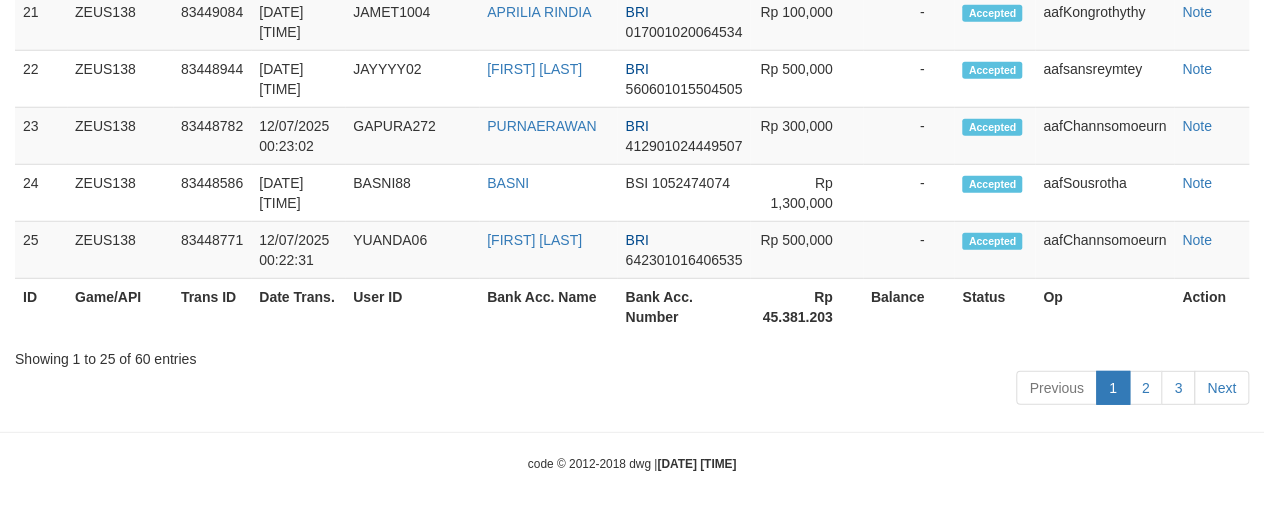 scroll, scrollTop: 2411, scrollLeft: 0, axis: vertical 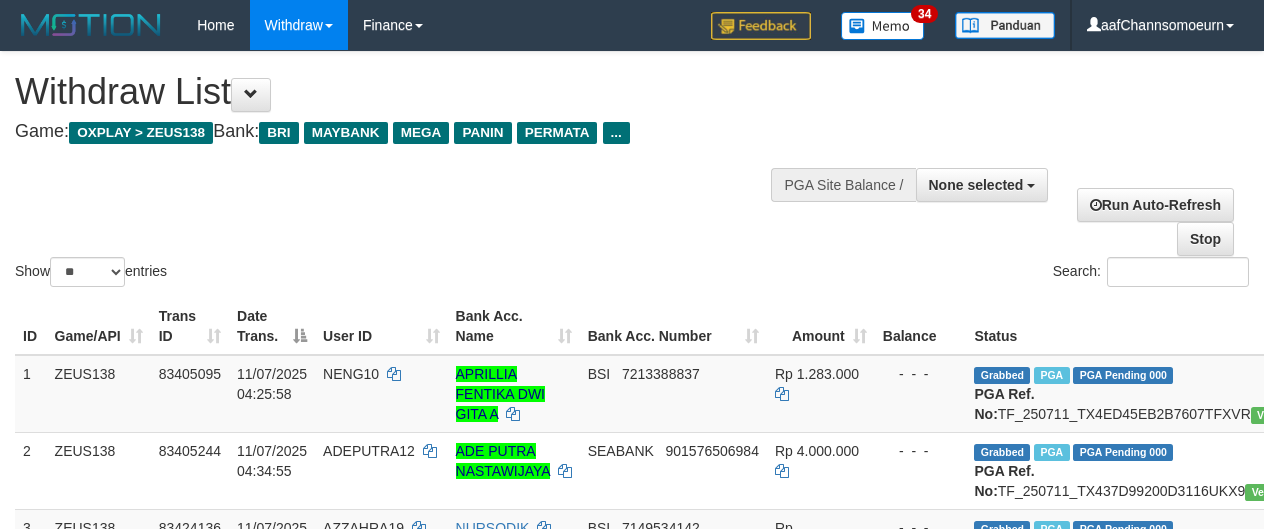 select 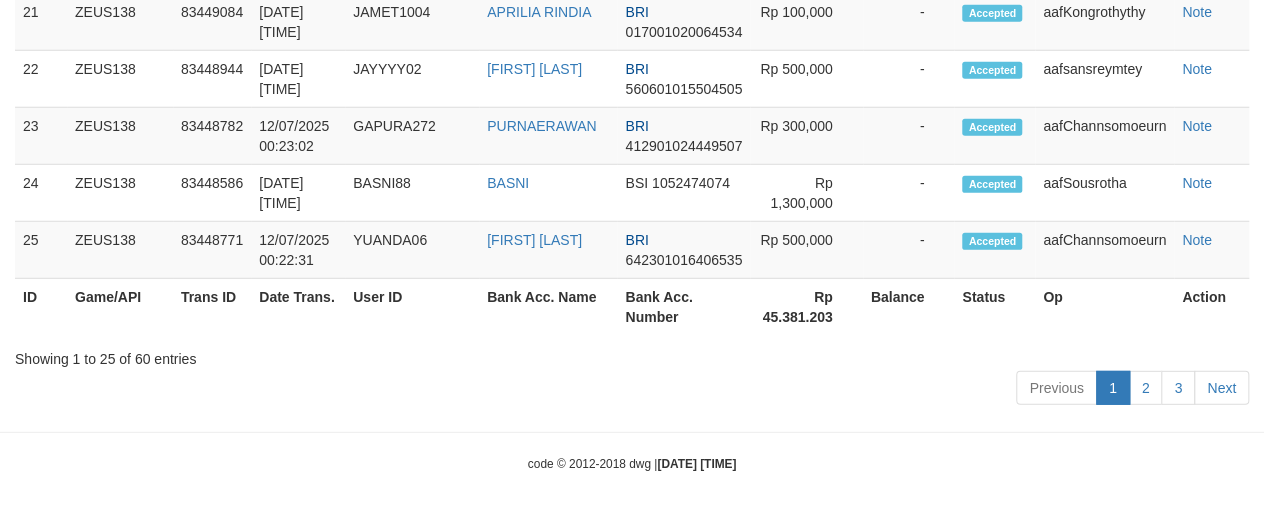 scroll, scrollTop: 2411, scrollLeft: 0, axis: vertical 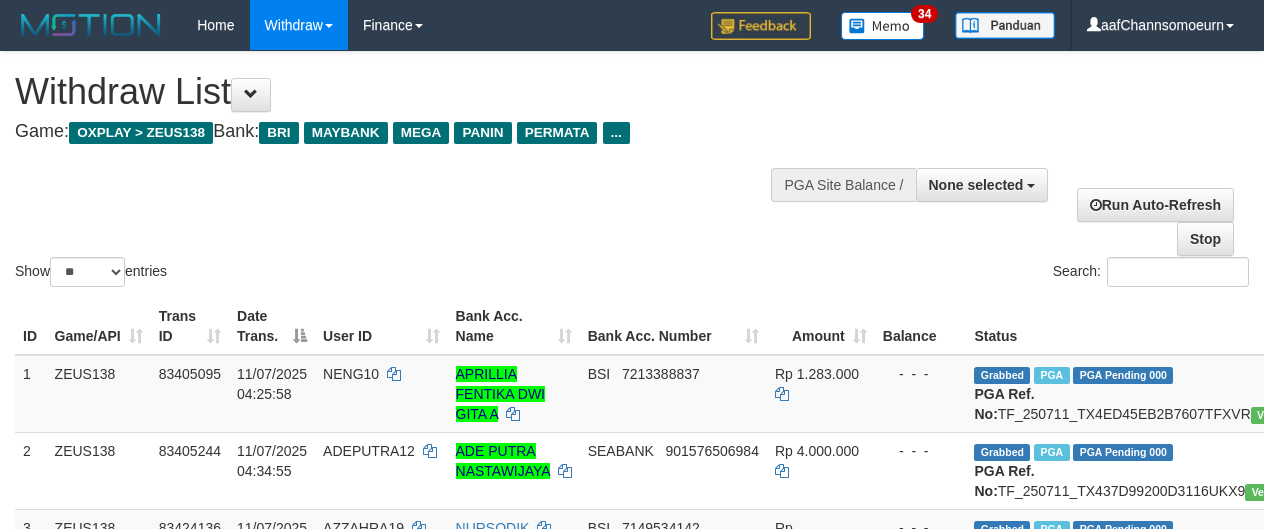 select 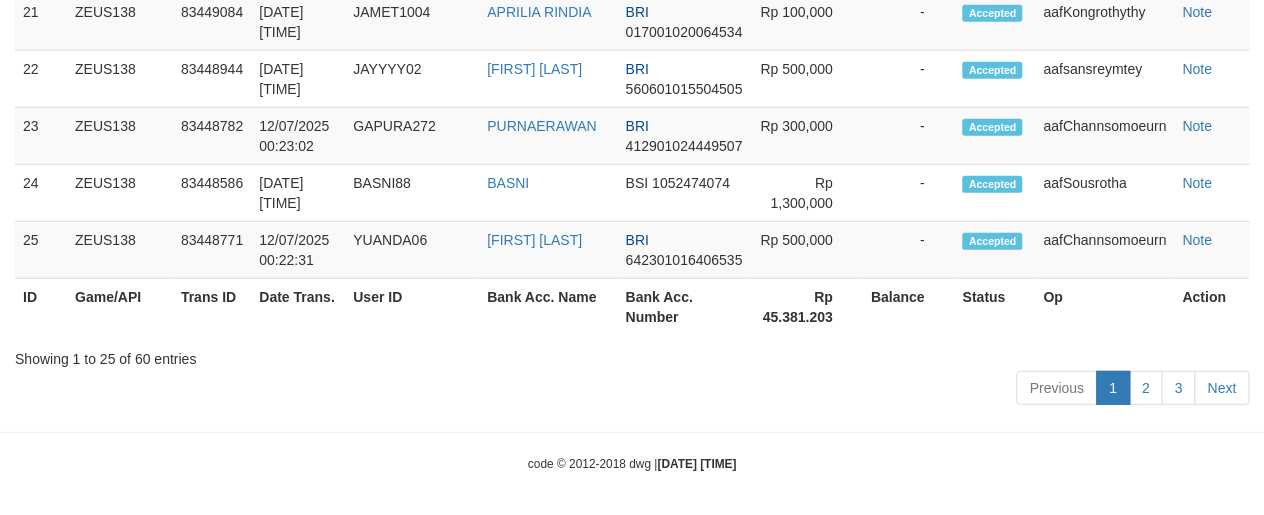 scroll, scrollTop: 2411, scrollLeft: 0, axis: vertical 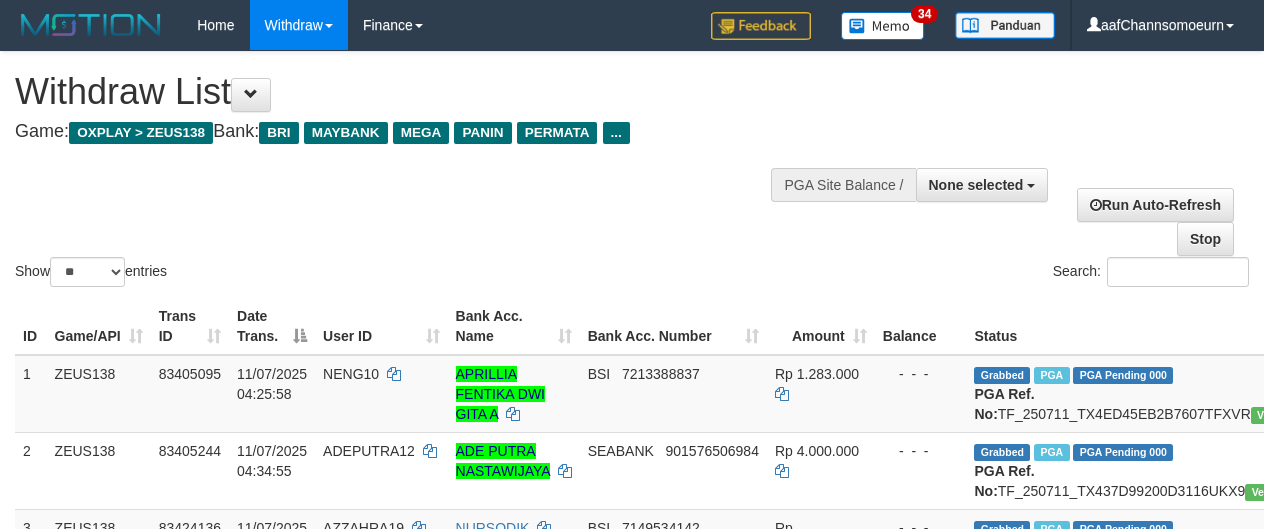 select 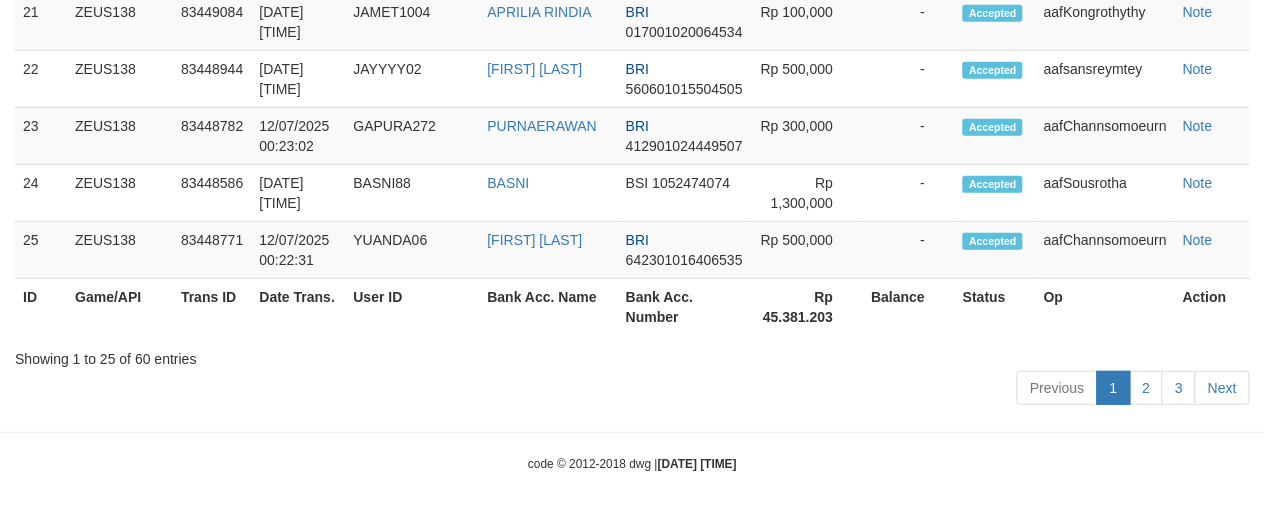 scroll, scrollTop: 2411, scrollLeft: 0, axis: vertical 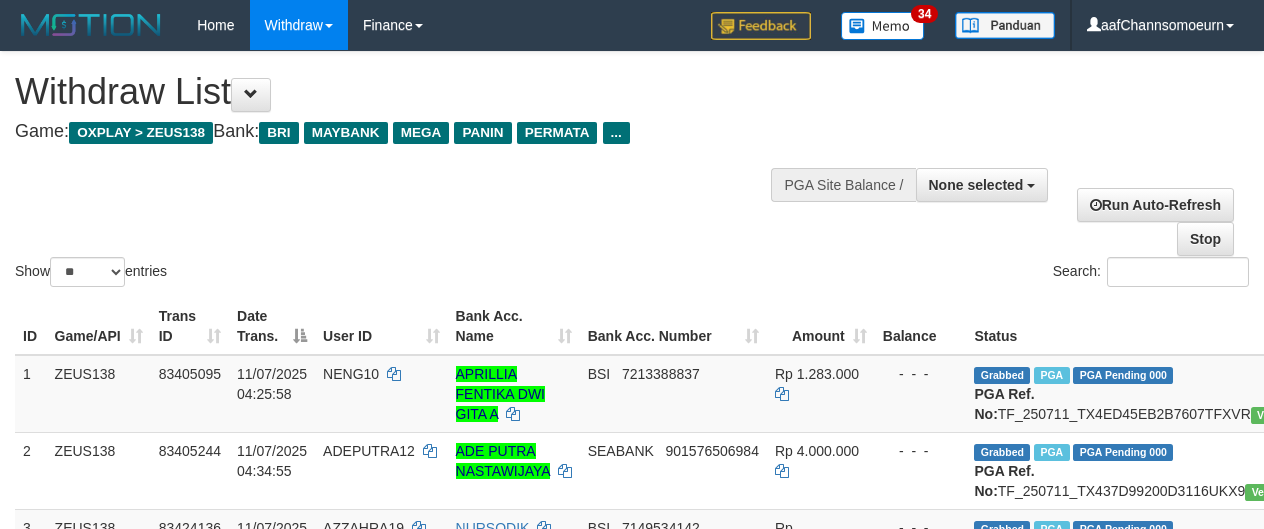select 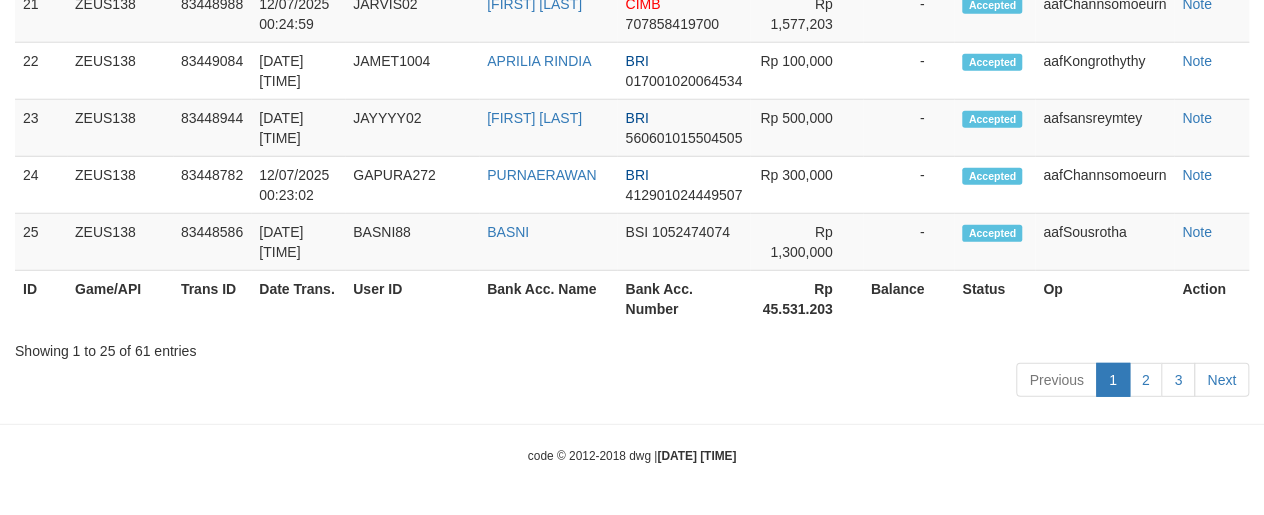 scroll, scrollTop: 2411, scrollLeft: 0, axis: vertical 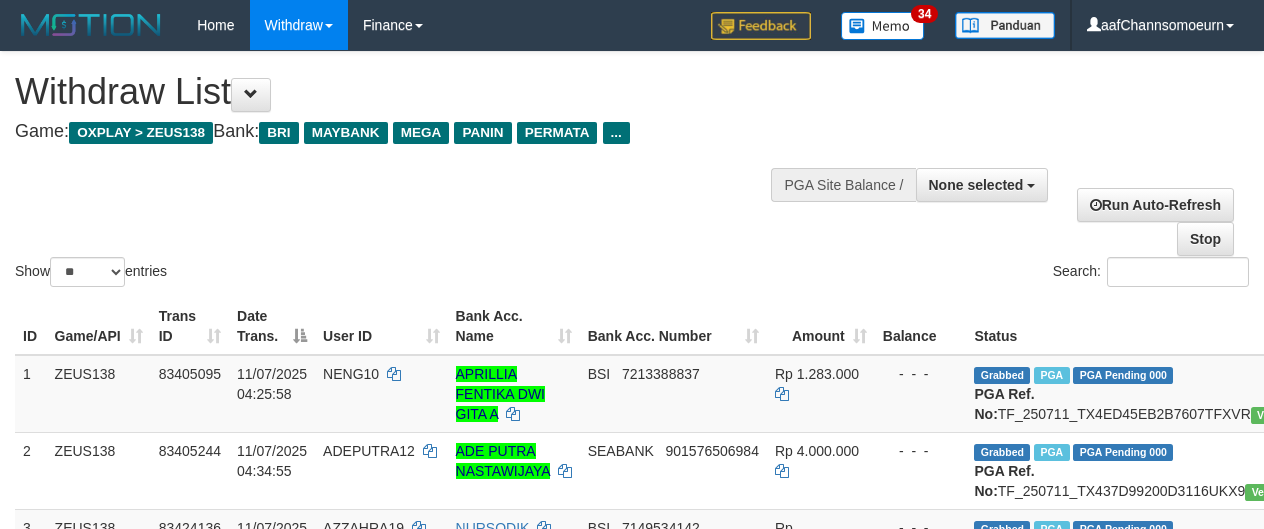 select 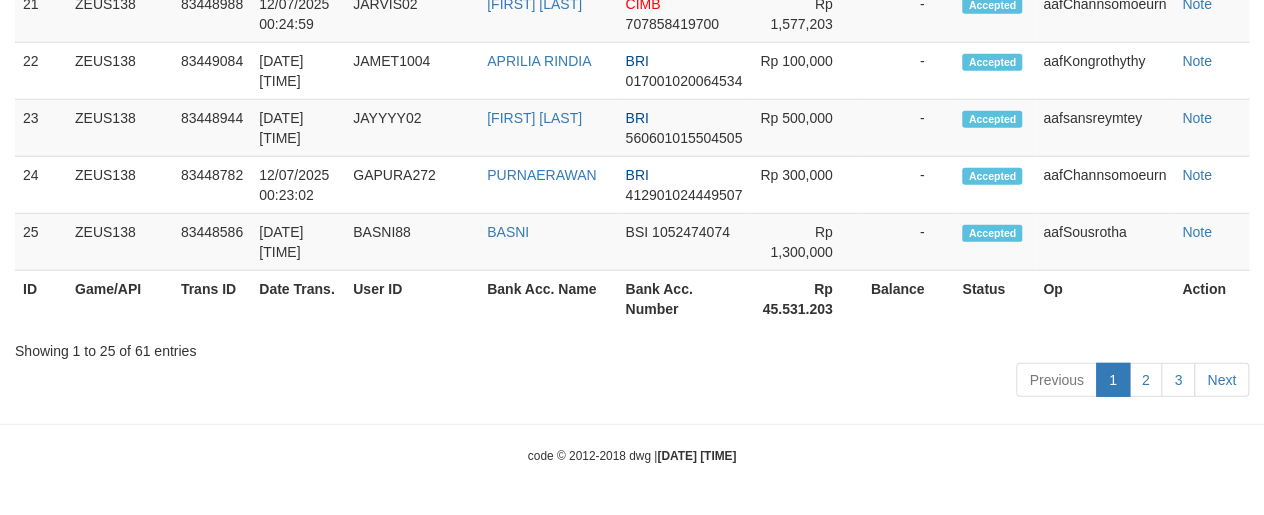scroll, scrollTop: 2411, scrollLeft: 0, axis: vertical 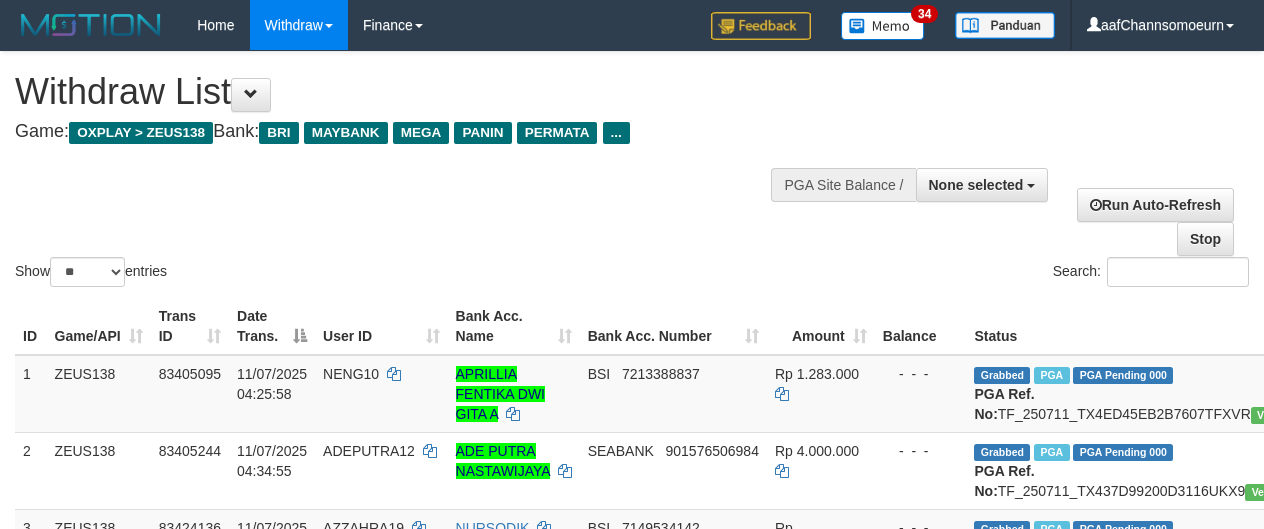 select 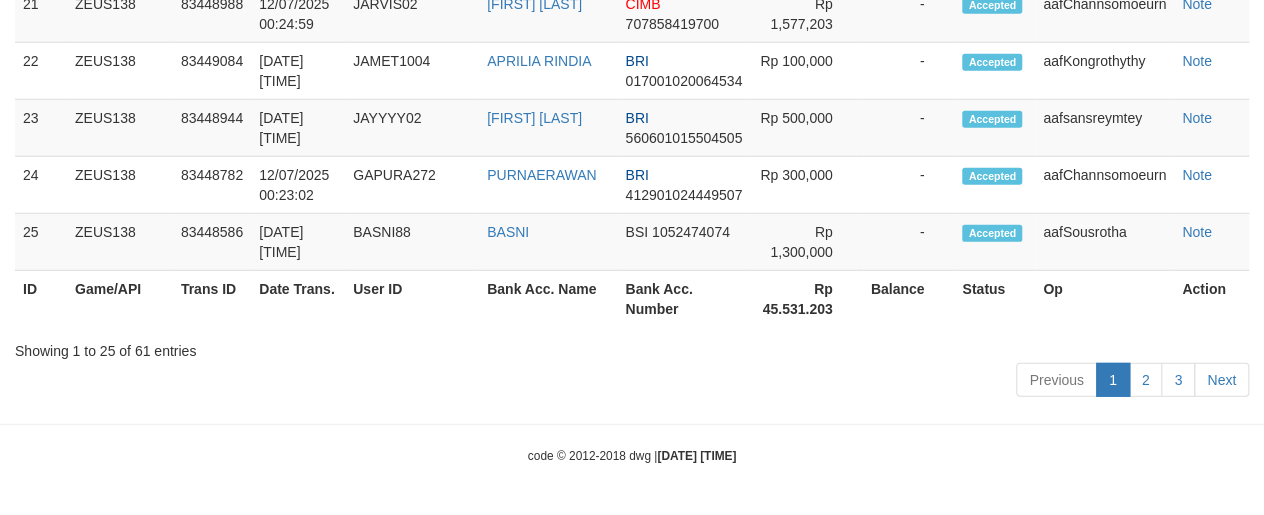 scroll, scrollTop: 2411, scrollLeft: 0, axis: vertical 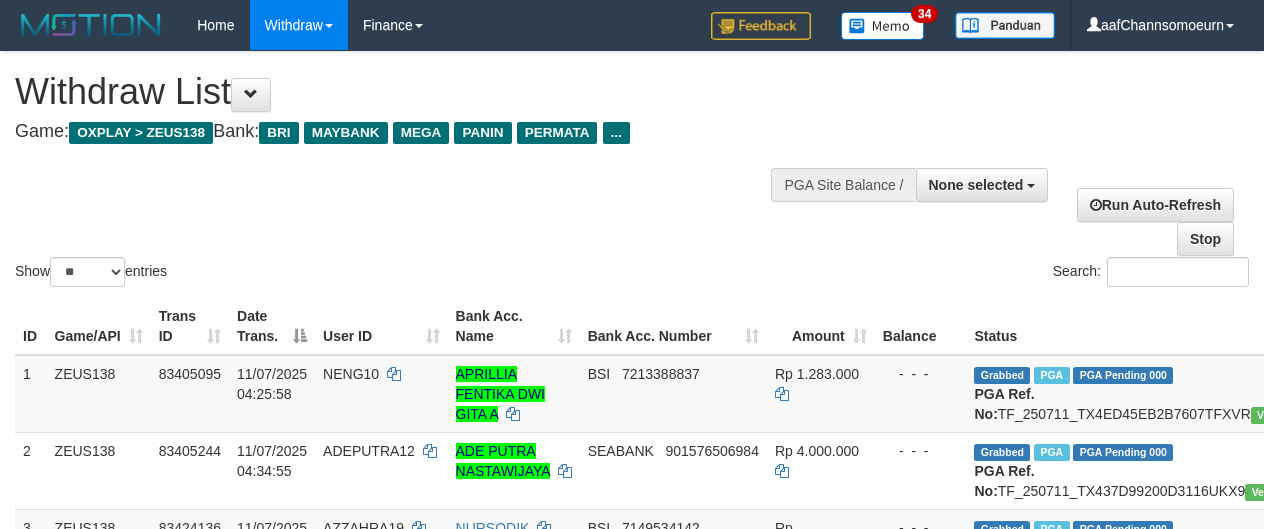 select 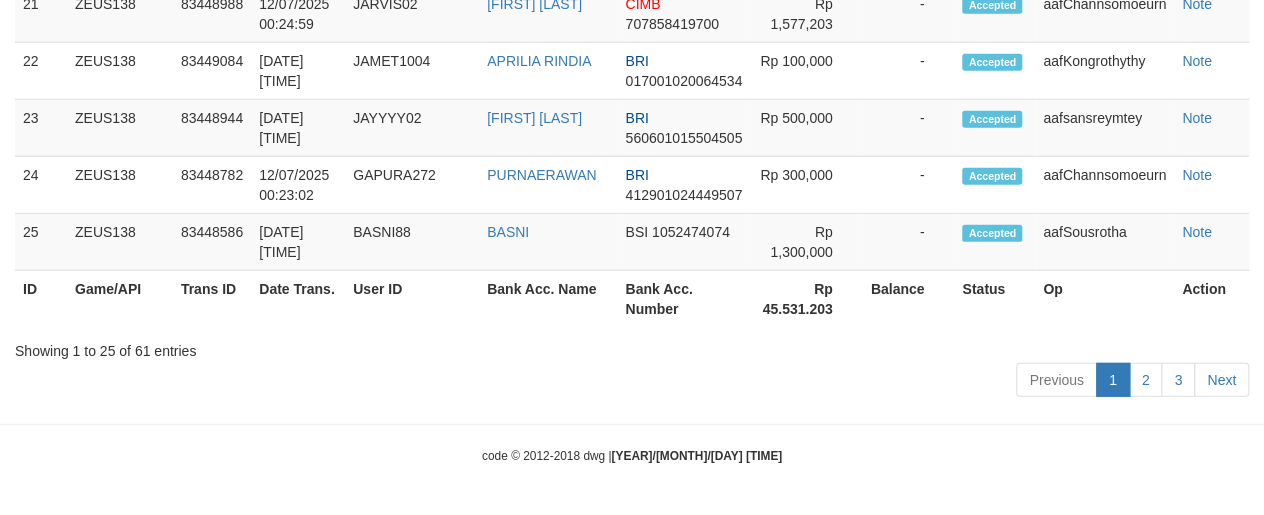 scroll, scrollTop: 2411, scrollLeft: 0, axis: vertical 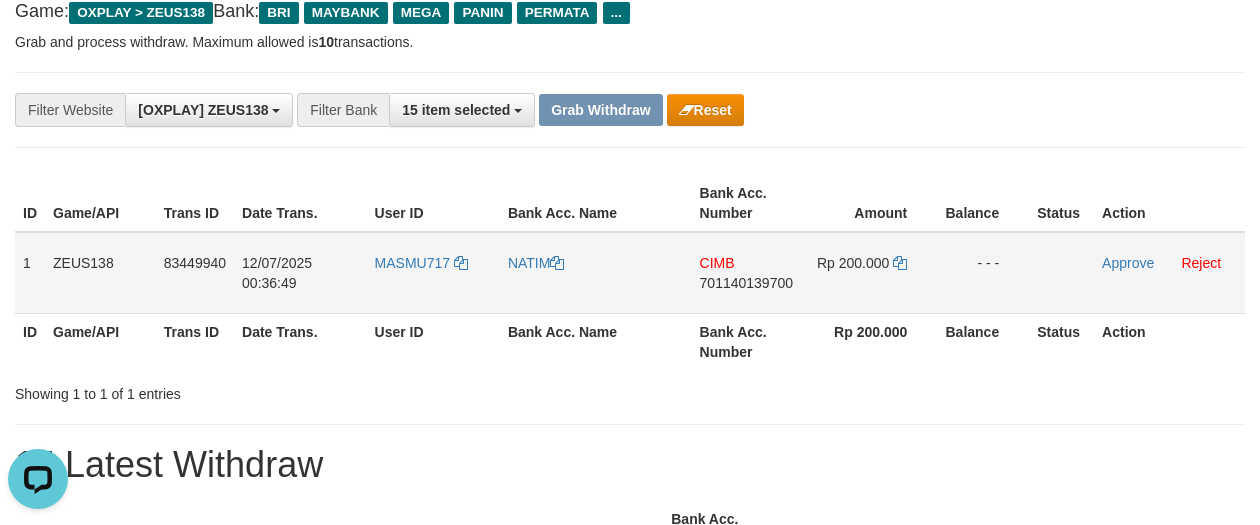 click on "CIMB" at bounding box center (717, 263) 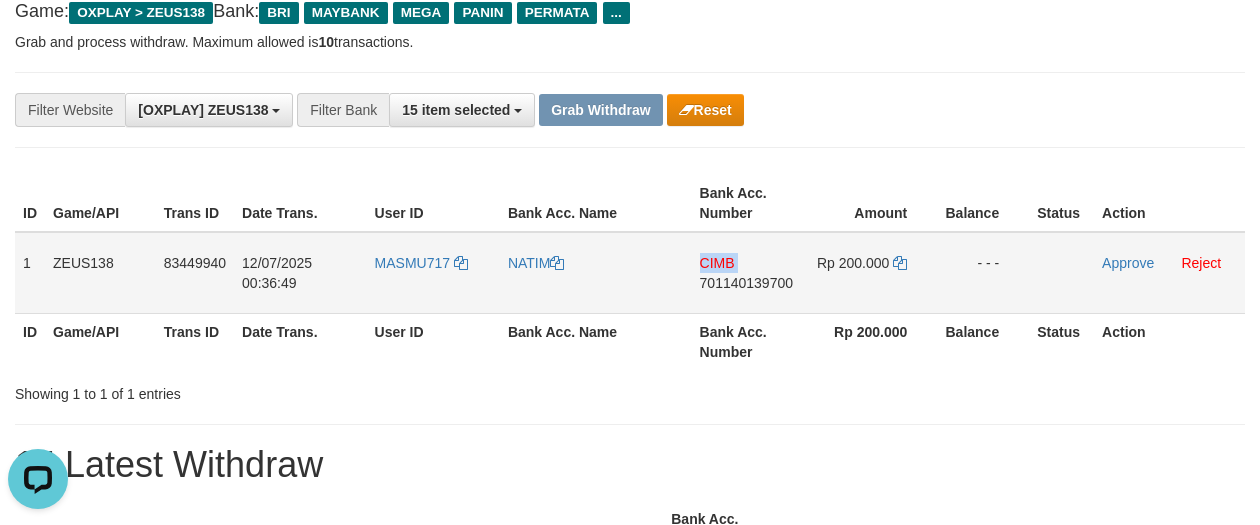 click on "CIMB" at bounding box center [717, 263] 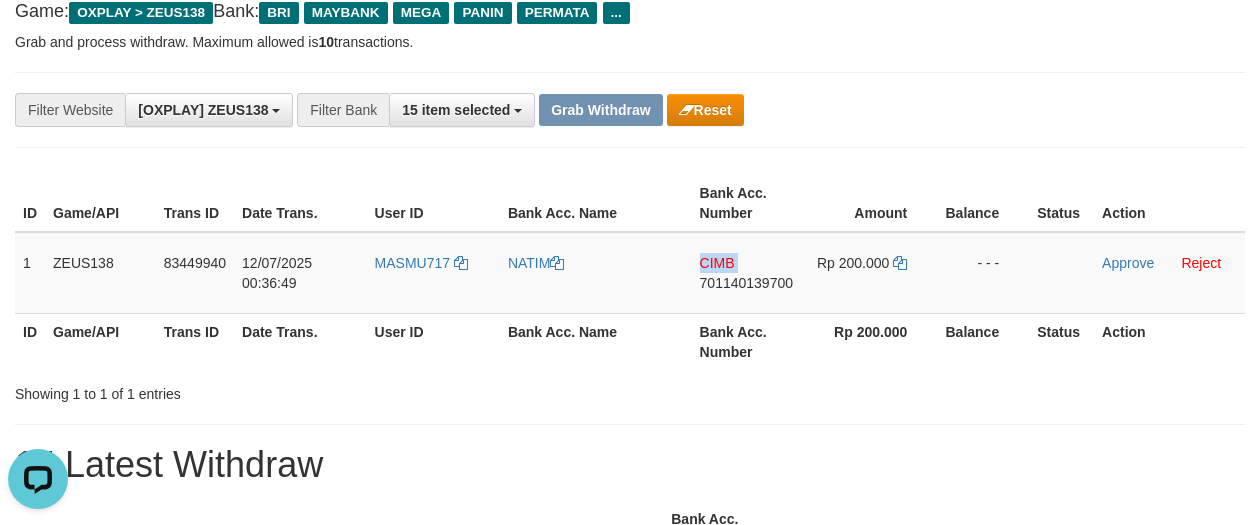 copy on "CIMB" 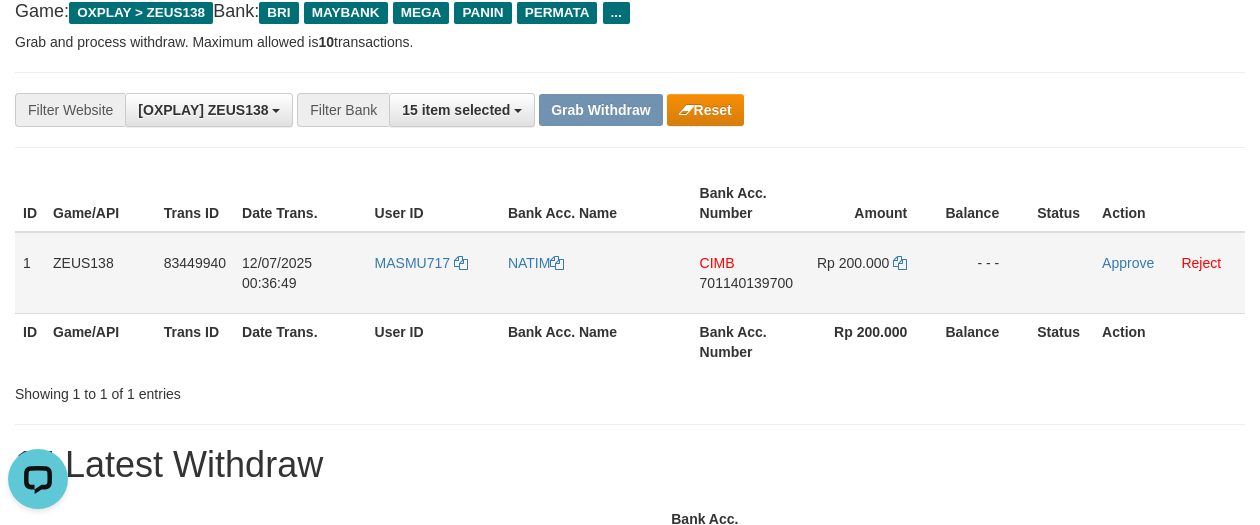 click on "701140139700" at bounding box center (746, 283) 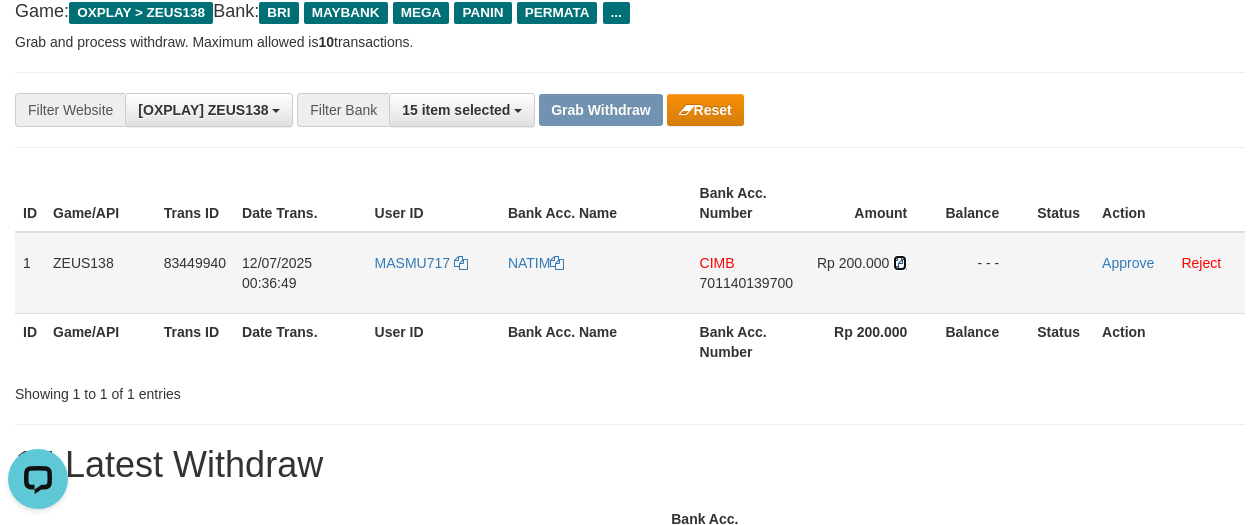 click at bounding box center [900, 263] 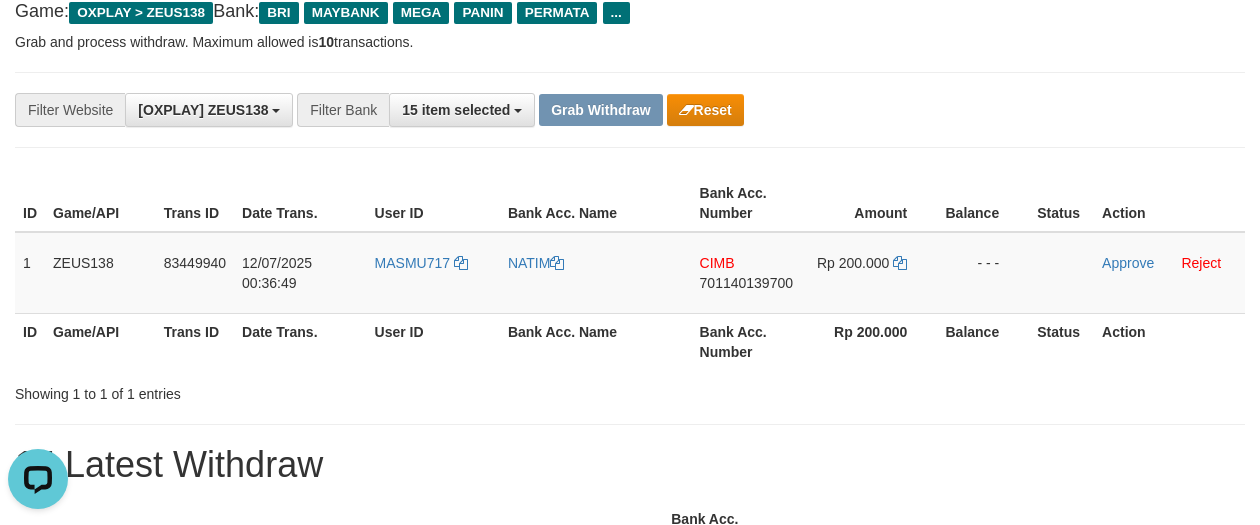 click on "**********" at bounding box center [630, 110] 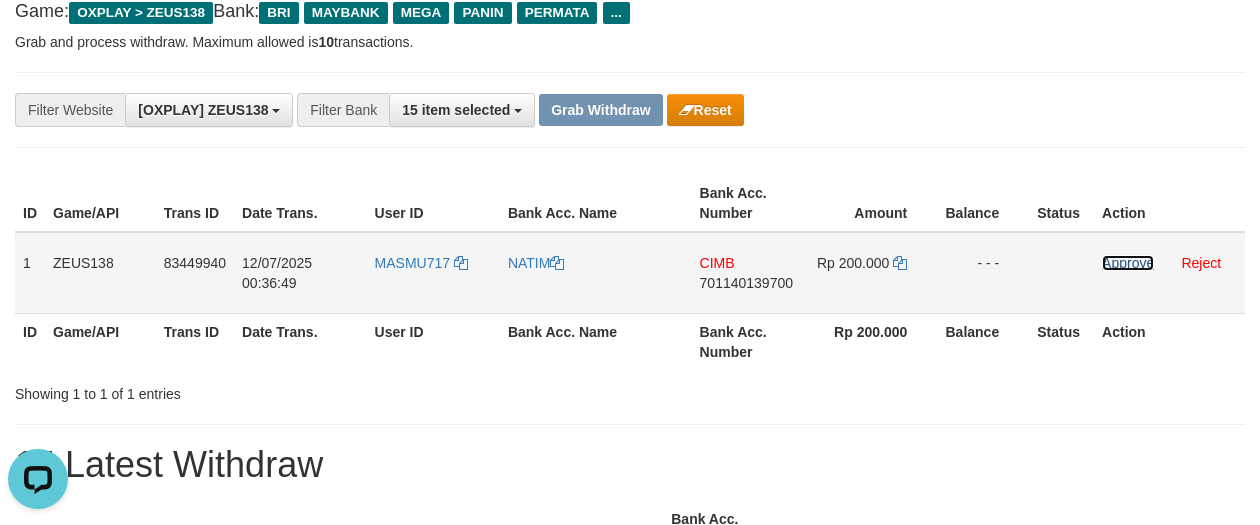 click on "Approve" at bounding box center [1128, 263] 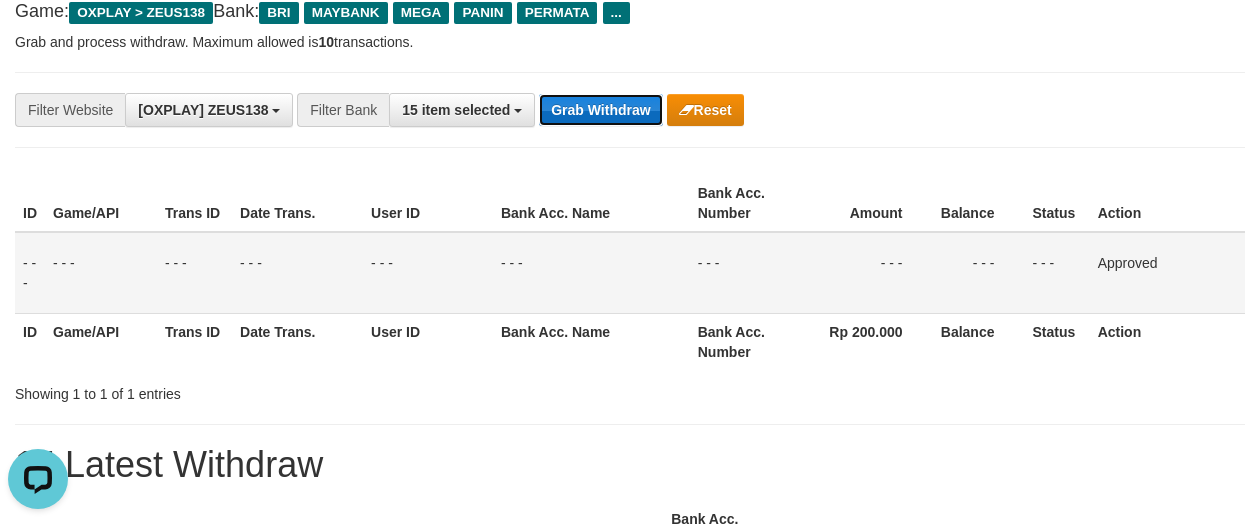 click on "Grab Withdraw" at bounding box center [600, 110] 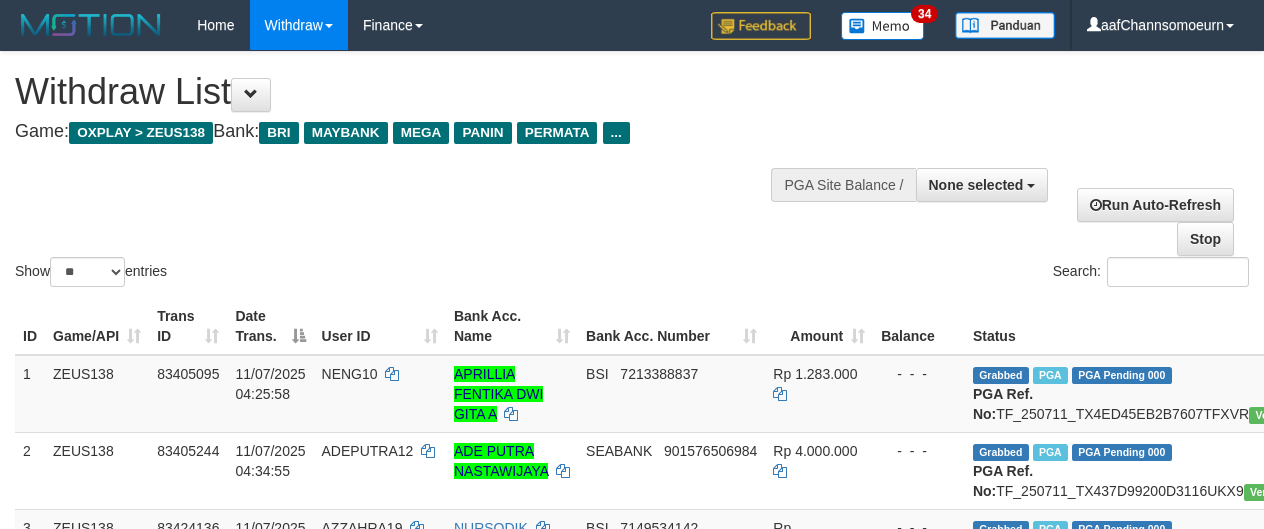 select 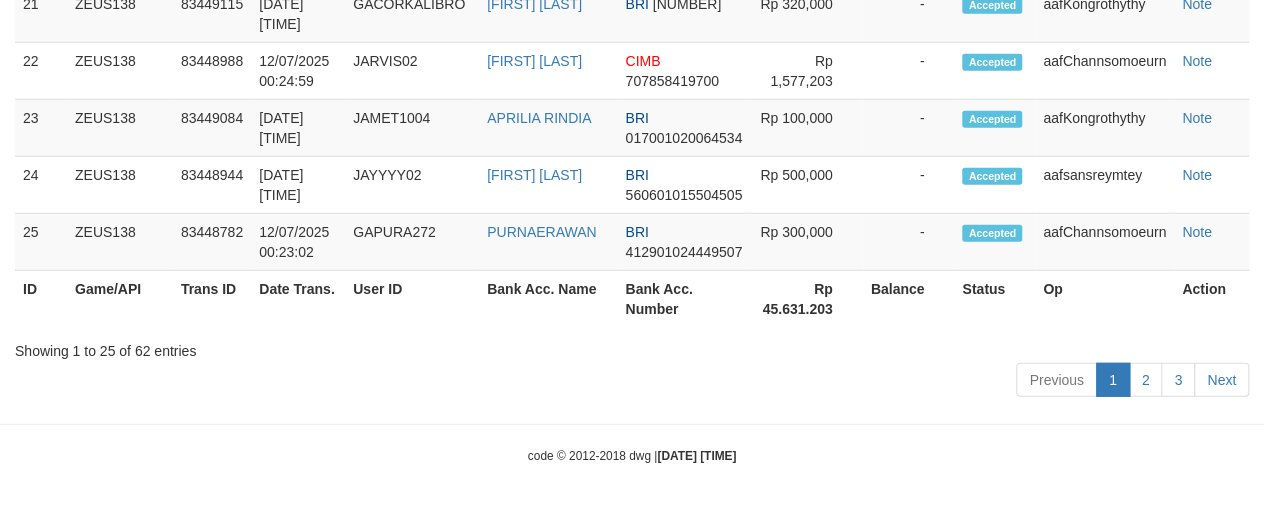 scroll, scrollTop: 2411, scrollLeft: 0, axis: vertical 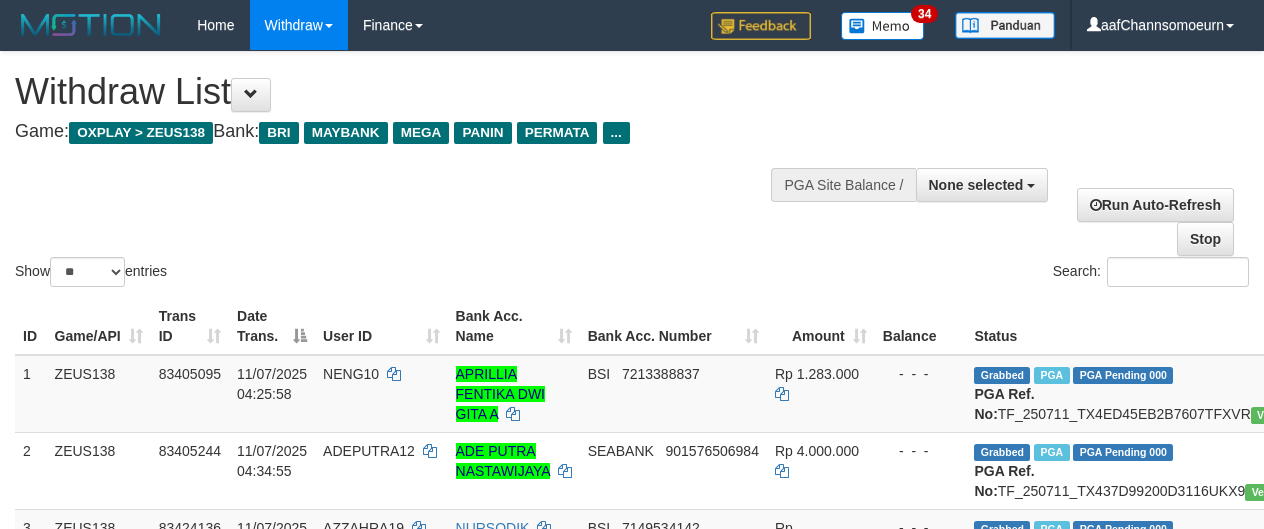 select 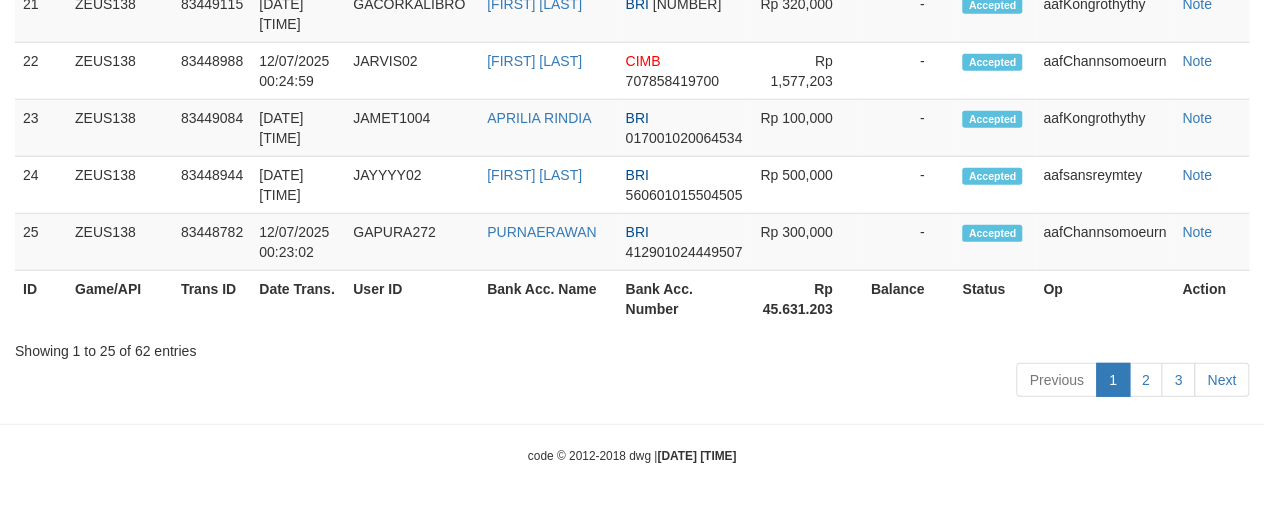 scroll, scrollTop: 2411, scrollLeft: 0, axis: vertical 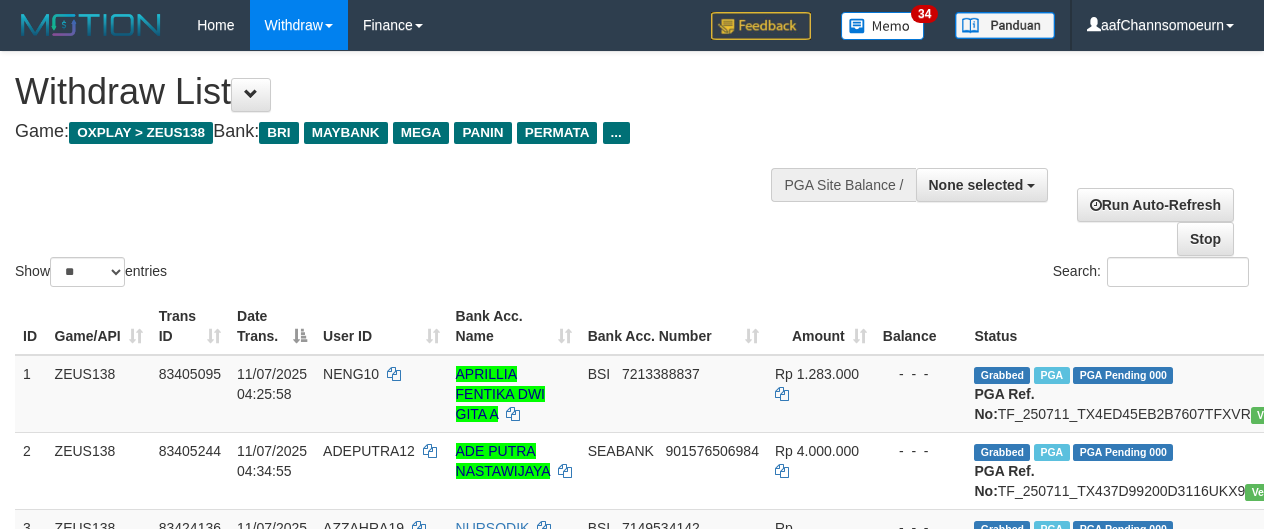 select 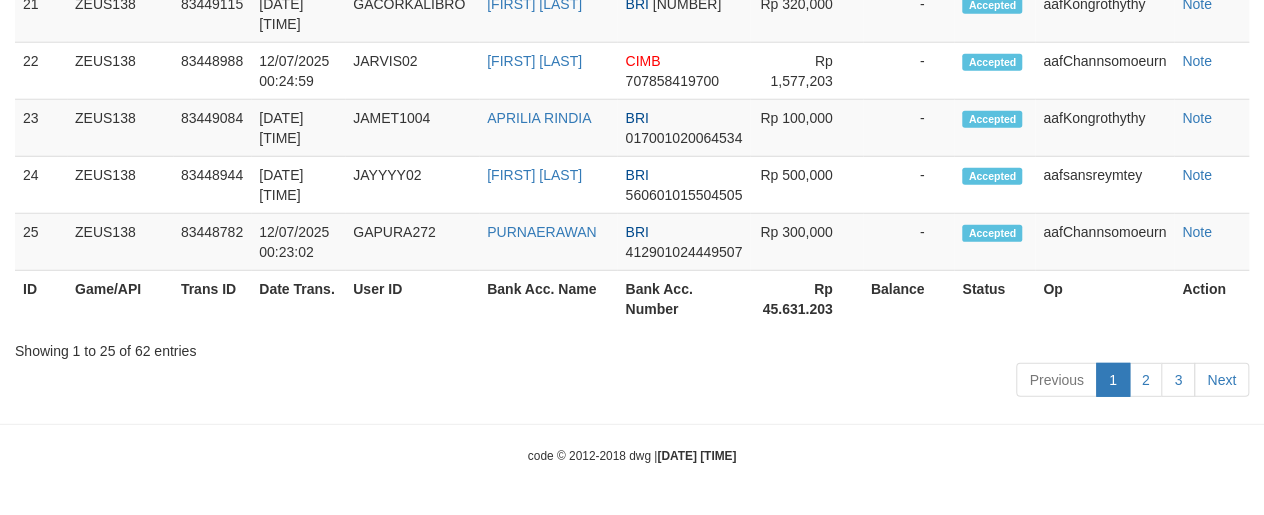 scroll, scrollTop: 2411, scrollLeft: 0, axis: vertical 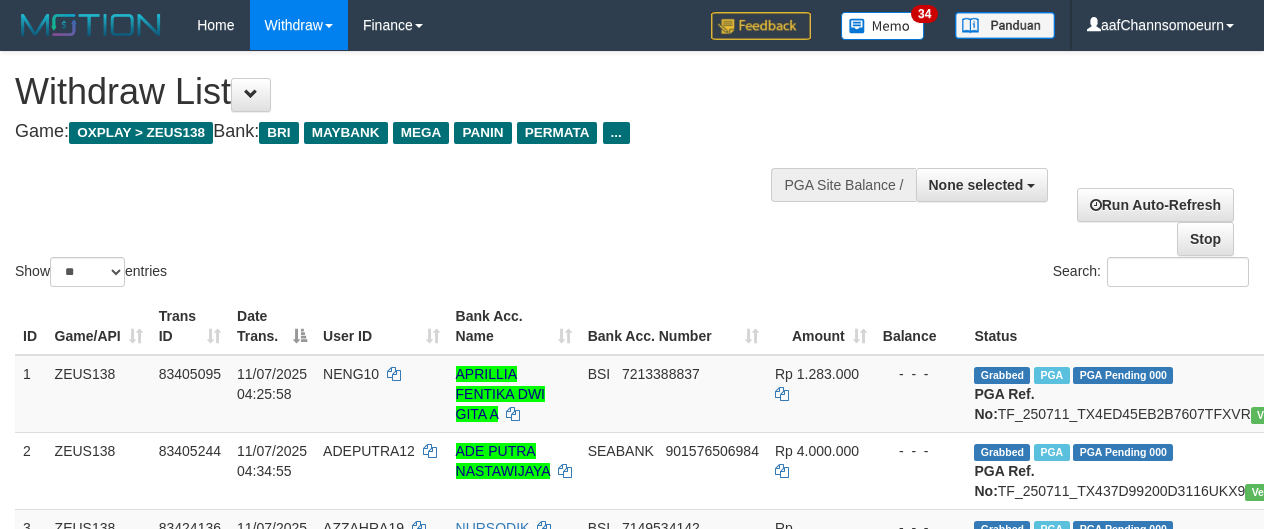 select 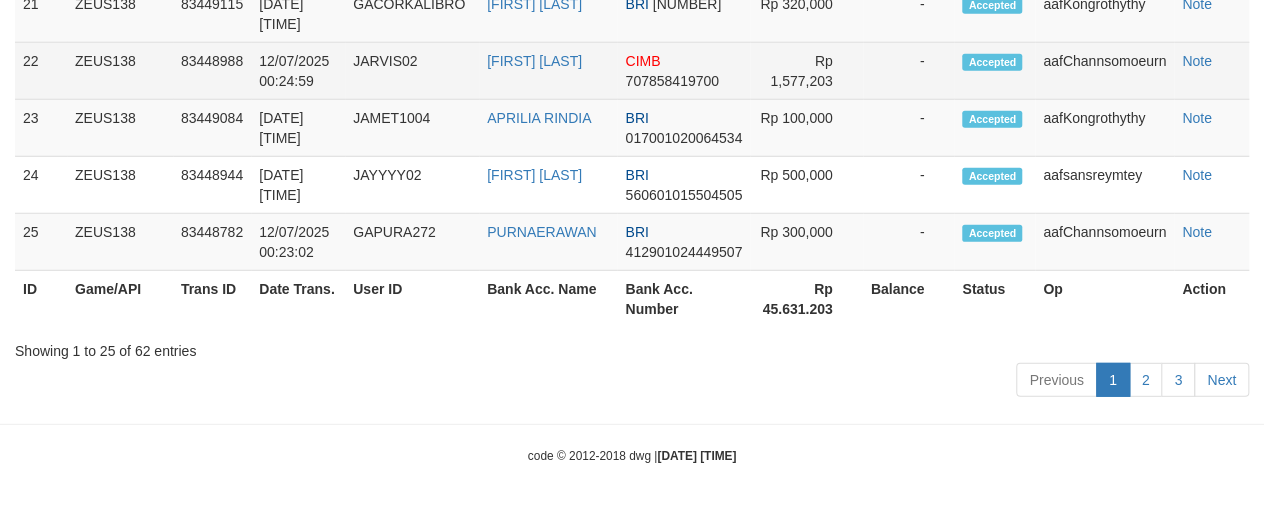 scroll, scrollTop: 2411, scrollLeft: 0, axis: vertical 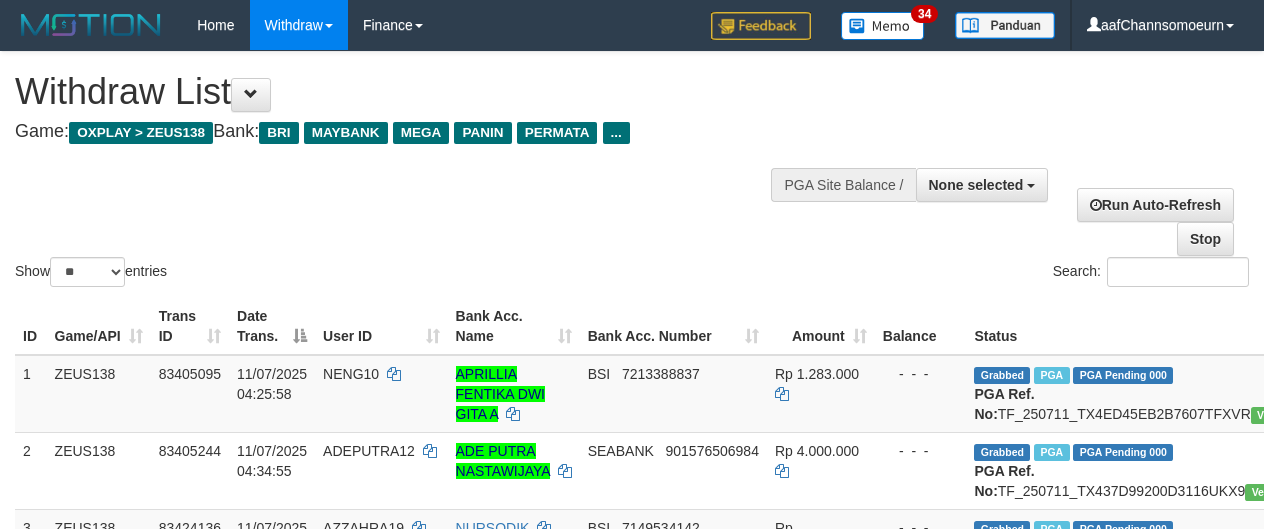 select 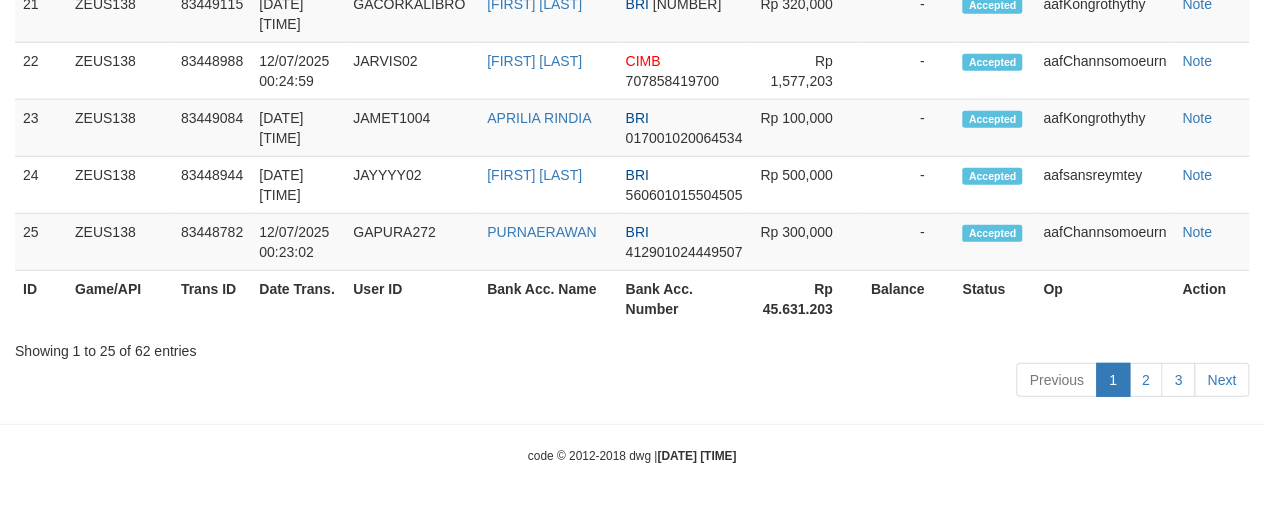 scroll, scrollTop: 2411, scrollLeft: 0, axis: vertical 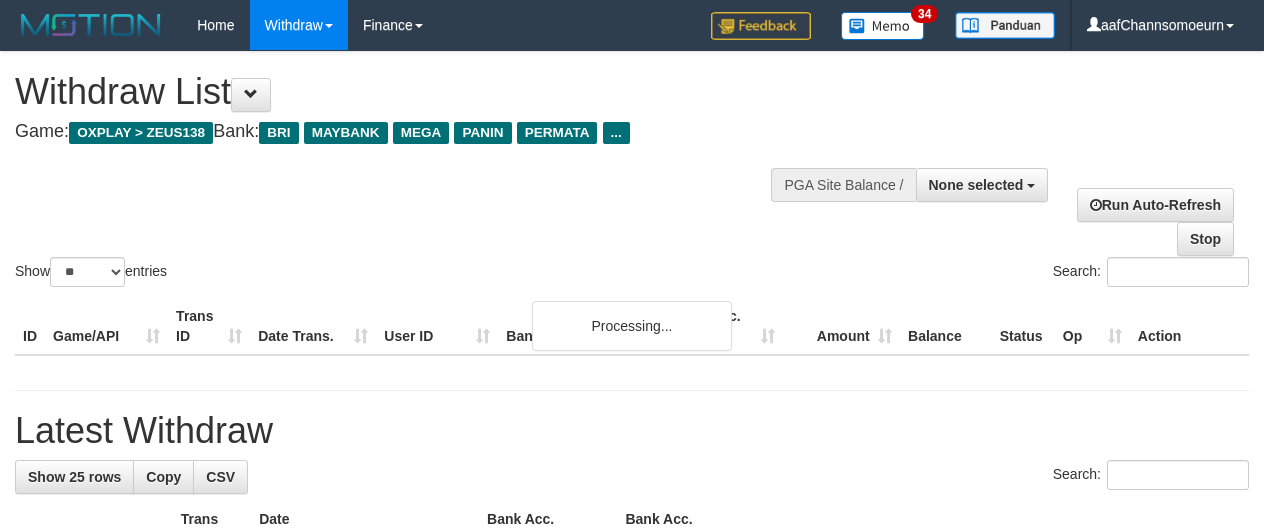 select 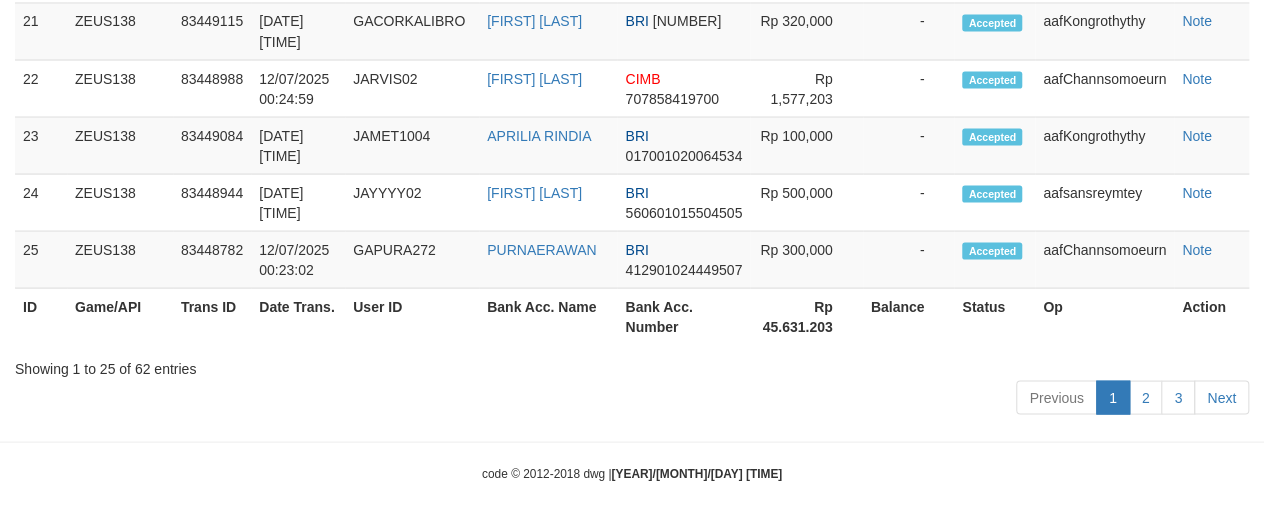 click on "**********" at bounding box center [632, -612] 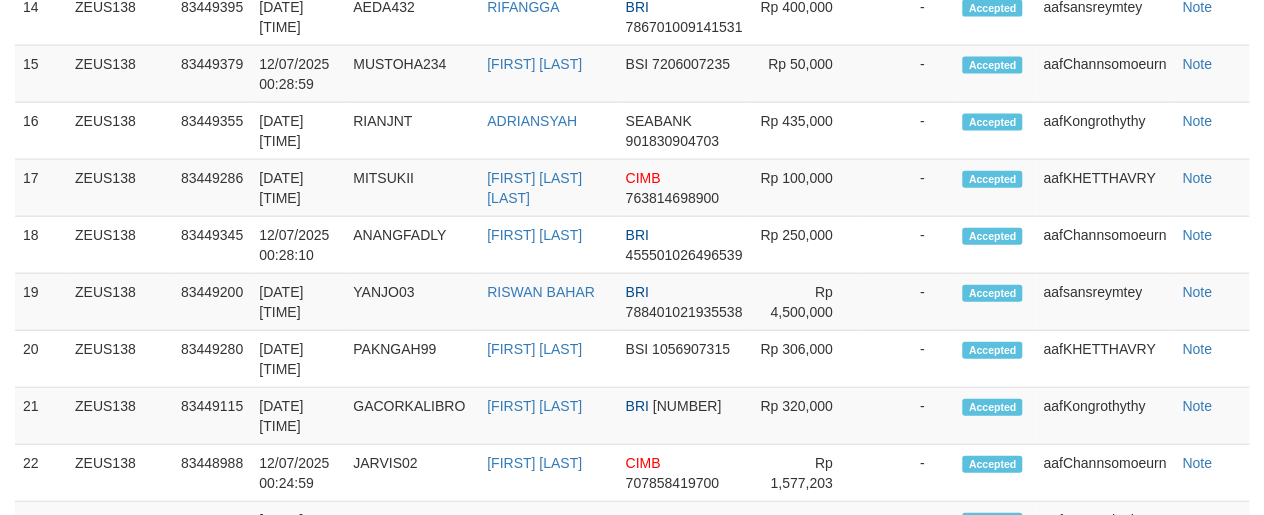 scroll, scrollTop: 1810, scrollLeft: 0, axis: vertical 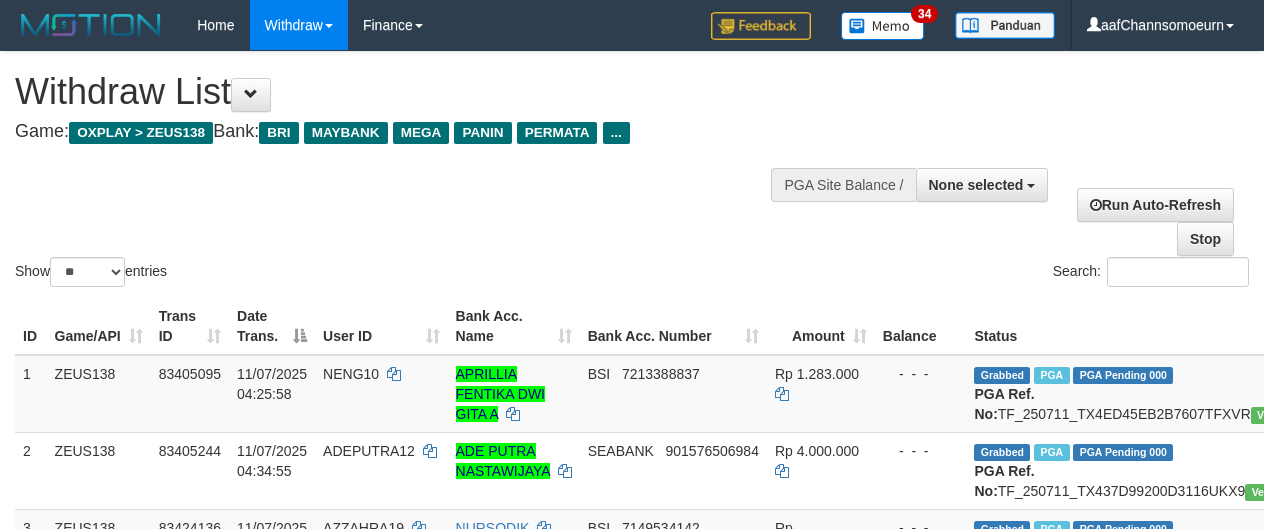 select 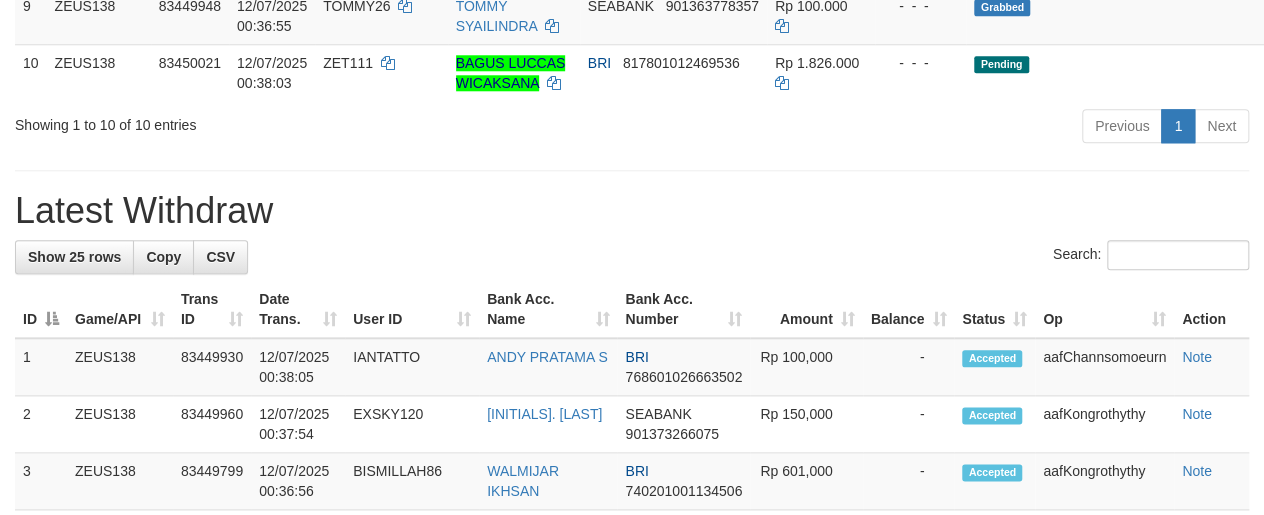 scroll, scrollTop: 870, scrollLeft: 0, axis: vertical 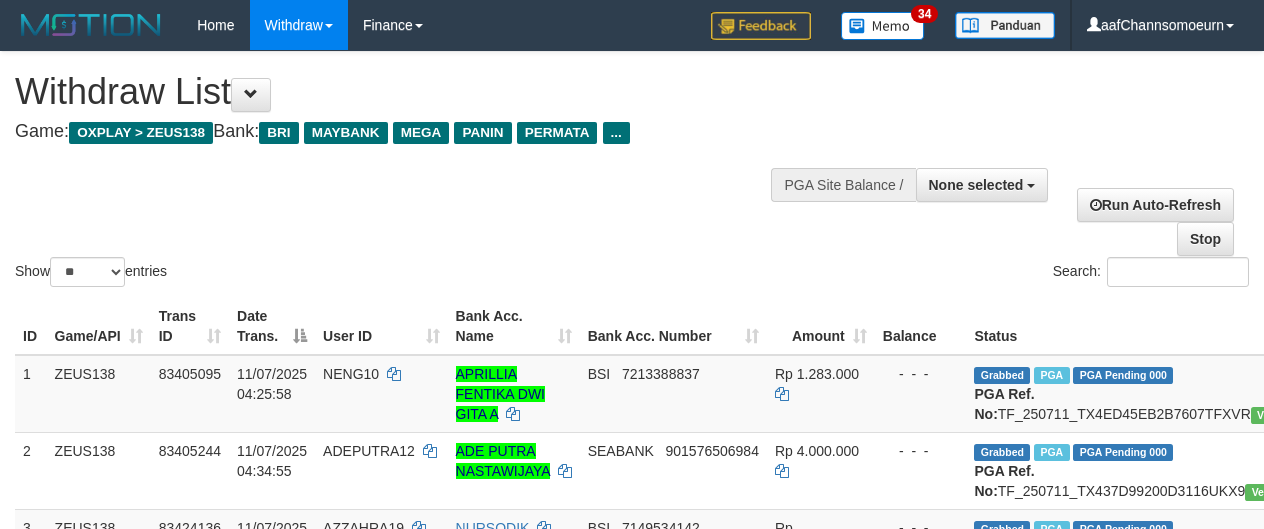 select 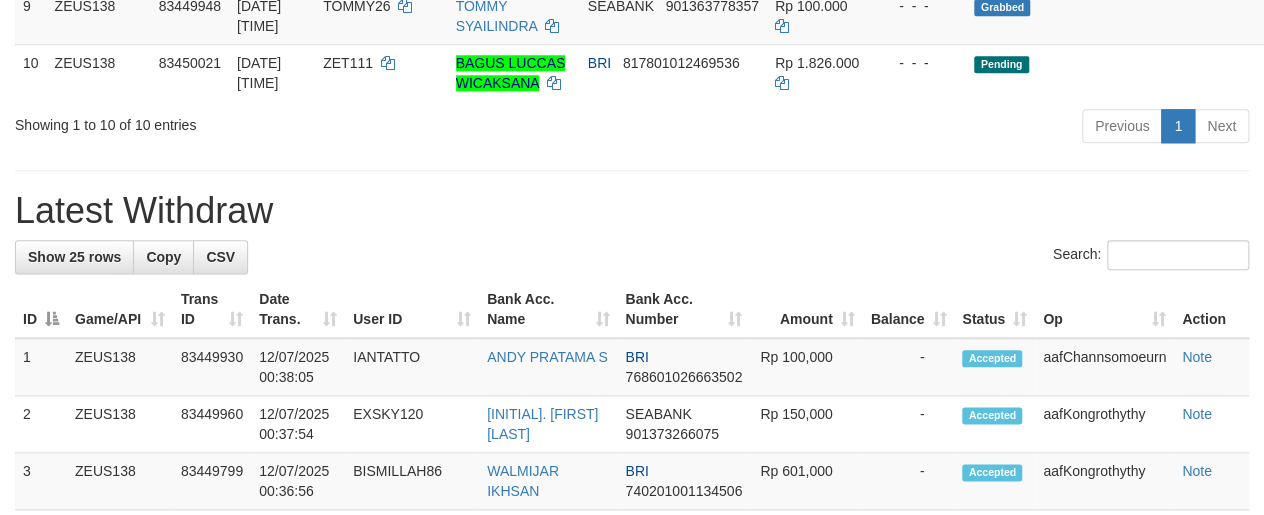 scroll, scrollTop: 870, scrollLeft: 0, axis: vertical 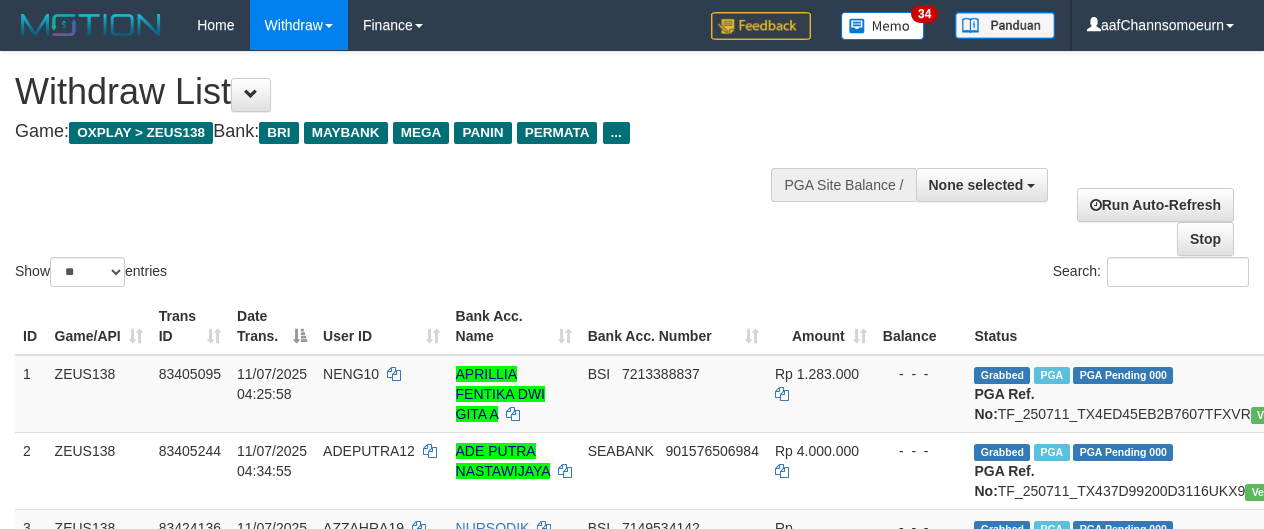 select 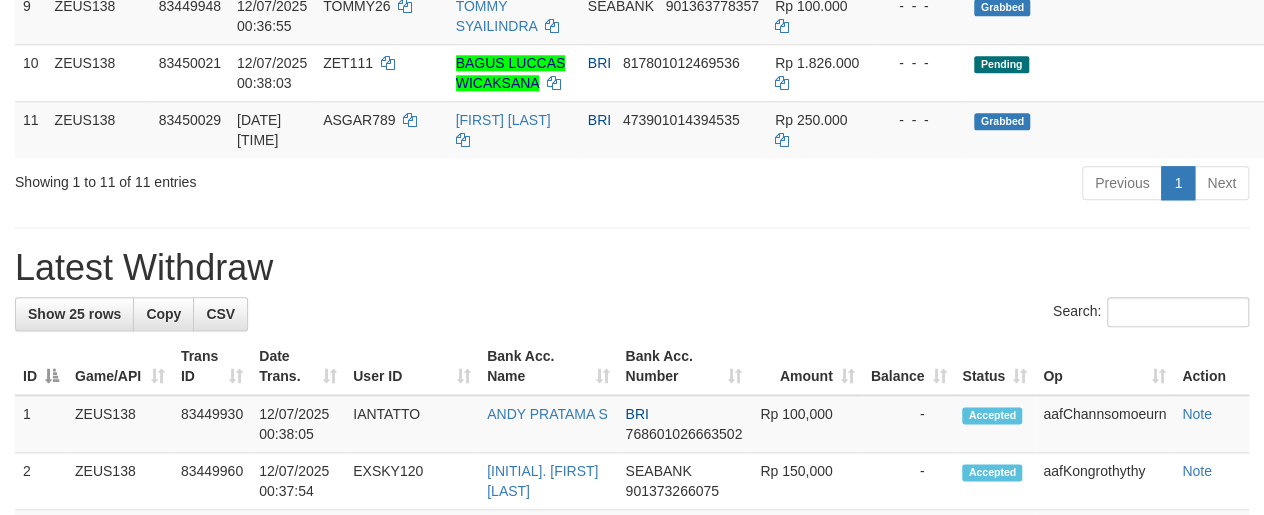 scroll, scrollTop: 870, scrollLeft: 0, axis: vertical 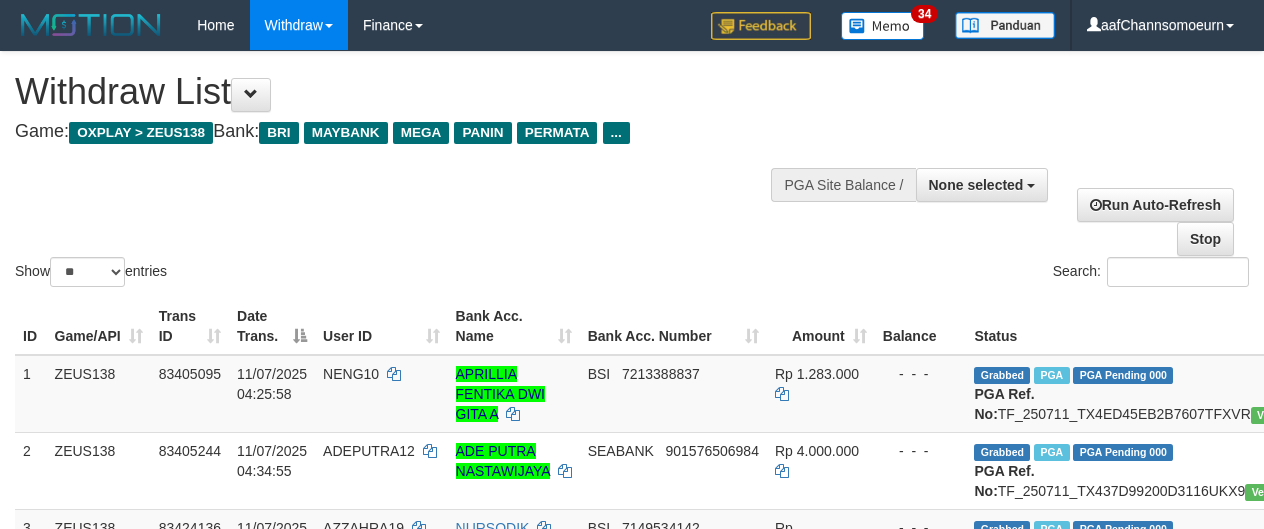 select 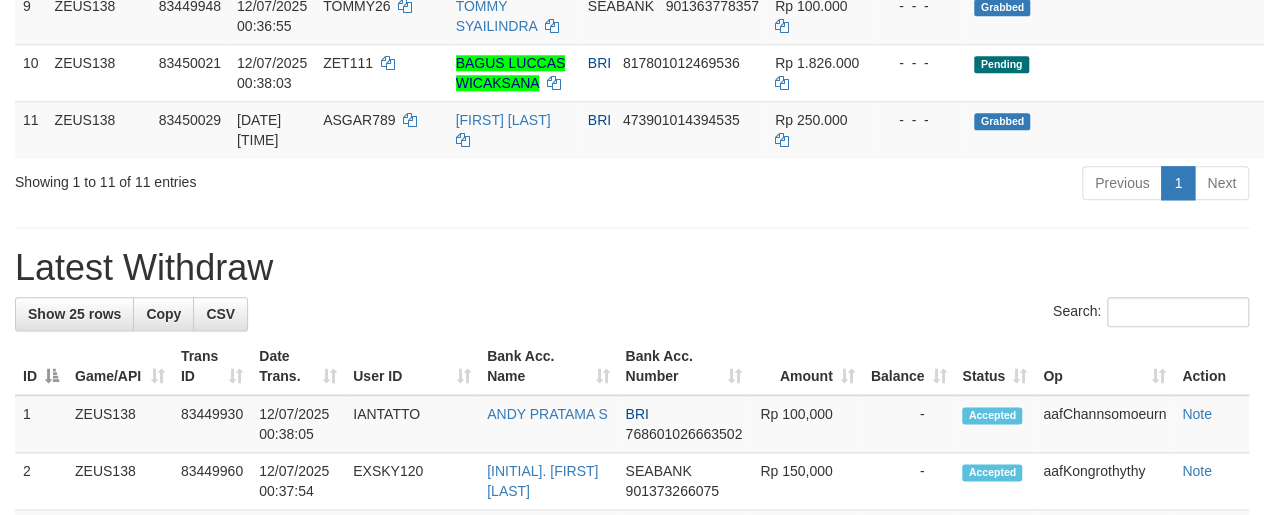 scroll, scrollTop: 870, scrollLeft: 0, axis: vertical 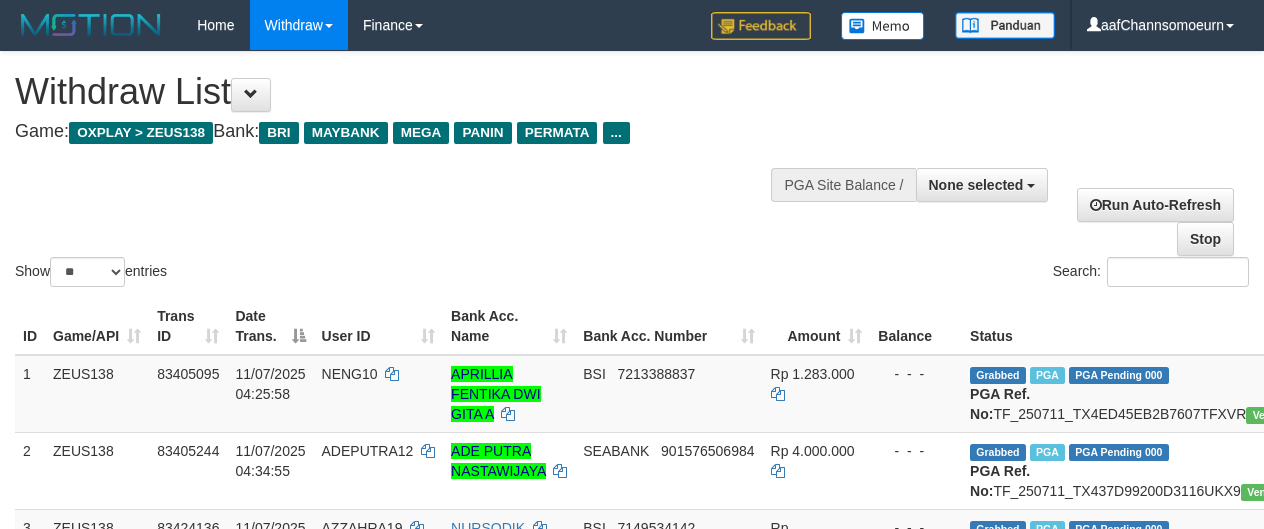 select 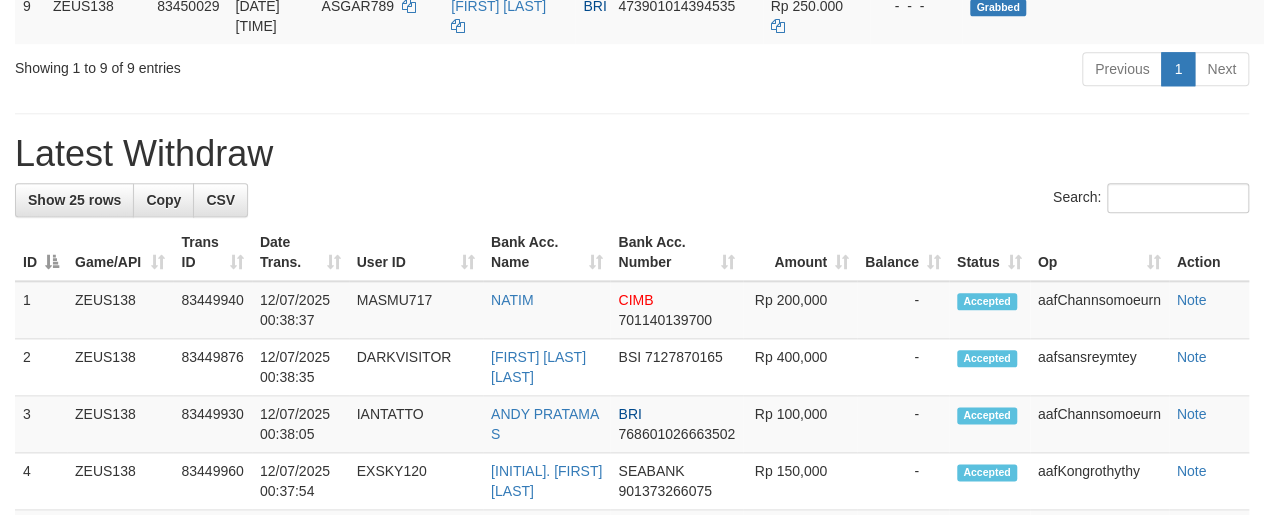 scroll, scrollTop: 870, scrollLeft: 0, axis: vertical 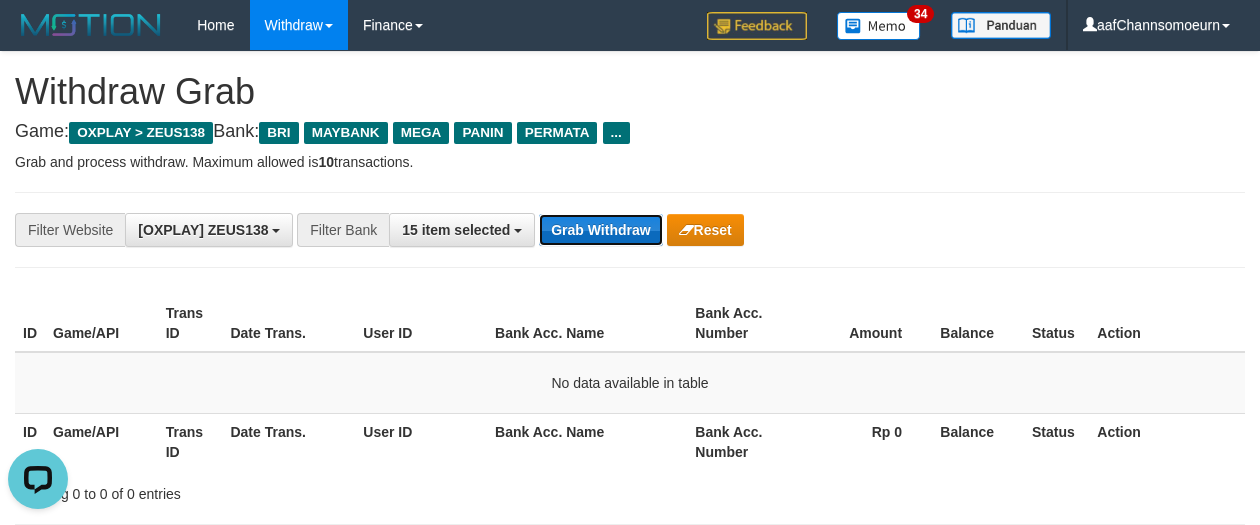 click on "Grab Withdraw" at bounding box center (600, 230) 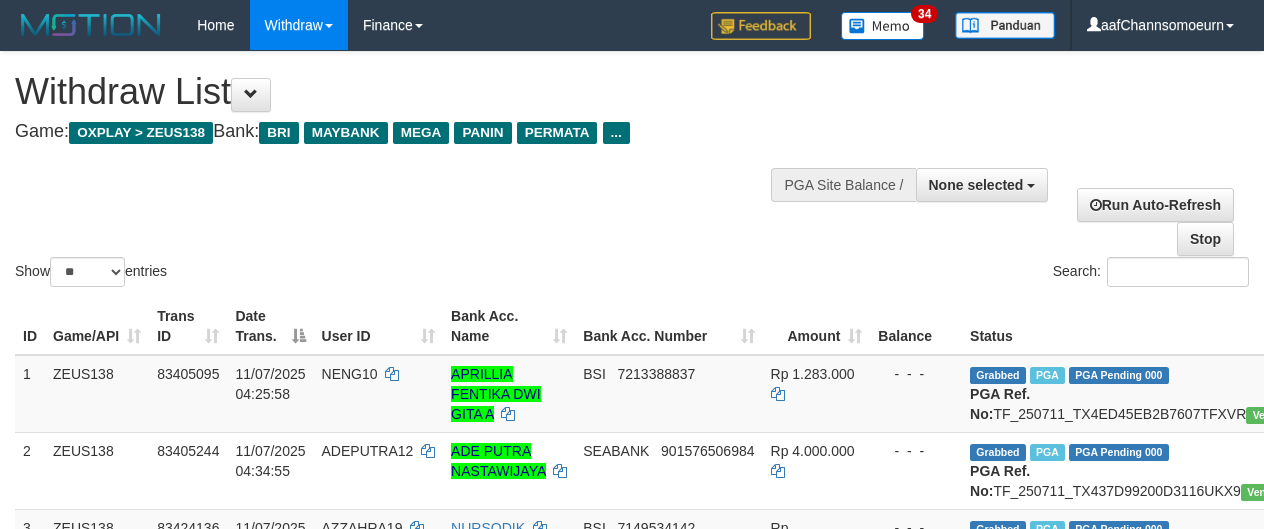 select 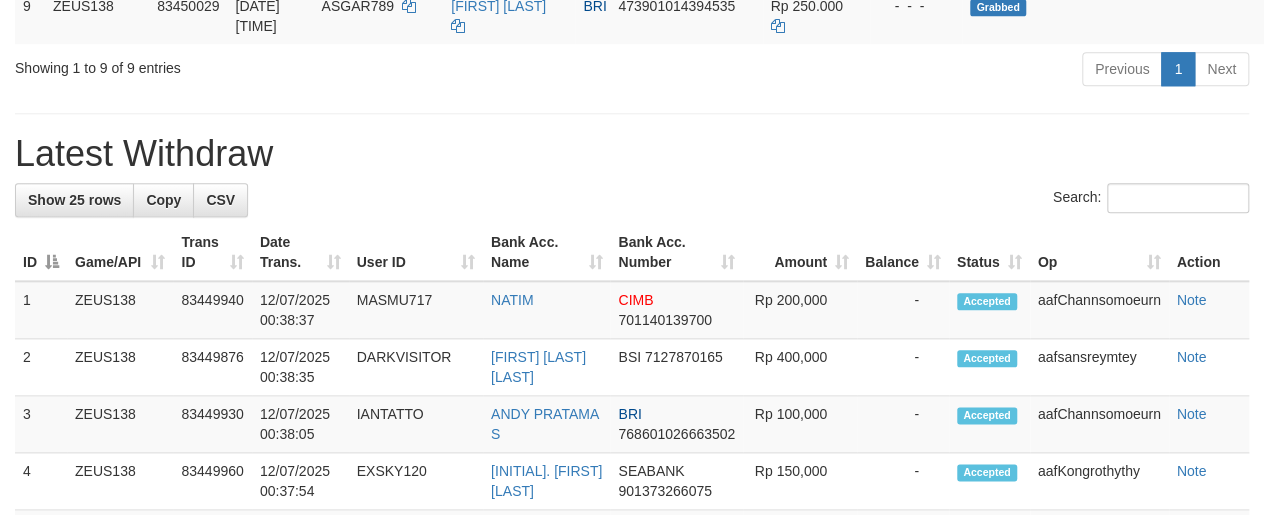 scroll, scrollTop: 870, scrollLeft: 0, axis: vertical 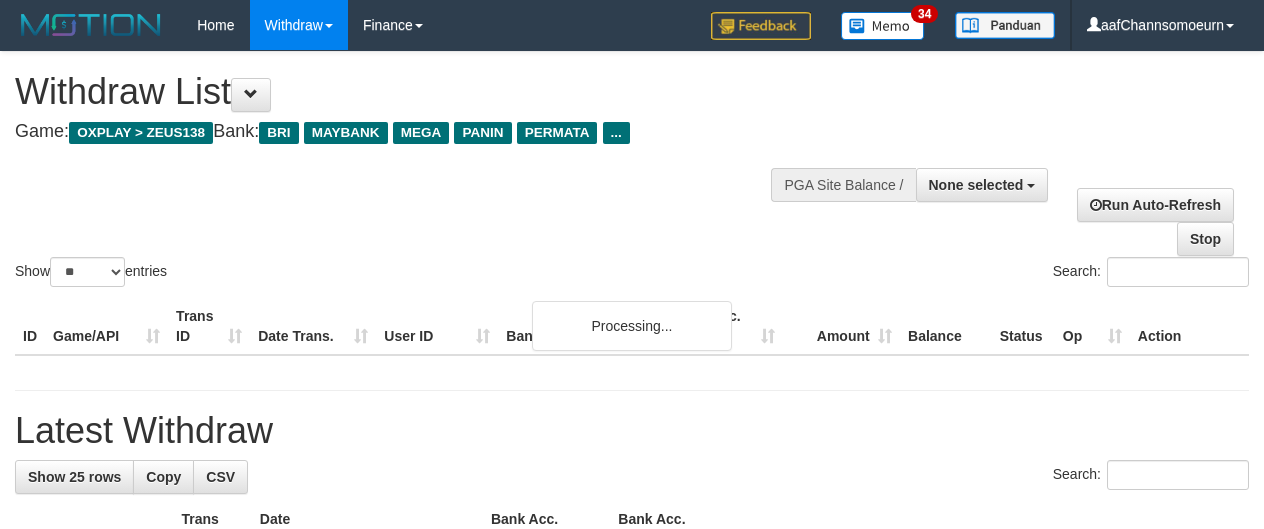 select 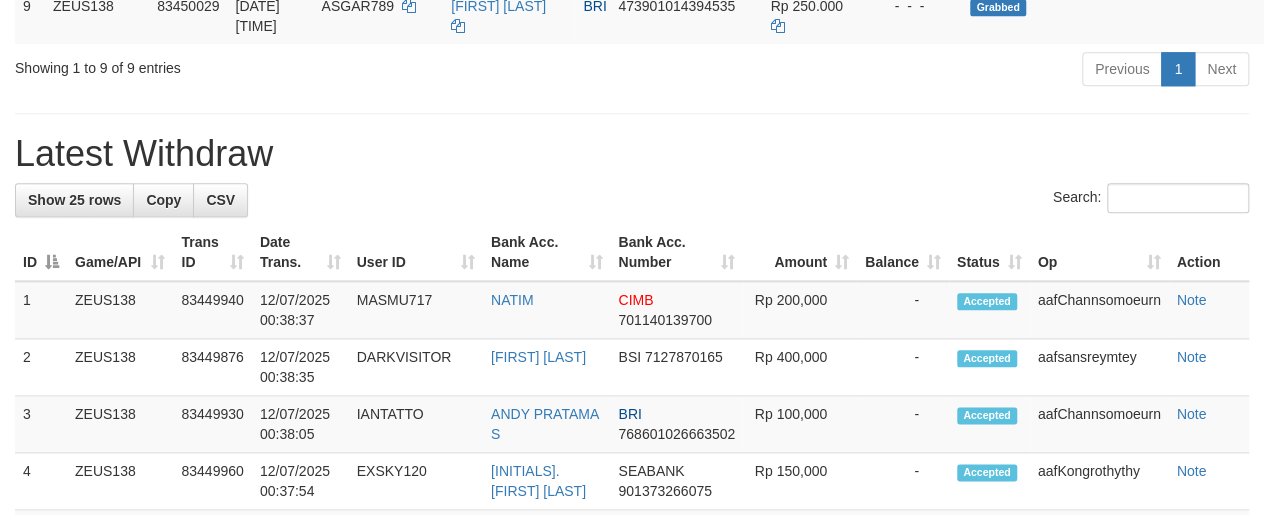 scroll, scrollTop: 870, scrollLeft: 0, axis: vertical 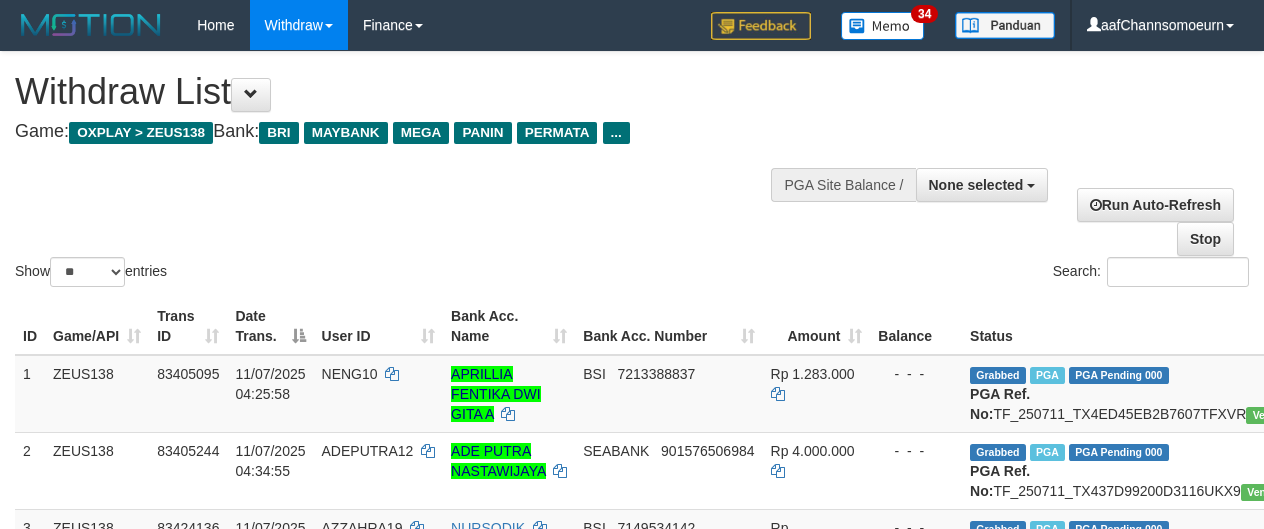 select 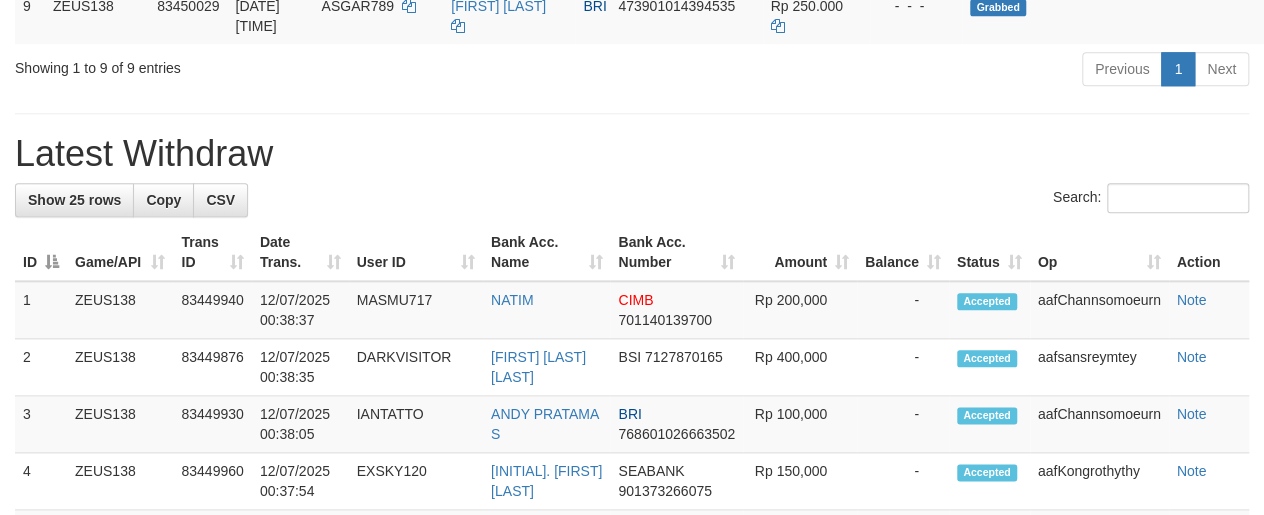 scroll, scrollTop: 870, scrollLeft: 0, axis: vertical 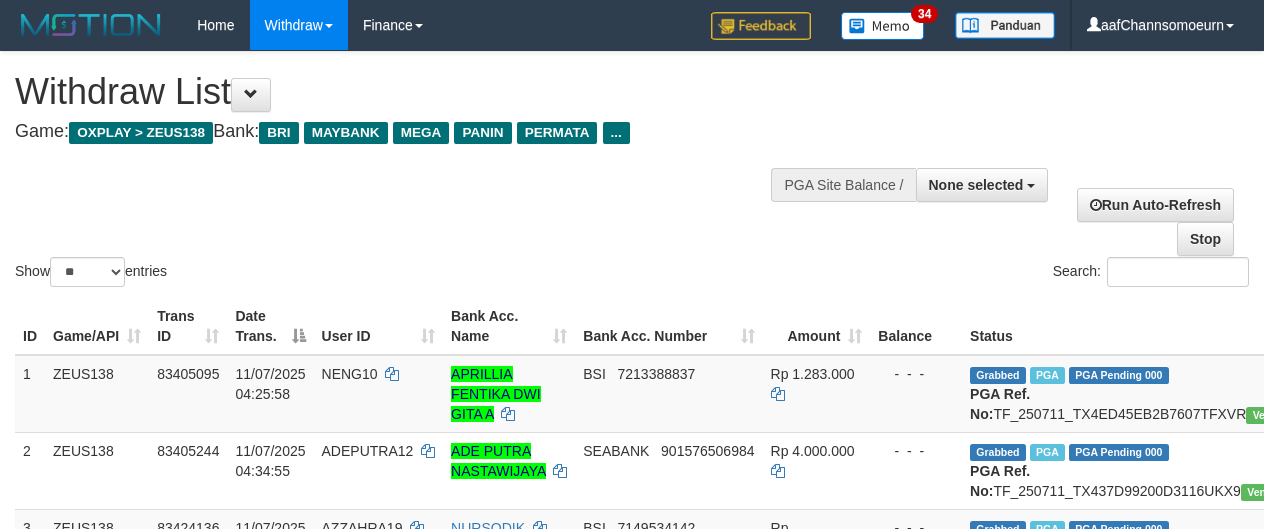 select 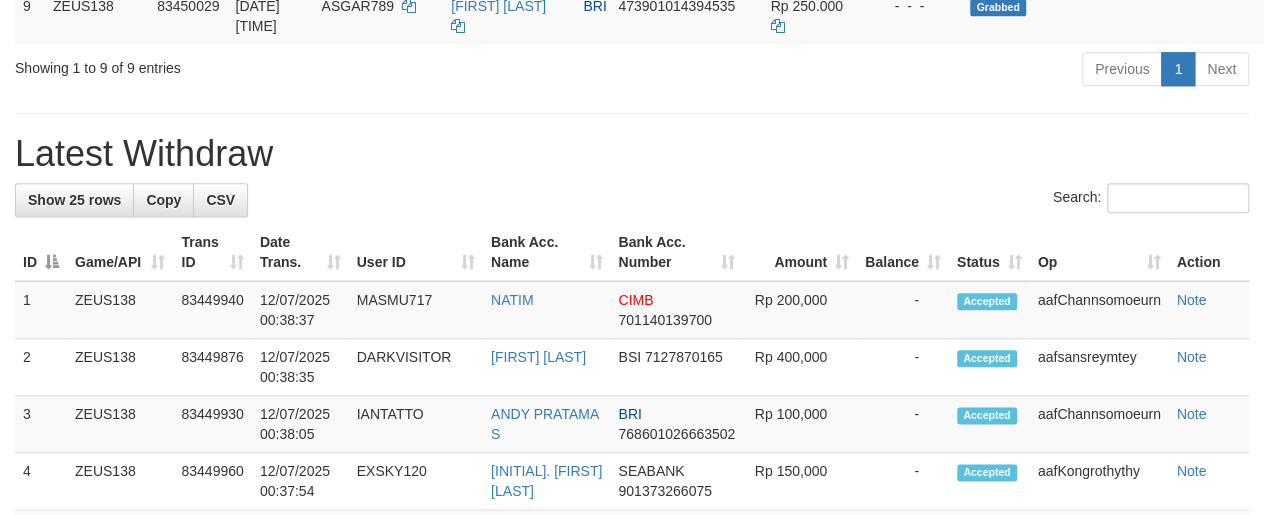 scroll, scrollTop: 870, scrollLeft: 0, axis: vertical 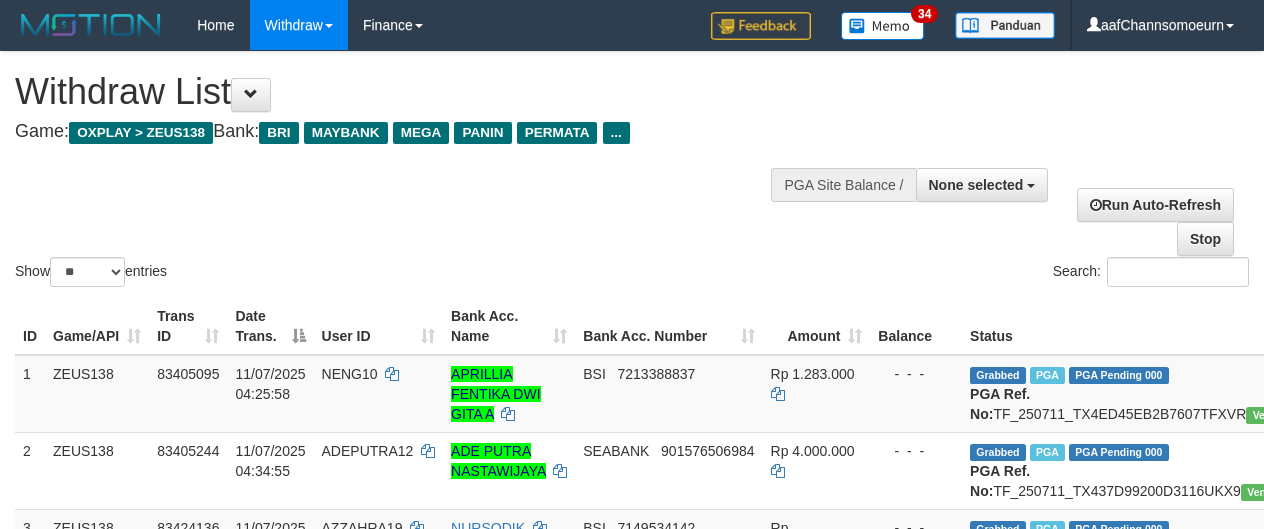 select 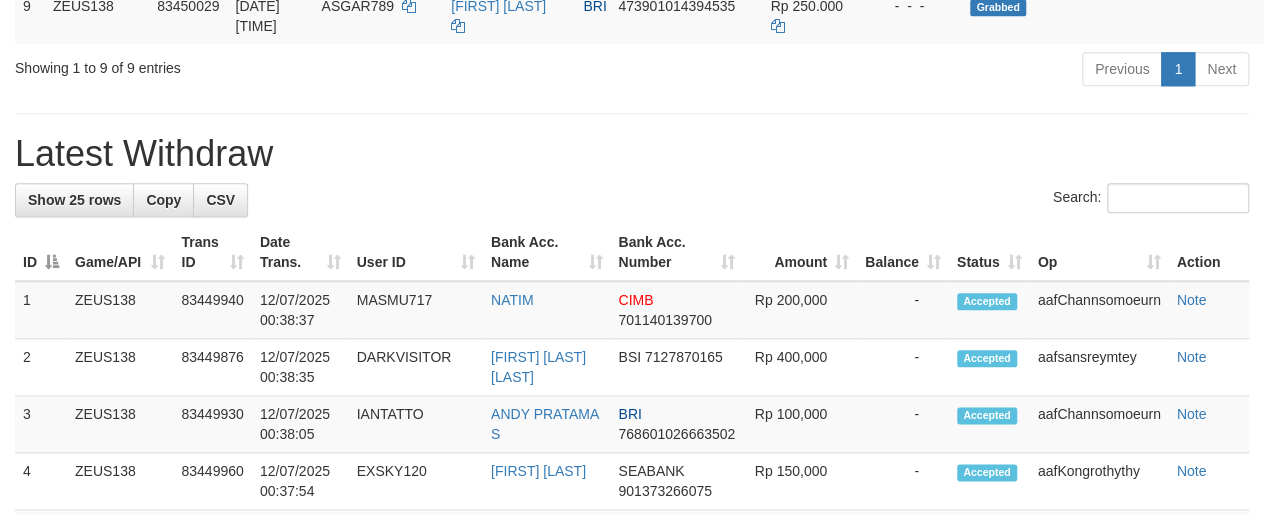 scroll, scrollTop: 870, scrollLeft: 0, axis: vertical 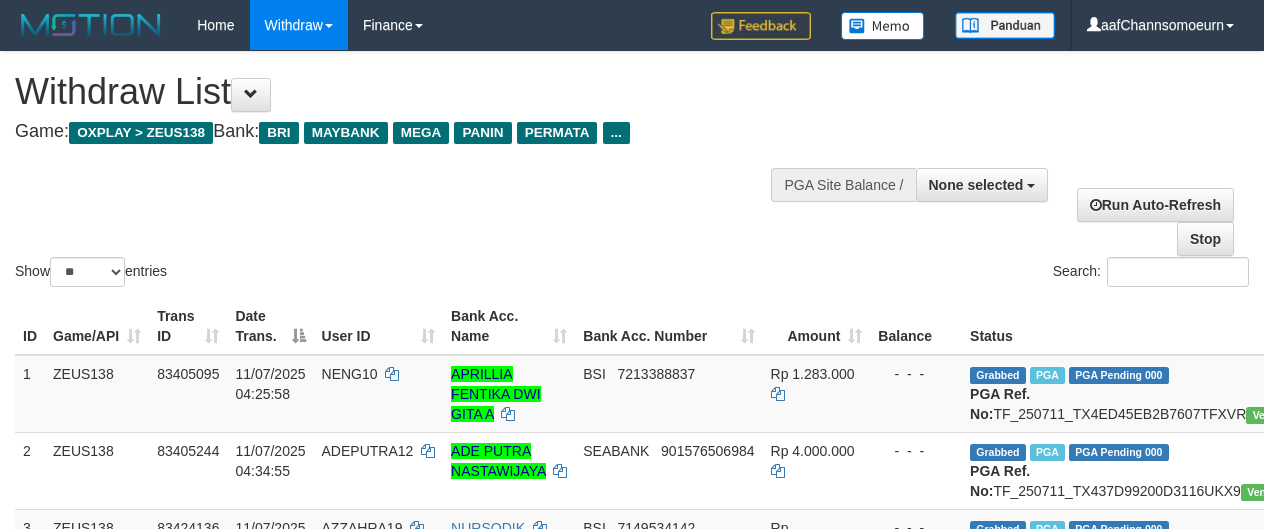 select 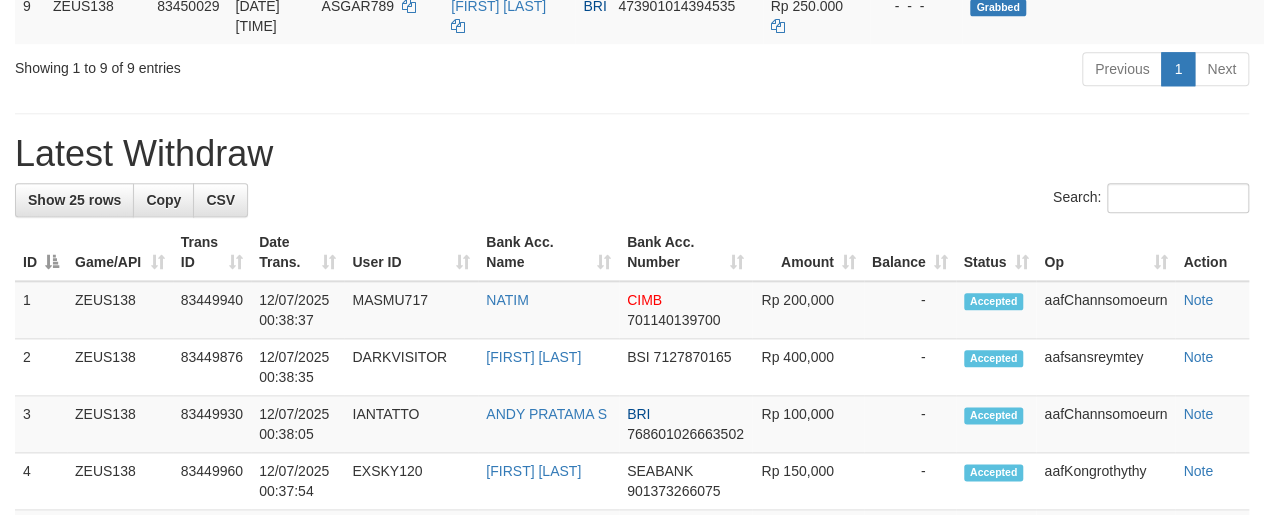scroll, scrollTop: 870, scrollLeft: 0, axis: vertical 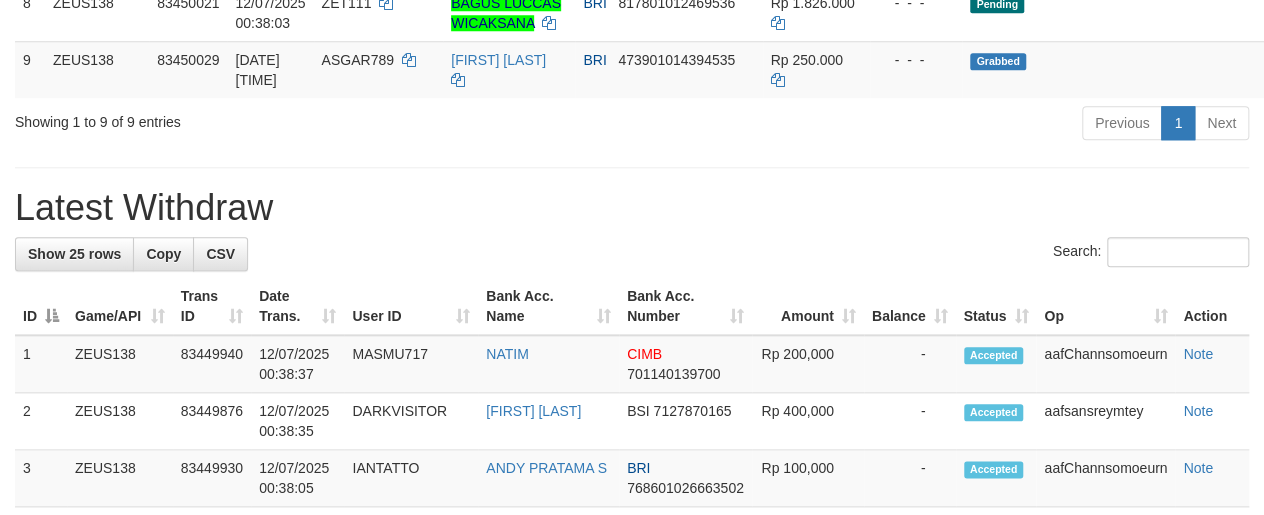 drag, startPoint x: 1102, startPoint y: 306, endPoint x: 1178, endPoint y: 290, distance: 77.665955 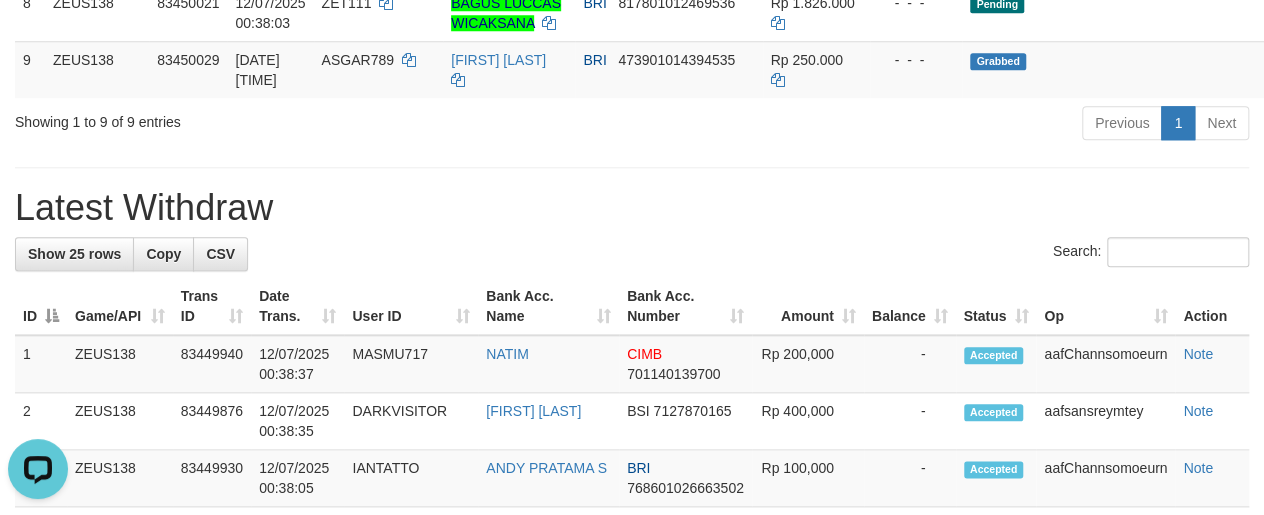 scroll, scrollTop: 0, scrollLeft: 0, axis: both 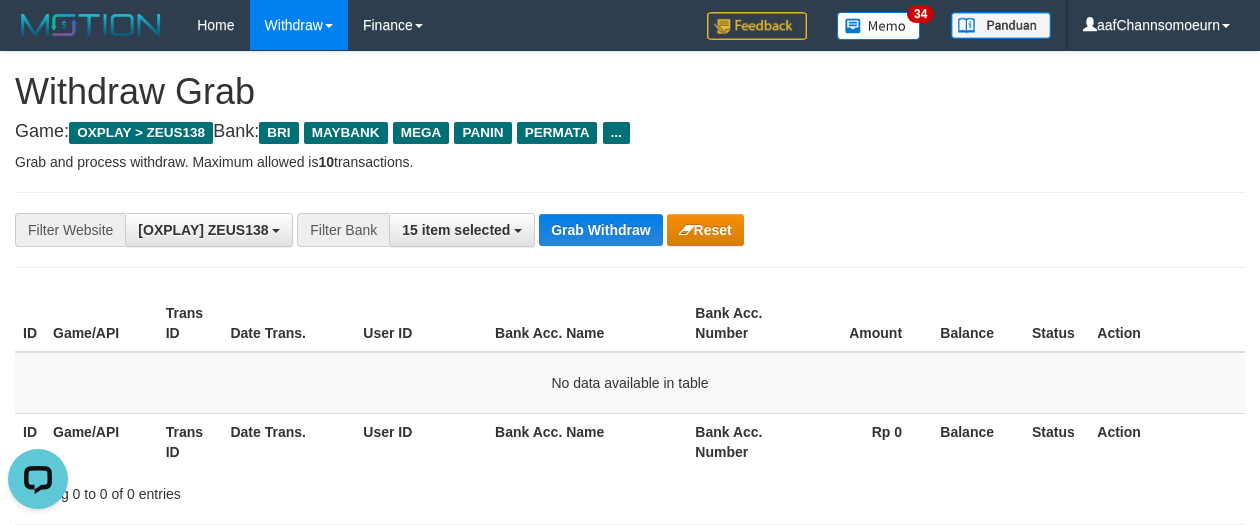 drag, startPoint x: 963, startPoint y: 202, endPoint x: 1014, endPoint y: 289, distance: 100.84642 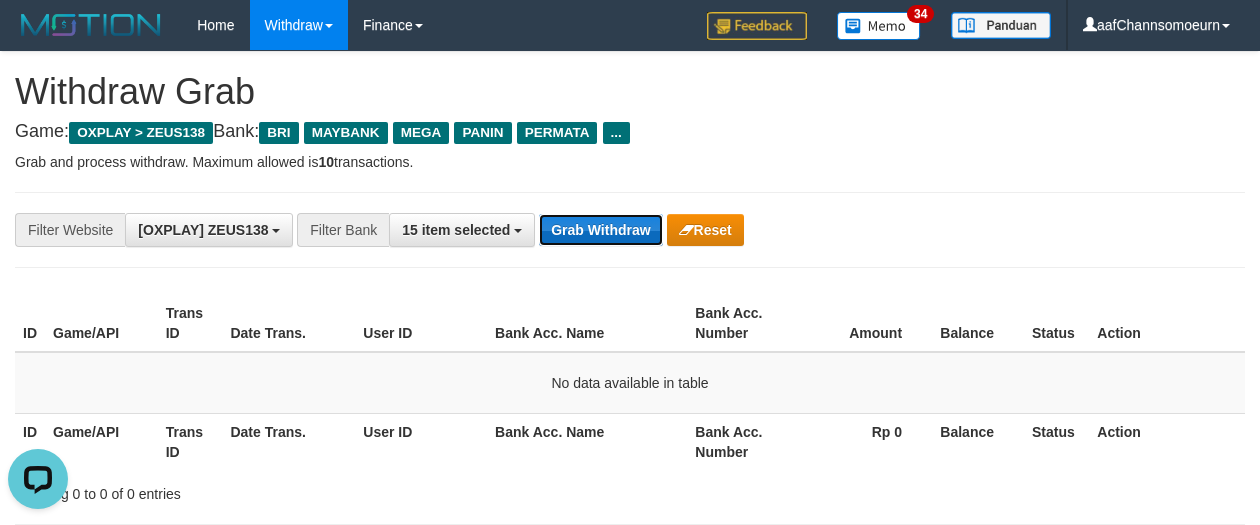 click on "Grab Withdraw" at bounding box center [600, 230] 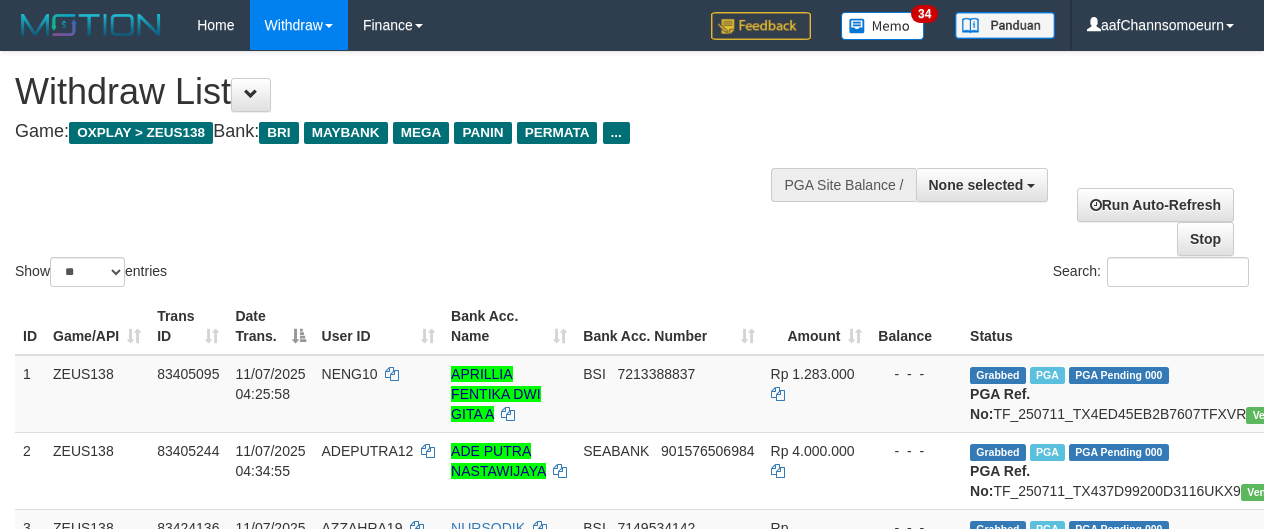 select 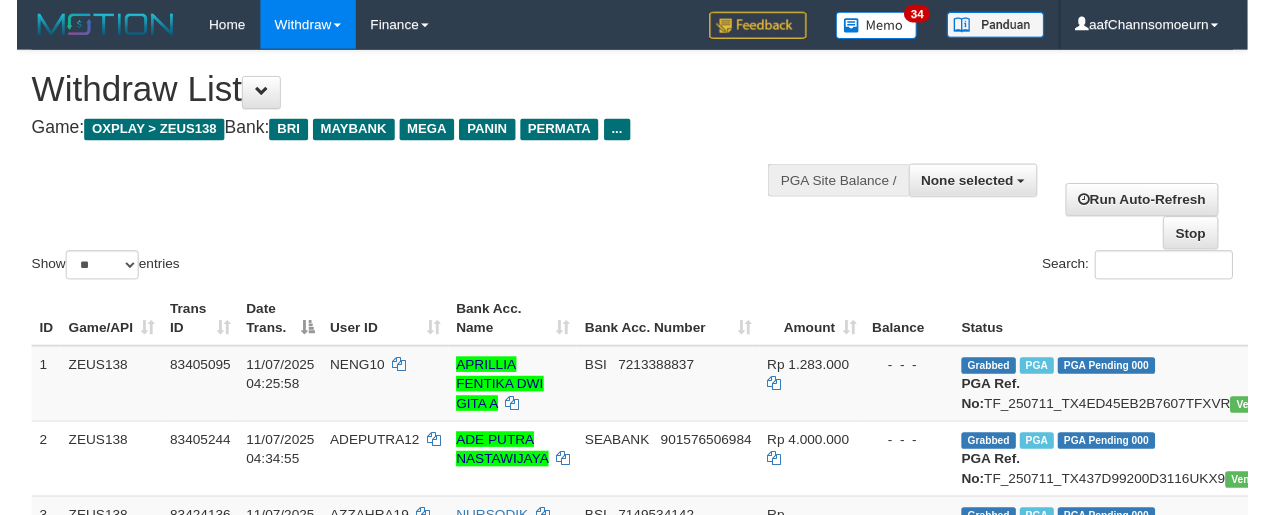 scroll, scrollTop: 2133, scrollLeft: 0, axis: vertical 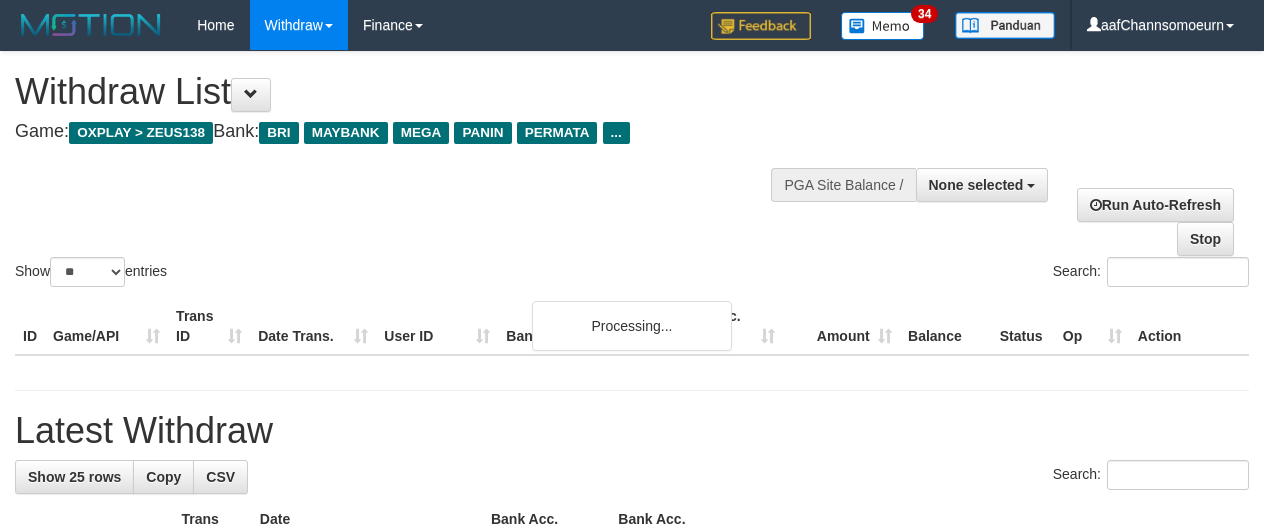 select 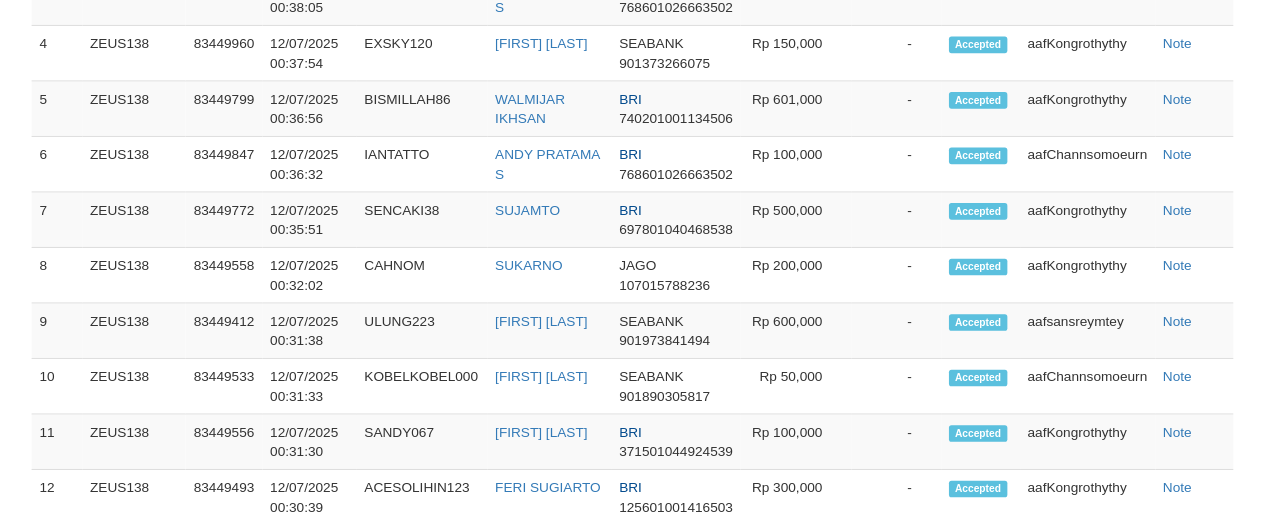 scroll, scrollTop: 1392, scrollLeft: 0, axis: vertical 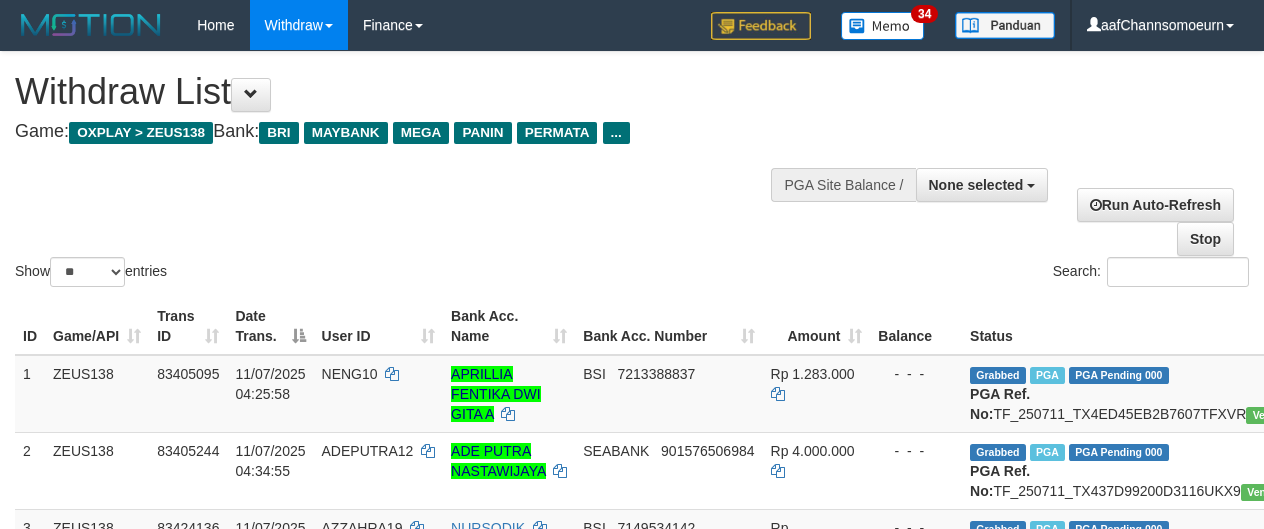 select 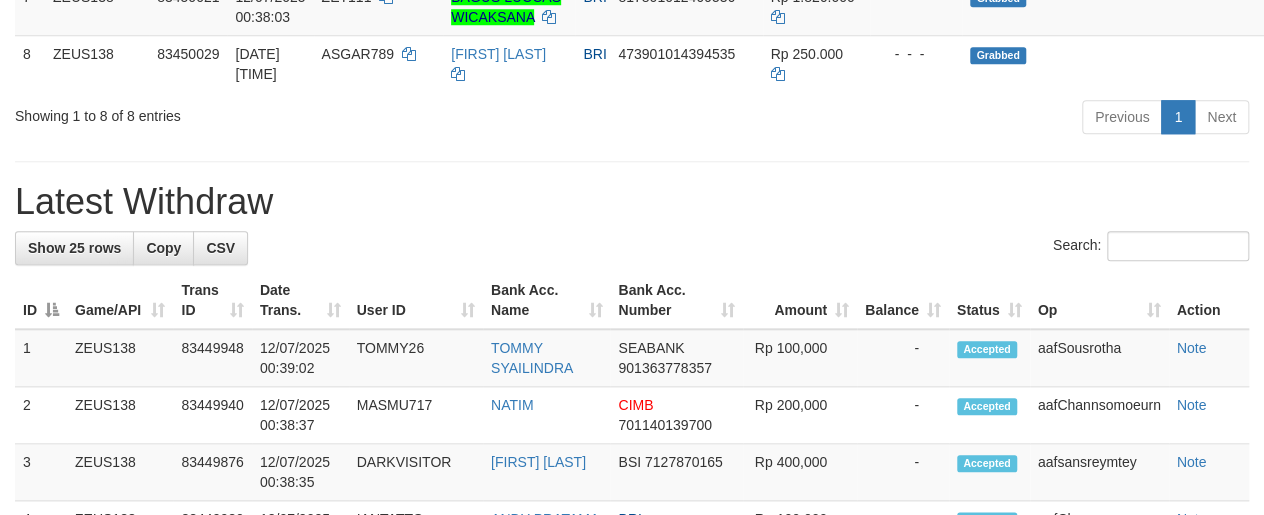 scroll, scrollTop: 763, scrollLeft: 0, axis: vertical 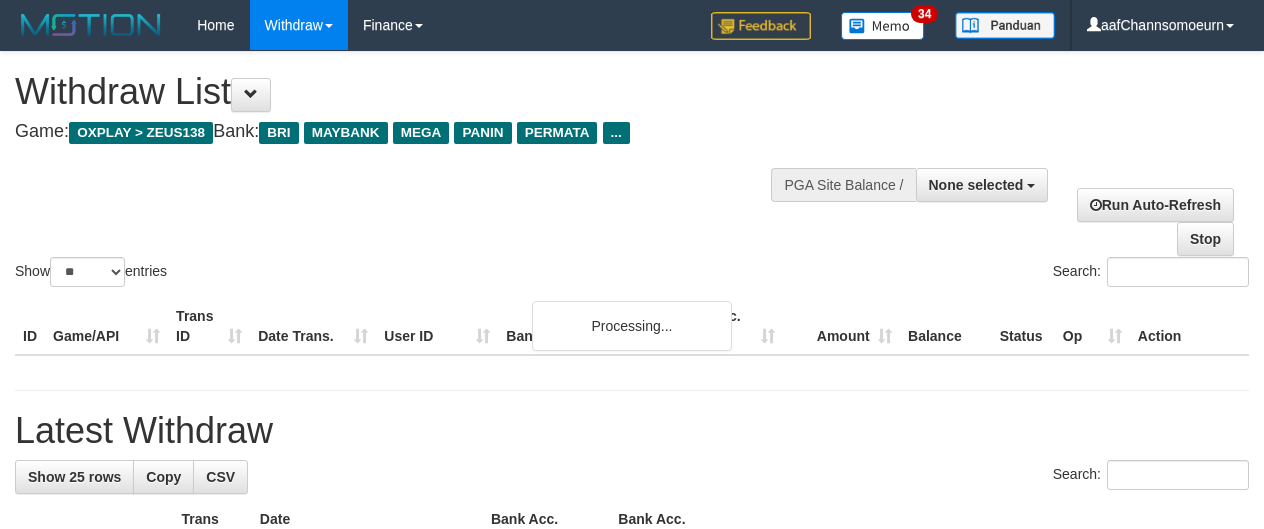 select 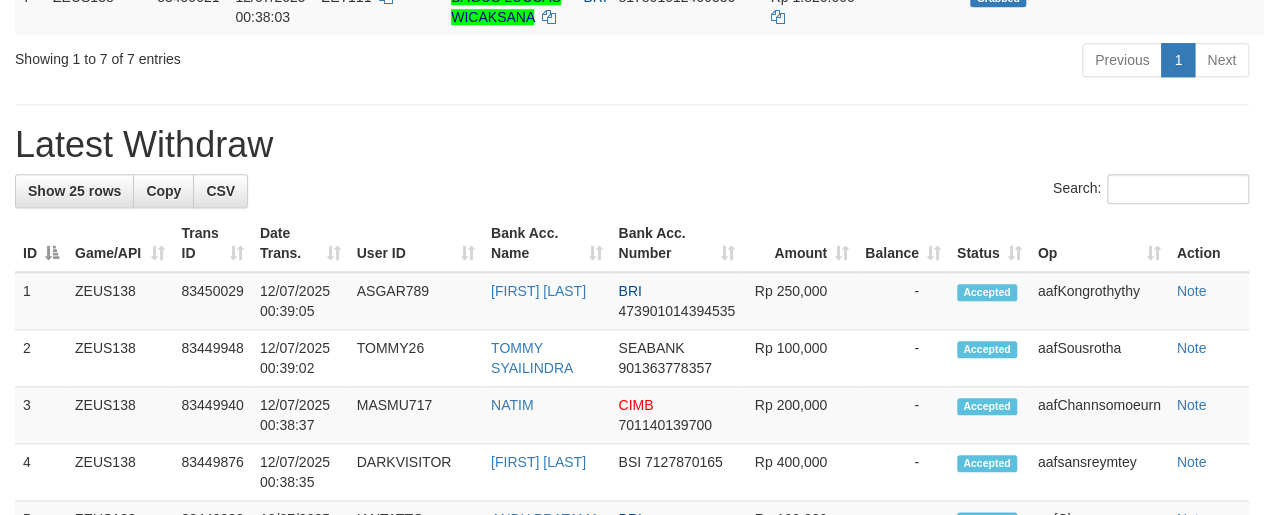 scroll, scrollTop: 763, scrollLeft: 0, axis: vertical 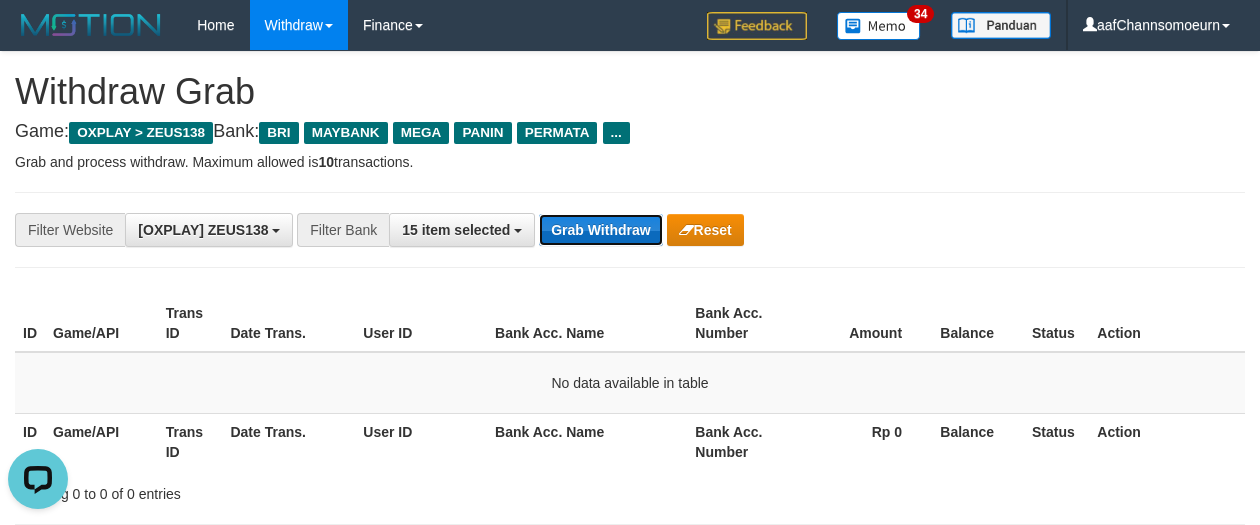 click on "Grab Withdraw" at bounding box center [600, 230] 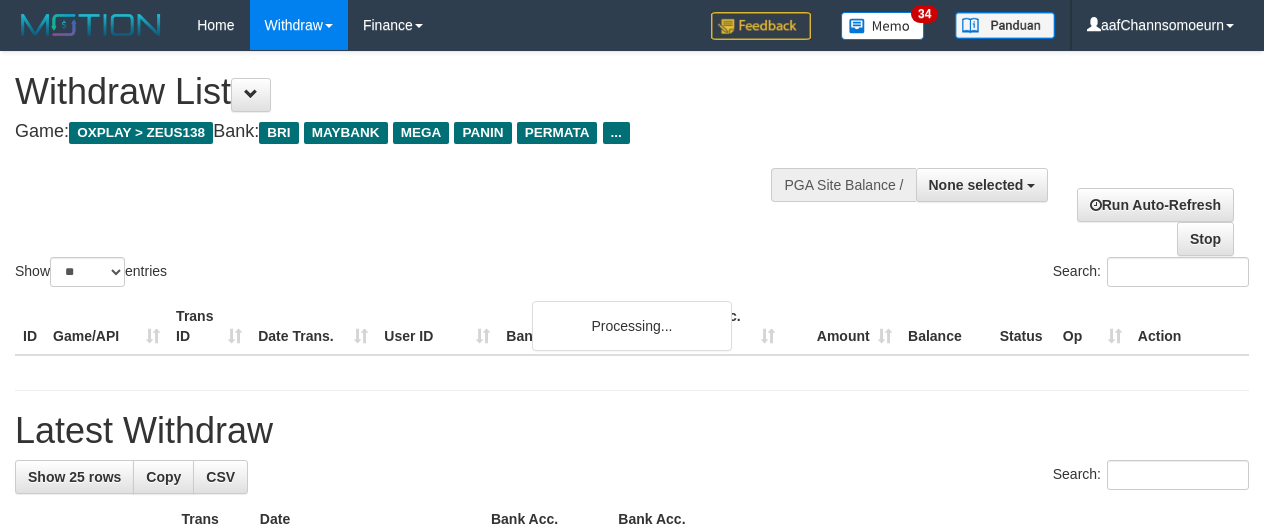 select 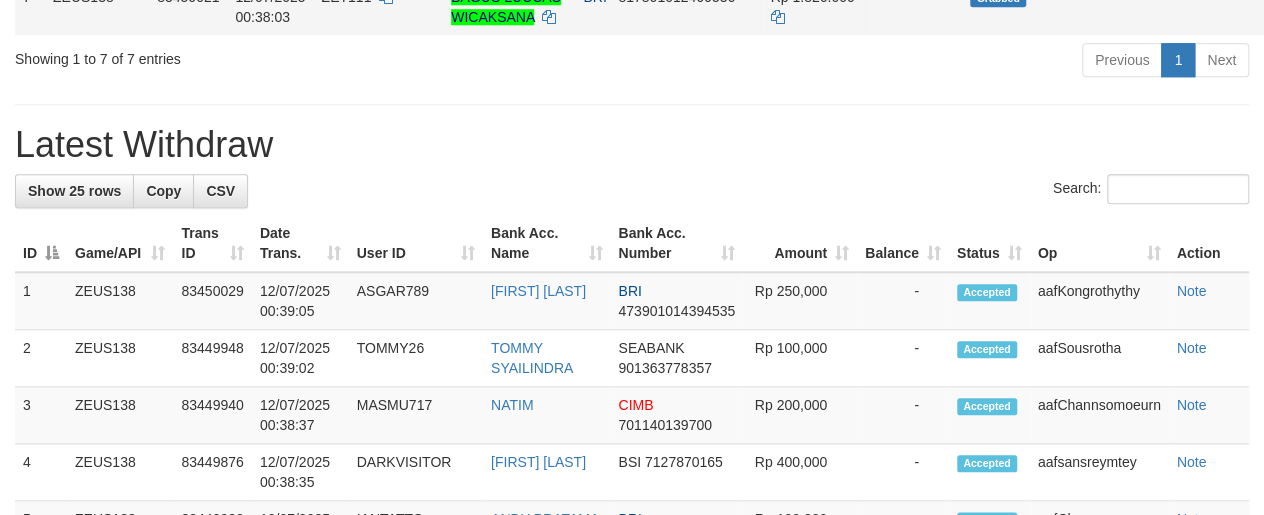 scroll, scrollTop: 763, scrollLeft: 0, axis: vertical 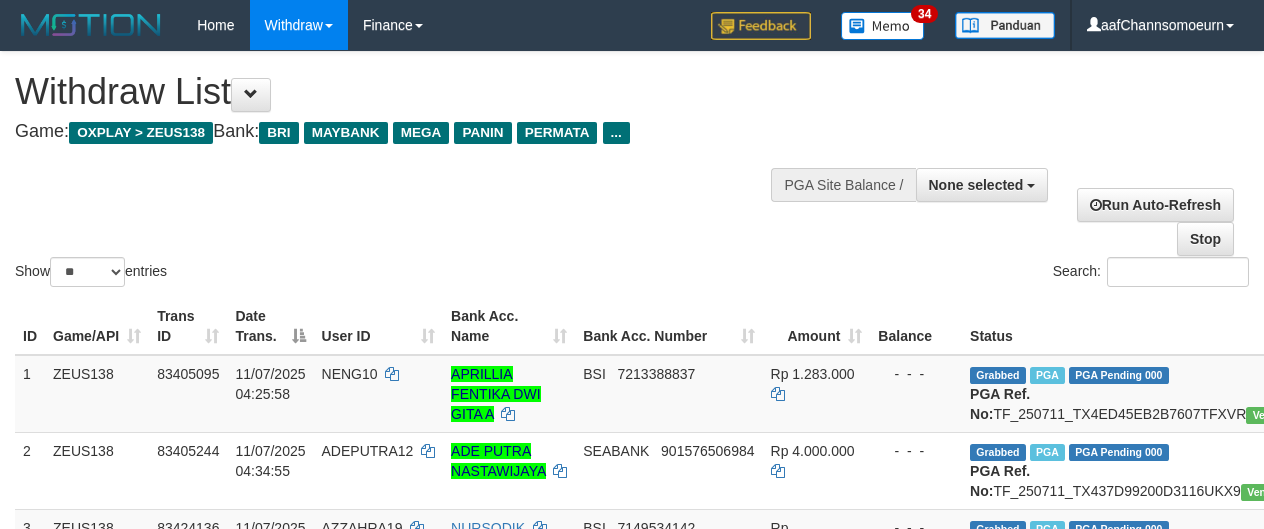 select 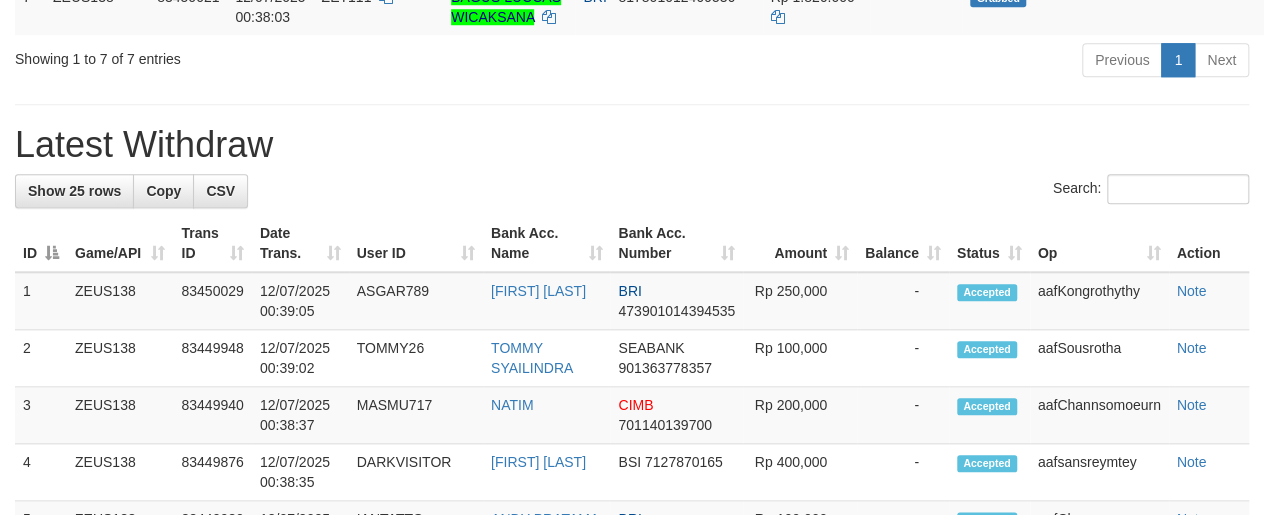 scroll, scrollTop: 763, scrollLeft: 0, axis: vertical 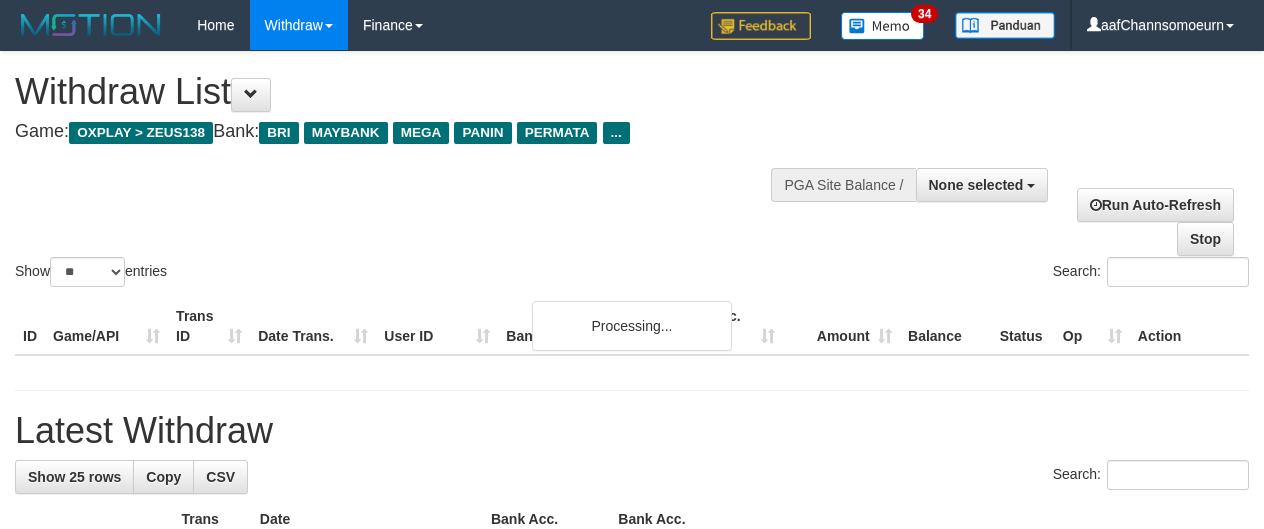 select 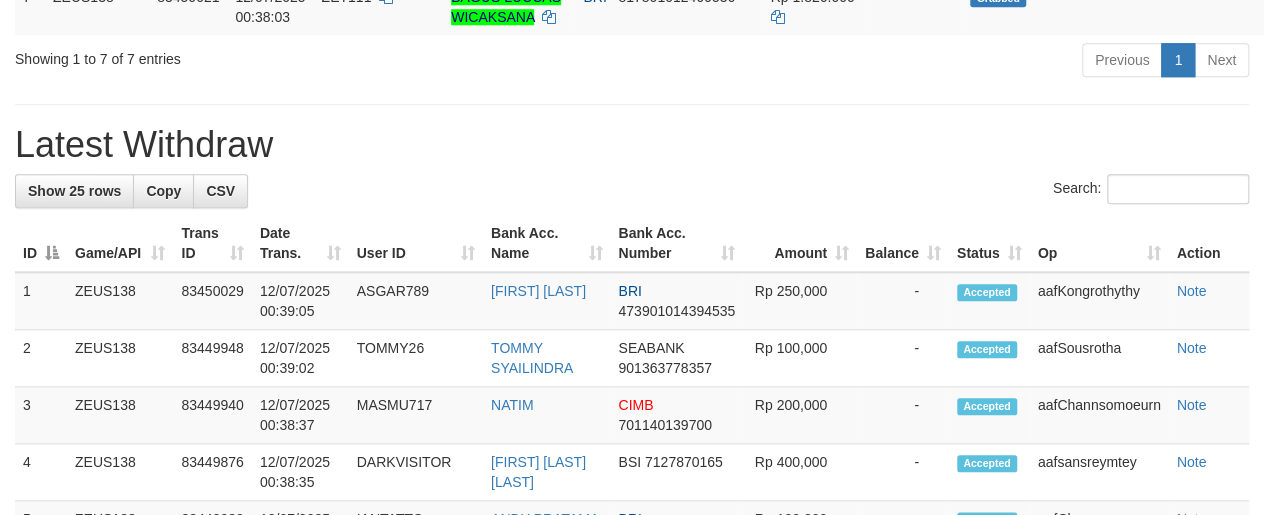 scroll, scrollTop: 763, scrollLeft: 0, axis: vertical 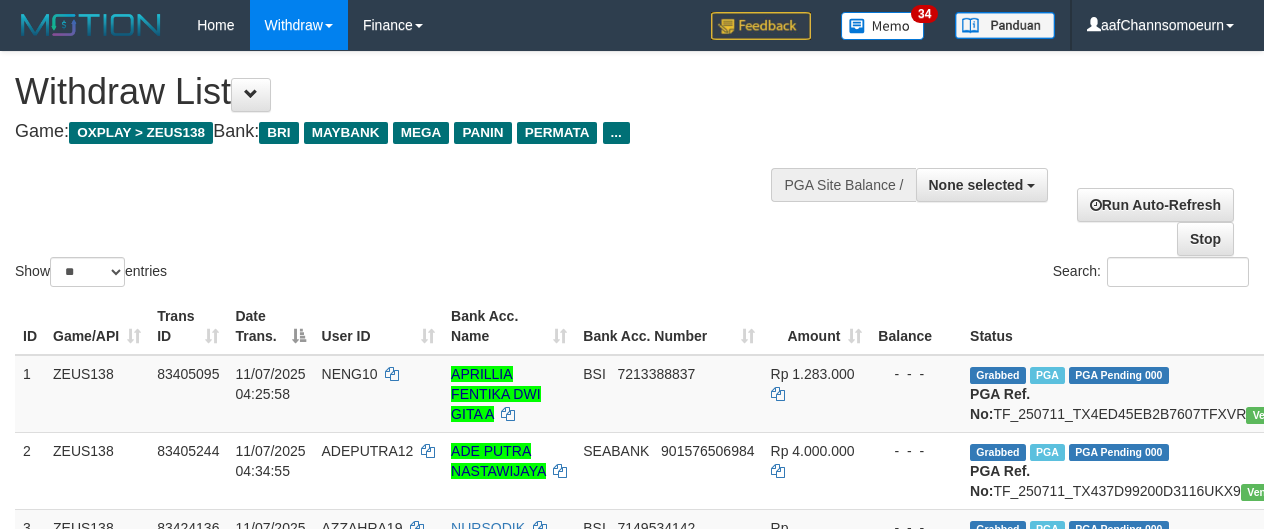 select 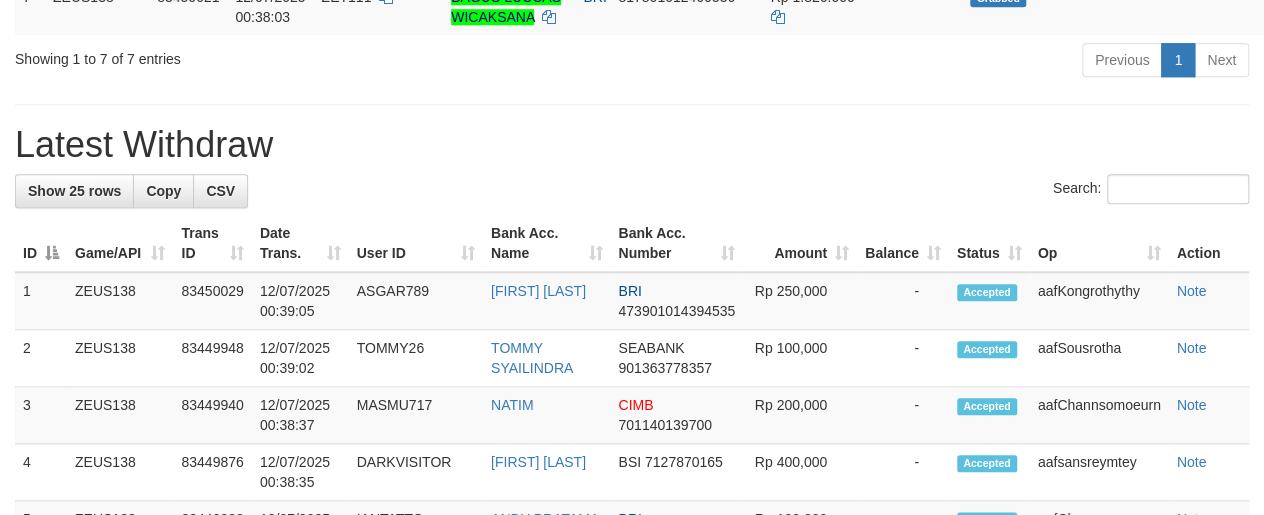 scroll, scrollTop: 763, scrollLeft: 0, axis: vertical 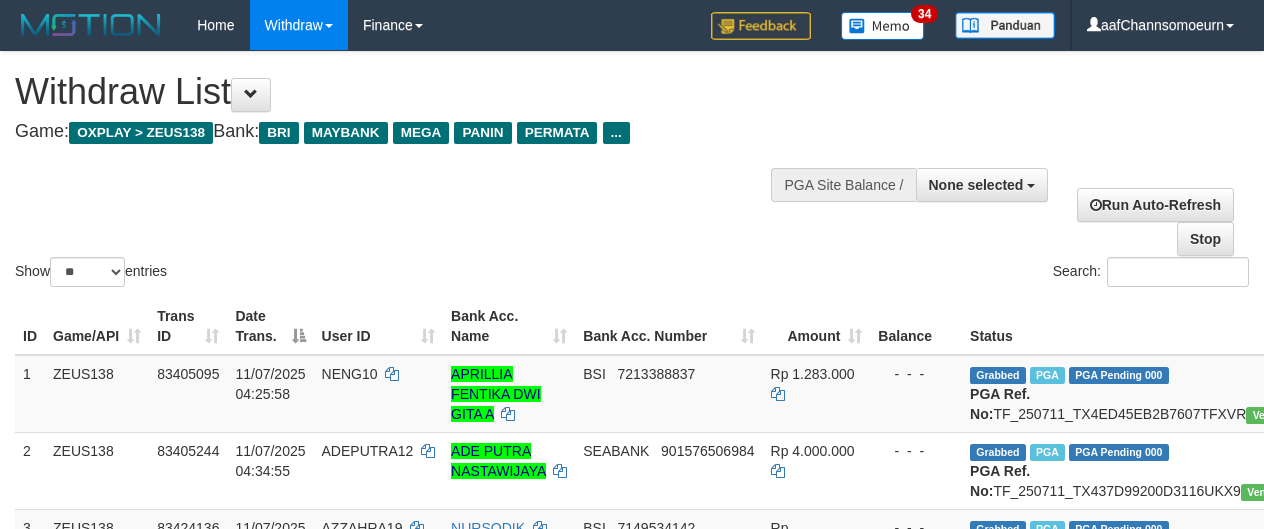 select 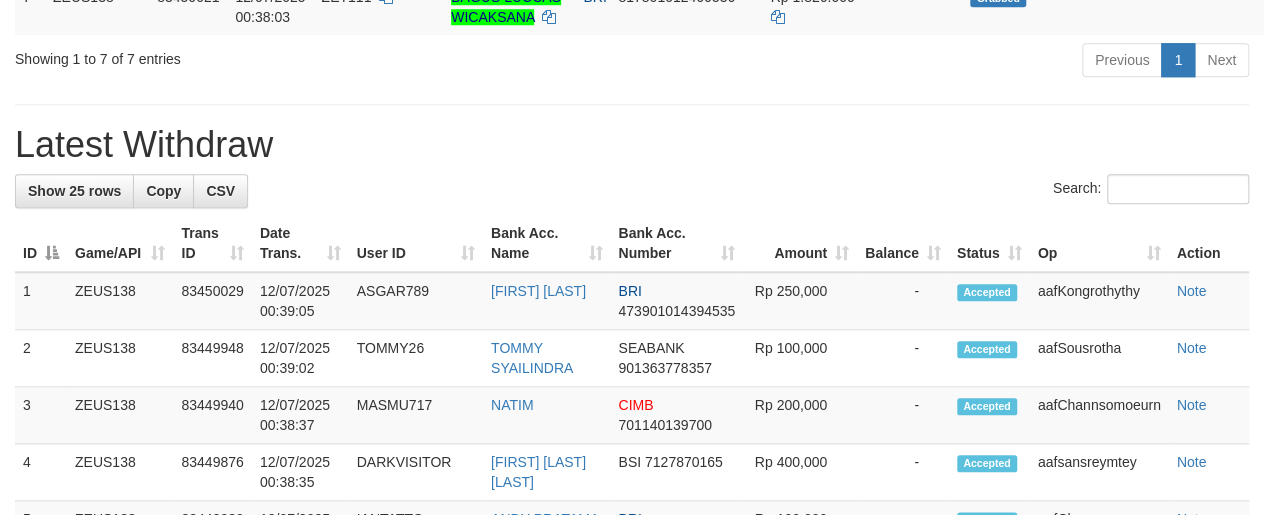 scroll, scrollTop: 763, scrollLeft: 0, axis: vertical 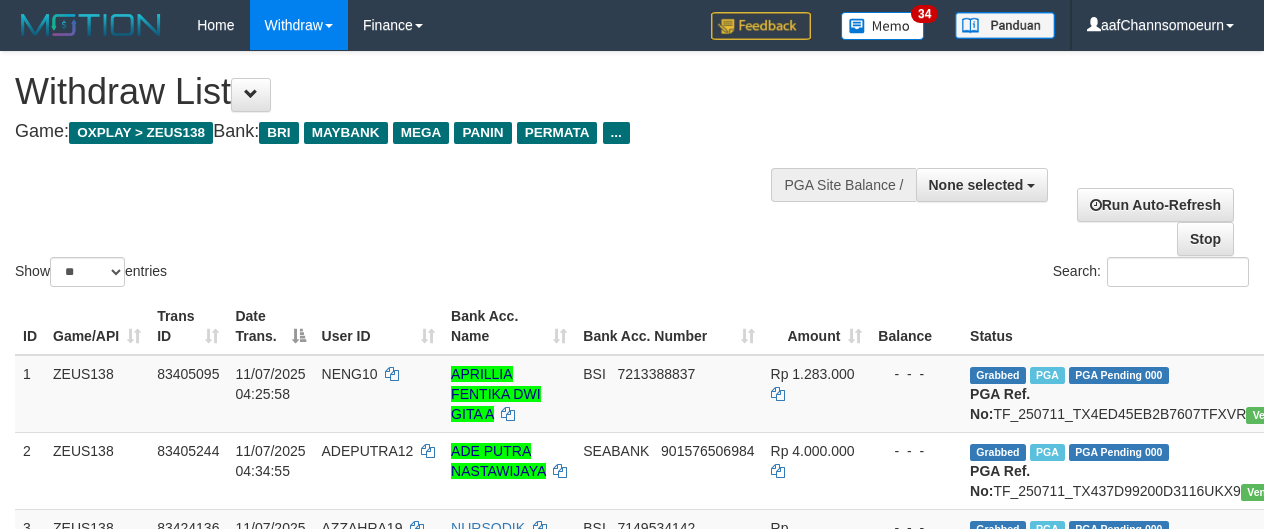 select 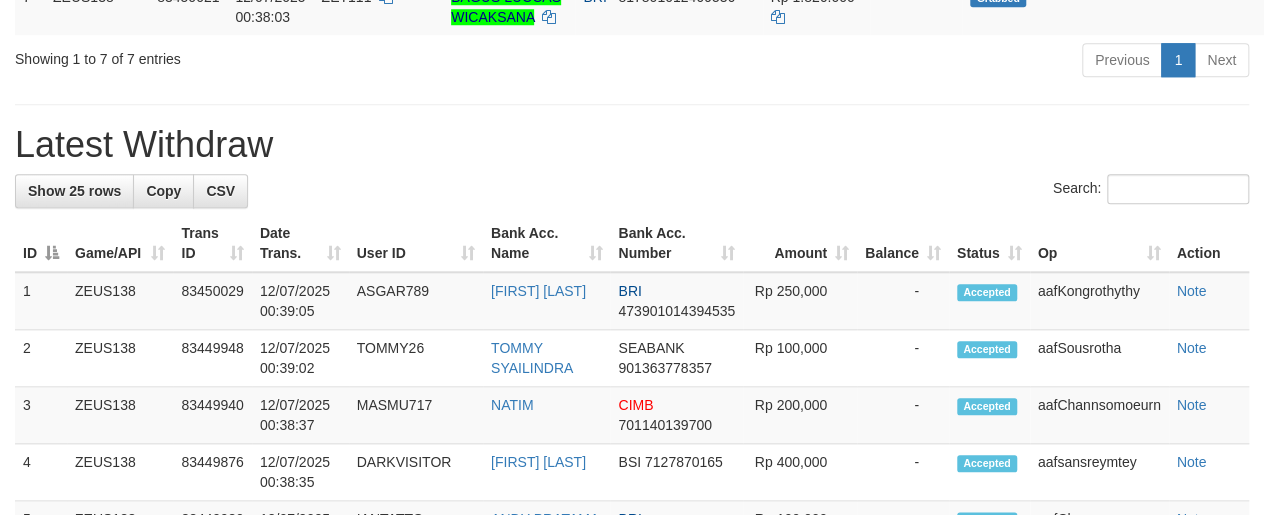 scroll, scrollTop: 763, scrollLeft: 0, axis: vertical 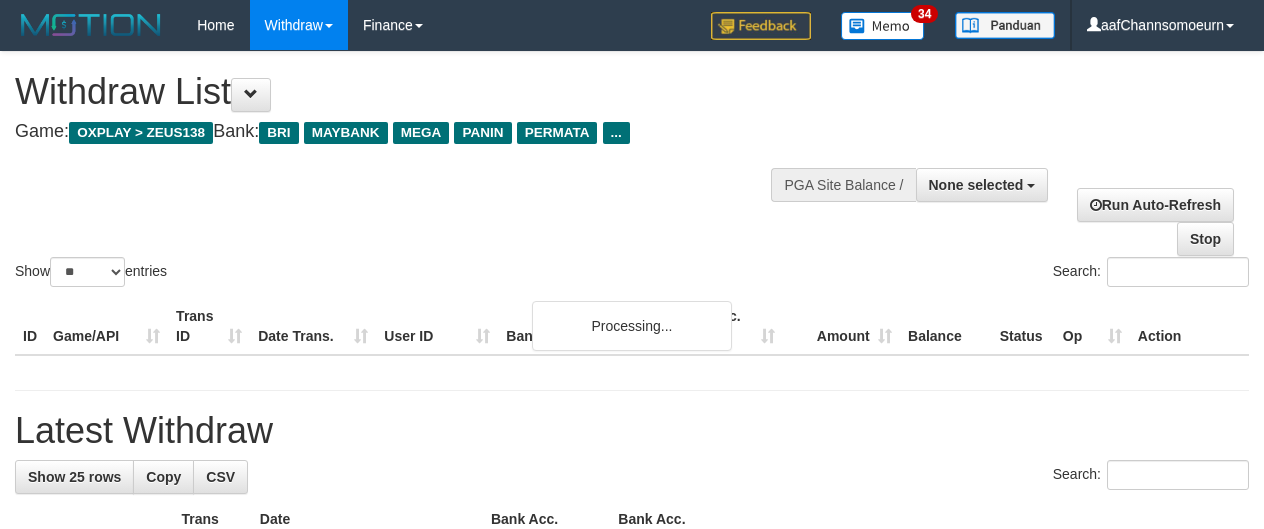 select 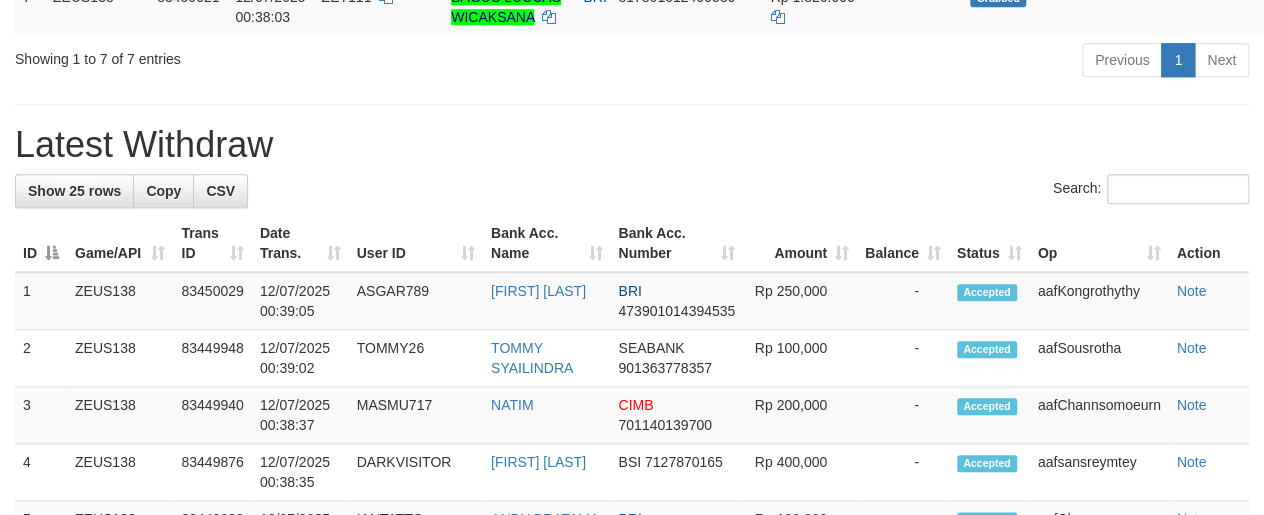 scroll, scrollTop: 763, scrollLeft: 0, axis: vertical 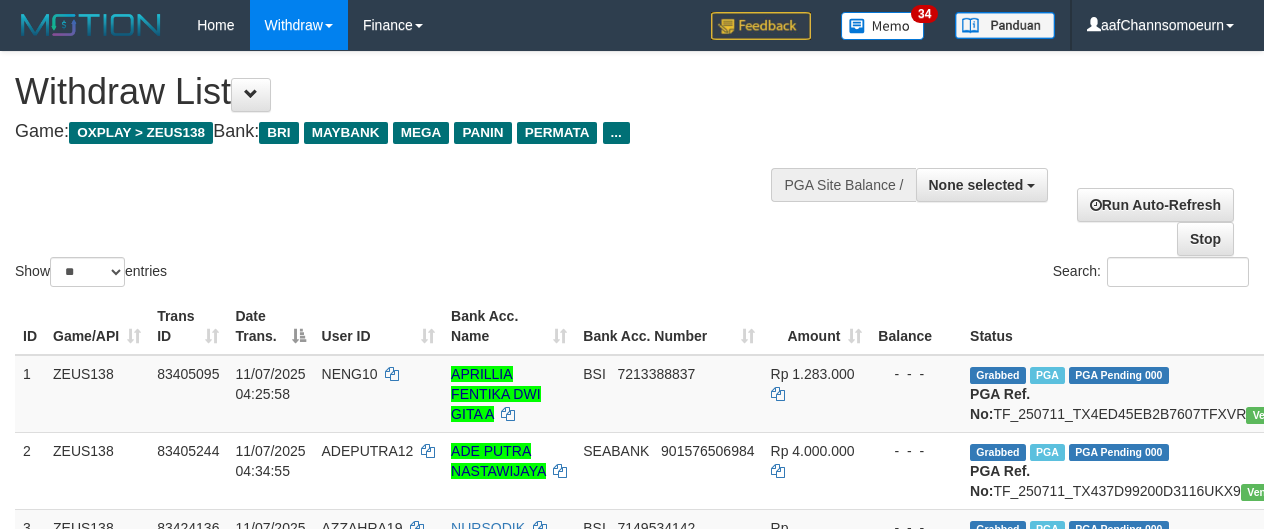 select 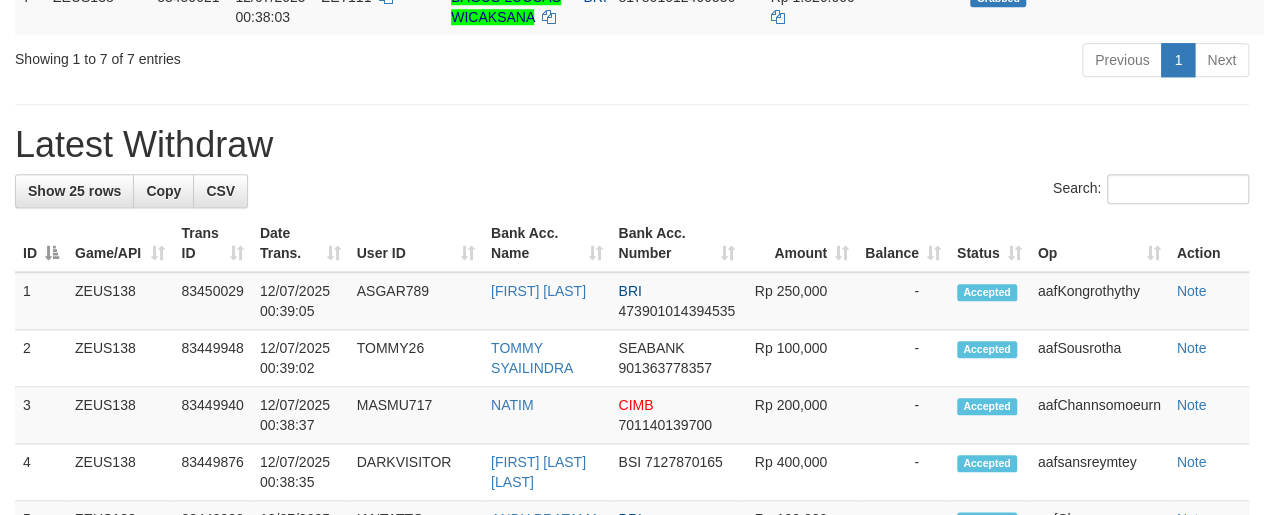 scroll, scrollTop: 763, scrollLeft: 0, axis: vertical 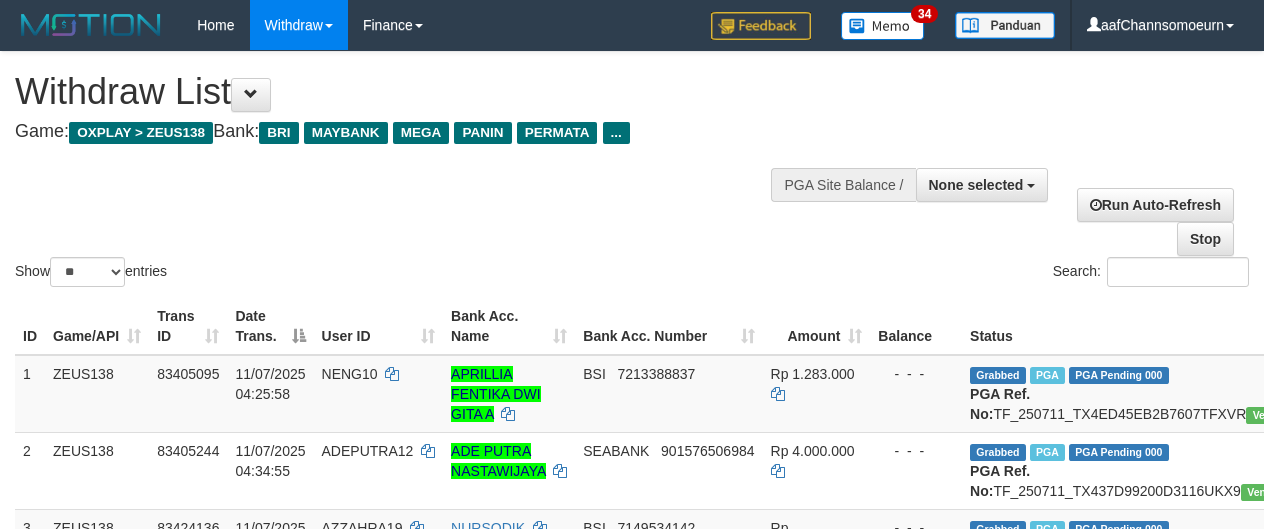 select 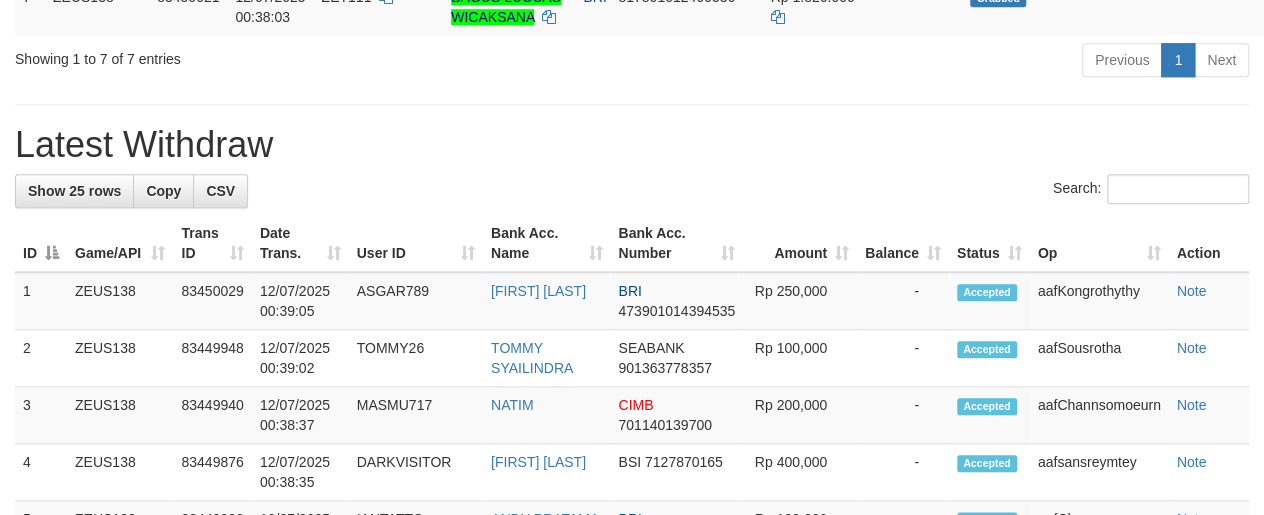 scroll, scrollTop: 763, scrollLeft: 0, axis: vertical 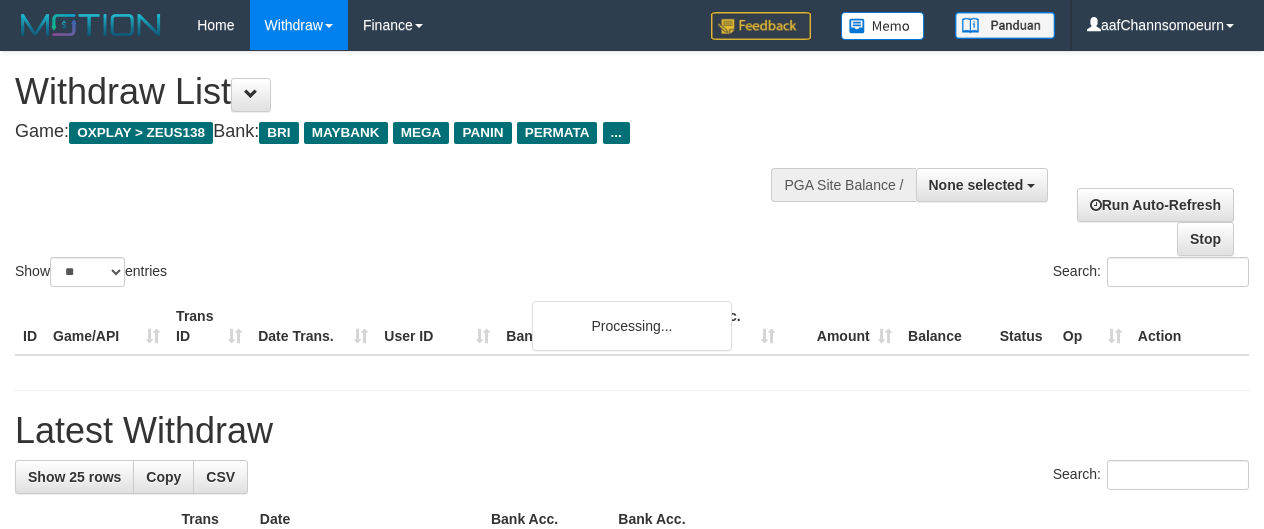 select 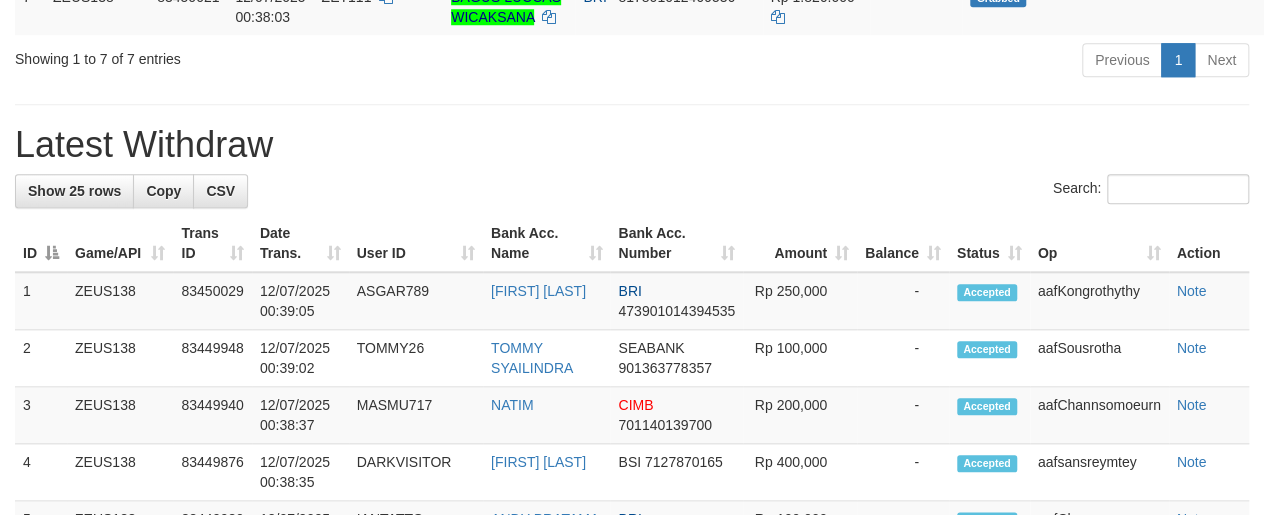 scroll, scrollTop: 763, scrollLeft: 0, axis: vertical 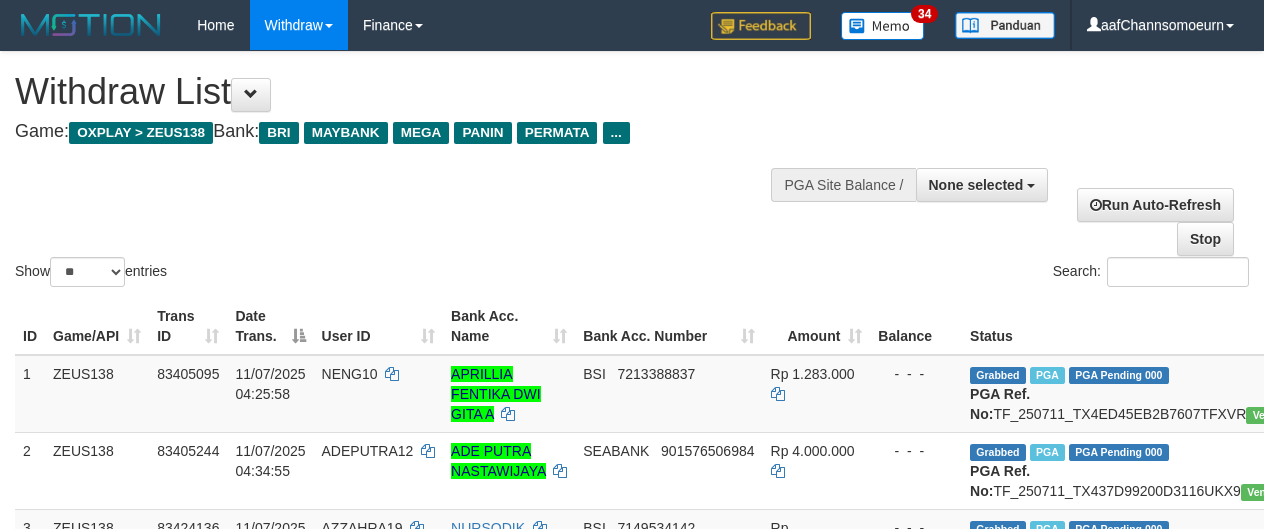 select 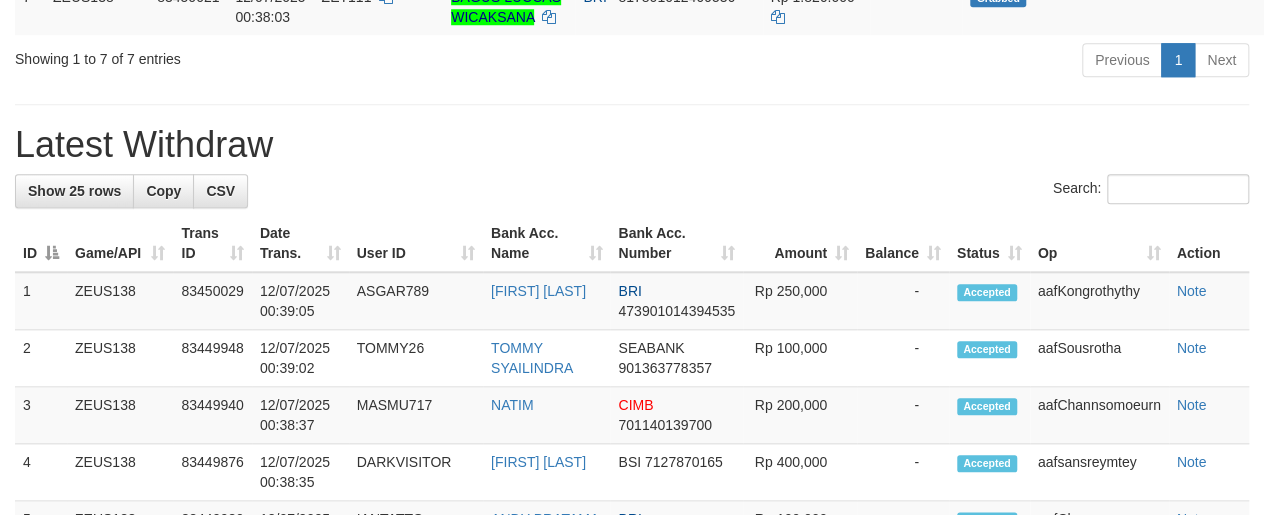 scroll, scrollTop: 763, scrollLeft: 0, axis: vertical 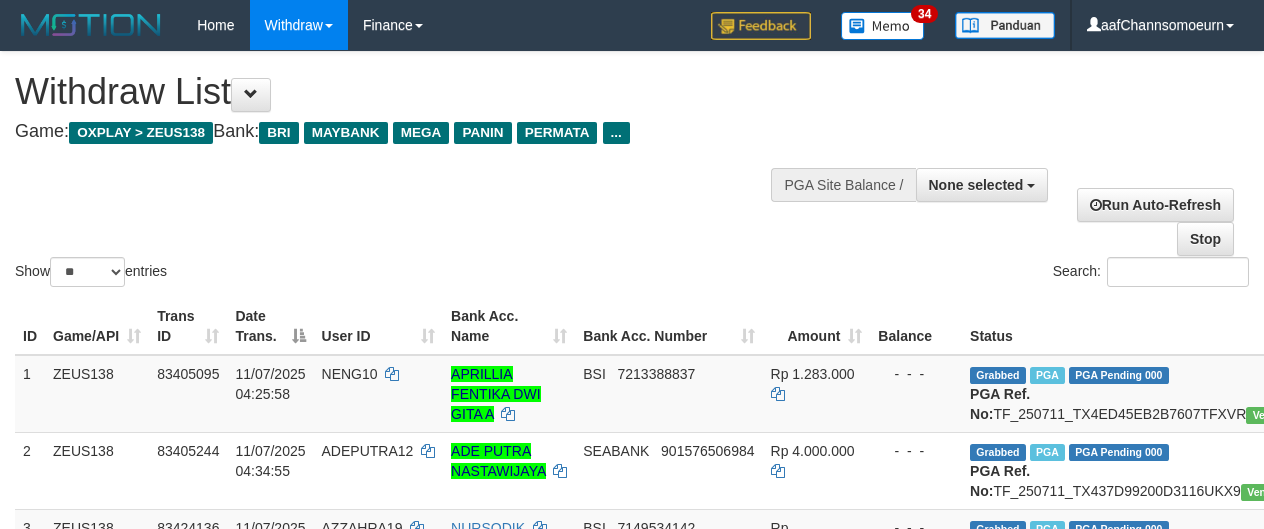 select 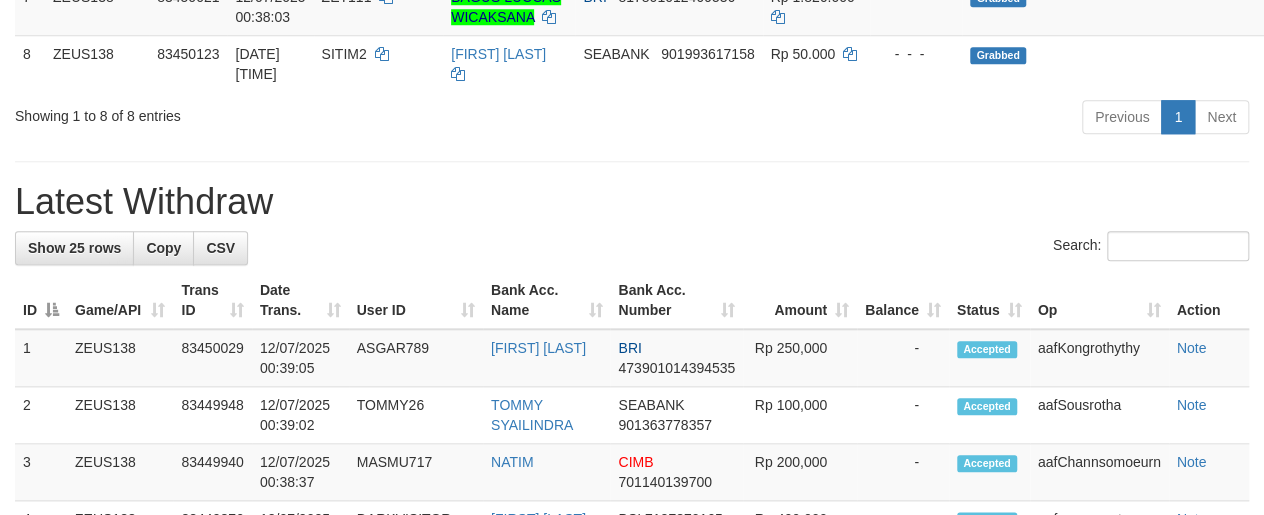scroll, scrollTop: 763, scrollLeft: 0, axis: vertical 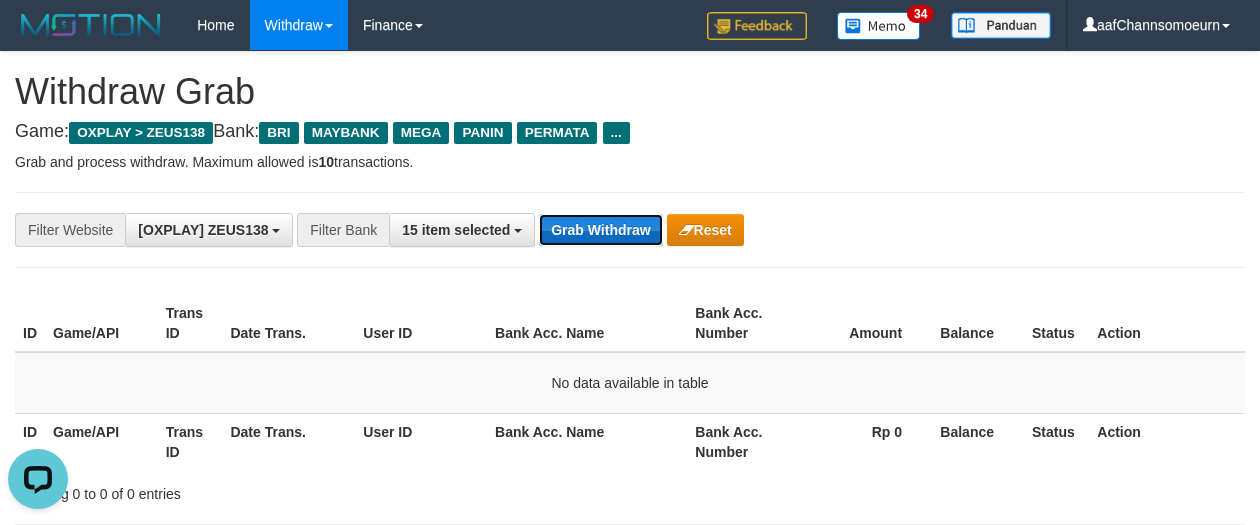 click on "Grab Withdraw" at bounding box center [600, 230] 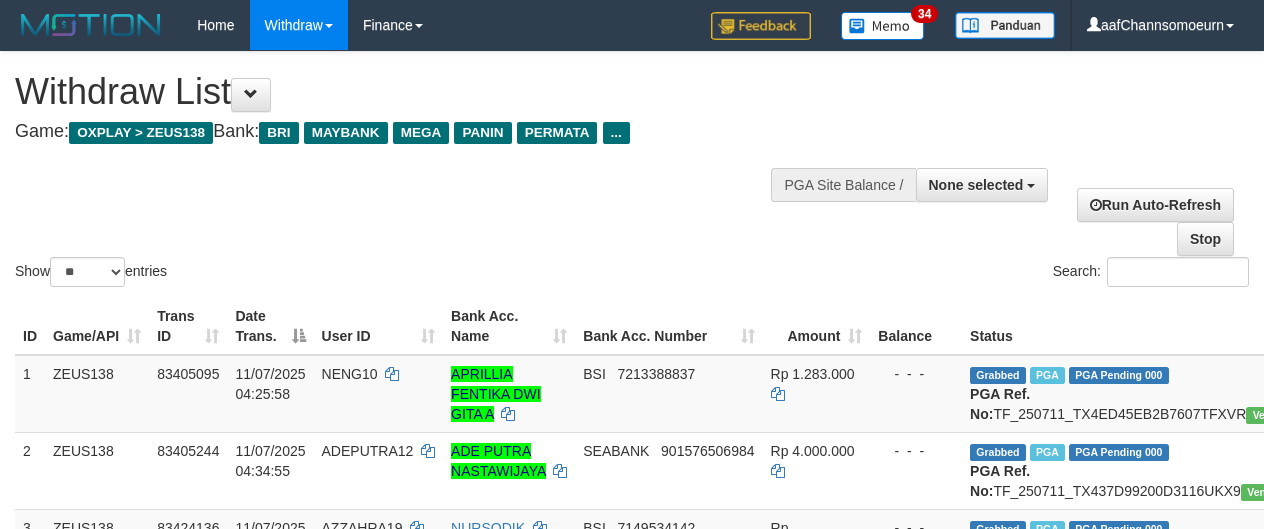select 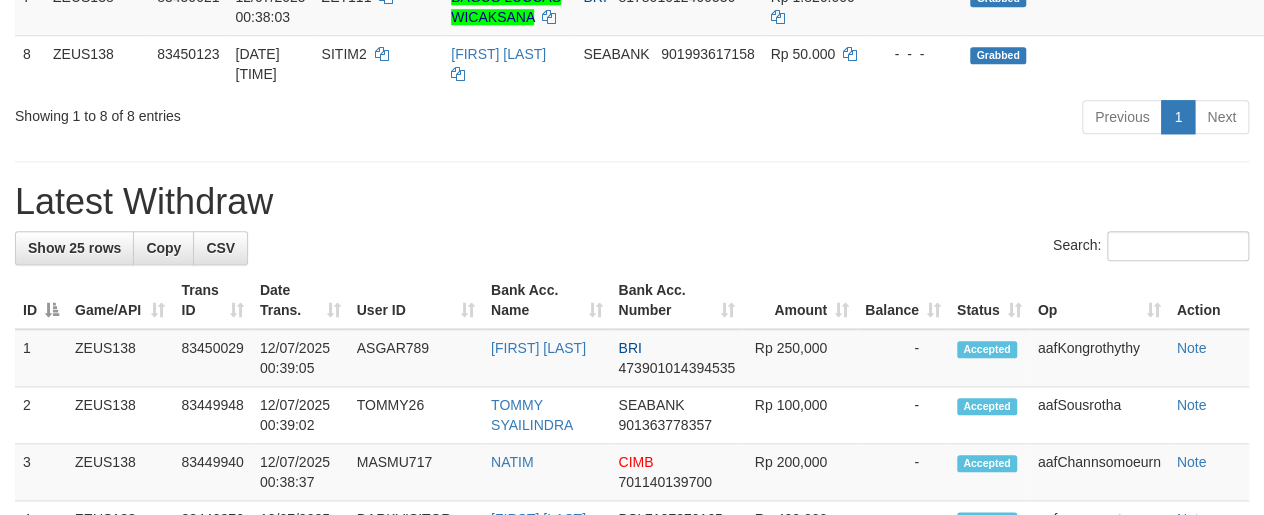 scroll, scrollTop: 763, scrollLeft: 0, axis: vertical 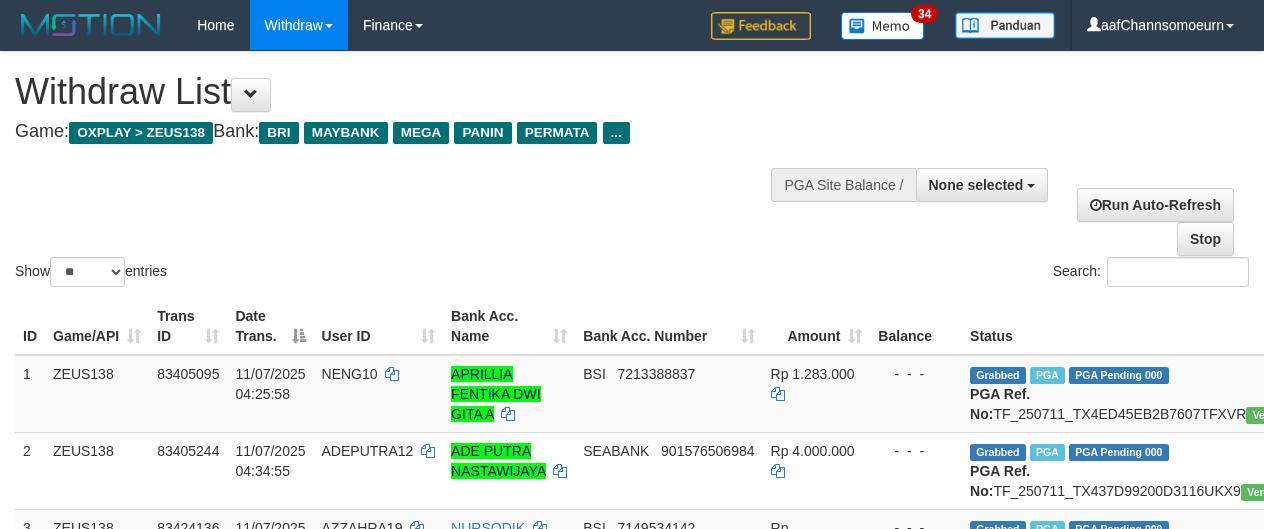 select 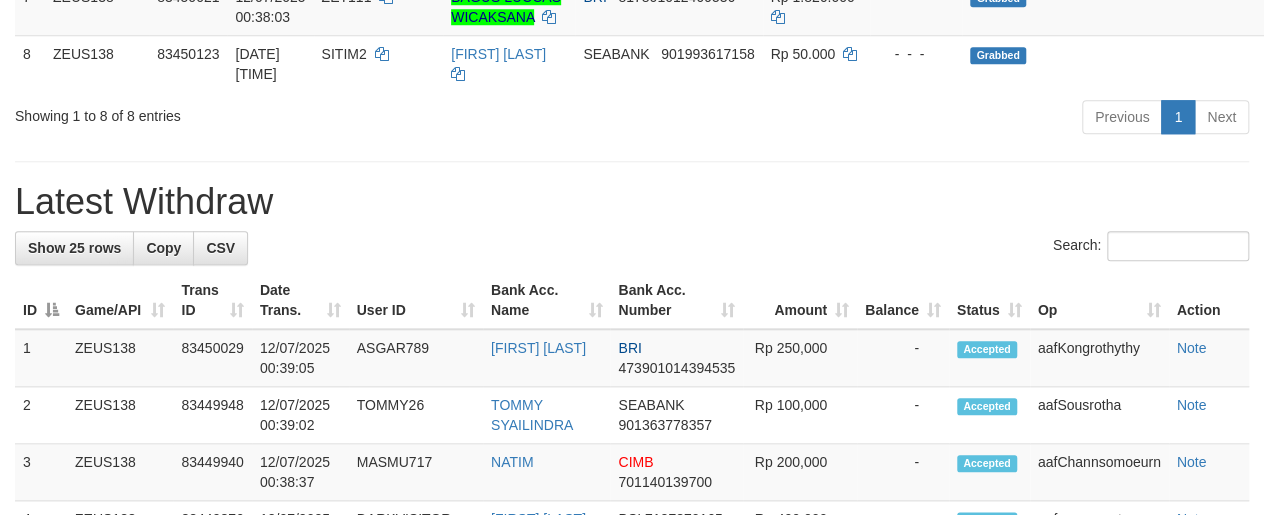 scroll, scrollTop: 763, scrollLeft: 0, axis: vertical 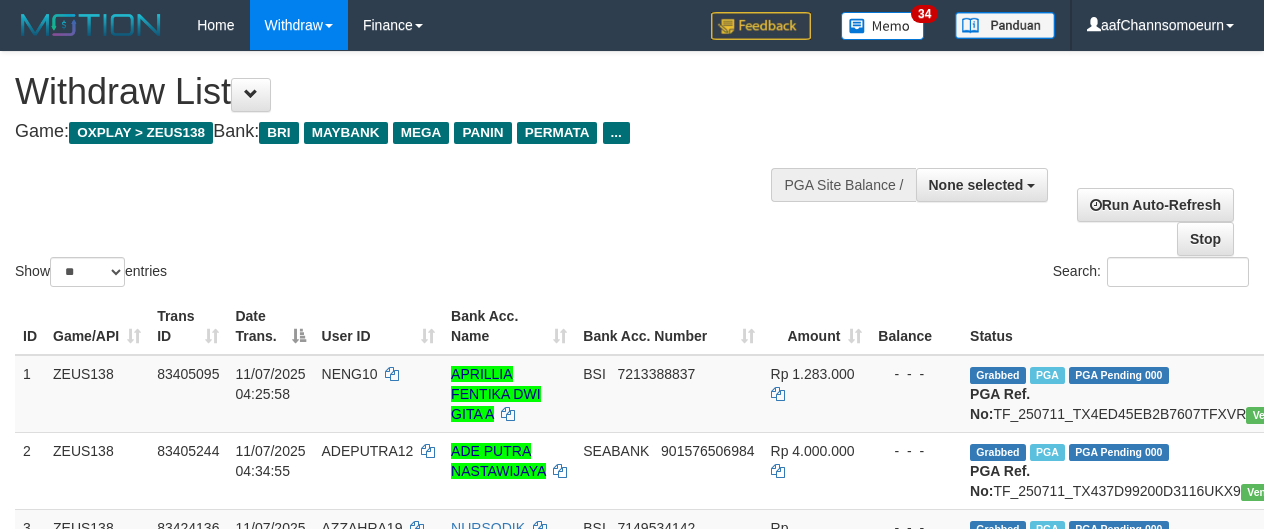 select 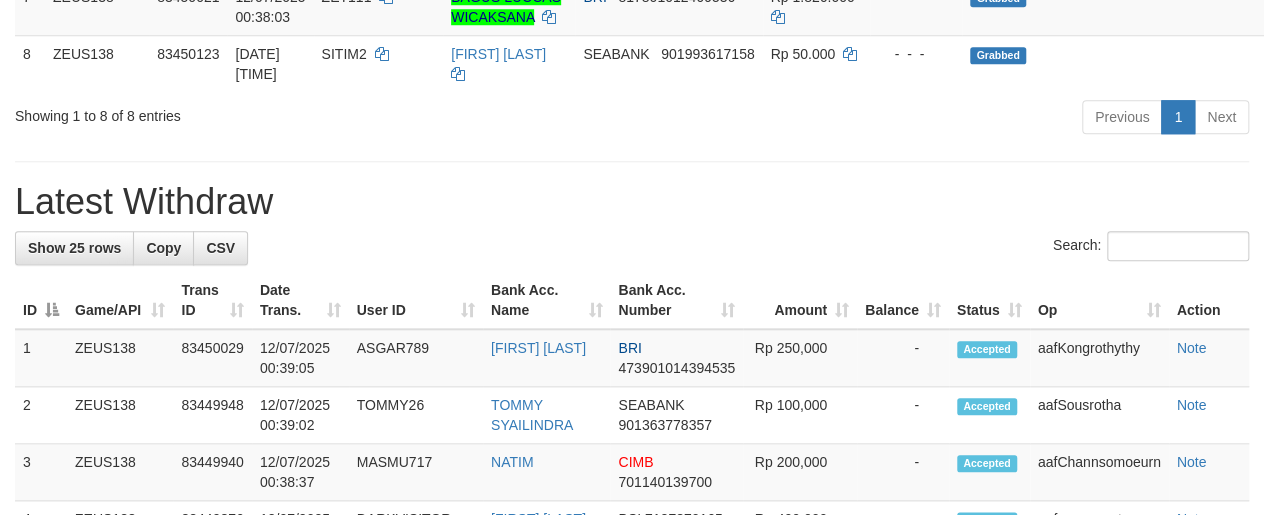scroll, scrollTop: 763, scrollLeft: 0, axis: vertical 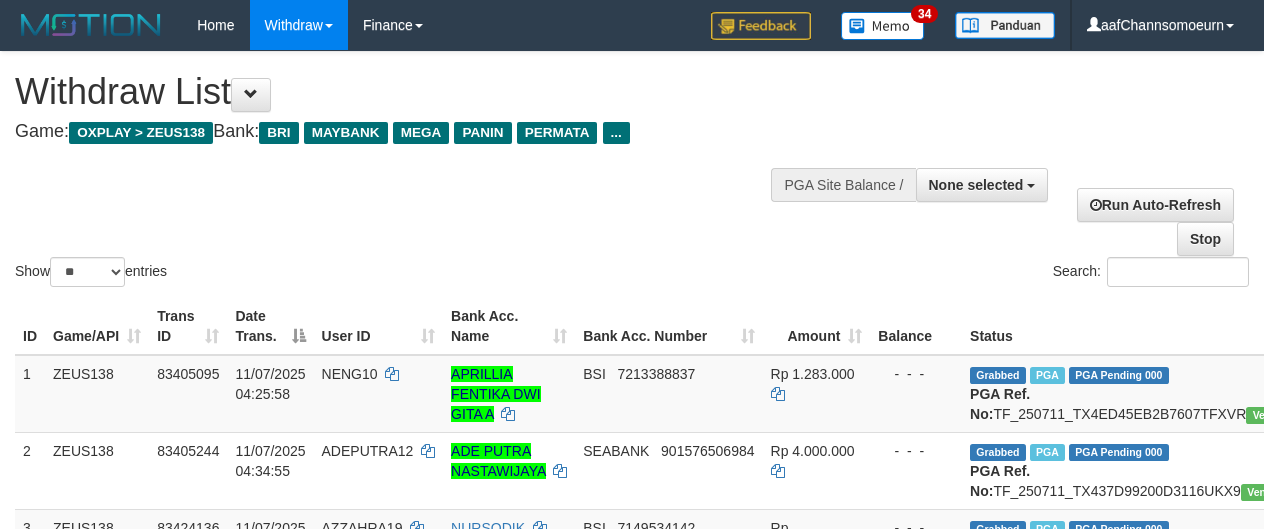 select 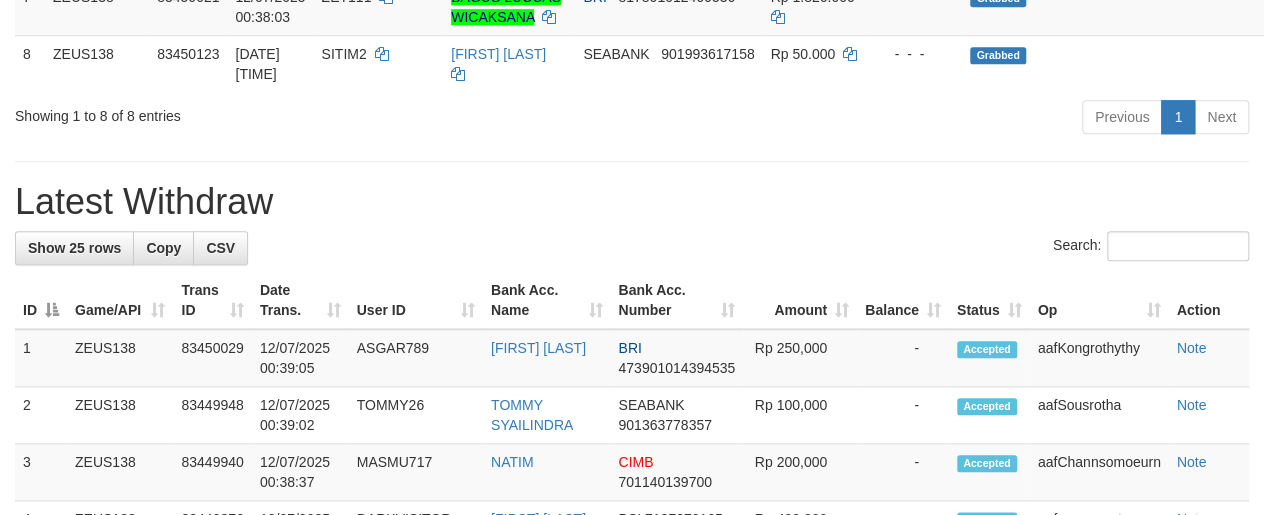 scroll, scrollTop: 763, scrollLeft: 0, axis: vertical 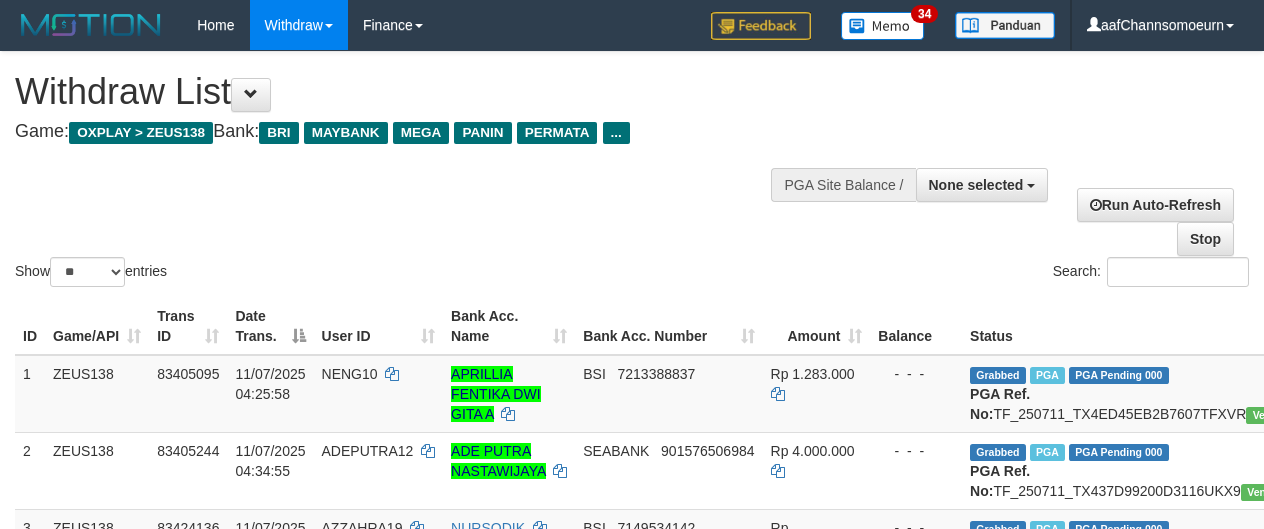 select 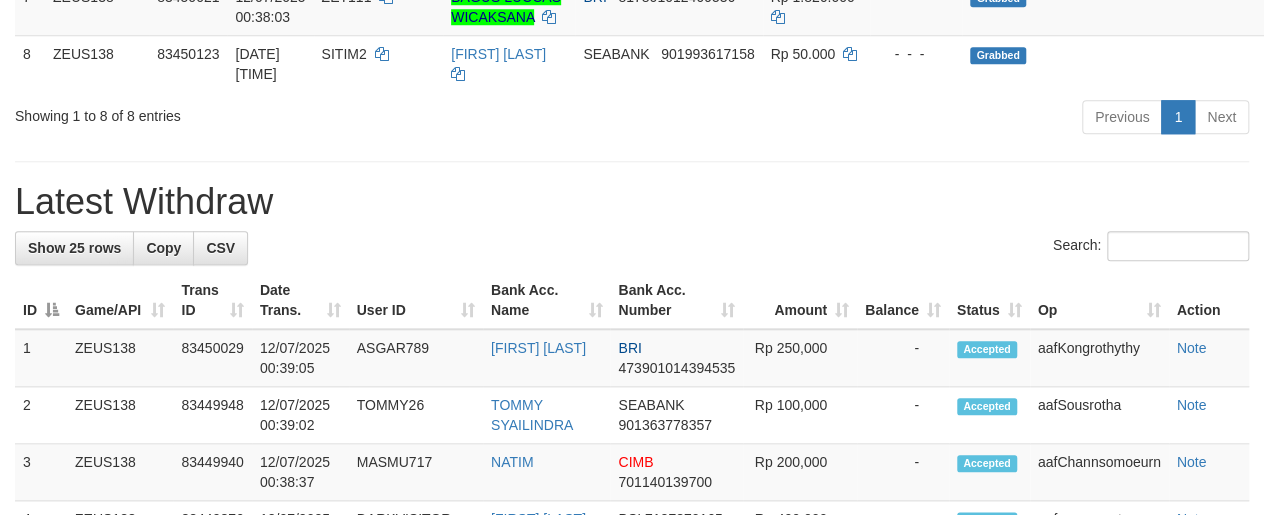 scroll, scrollTop: 763, scrollLeft: 0, axis: vertical 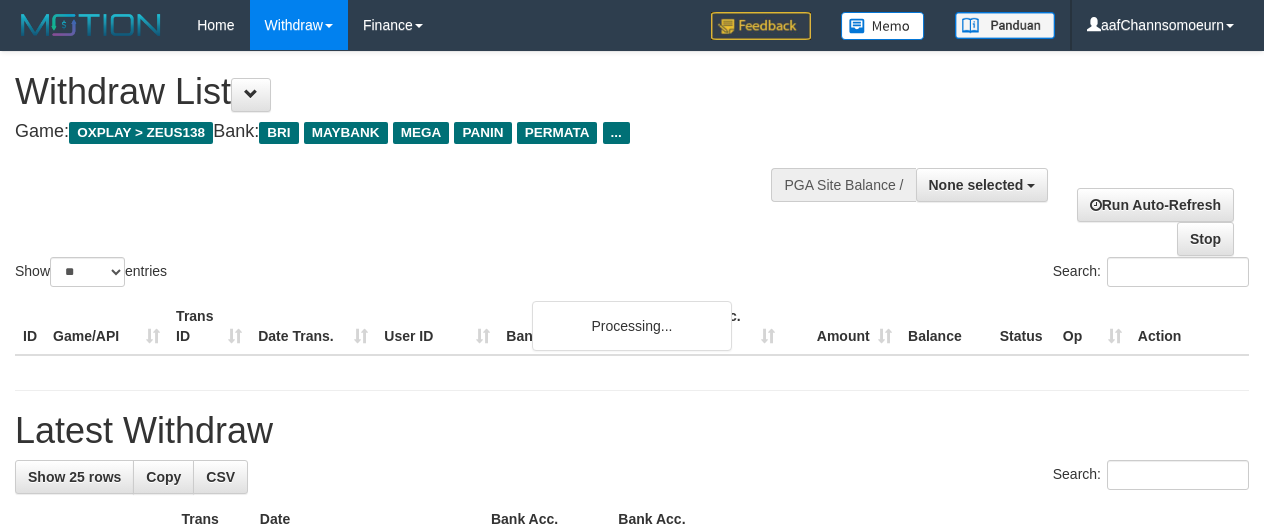 select 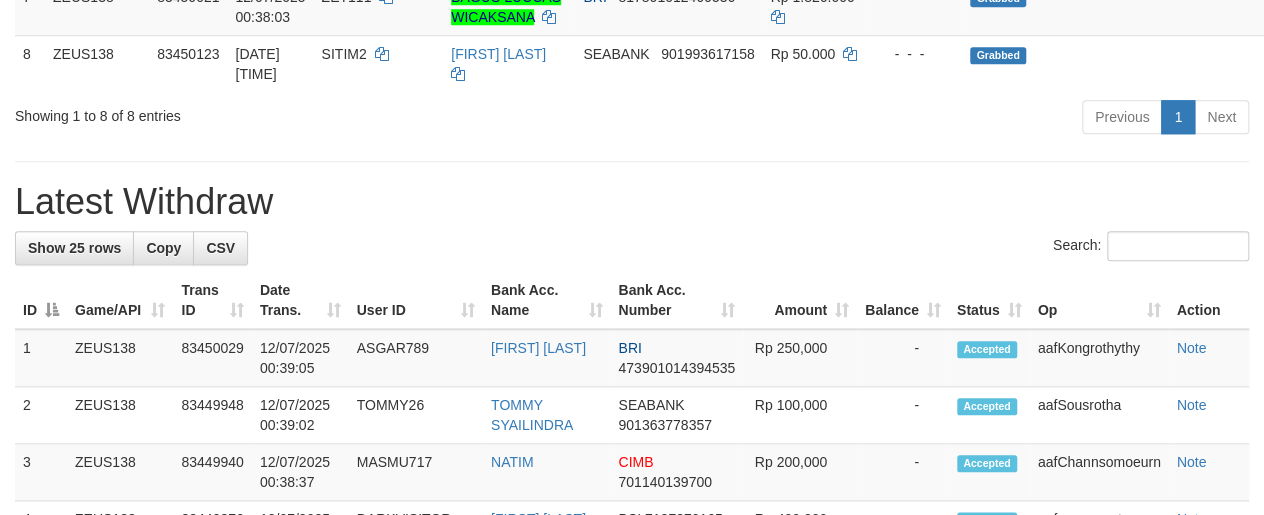 scroll, scrollTop: 763, scrollLeft: 0, axis: vertical 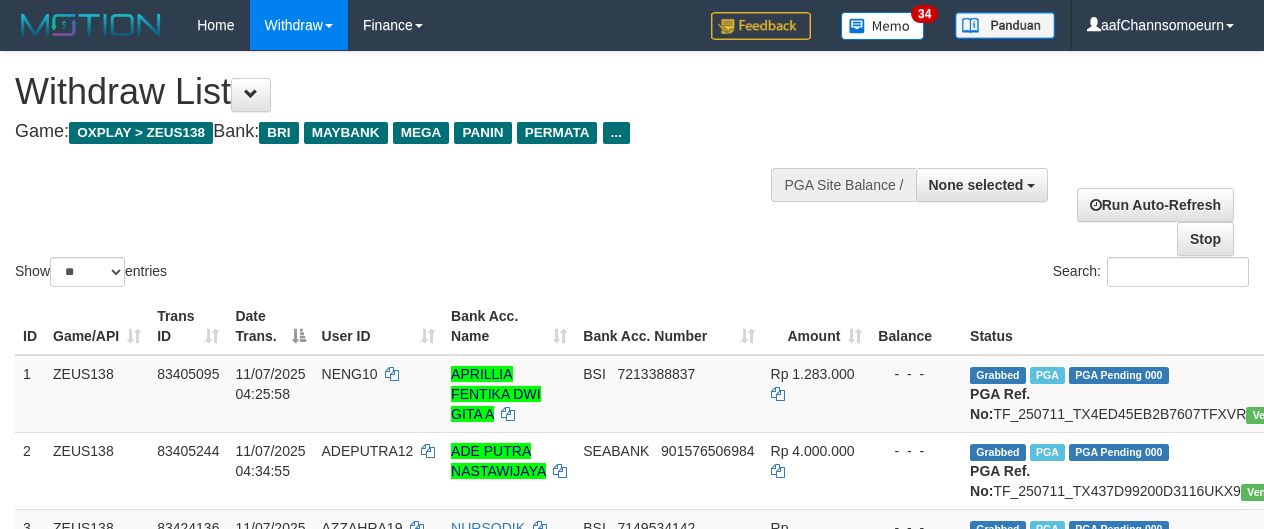 select 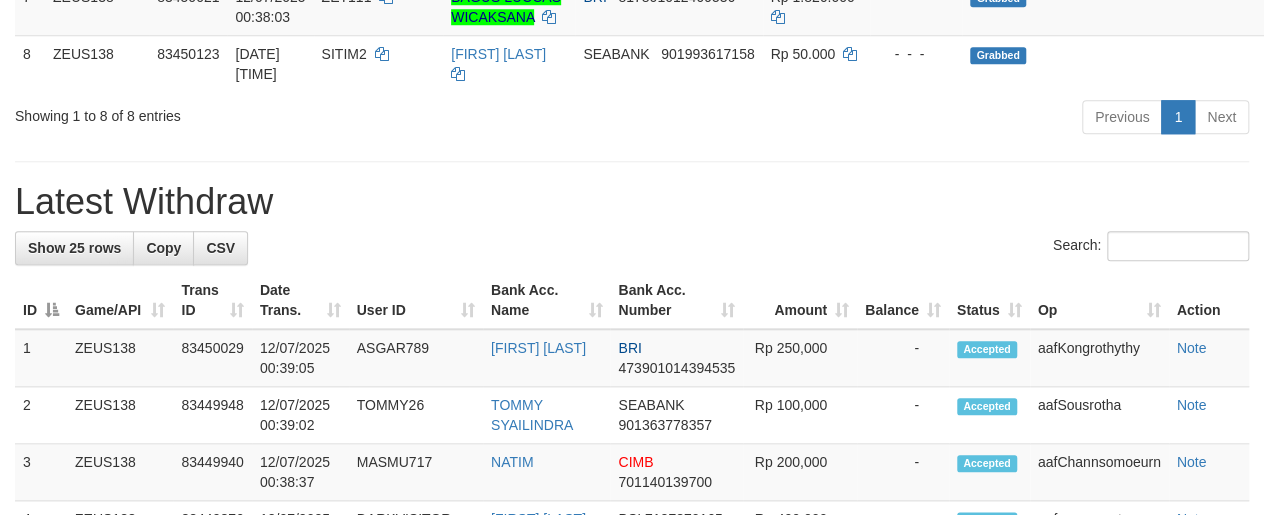 scroll, scrollTop: 763, scrollLeft: 0, axis: vertical 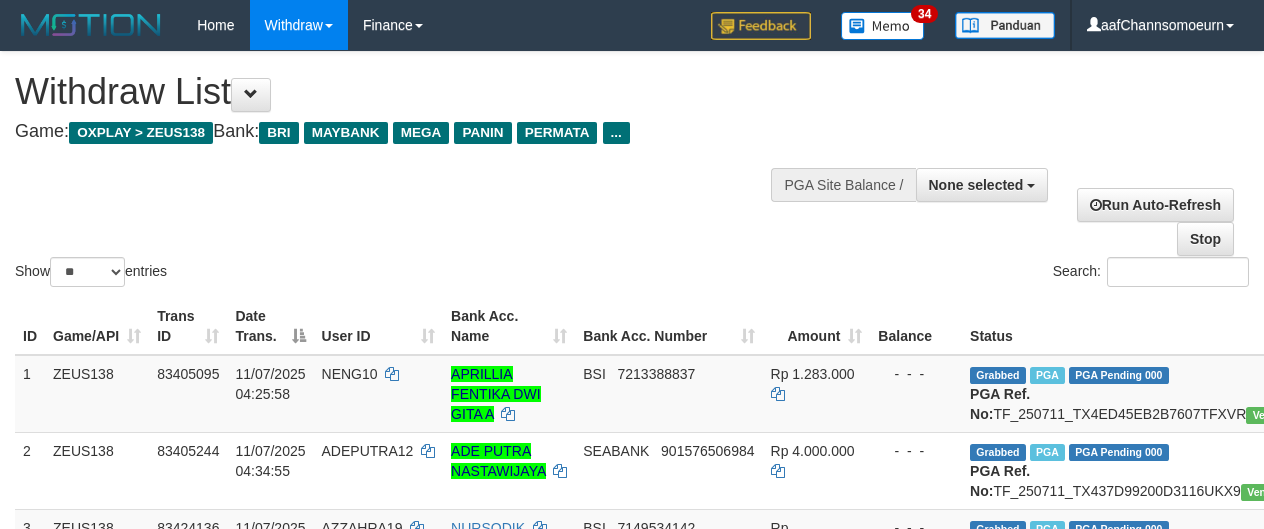 select 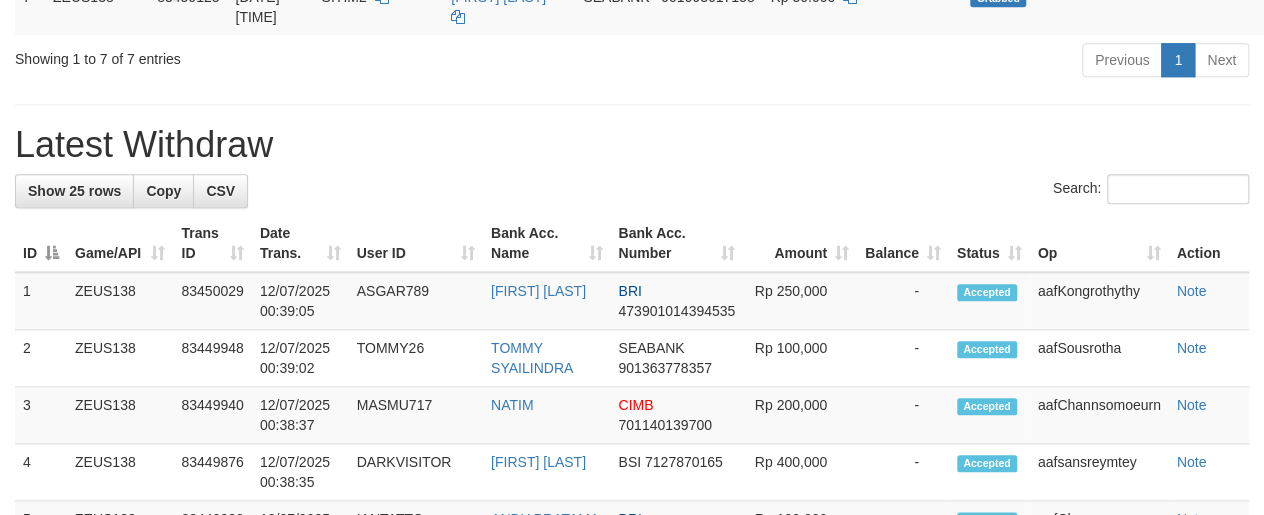 scroll, scrollTop: 763, scrollLeft: 0, axis: vertical 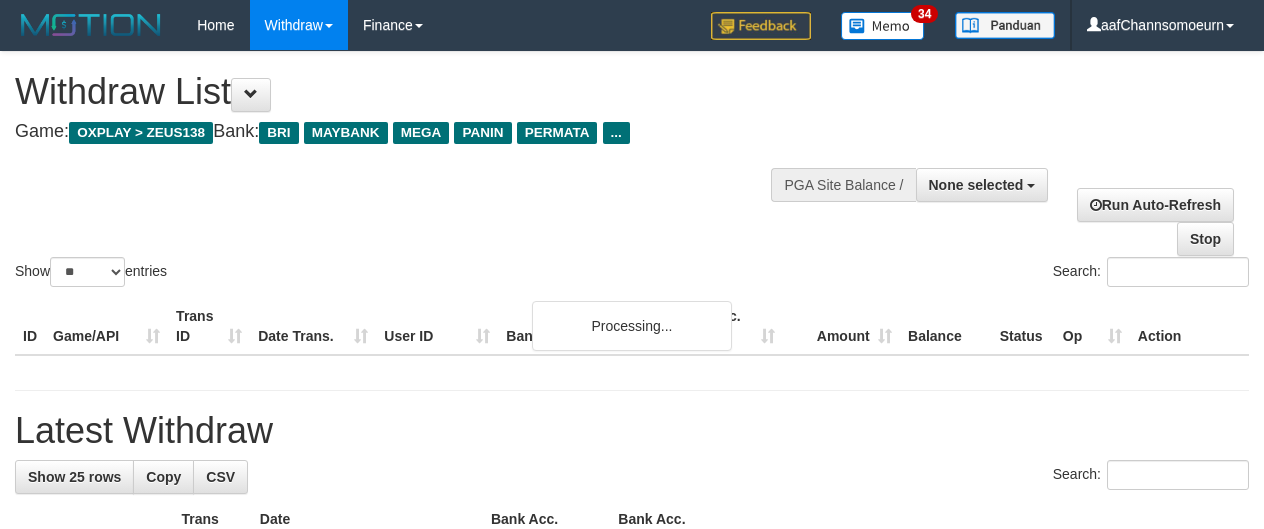 select 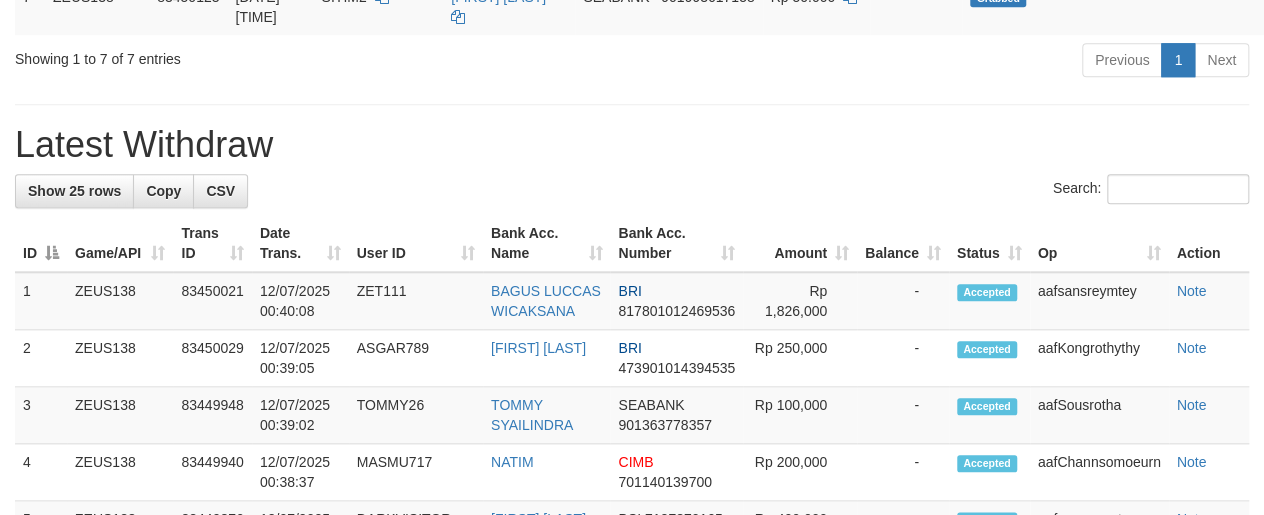 scroll, scrollTop: 763, scrollLeft: 0, axis: vertical 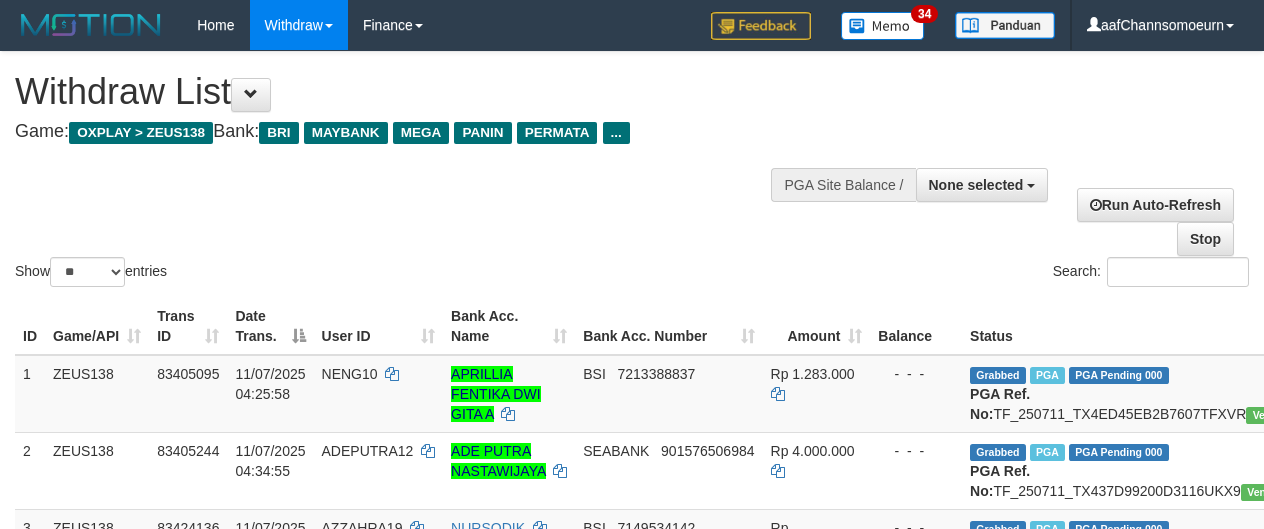 select 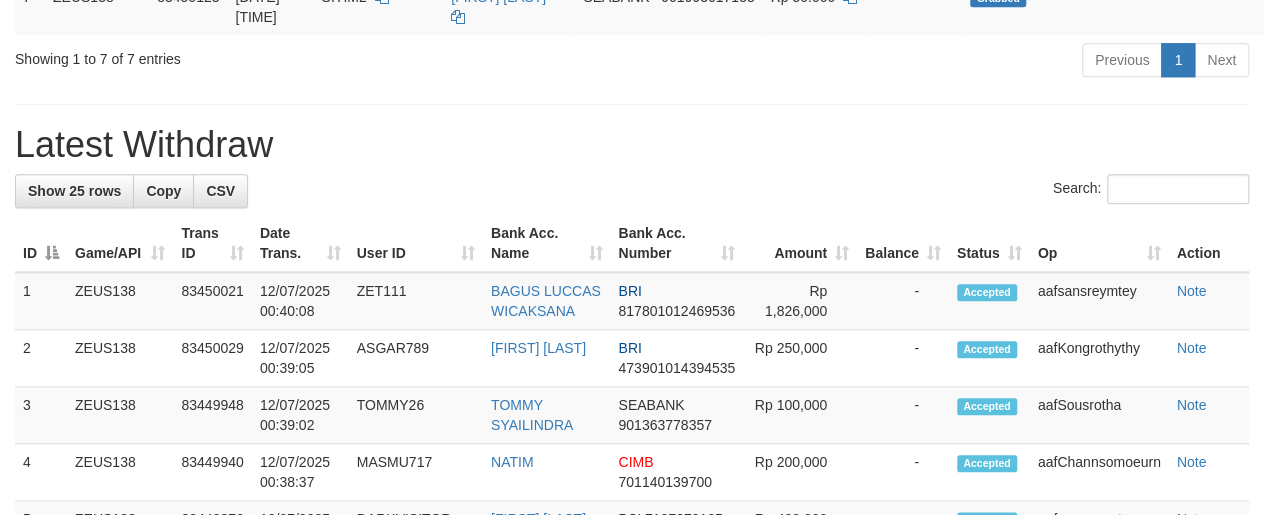 scroll, scrollTop: 763, scrollLeft: 0, axis: vertical 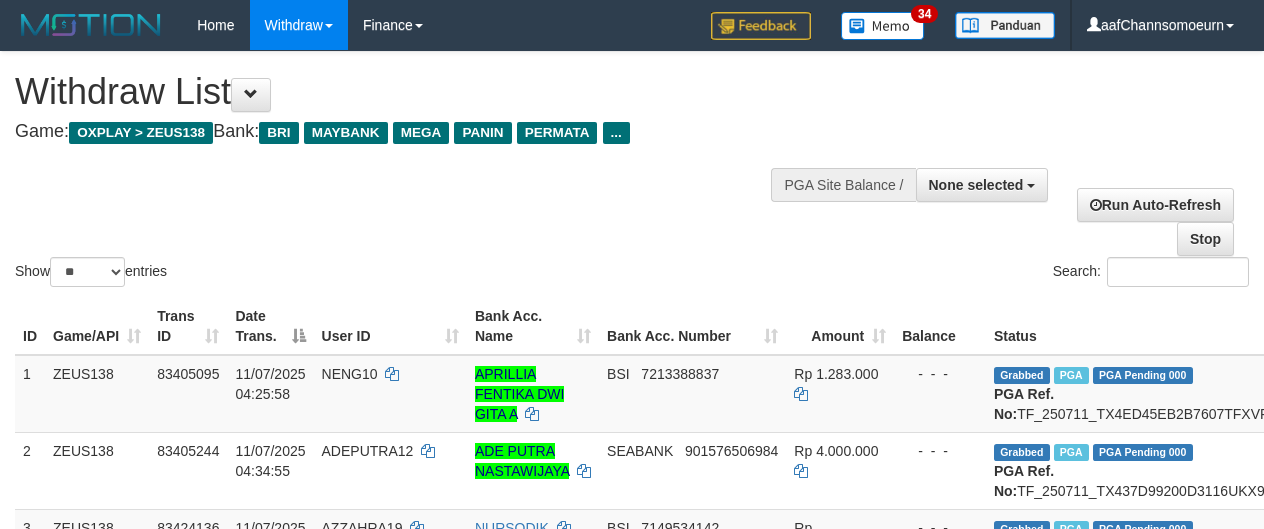 select 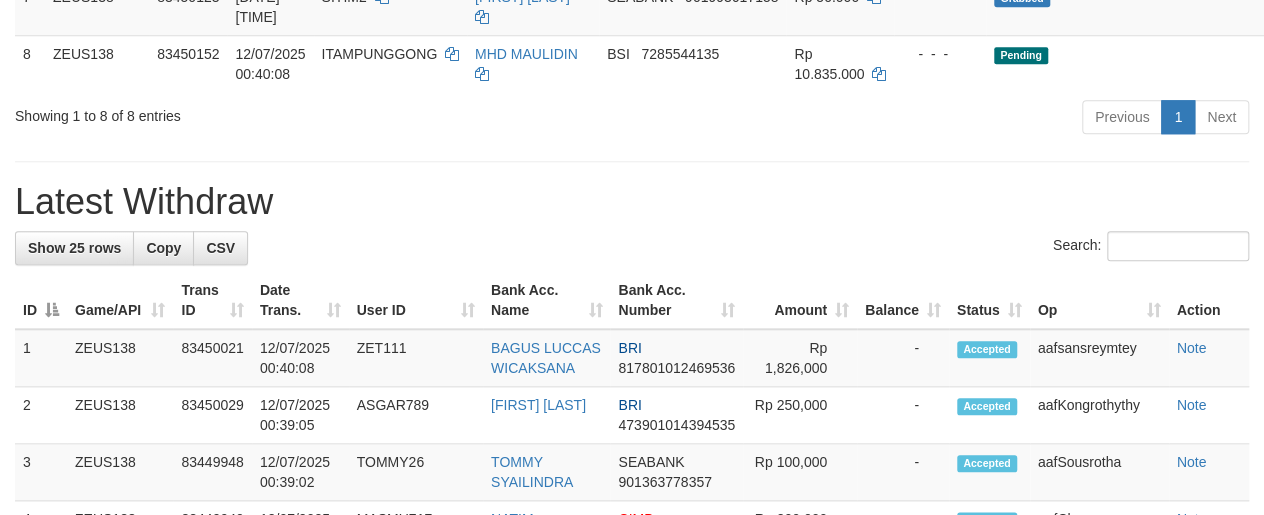 scroll, scrollTop: 763, scrollLeft: 0, axis: vertical 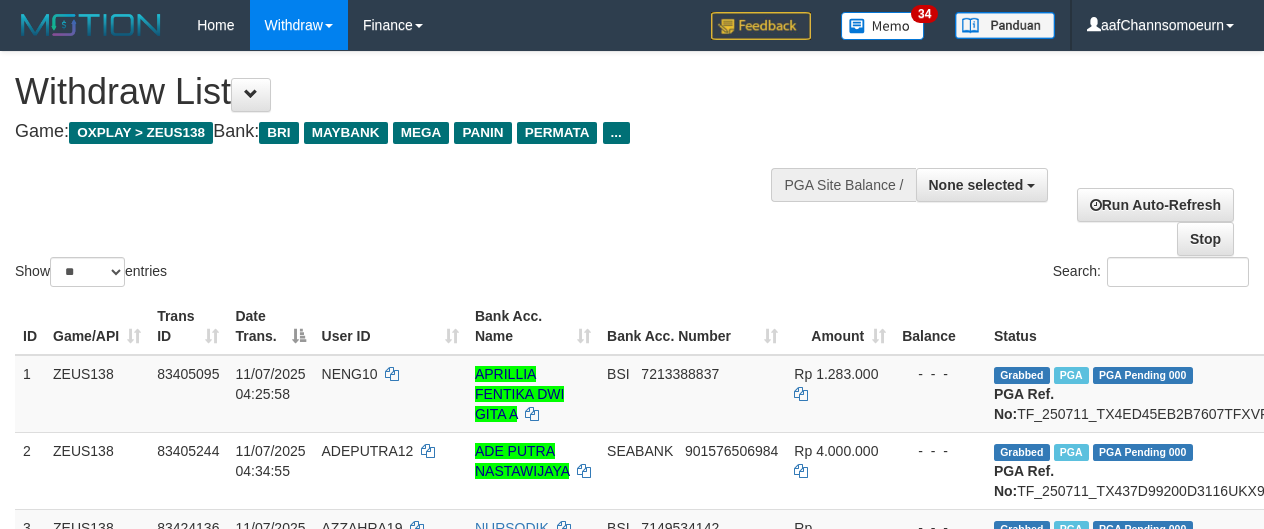select 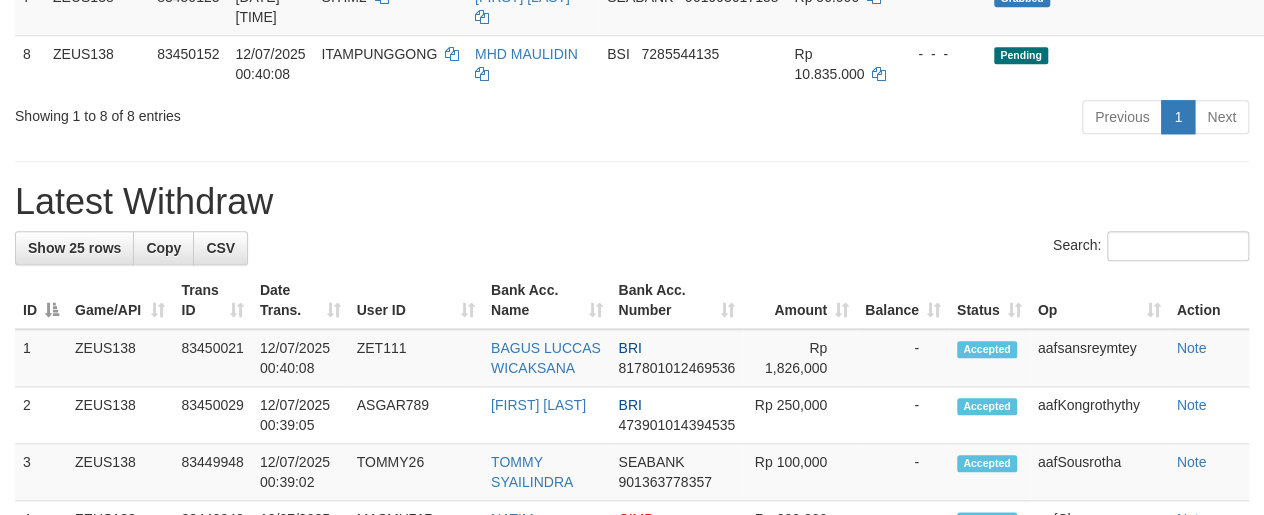 scroll, scrollTop: 763, scrollLeft: 0, axis: vertical 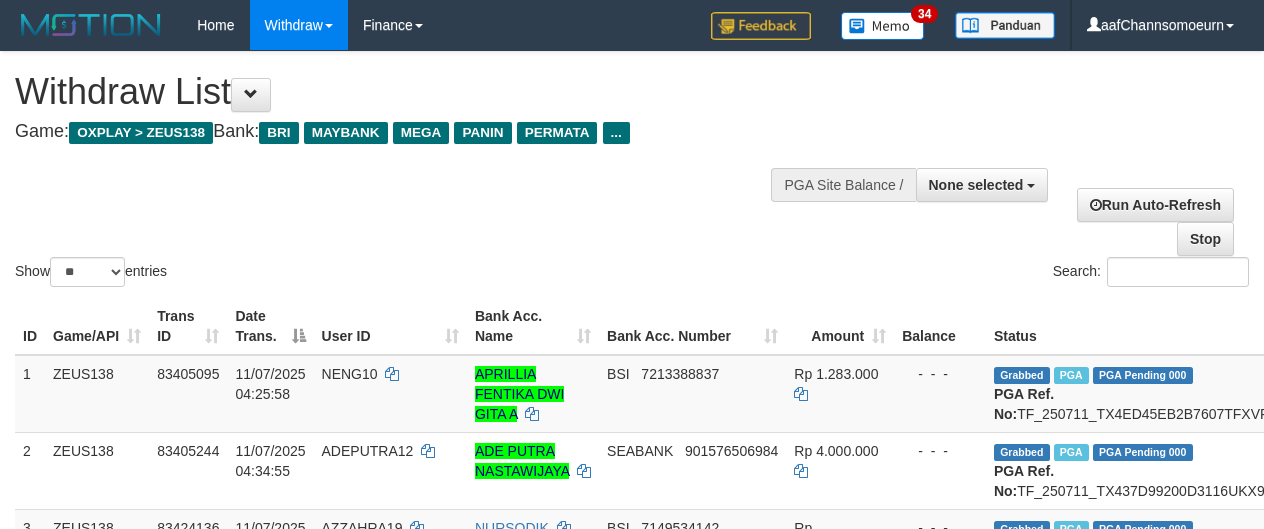 select 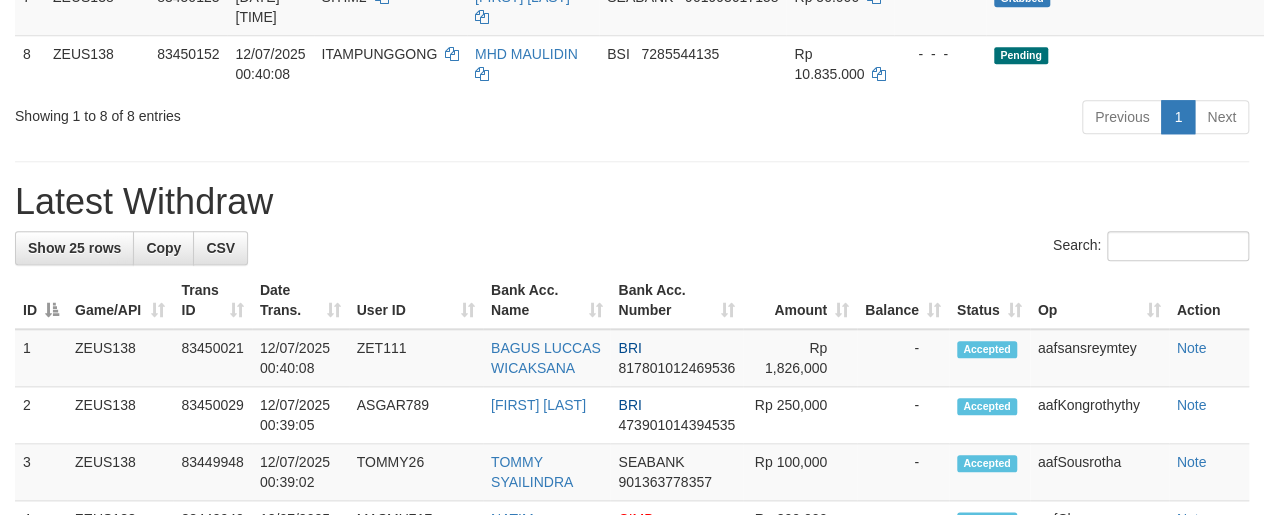 scroll, scrollTop: 763, scrollLeft: 0, axis: vertical 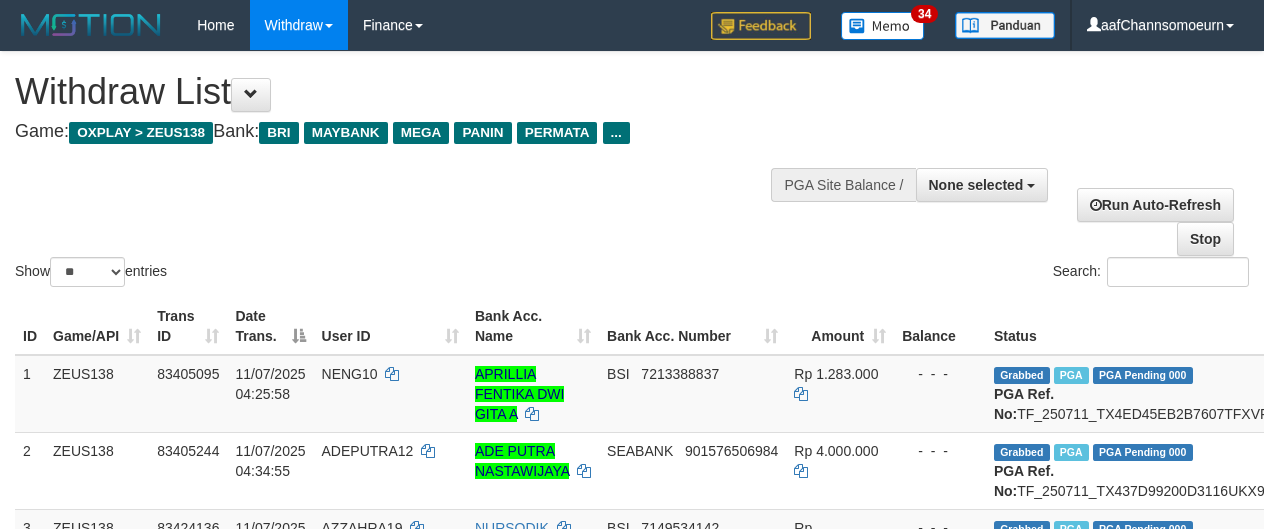 select 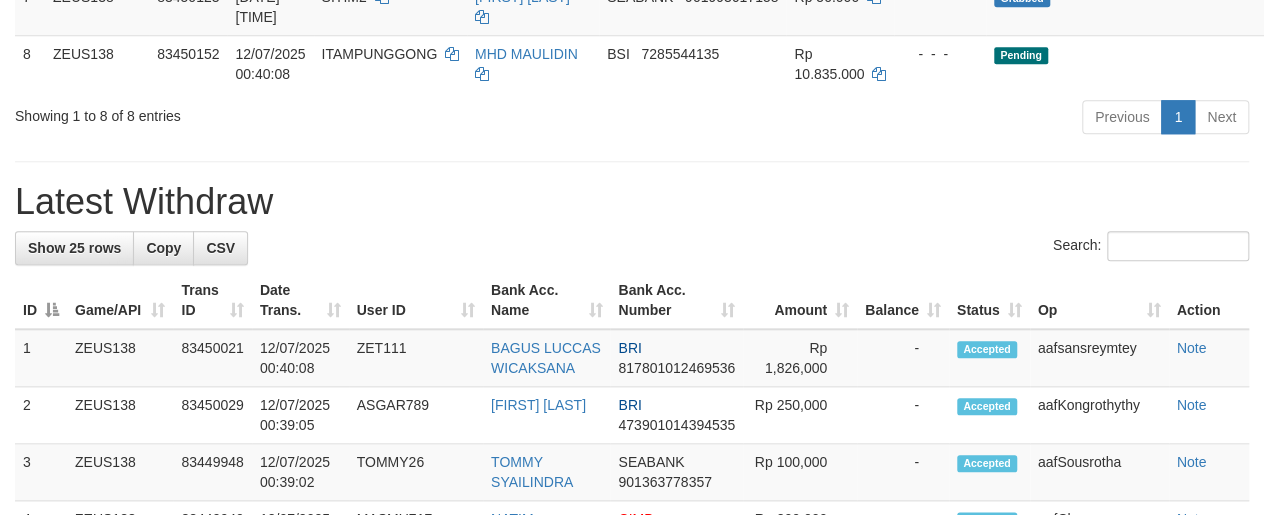 scroll, scrollTop: 763, scrollLeft: 0, axis: vertical 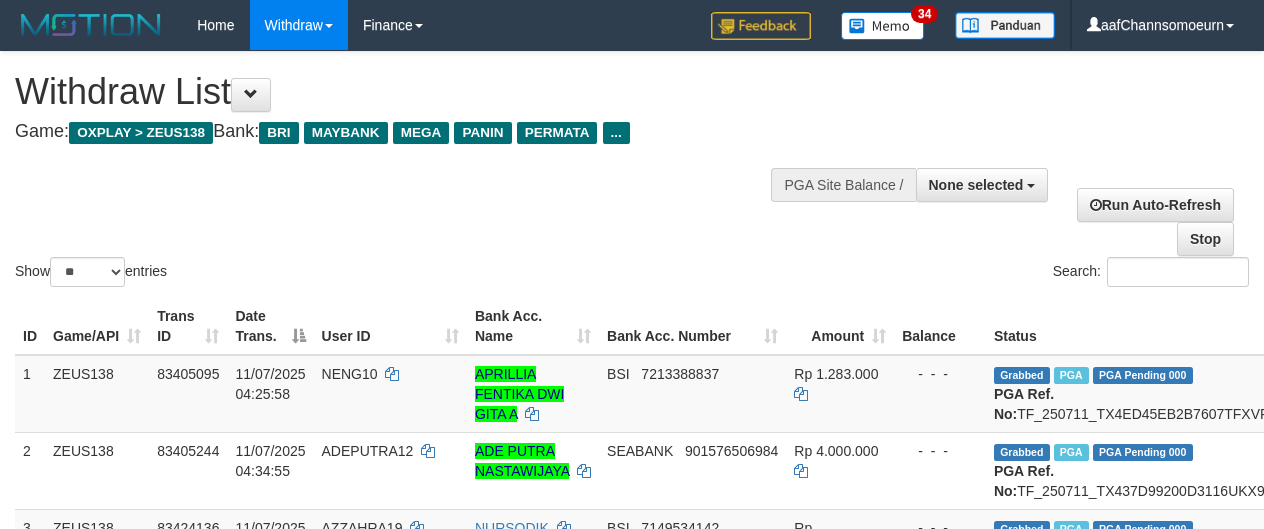 select 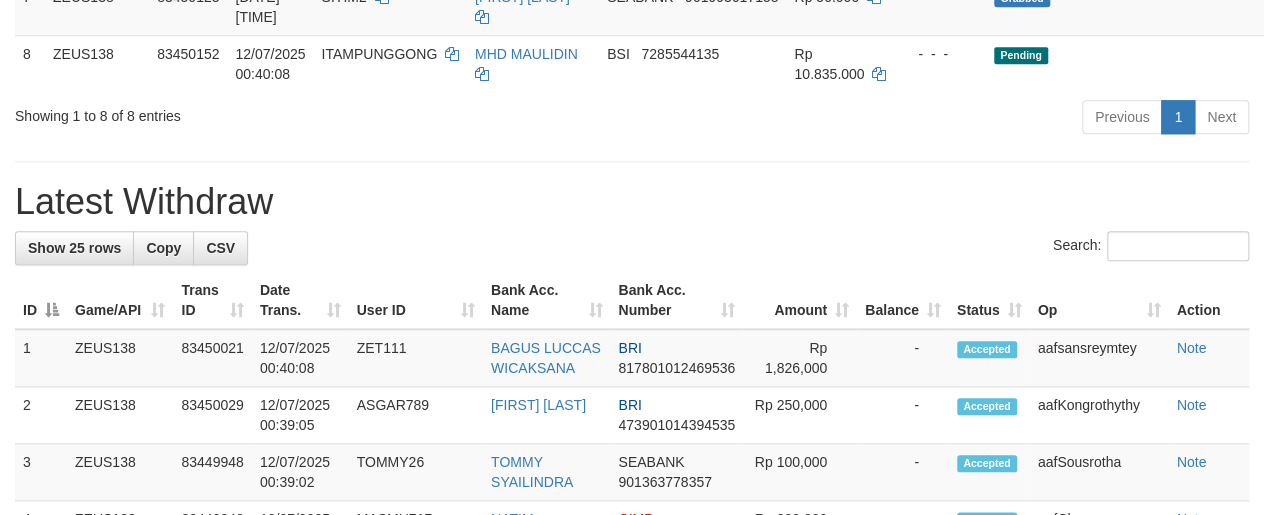 scroll, scrollTop: 763, scrollLeft: 0, axis: vertical 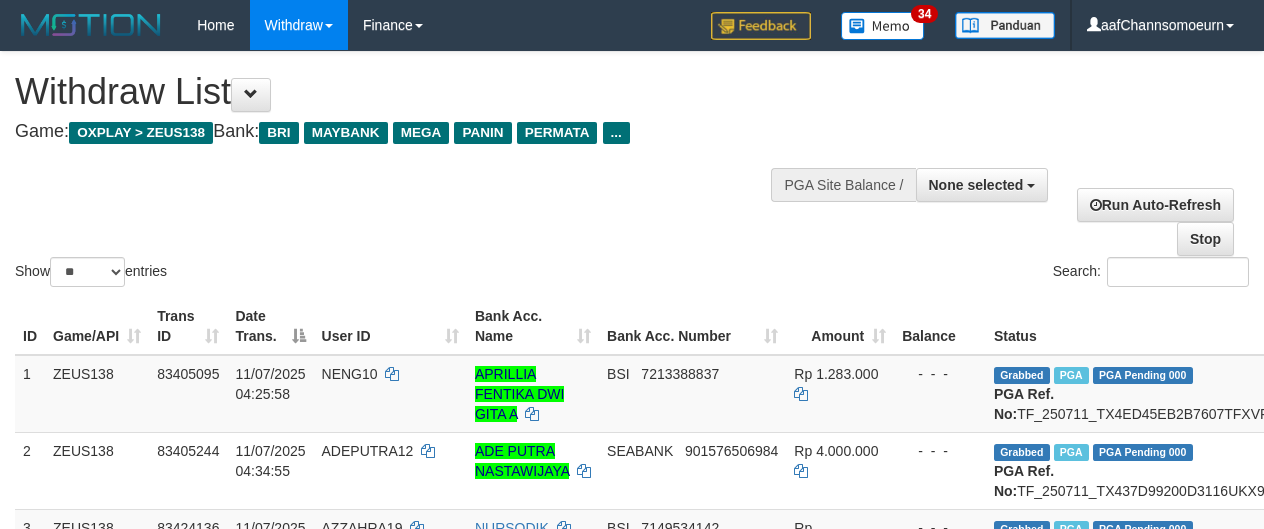 select 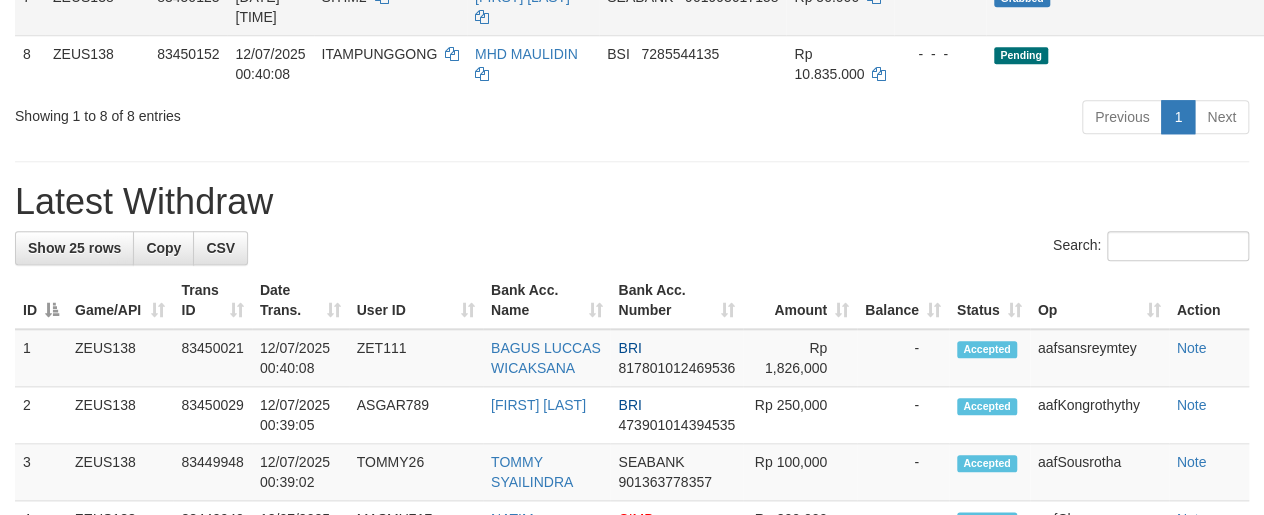 scroll, scrollTop: 763, scrollLeft: 0, axis: vertical 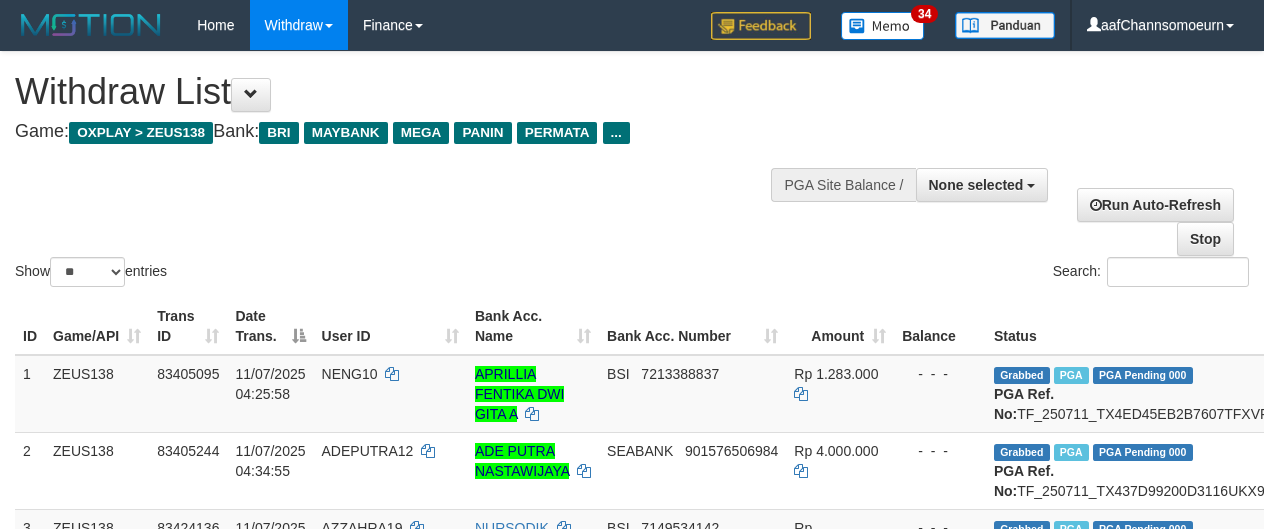select 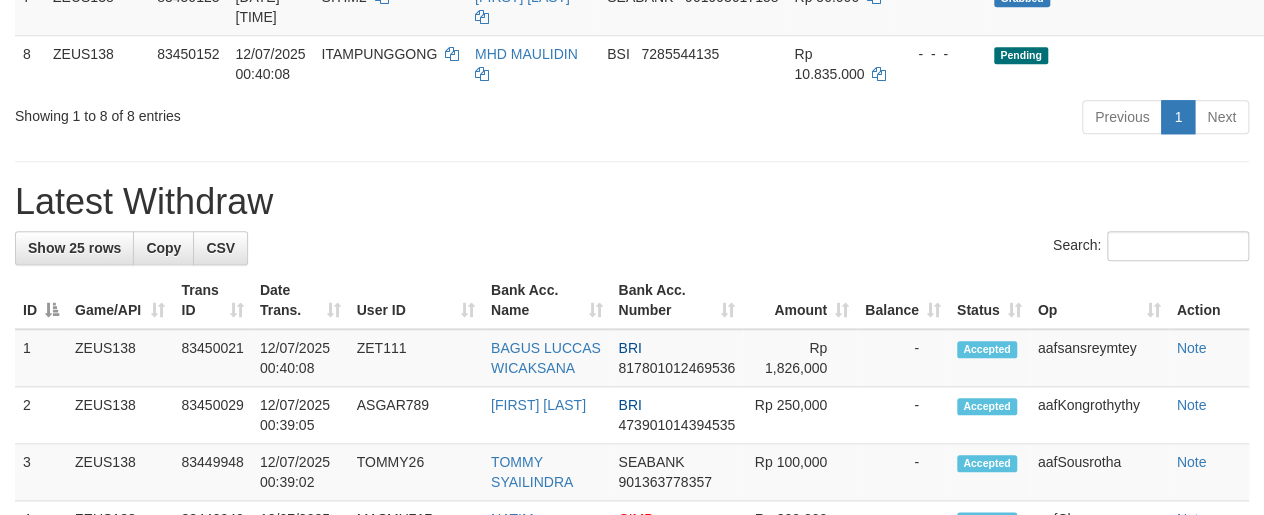 scroll, scrollTop: 763, scrollLeft: 0, axis: vertical 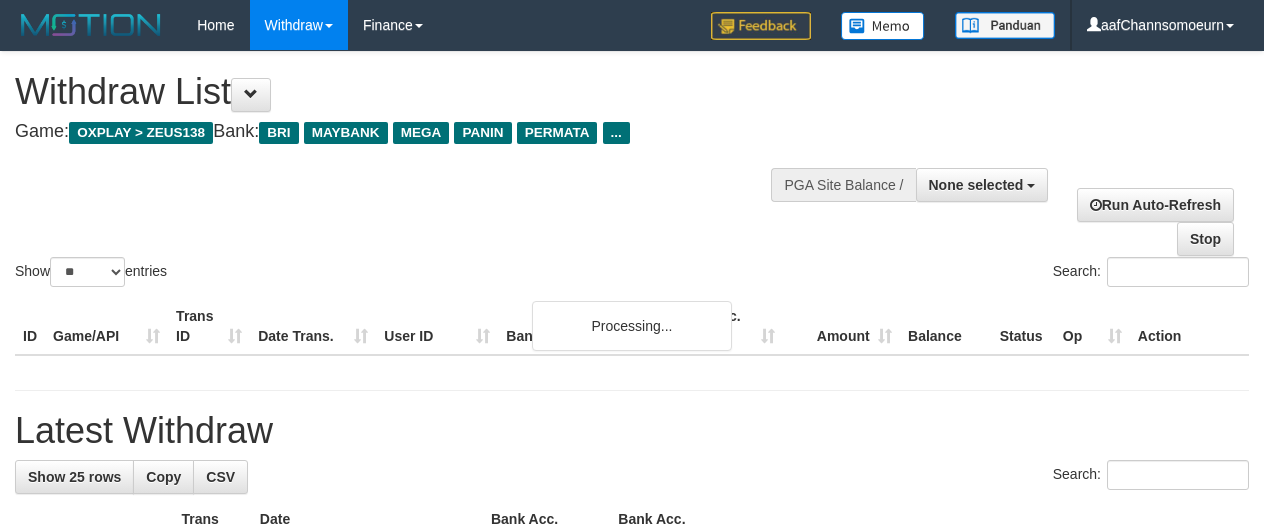 select 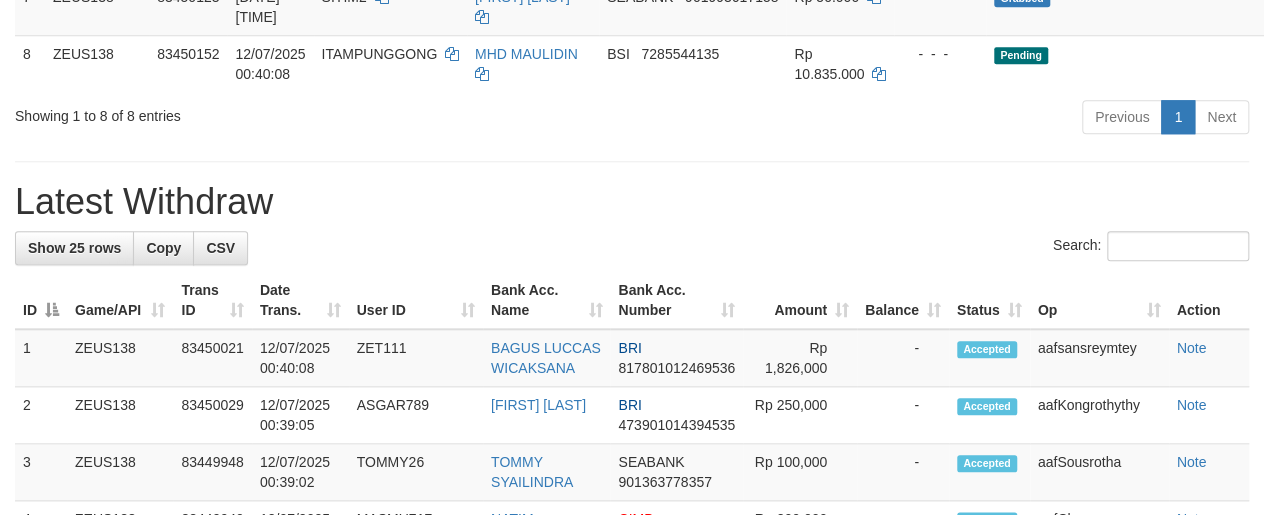 scroll, scrollTop: 763, scrollLeft: 0, axis: vertical 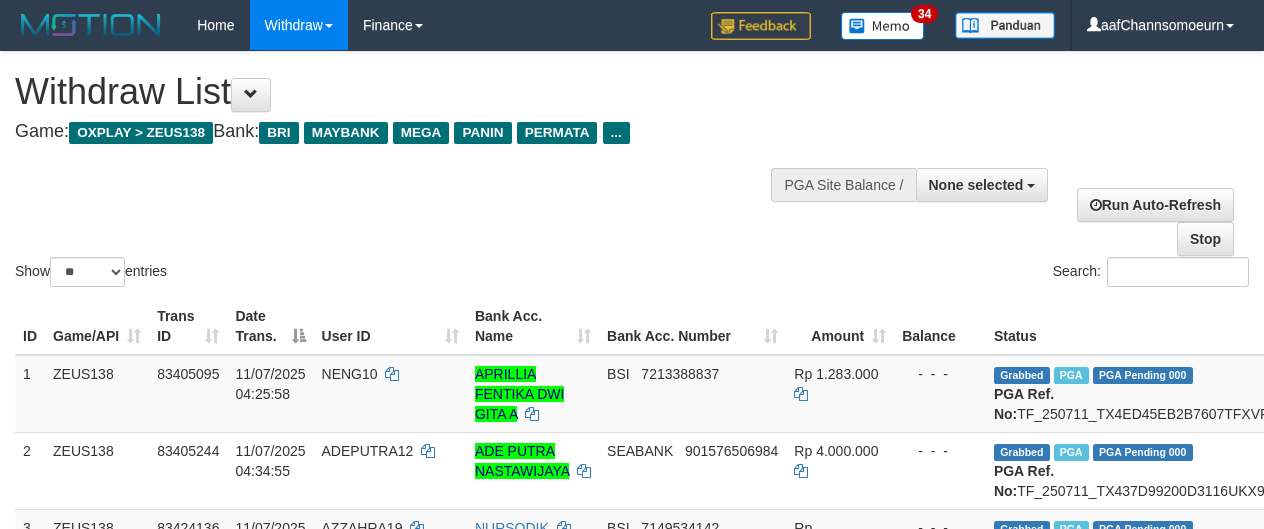 select 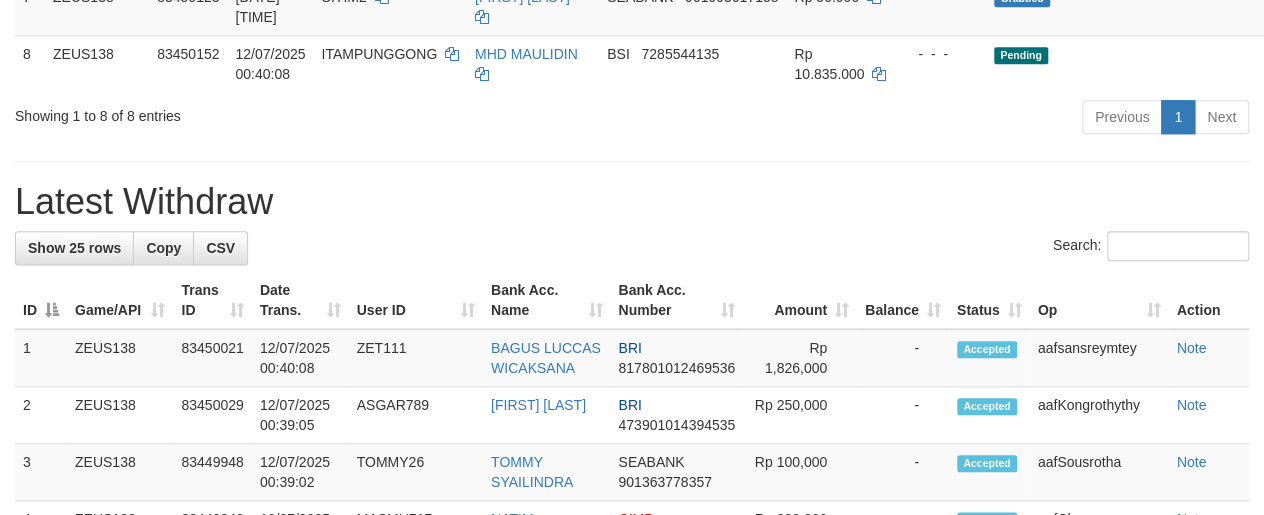 scroll, scrollTop: 763, scrollLeft: 0, axis: vertical 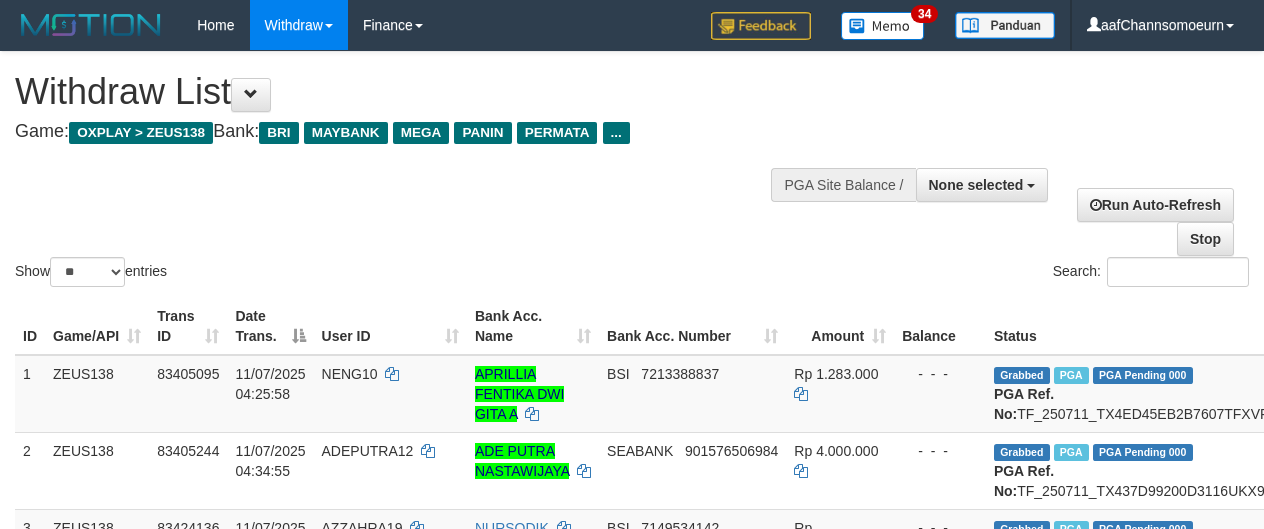 select 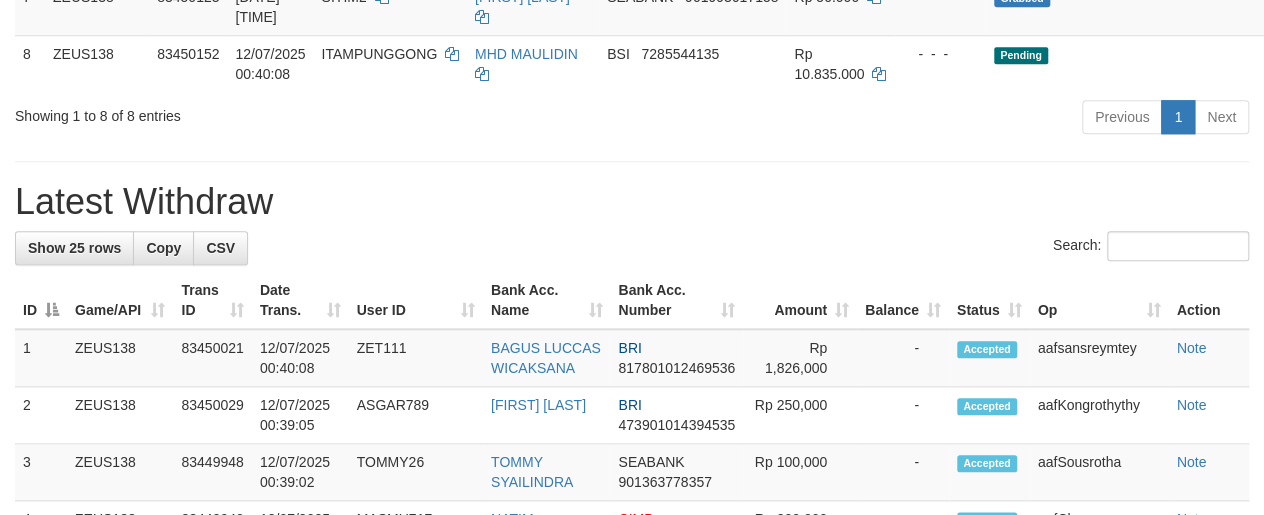 scroll, scrollTop: 763, scrollLeft: 0, axis: vertical 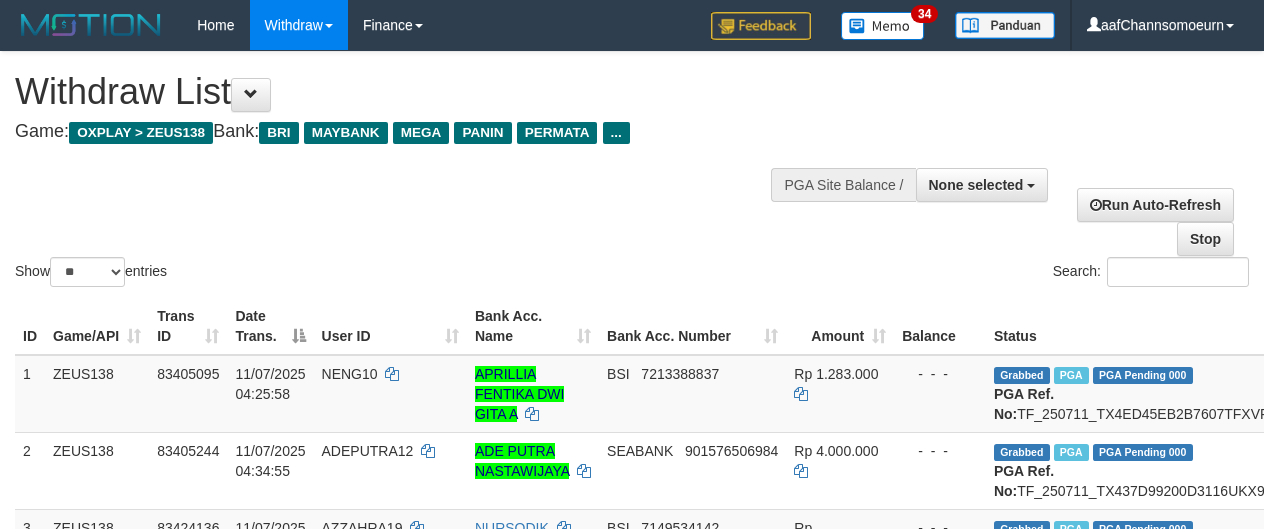 select 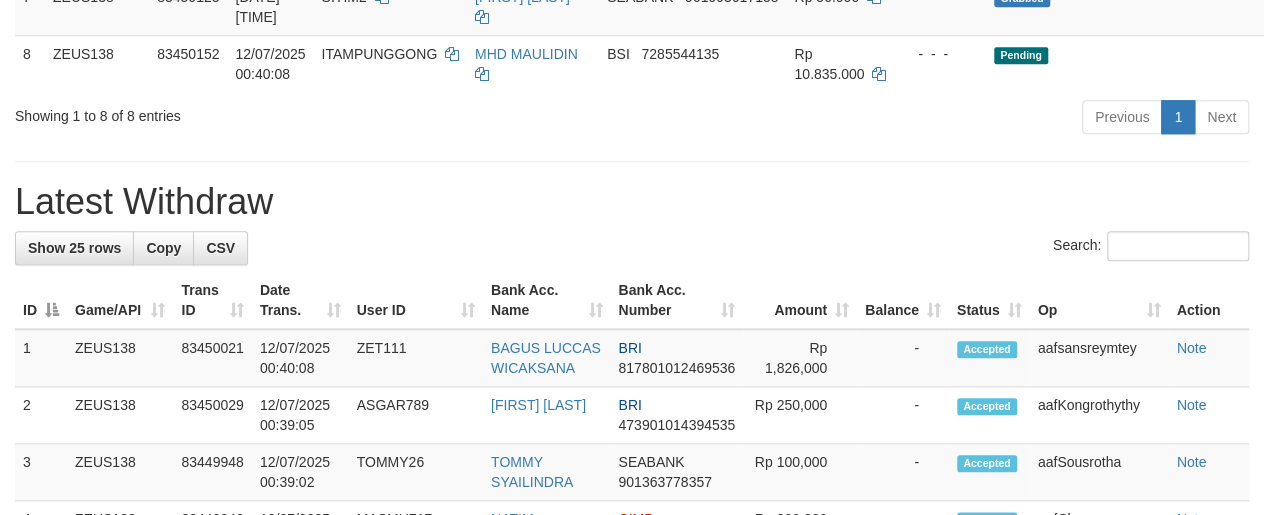 scroll, scrollTop: 763, scrollLeft: 0, axis: vertical 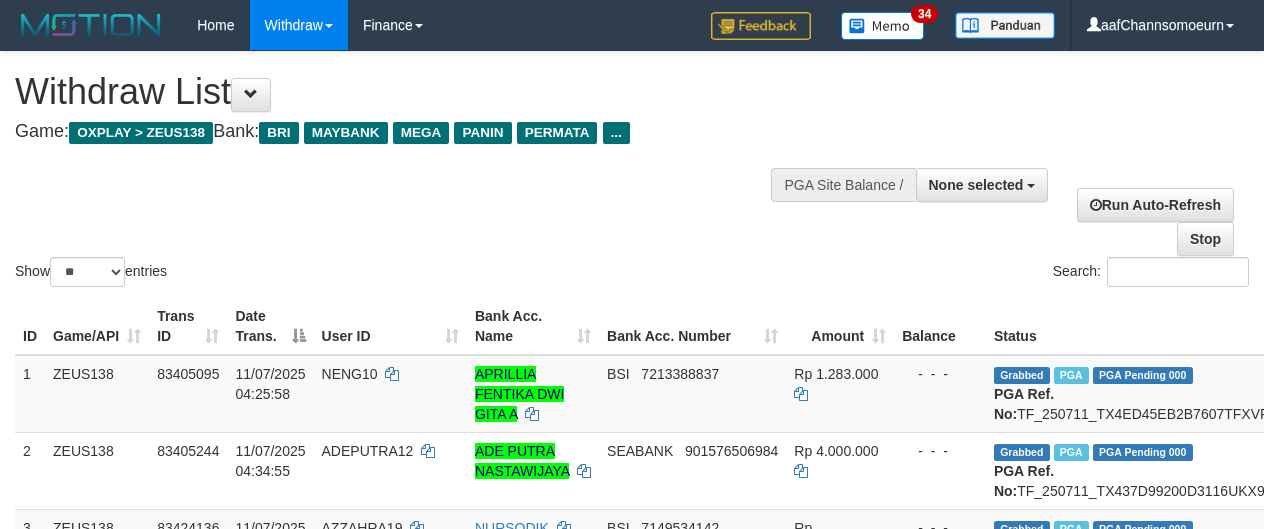 select 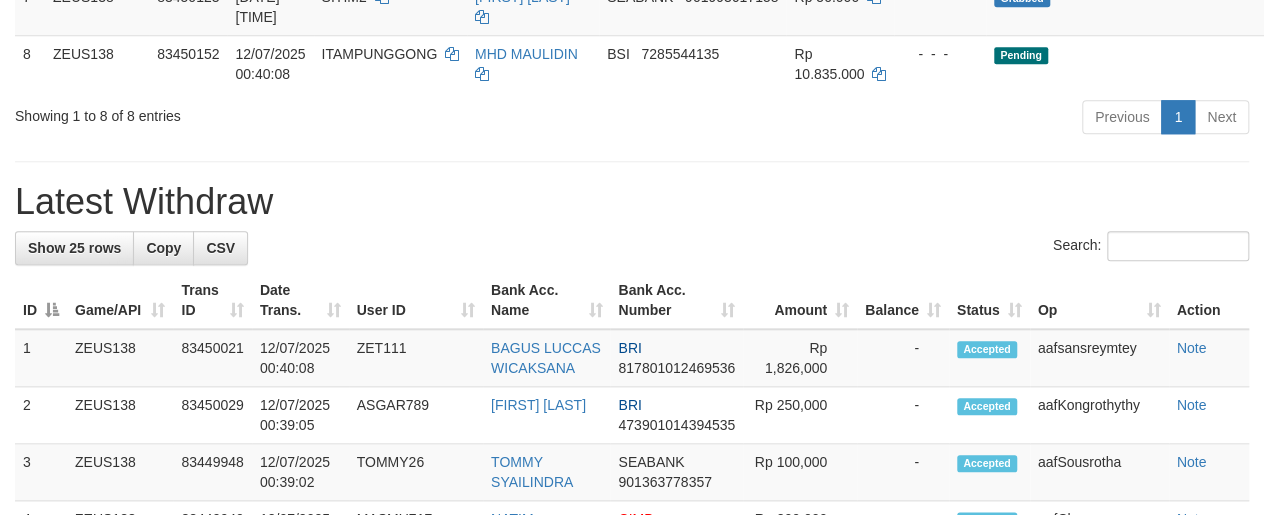 scroll, scrollTop: 763, scrollLeft: 0, axis: vertical 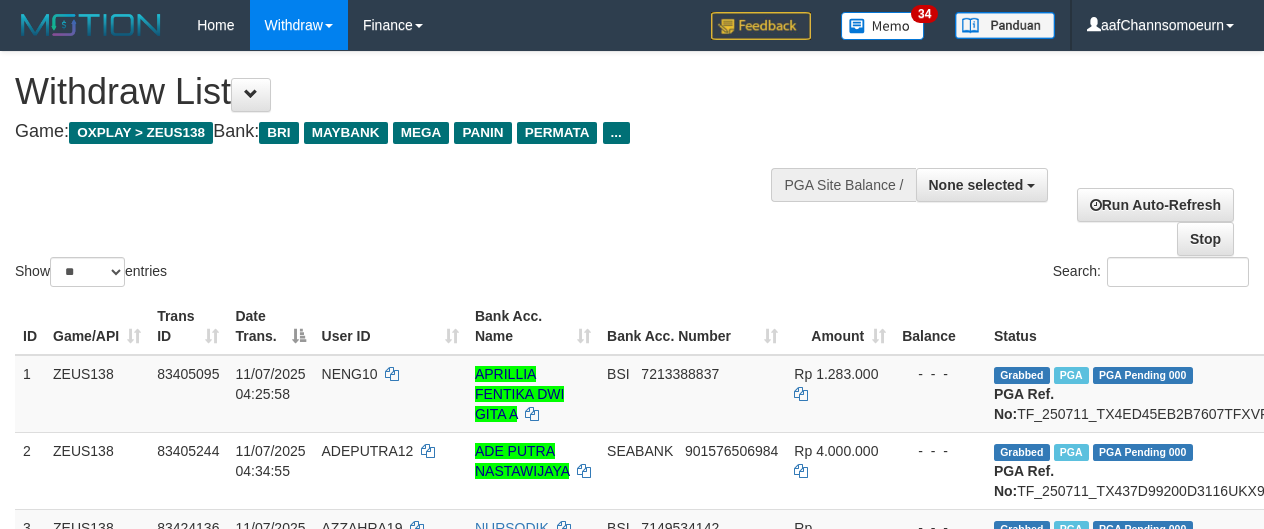 select 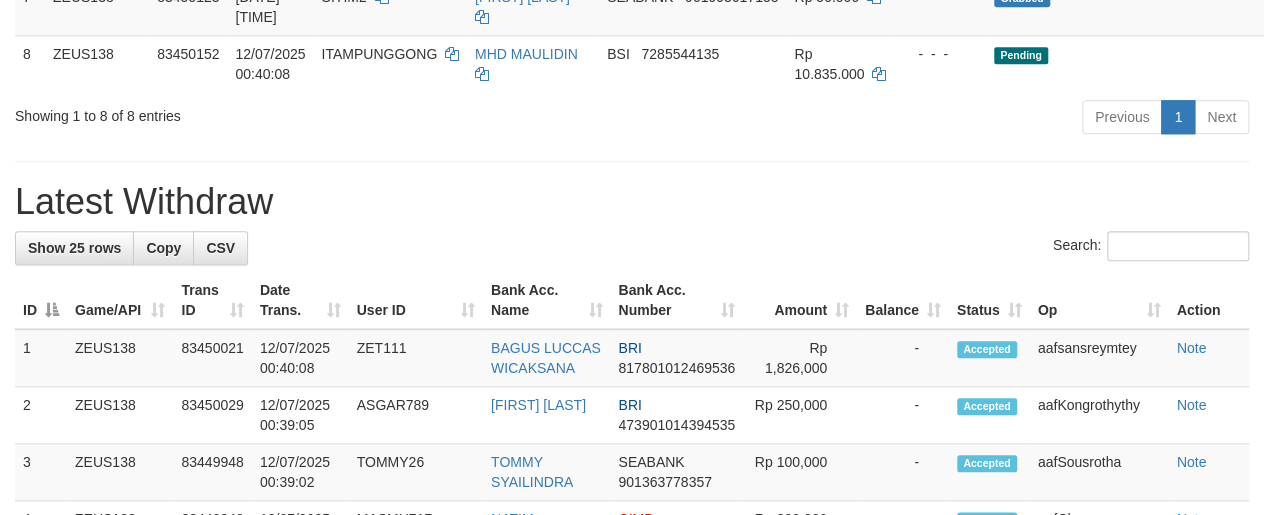 scroll, scrollTop: 763, scrollLeft: 0, axis: vertical 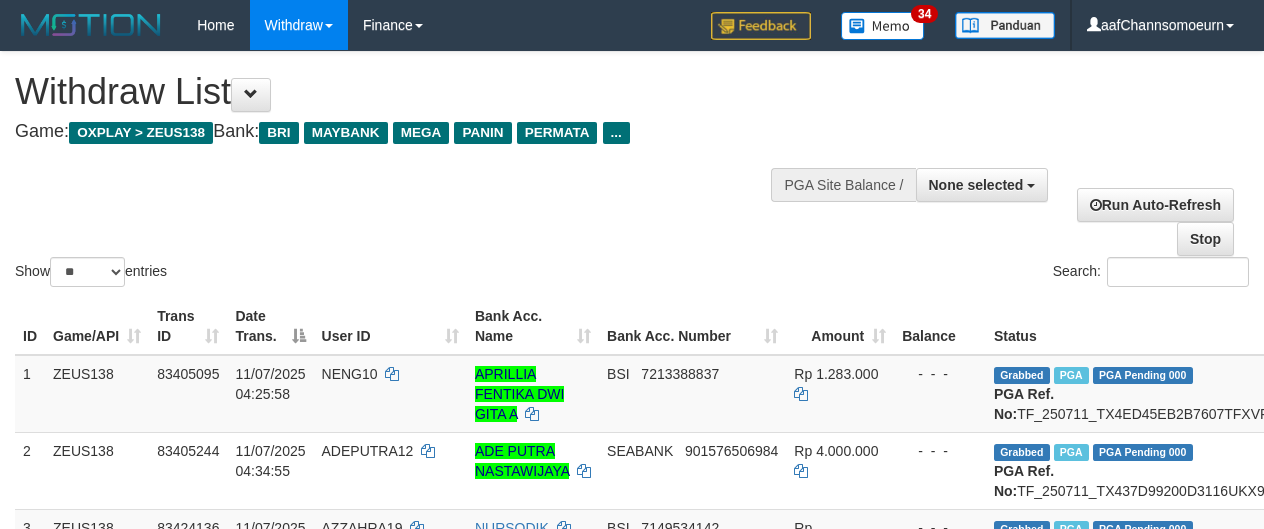 select 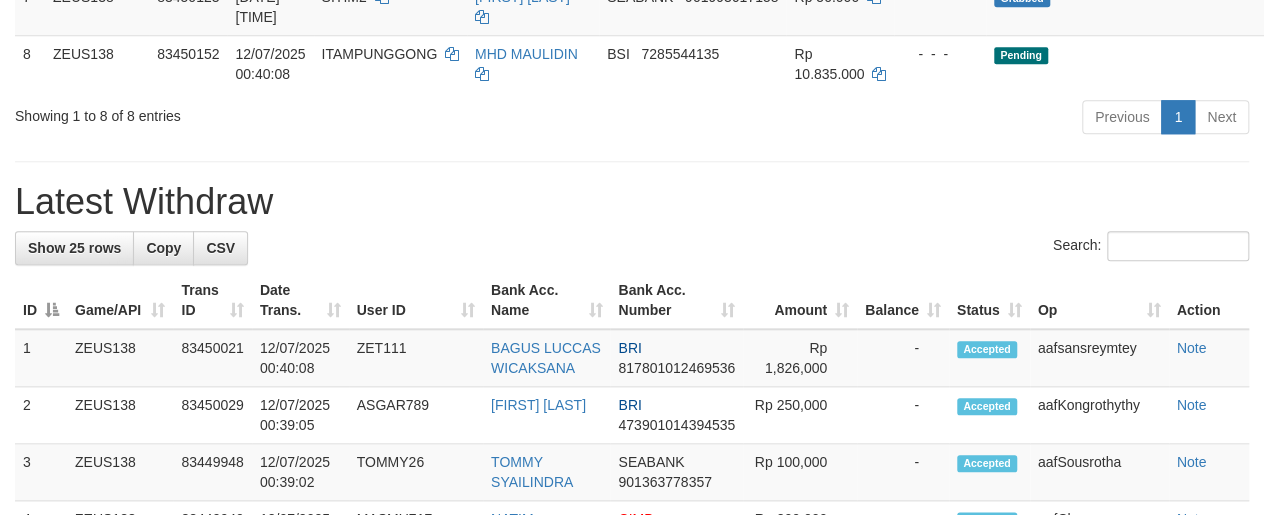 scroll, scrollTop: 763, scrollLeft: 0, axis: vertical 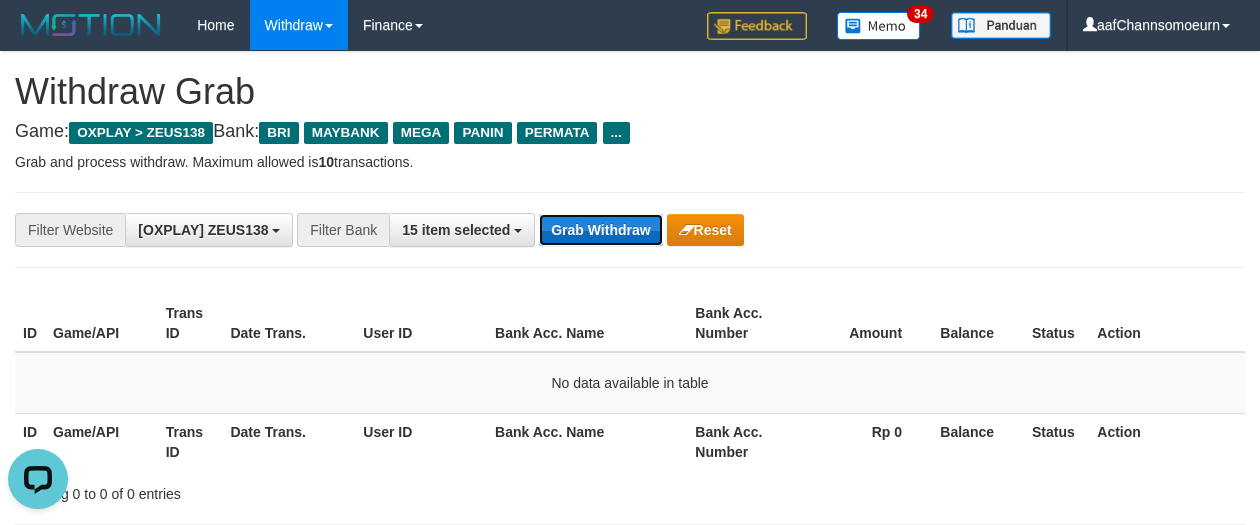 click on "Grab Withdraw" at bounding box center (600, 230) 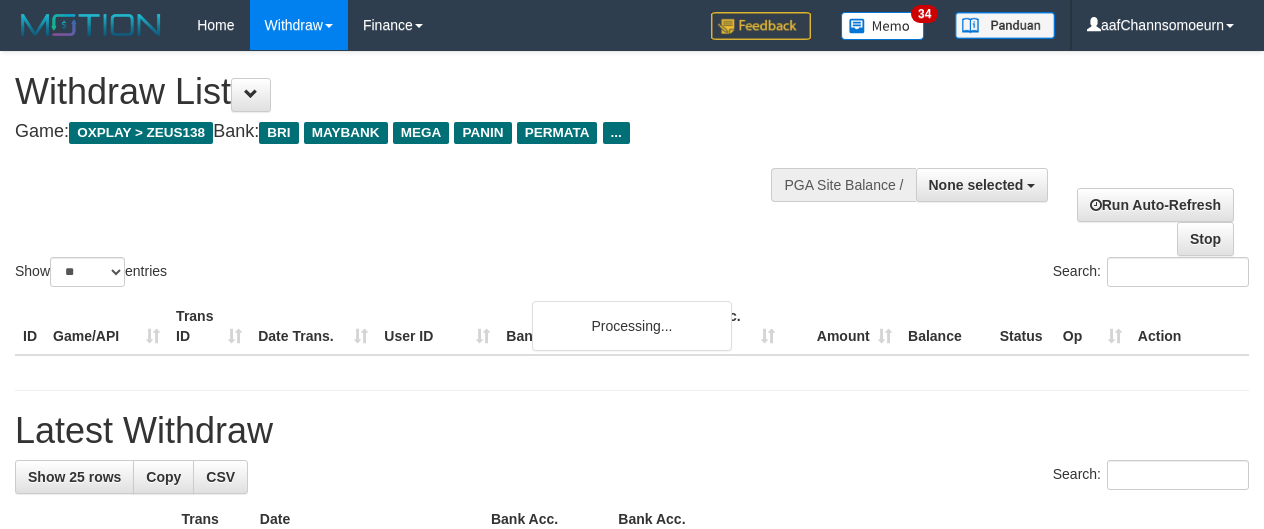 select 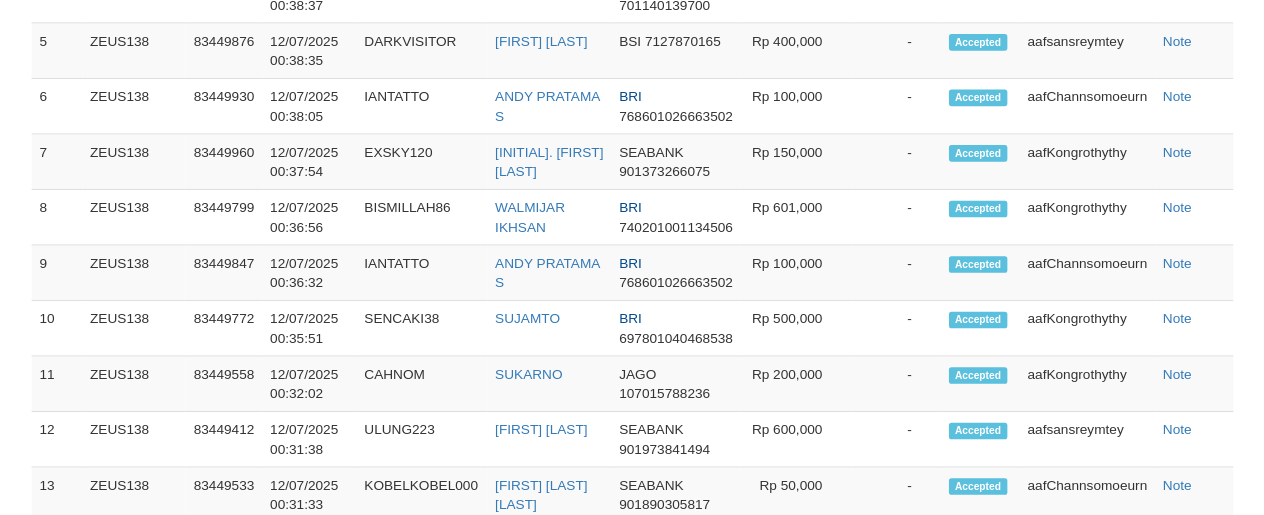 scroll, scrollTop: 1510, scrollLeft: 0, axis: vertical 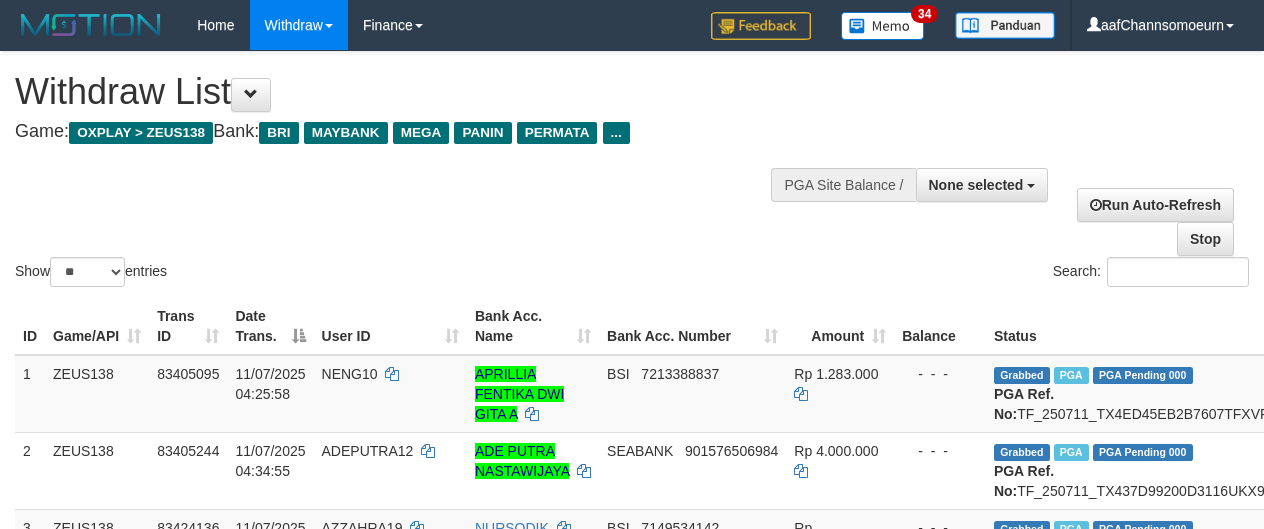 select 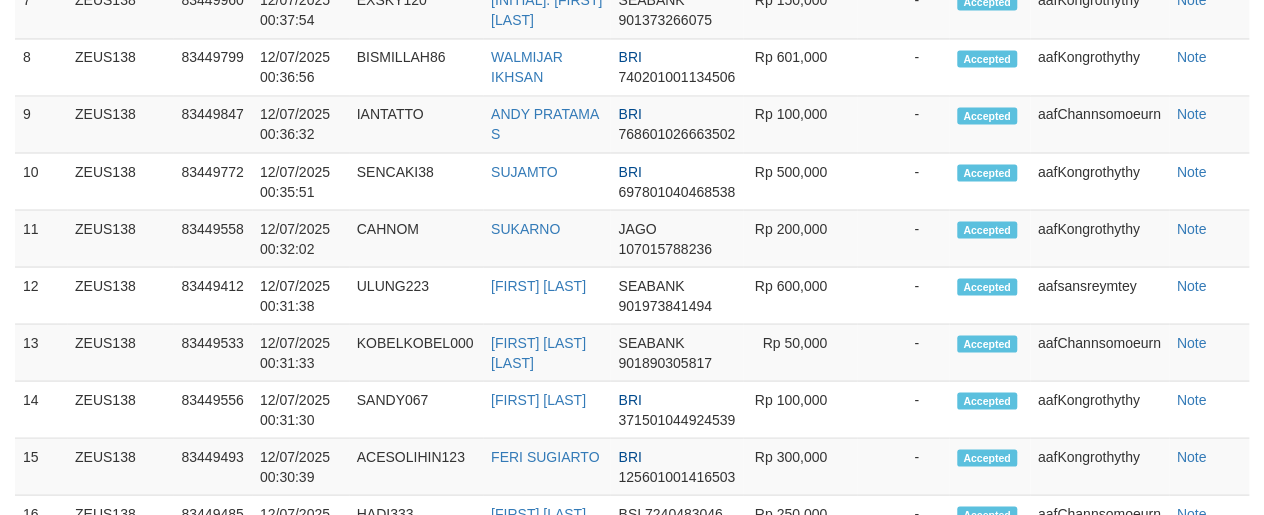 scroll, scrollTop: 1510, scrollLeft: 0, axis: vertical 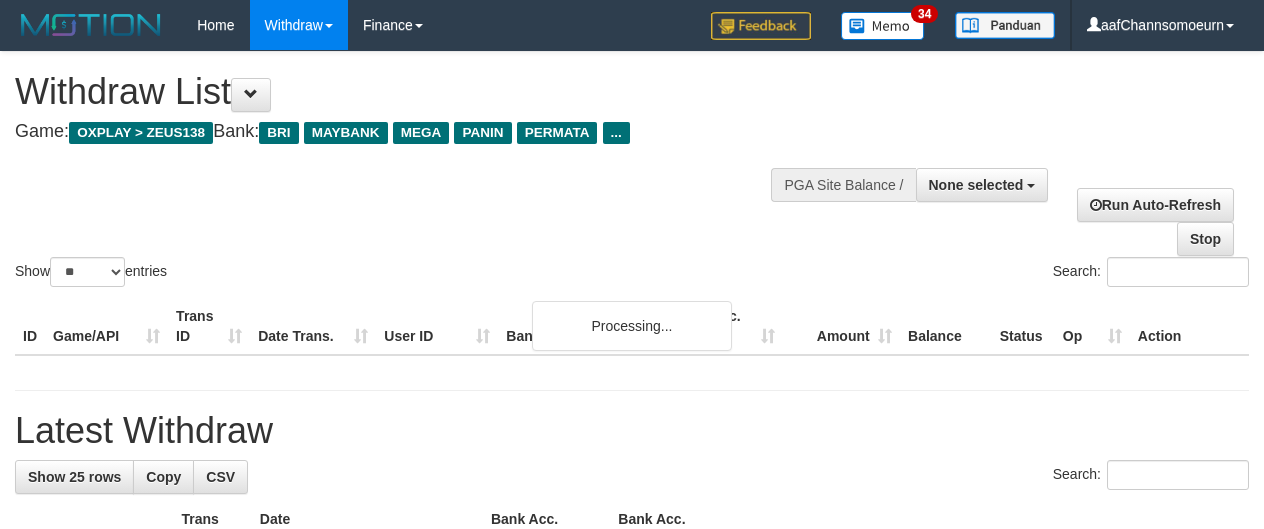 select 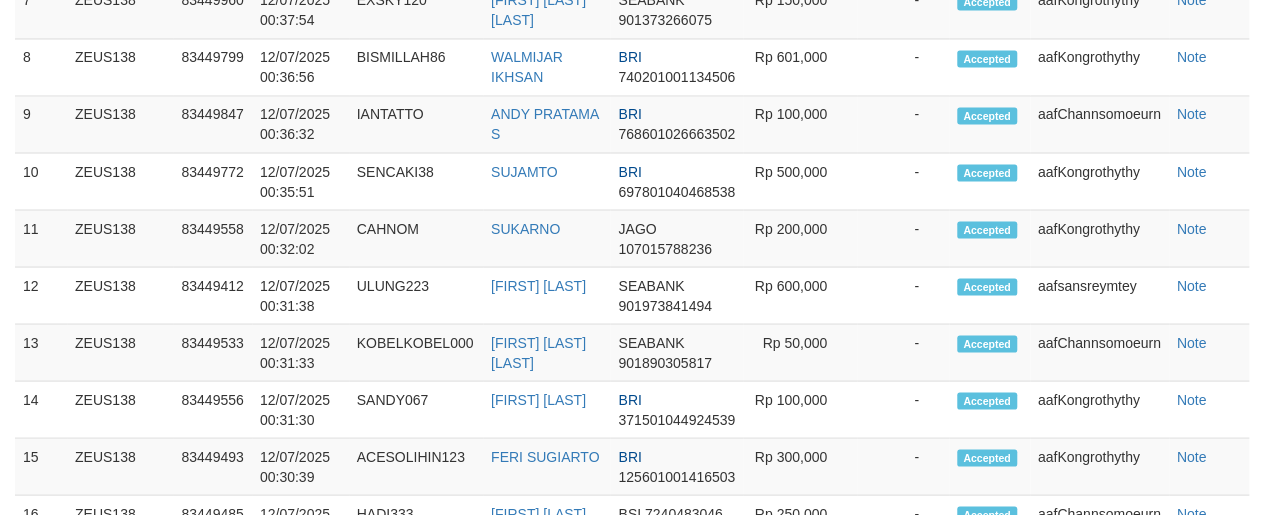 scroll, scrollTop: 1510, scrollLeft: 0, axis: vertical 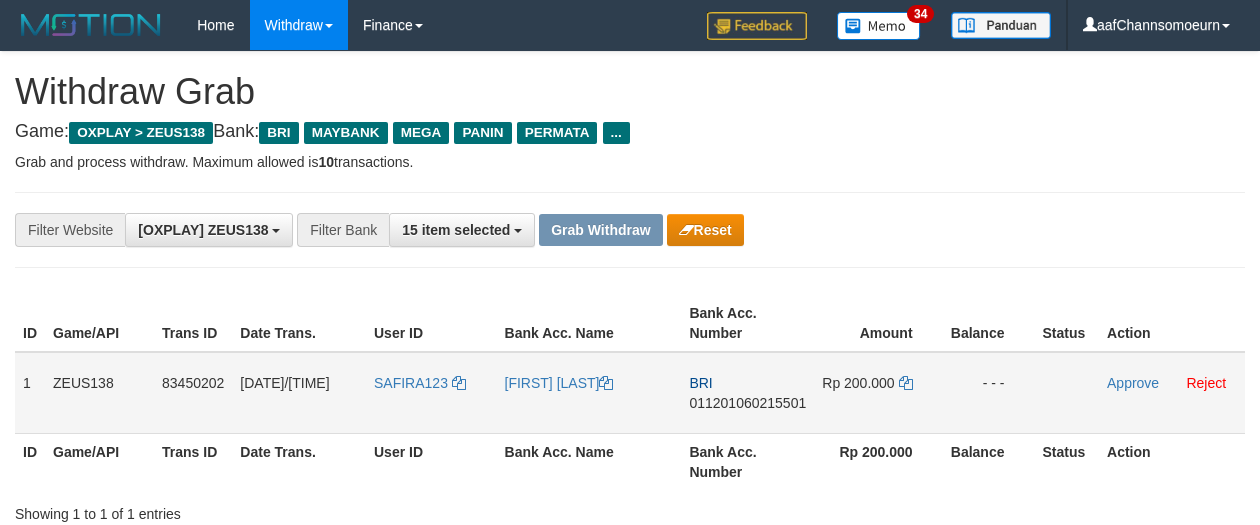 click on "SAFIRA123" at bounding box center [431, 393] 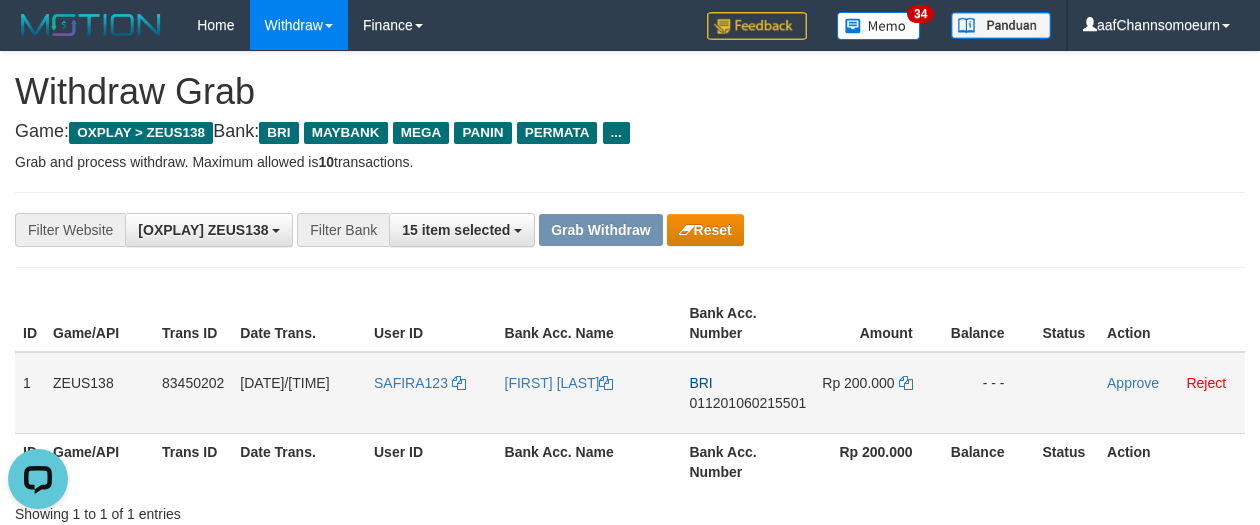 scroll, scrollTop: 0, scrollLeft: 0, axis: both 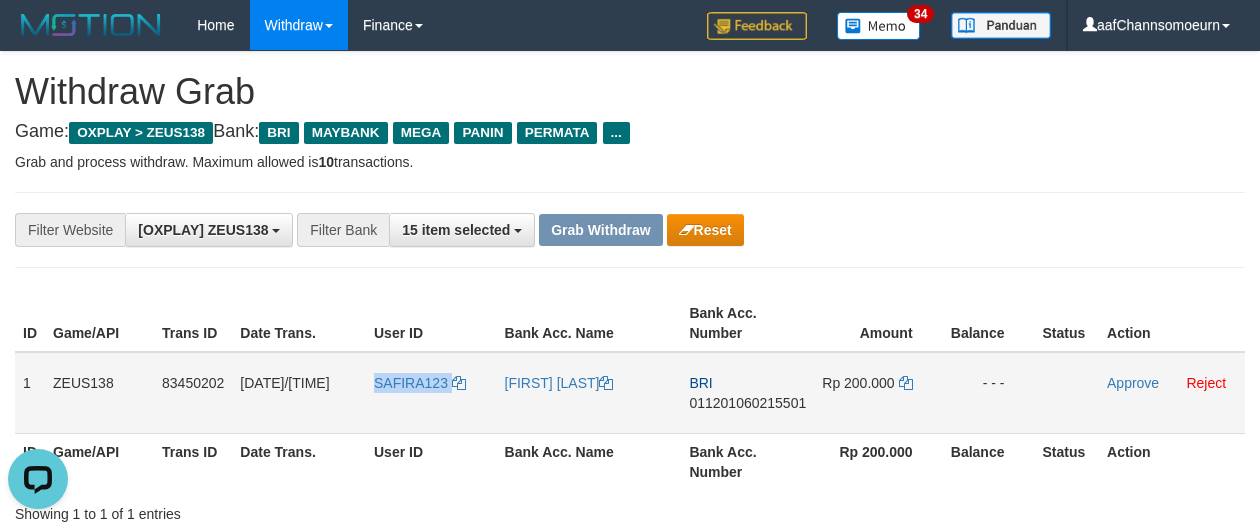 click on "SAFIRA123" at bounding box center (431, 393) 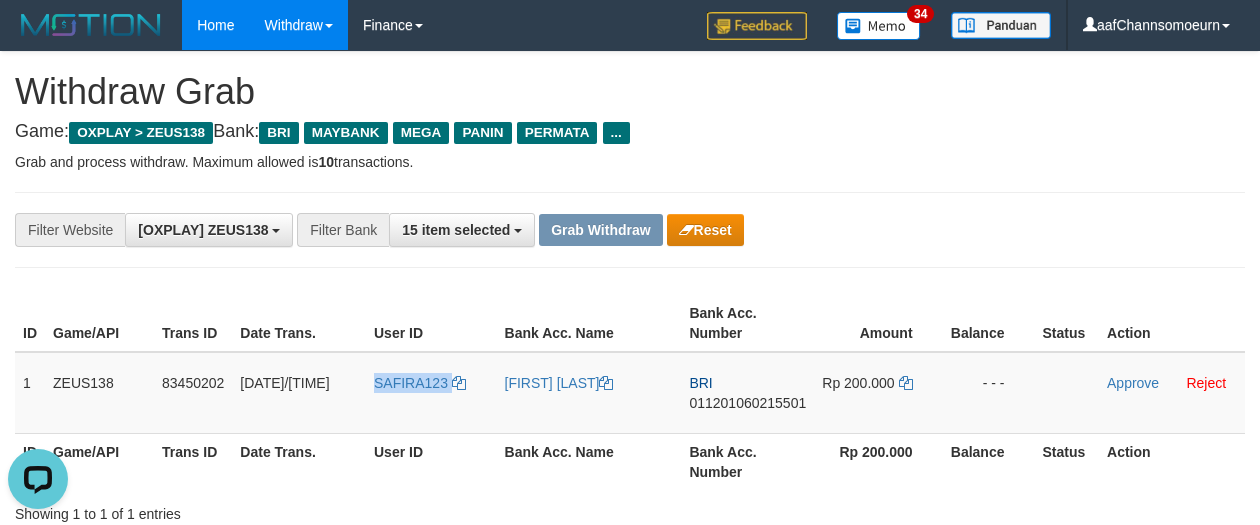 copy on "SAFIRA123" 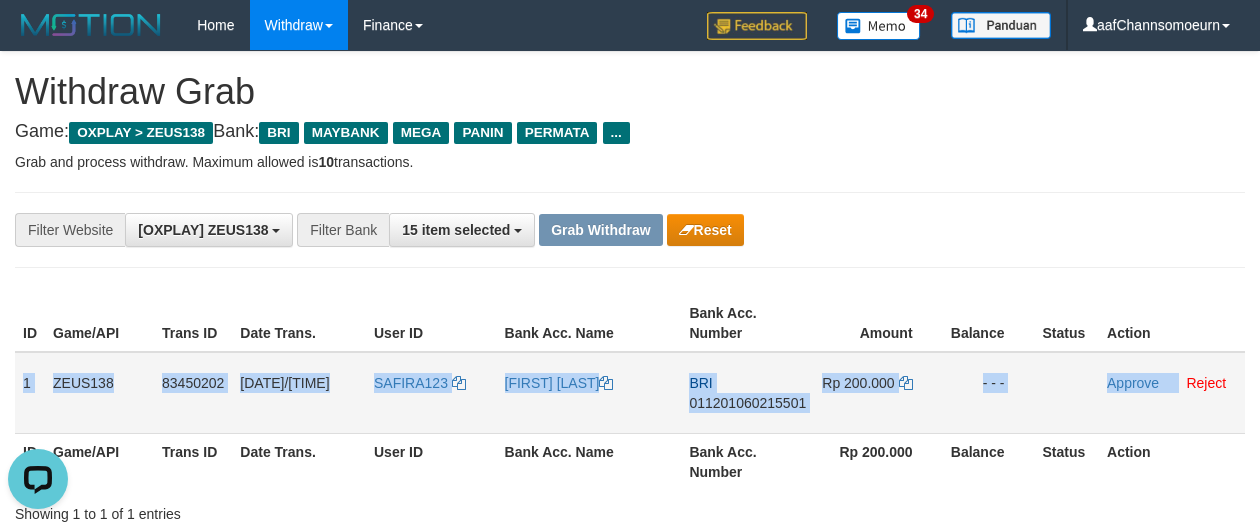drag, startPoint x: 32, startPoint y: 376, endPoint x: 1178, endPoint y: 406, distance: 1146.3926 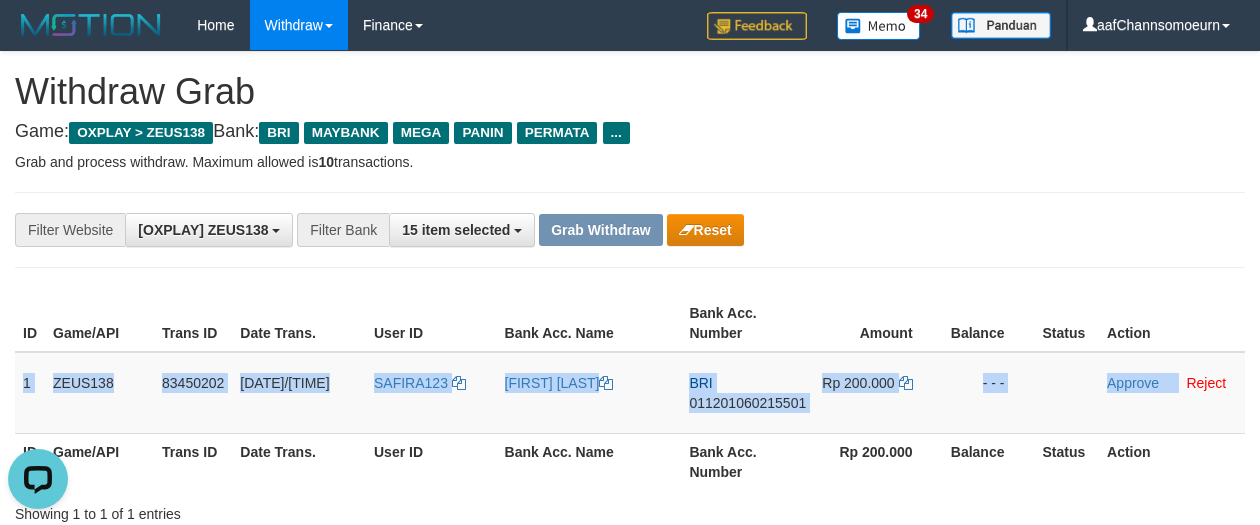 copy on "1
ZEUS138
83450202
12/07/2025 00:40:48
SAFIRA123
NUR HIDAYAT
BRI
011201060215501
Rp 200.000
- - -
Approve" 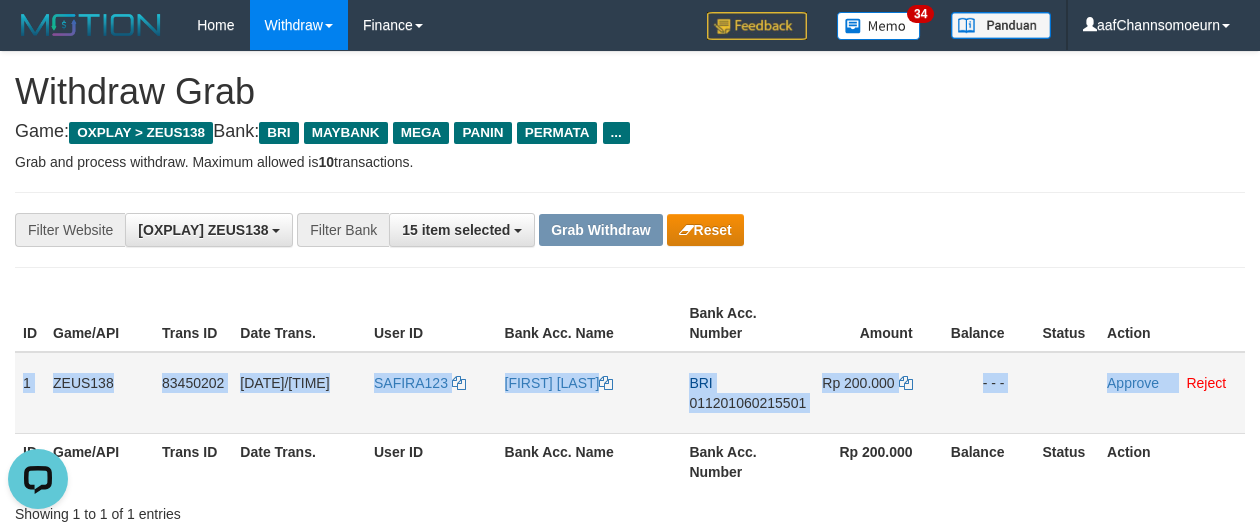 click on "011201060215501" at bounding box center [747, 403] 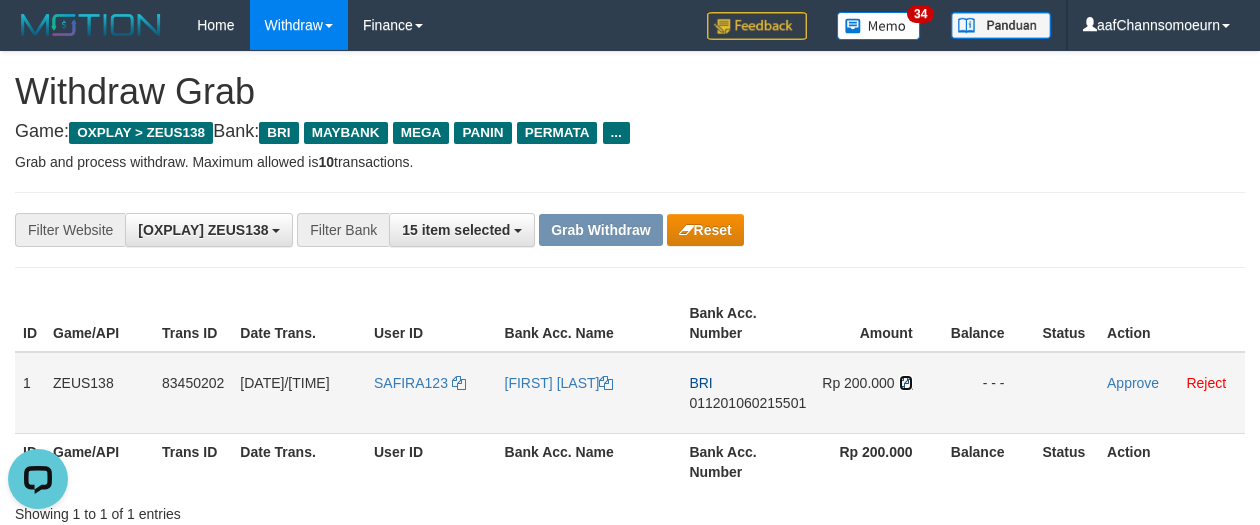 click at bounding box center [906, 383] 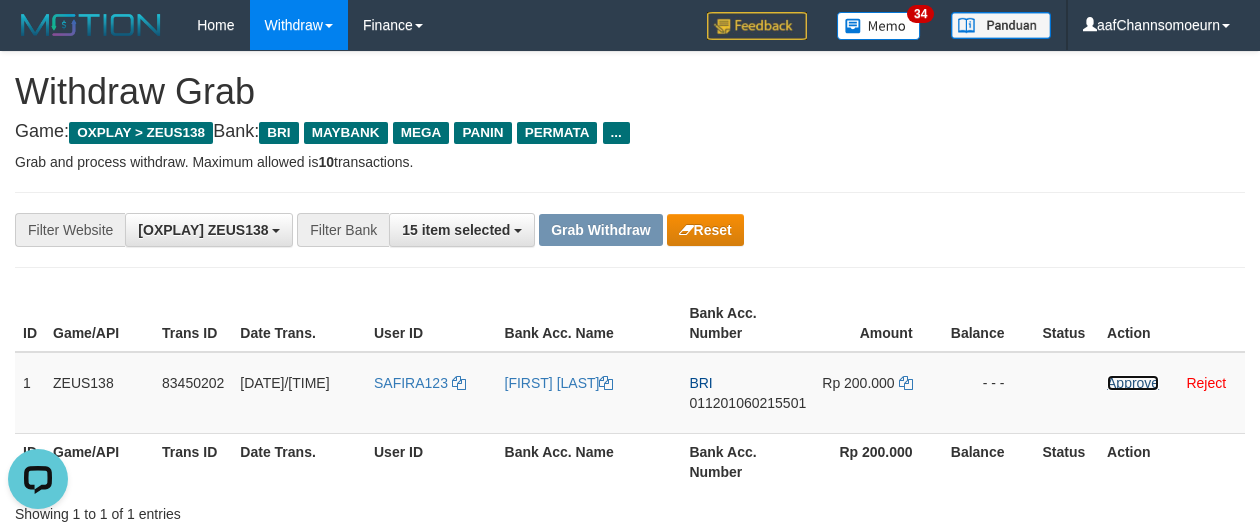 drag, startPoint x: 1122, startPoint y: 380, endPoint x: 711, endPoint y: 185, distance: 454.91318 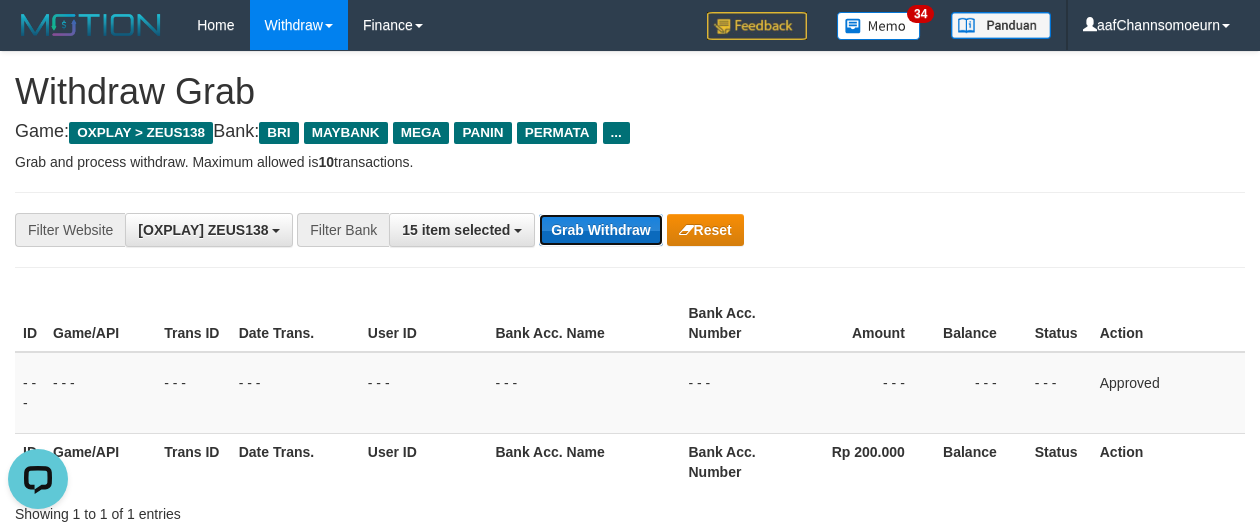 click on "Grab Withdraw" at bounding box center [600, 230] 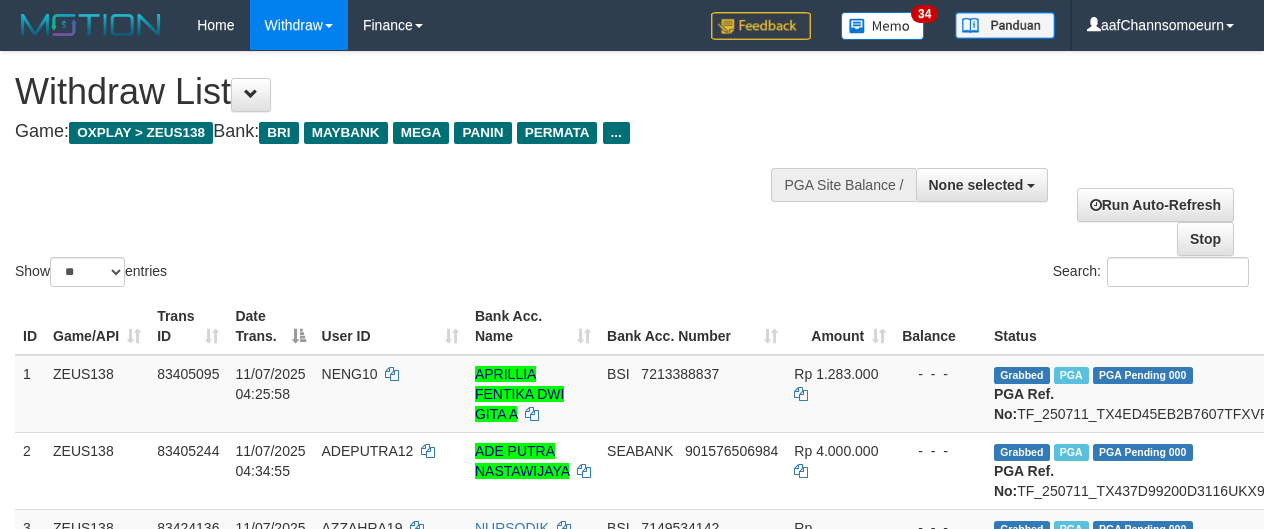 select 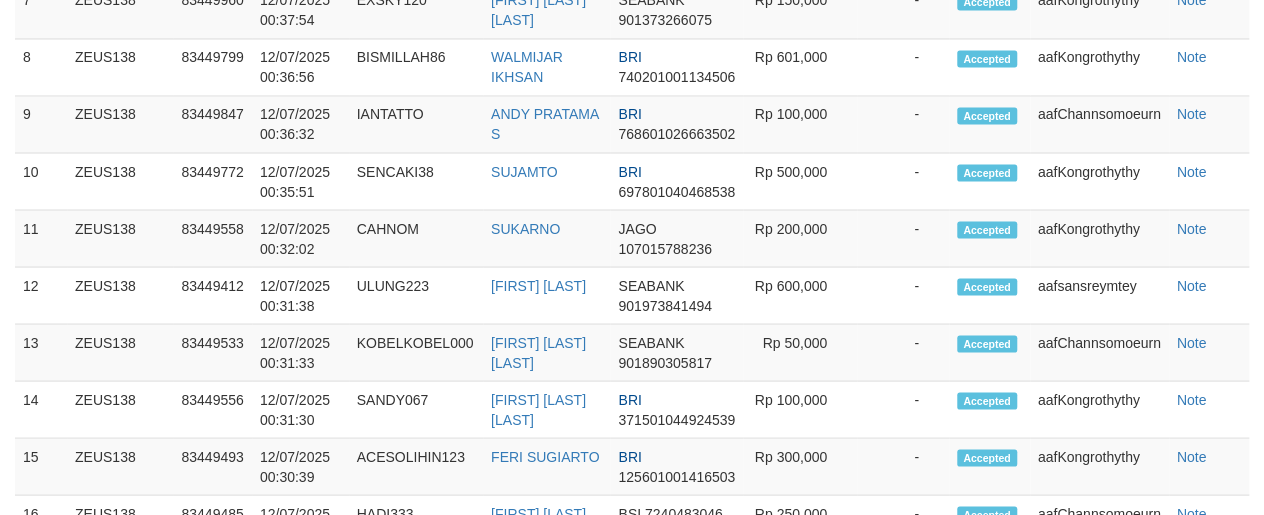 scroll, scrollTop: 1510, scrollLeft: 0, axis: vertical 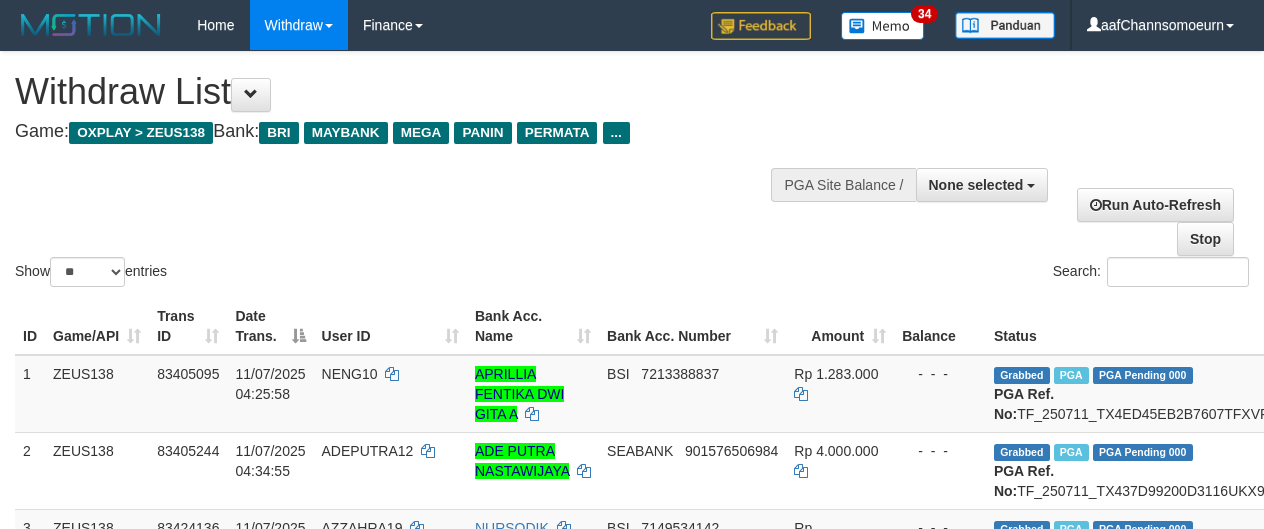 select 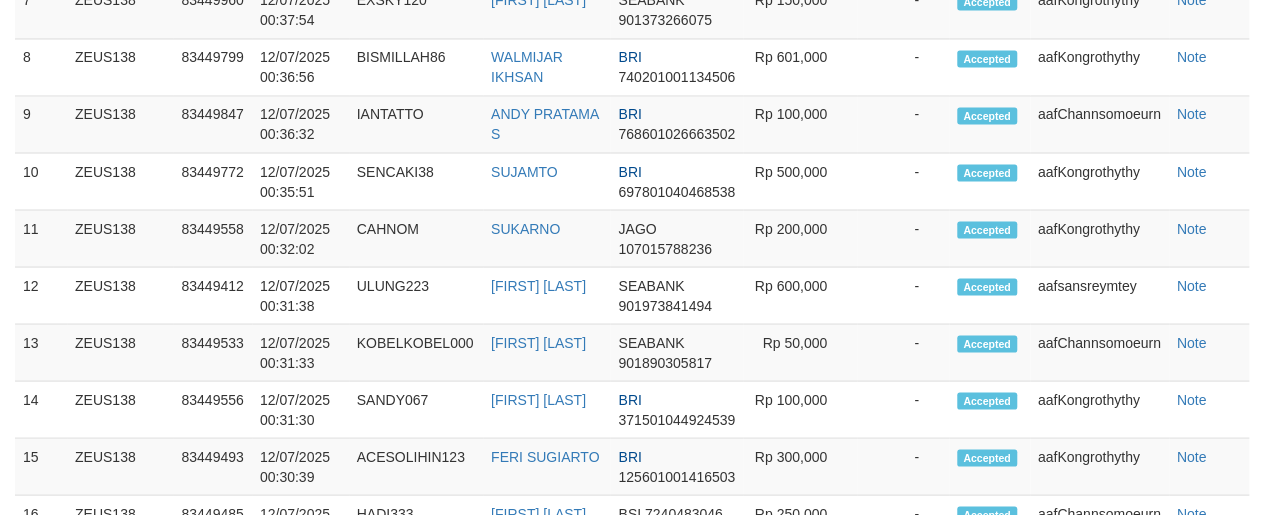scroll, scrollTop: 1510, scrollLeft: 0, axis: vertical 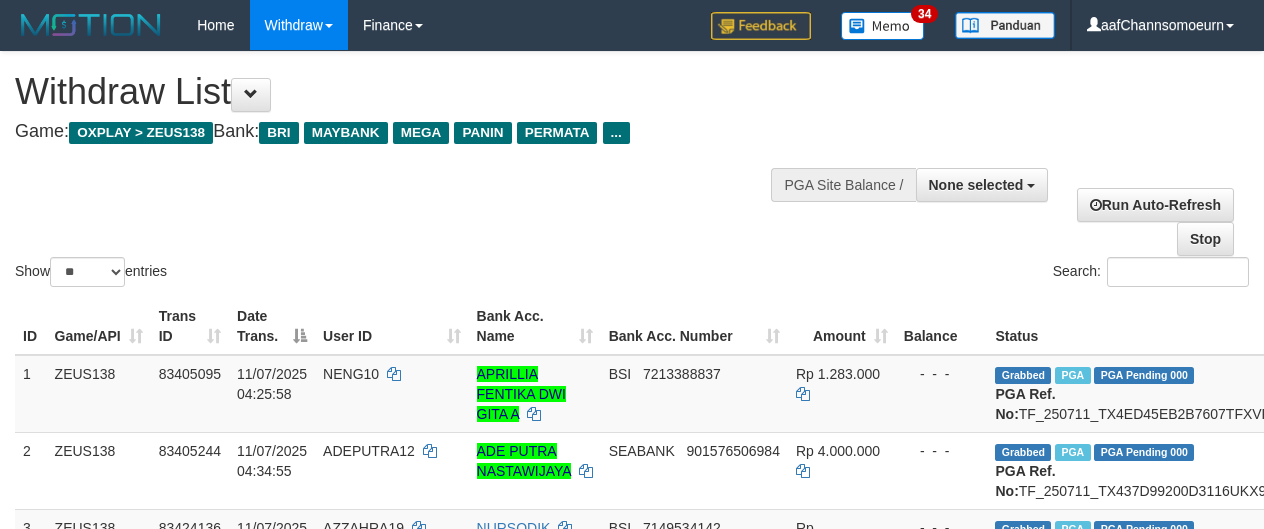 select 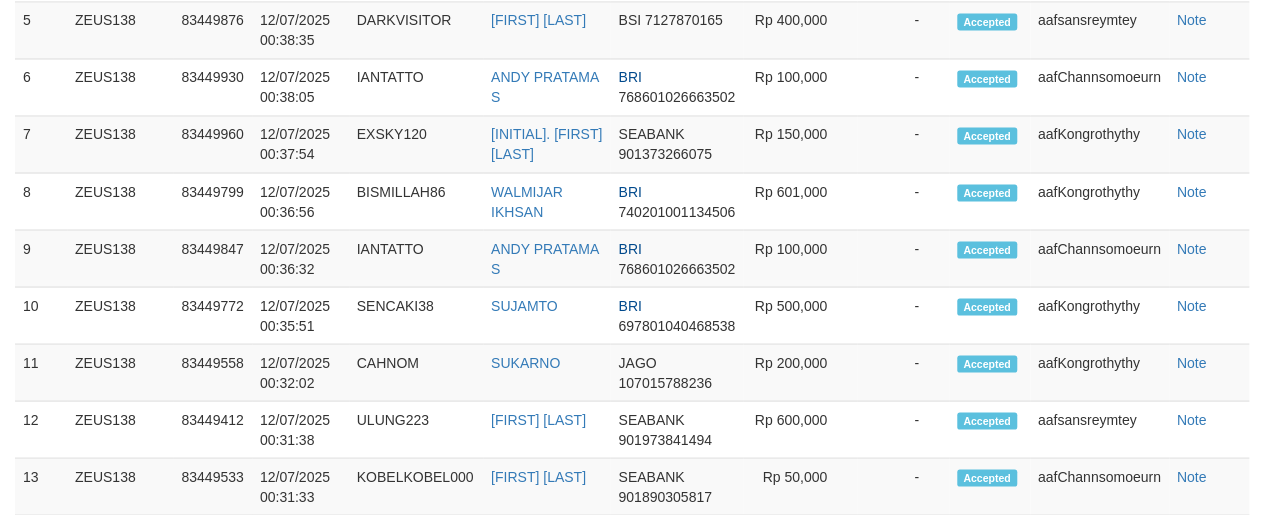 scroll, scrollTop: 1510, scrollLeft: 0, axis: vertical 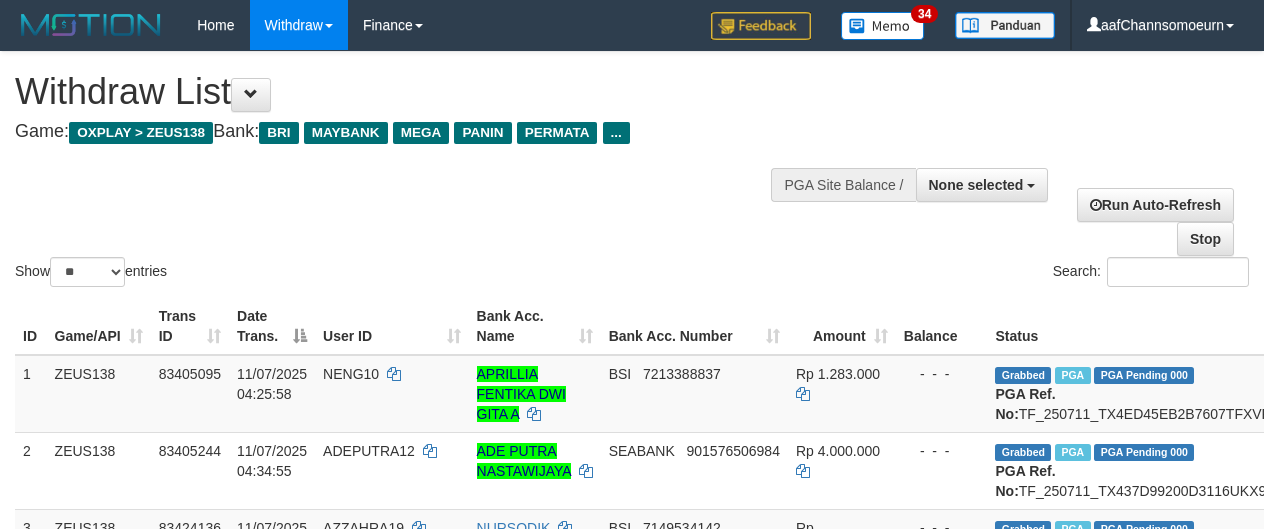 select 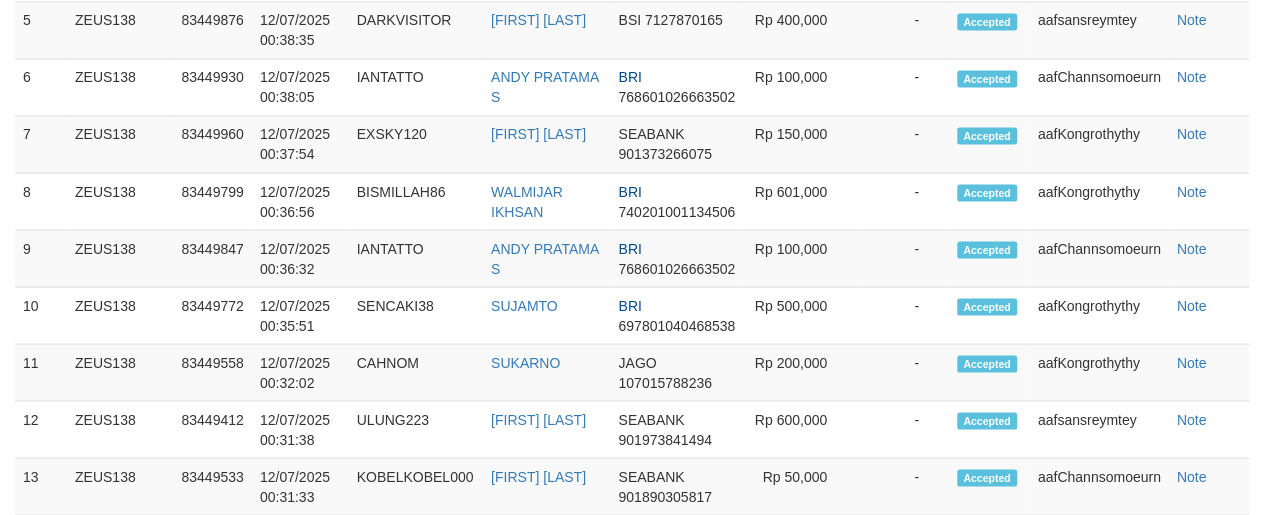 scroll, scrollTop: 1510, scrollLeft: 0, axis: vertical 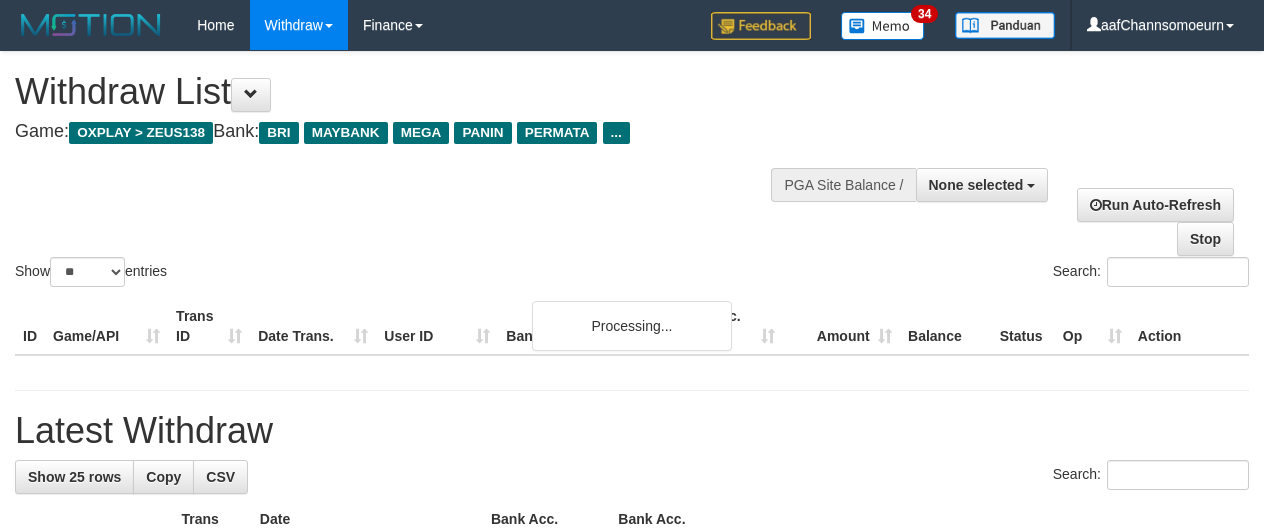 select 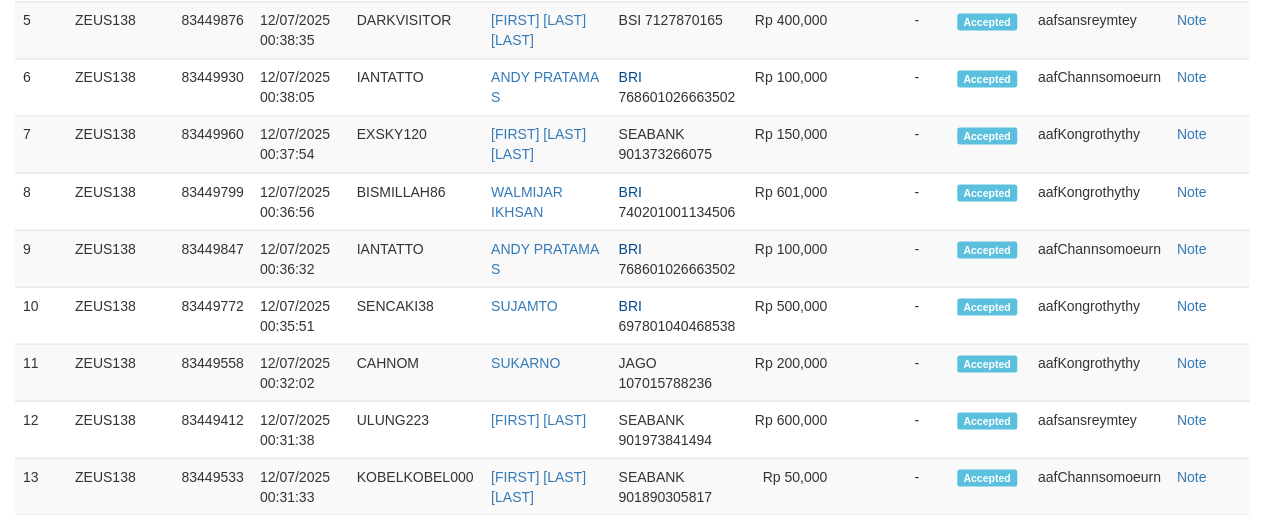 scroll, scrollTop: 1510, scrollLeft: 0, axis: vertical 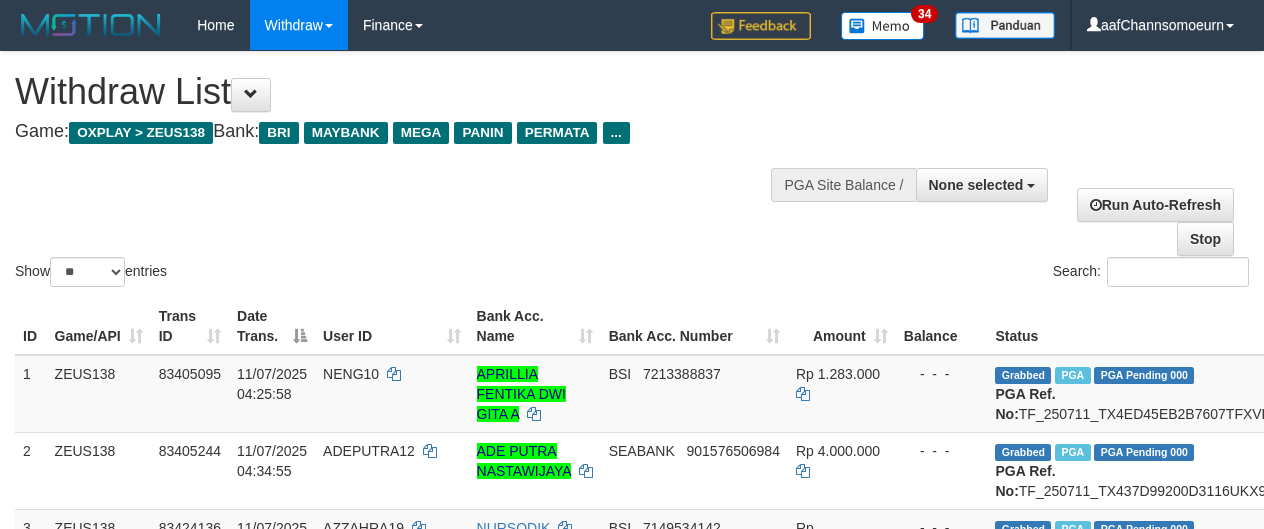 select 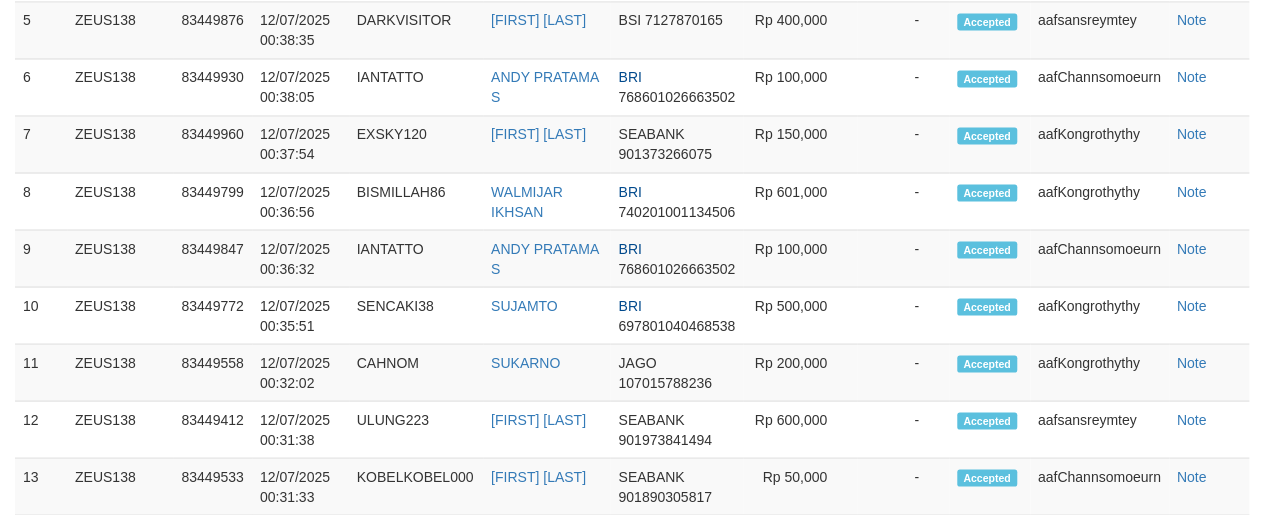 scroll, scrollTop: 1510, scrollLeft: 0, axis: vertical 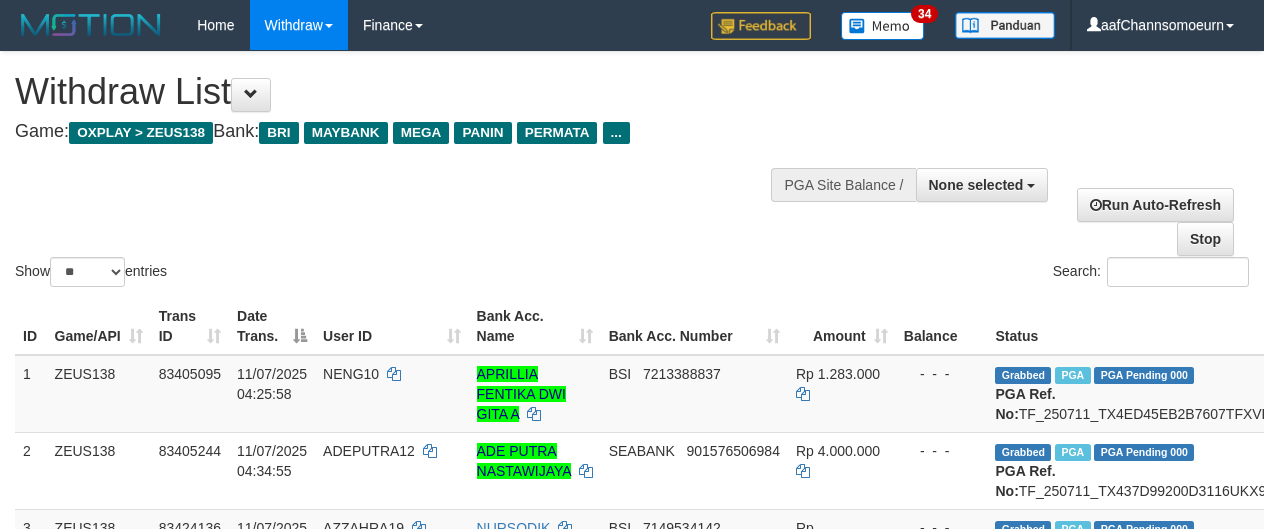 select 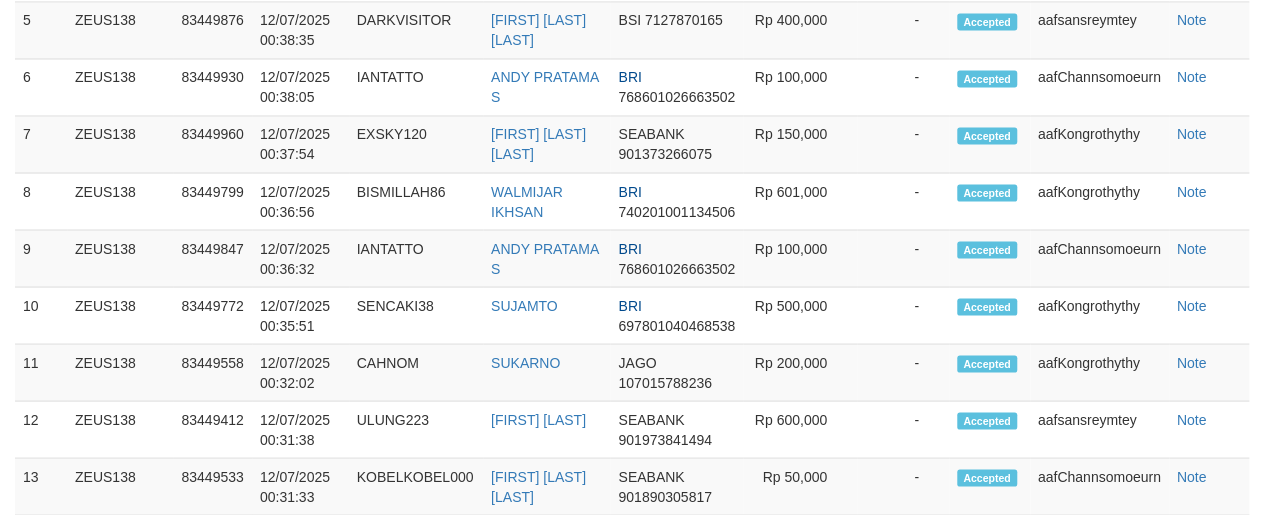 scroll, scrollTop: 1510, scrollLeft: 0, axis: vertical 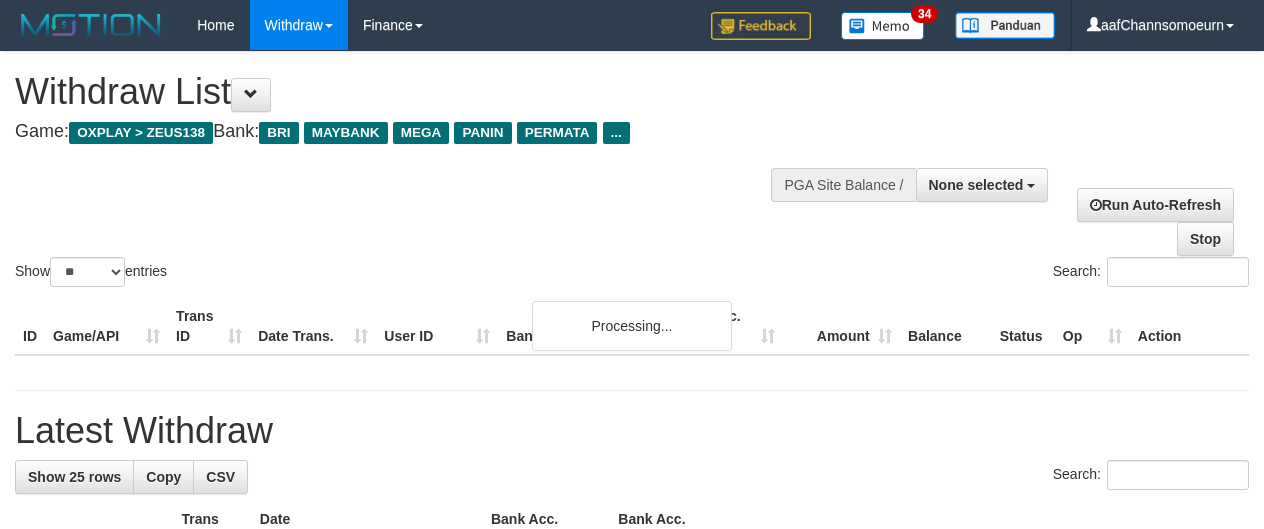 select 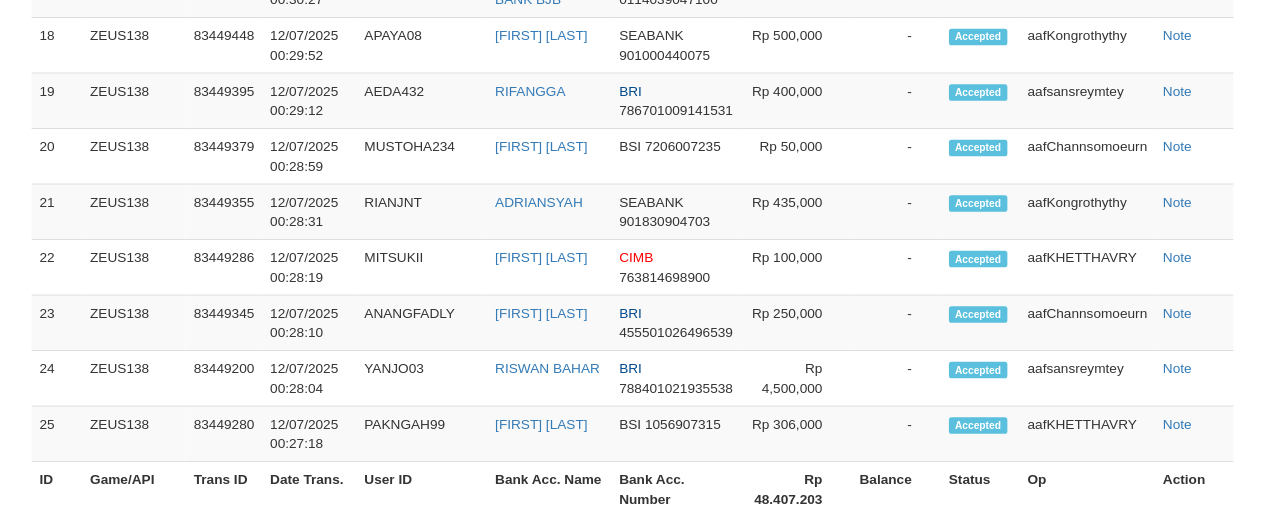 scroll, scrollTop: 2391, scrollLeft: 0, axis: vertical 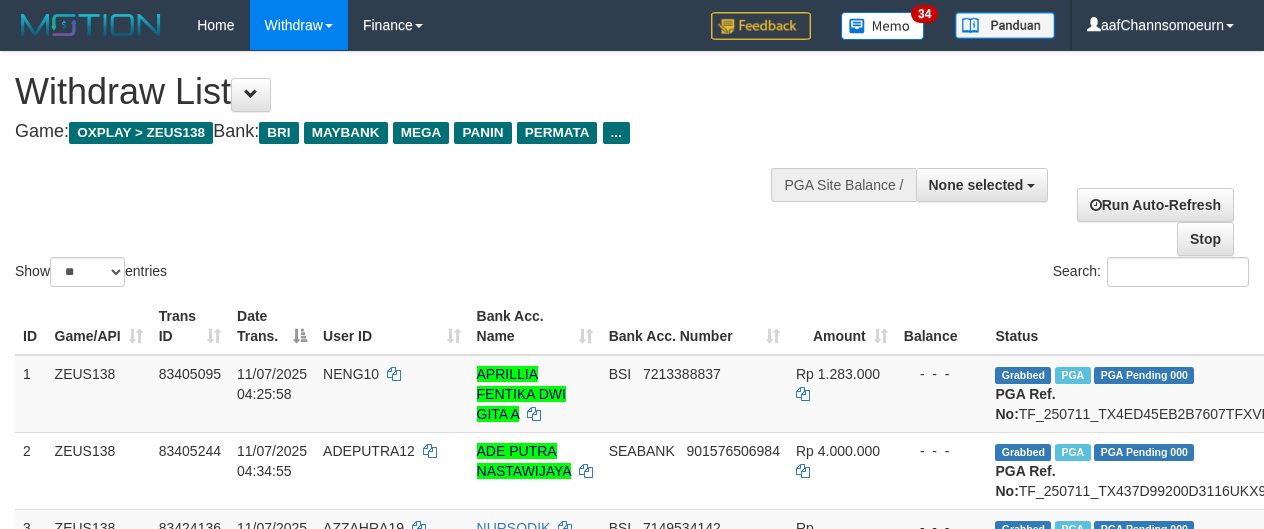 select 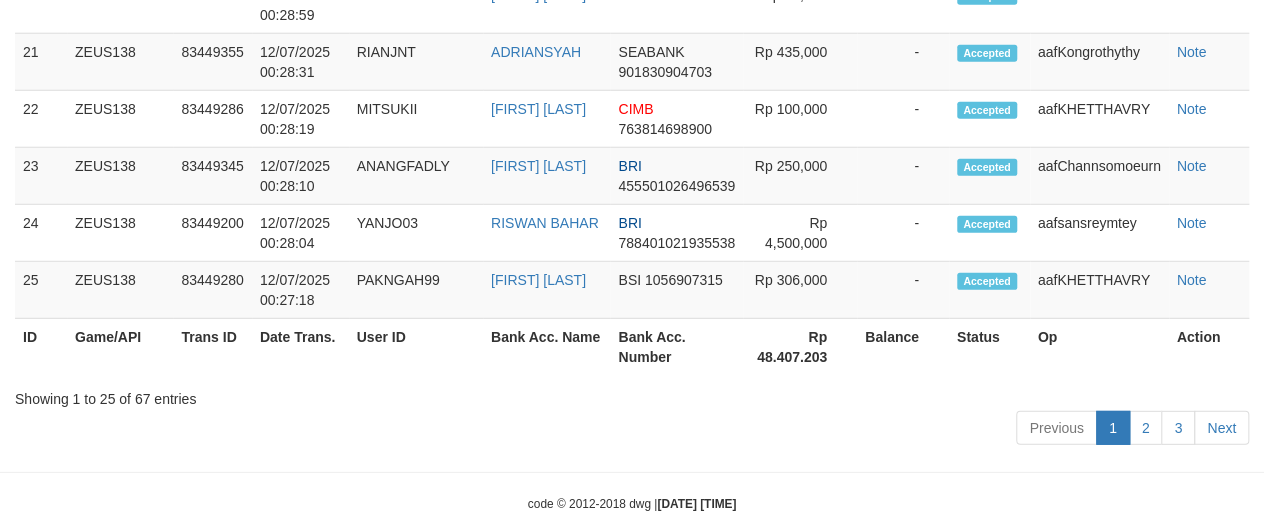 scroll, scrollTop: 2391, scrollLeft: 0, axis: vertical 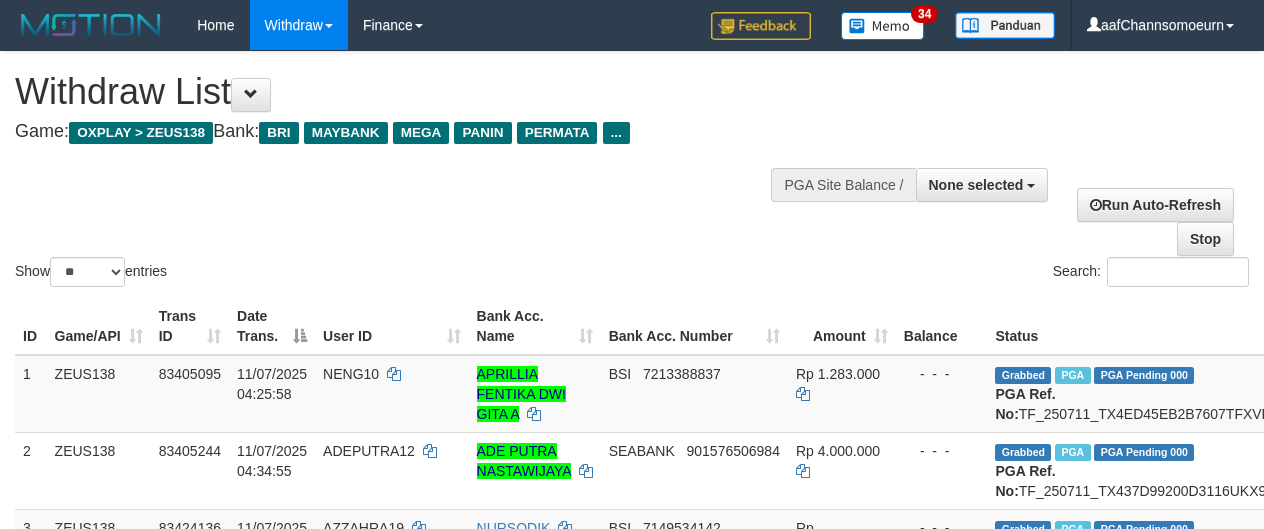 select 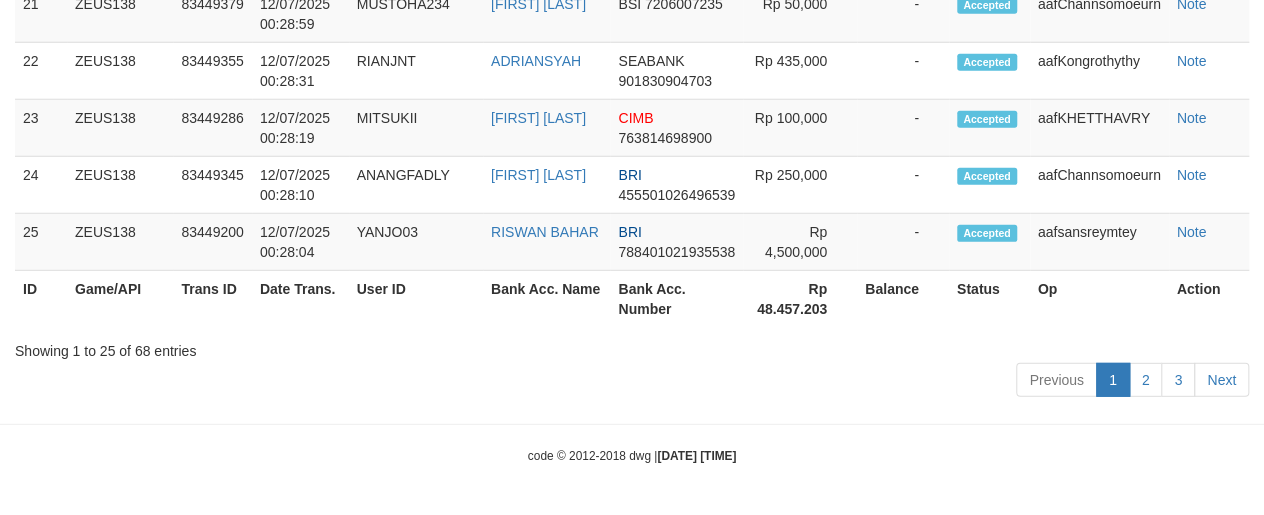 scroll, scrollTop: 2391, scrollLeft: 0, axis: vertical 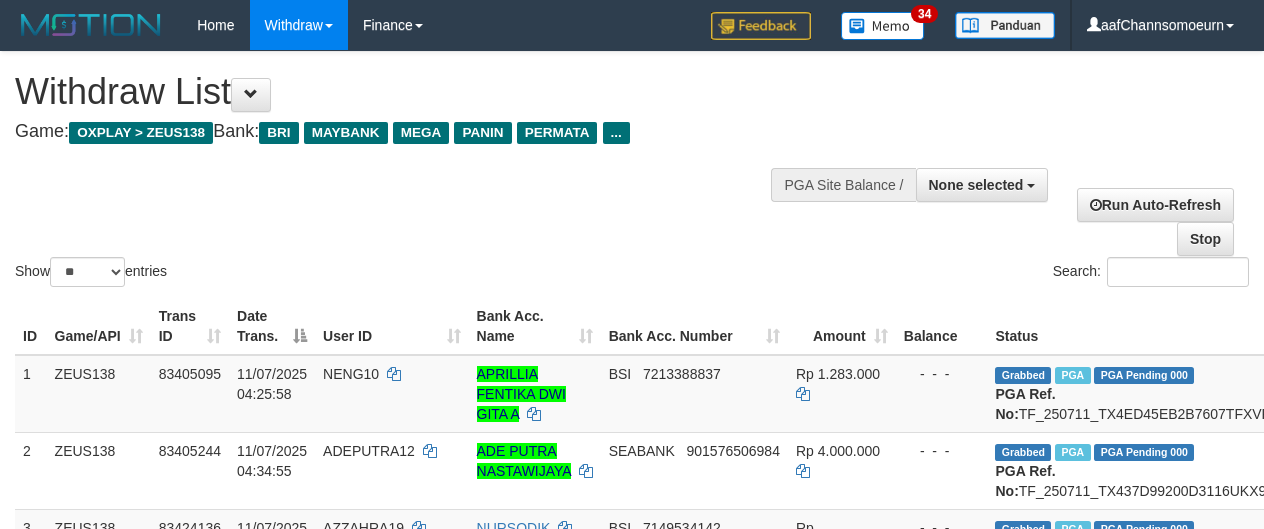 select 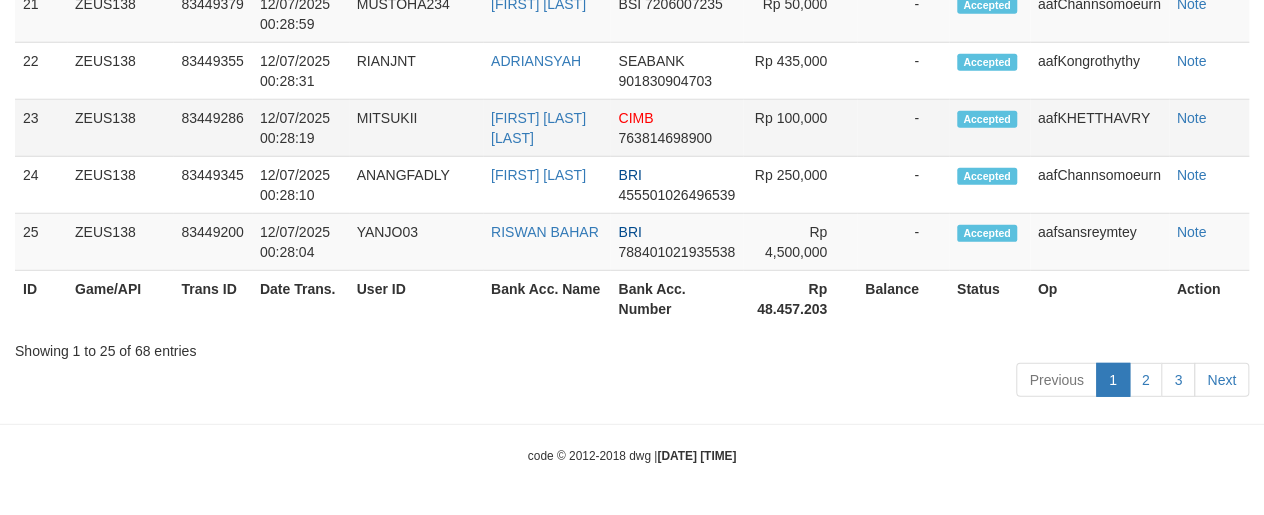 scroll, scrollTop: 2391, scrollLeft: 0, axis: vertical 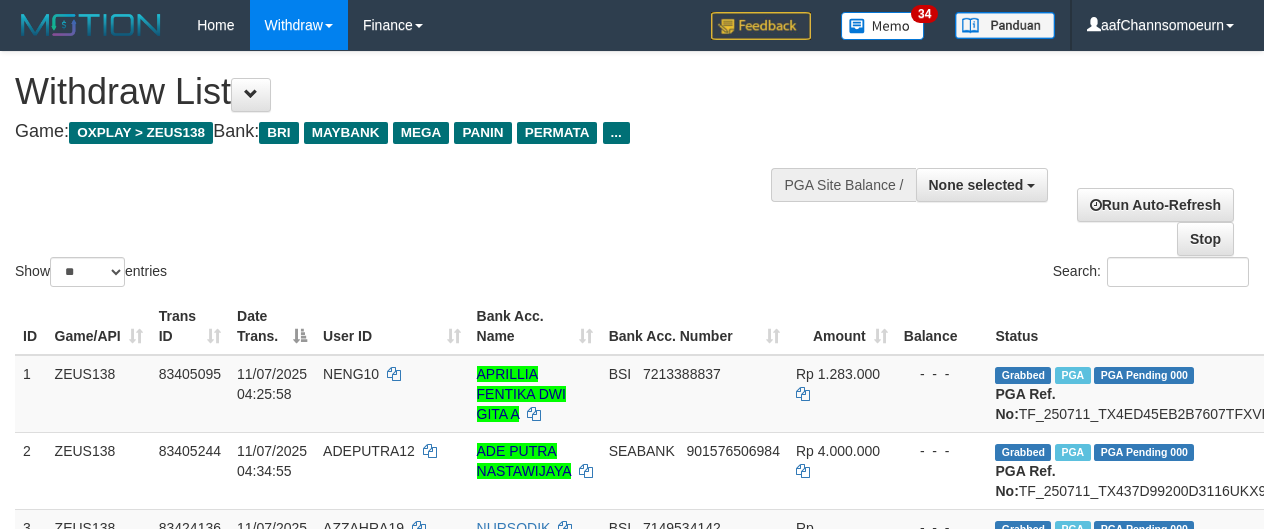 select 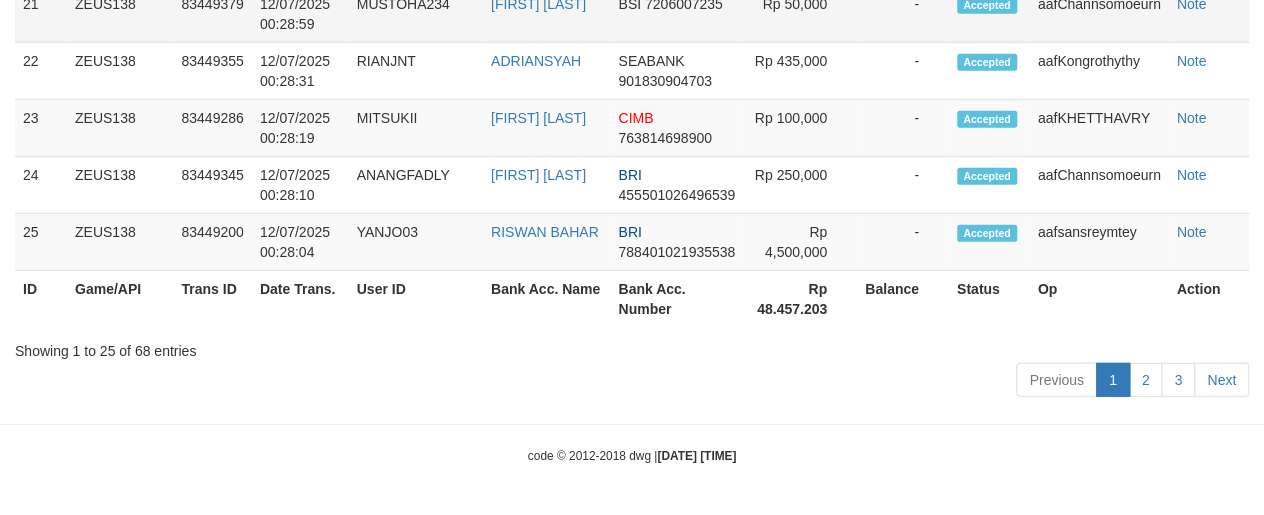 scroll, scrollTop: 2391, scrollLeft: 0, axis: vertical 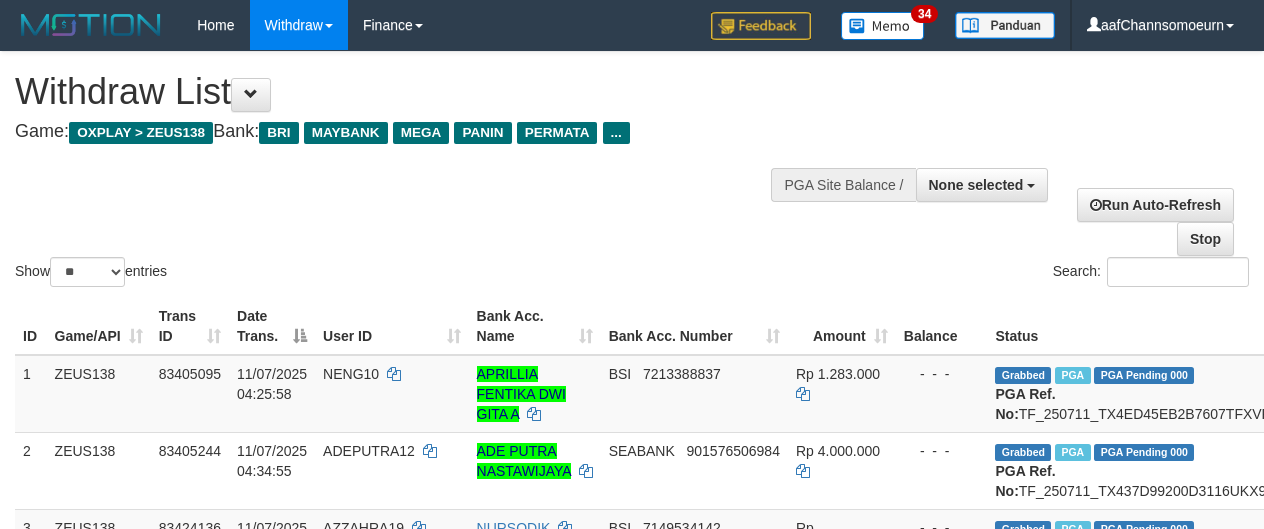 select 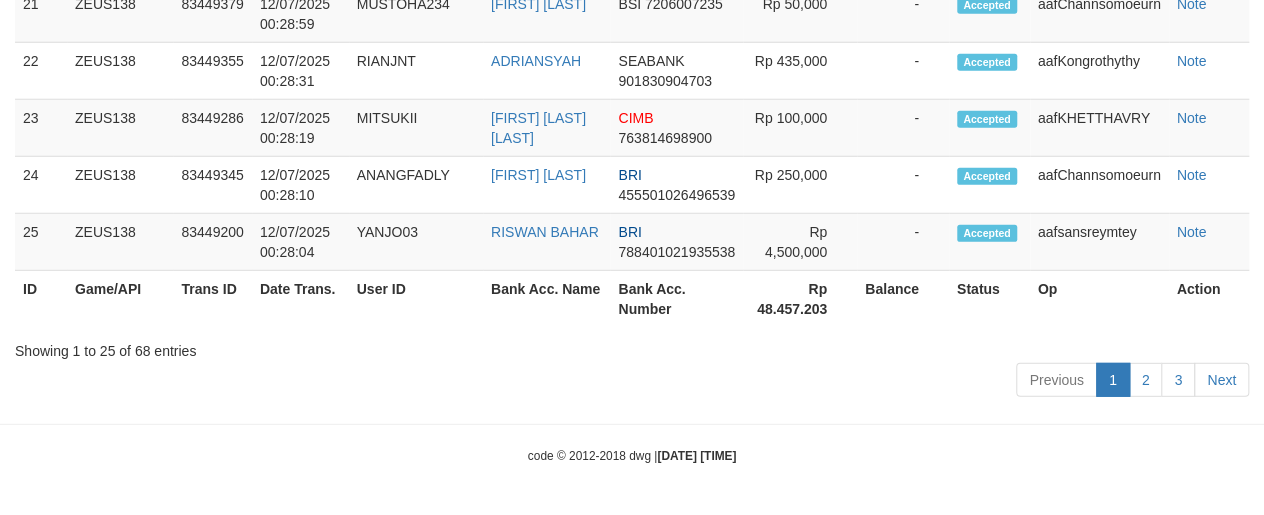 scroll, scrollTop: 2391, scrollLeft: 0, axis: vertical 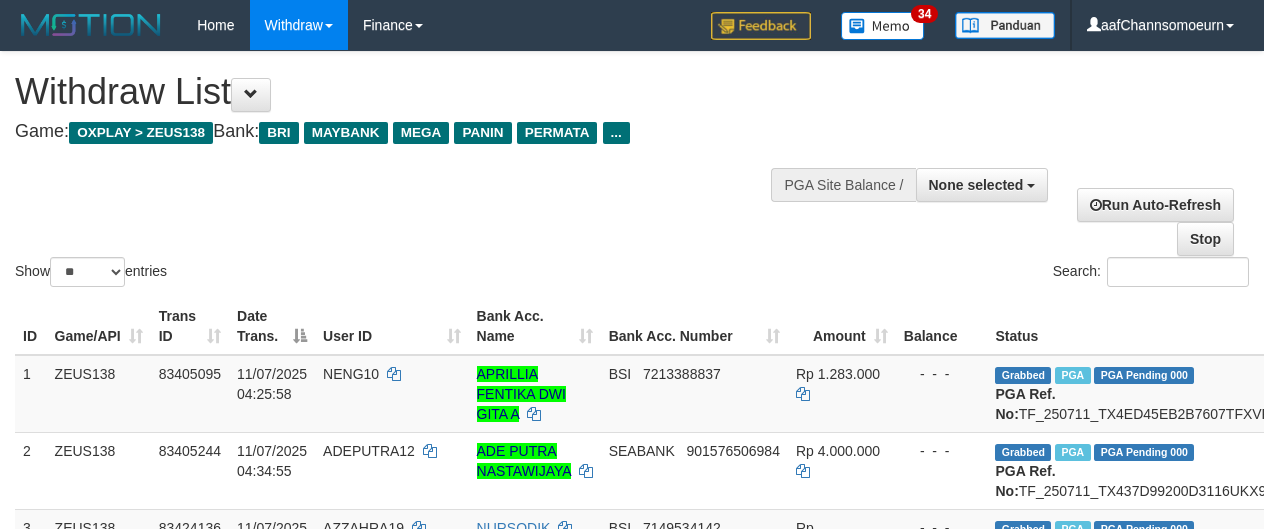 select 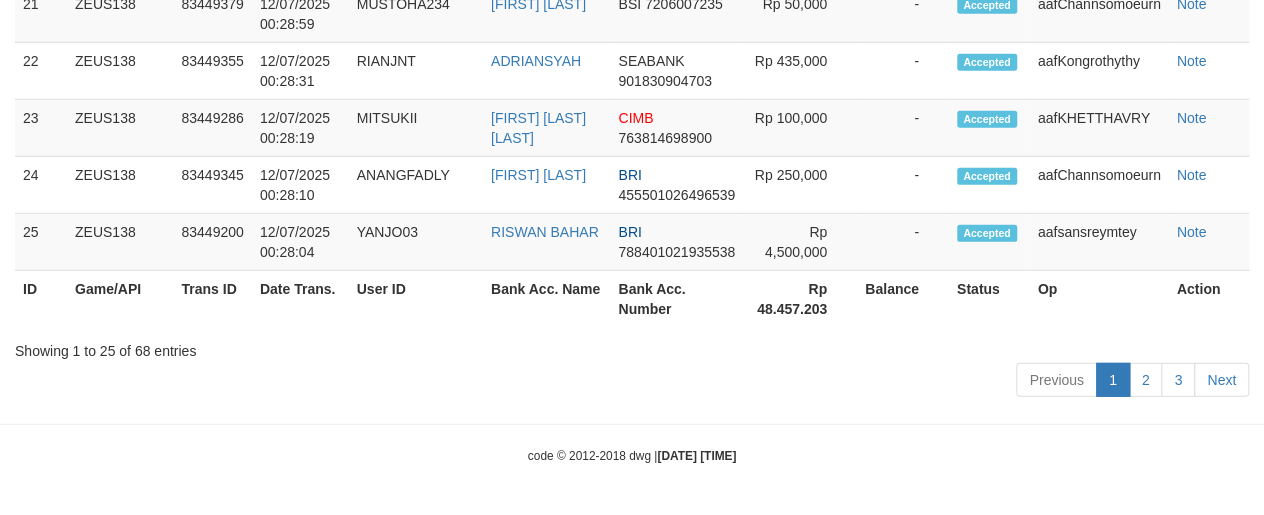 scroll, scrollTop: 2391, scrollLeft: 0, axis: vertical 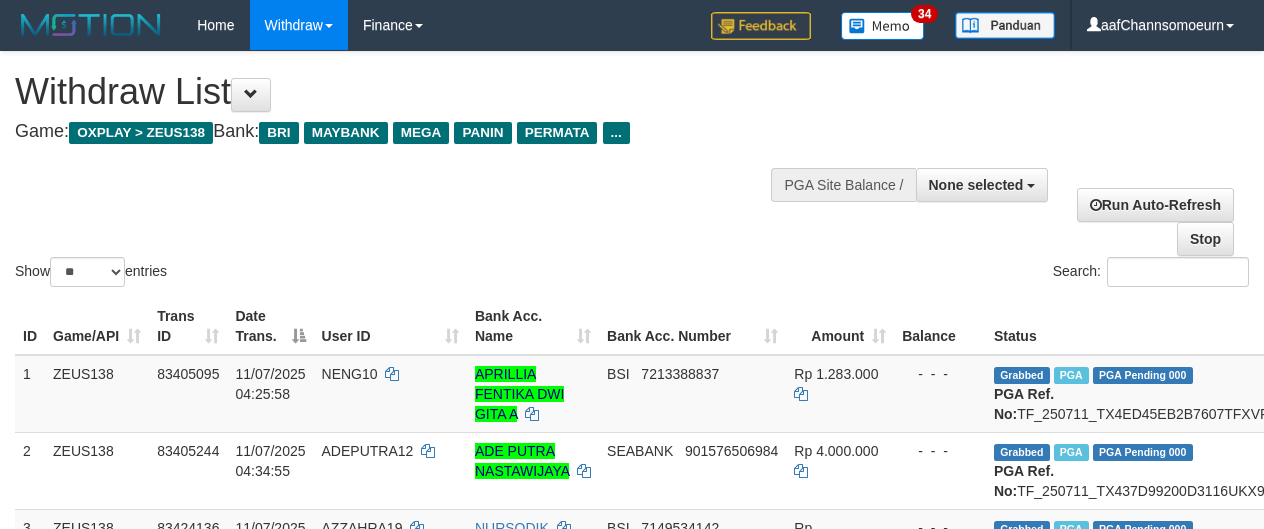 select 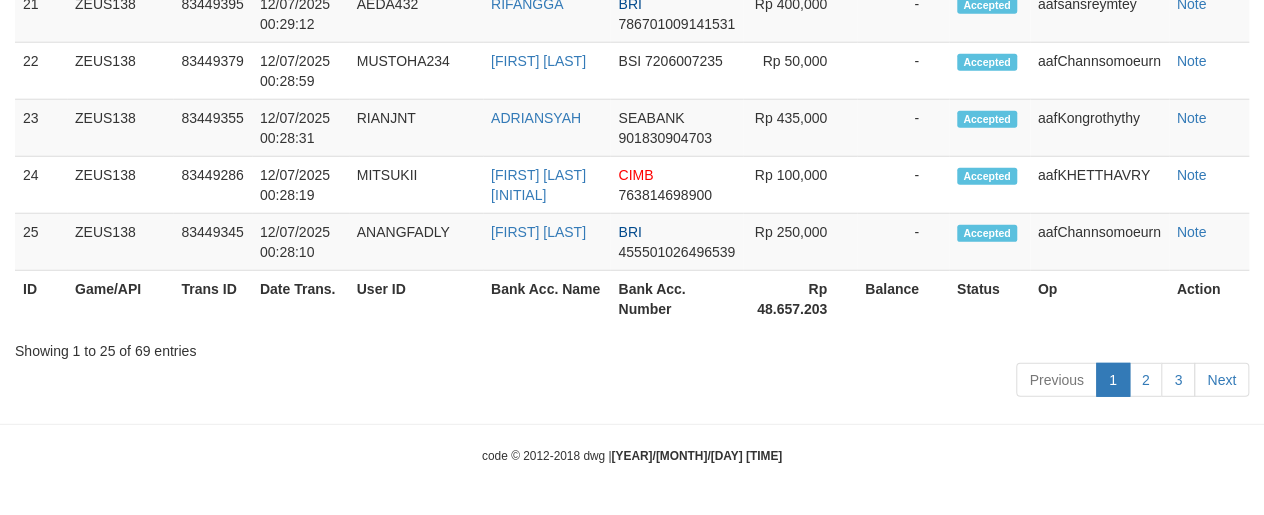scroll, scrollTop: 2391, scrollLeft: 0, axis: vertical 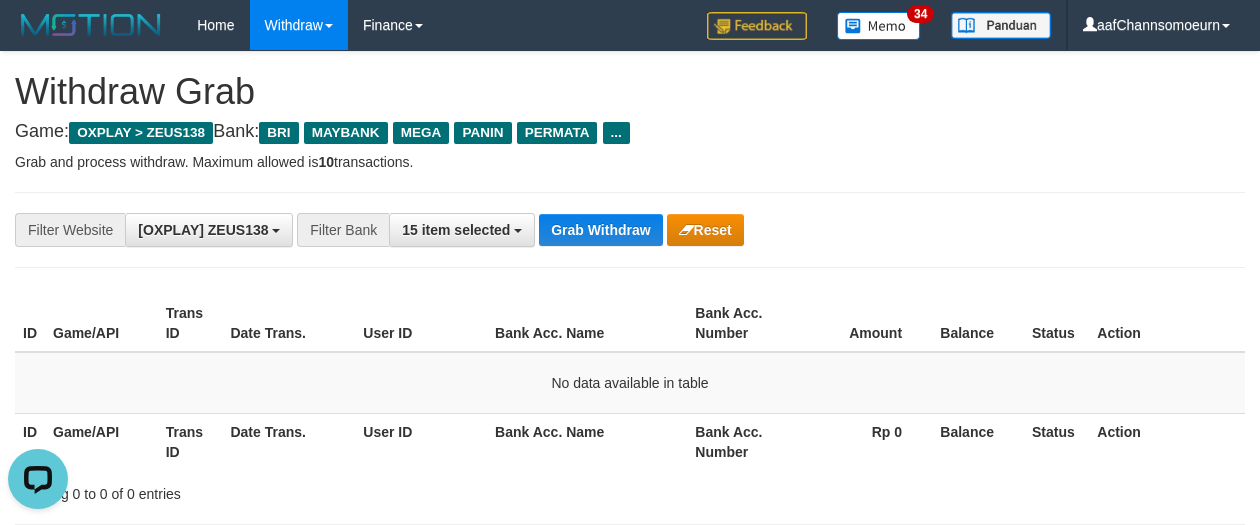 click on "**********" at bounding box center [525, 230] 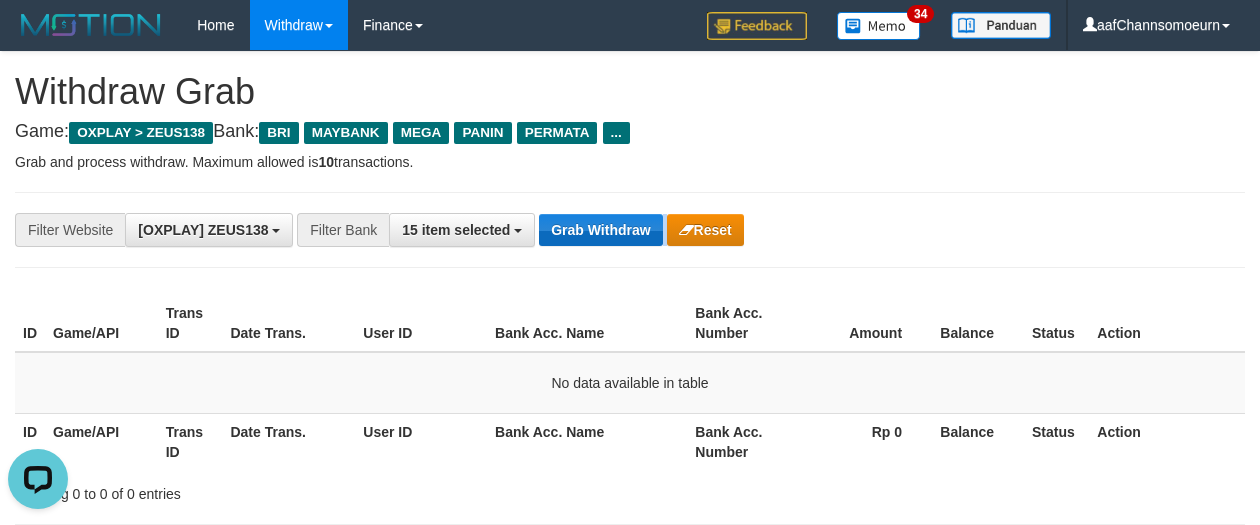 drag, startPoint x: 617, startPoint y: 247, endPoint x: 613, endPoint y: 235, distance: 12.649111 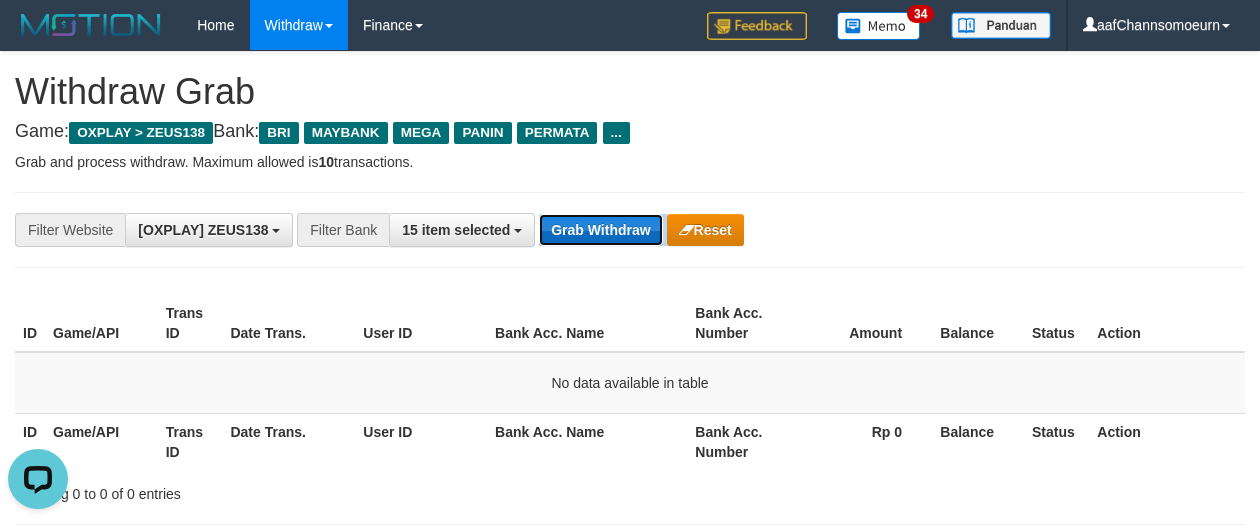click on "Grab Withdraw" at bounding box center (600, 230) 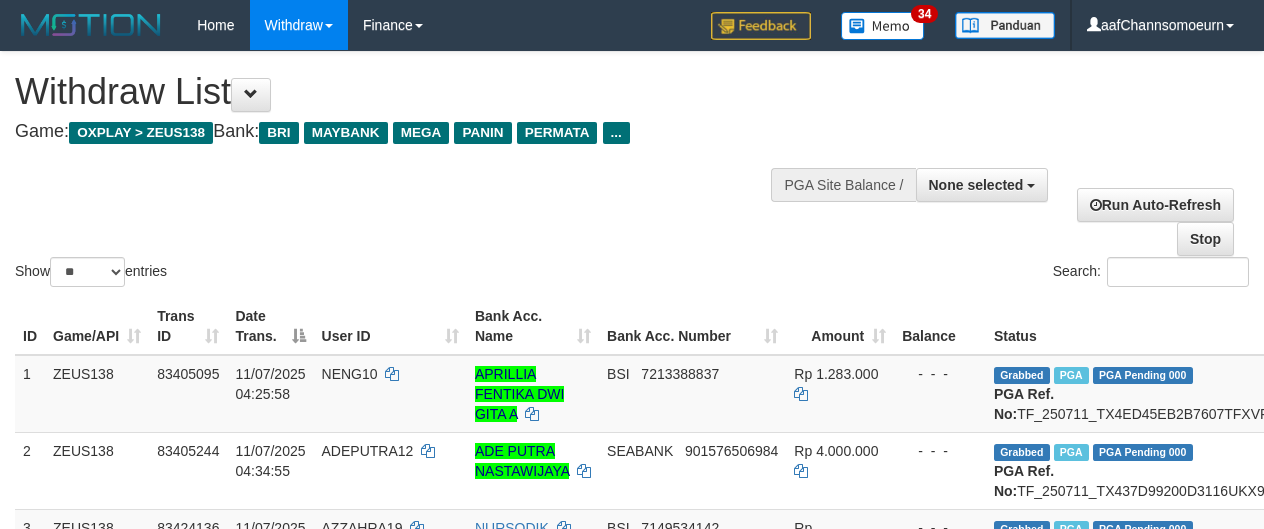 select 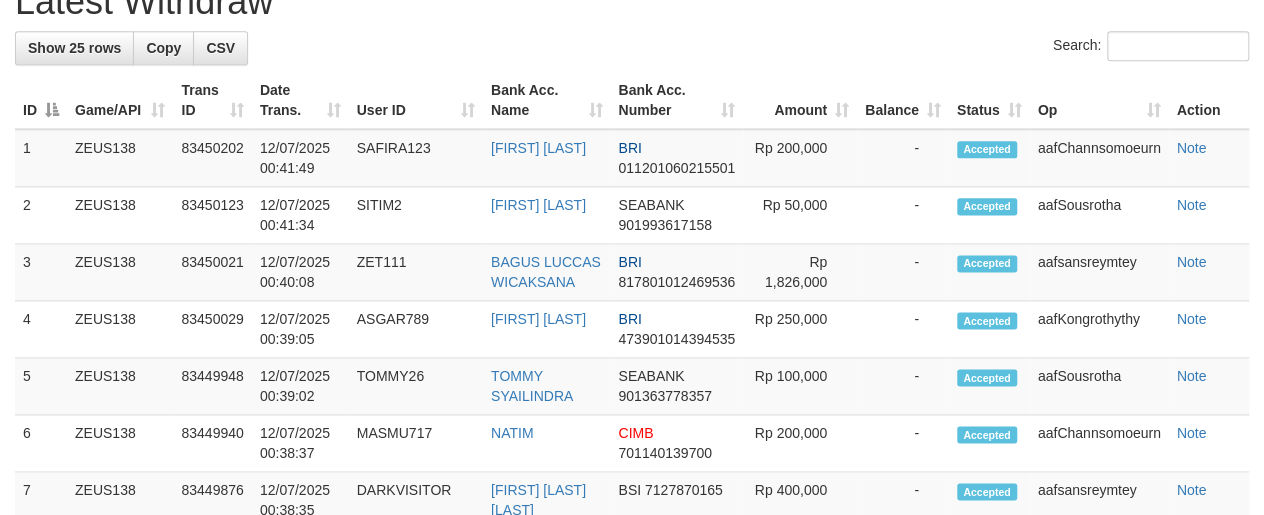 scroll, scrollTop: 936, scrollLeft: 0, axis: vertical 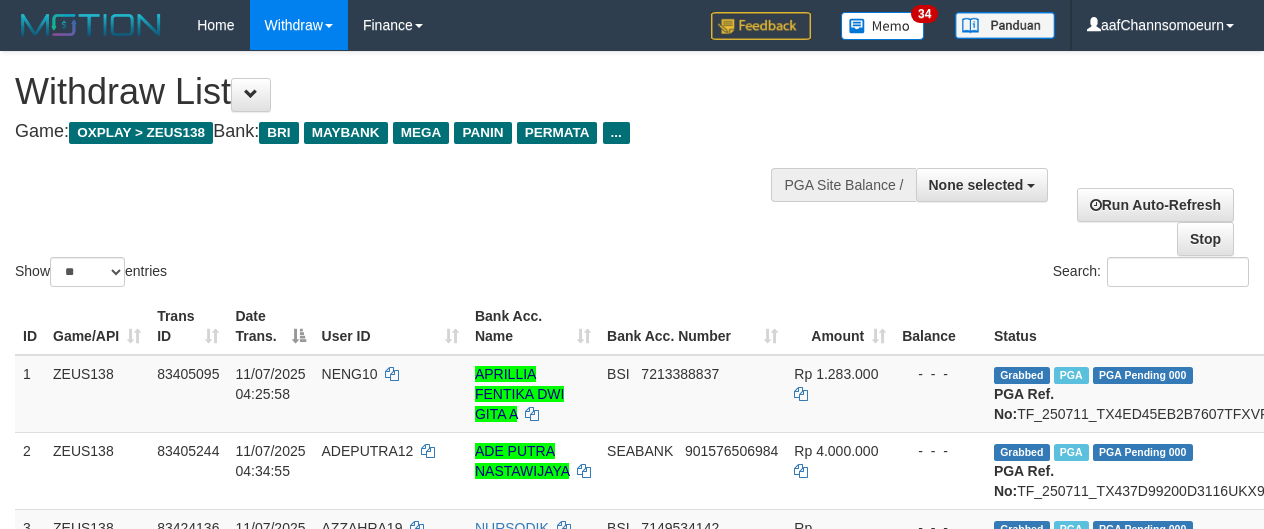 select 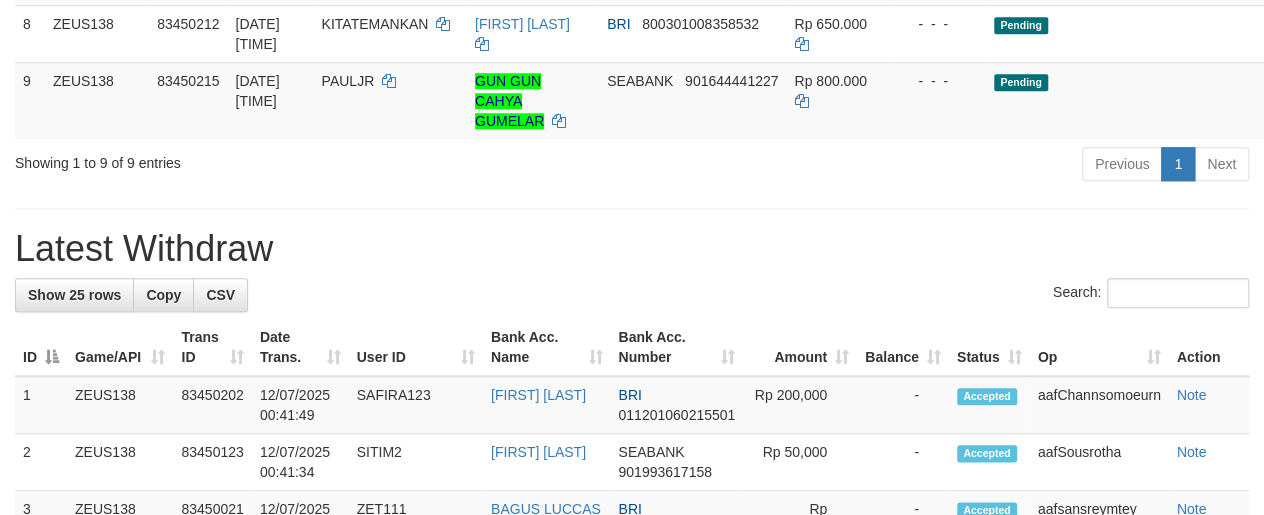scroll, scrollTop: 793, scrollLeft: 0, axis: vertical 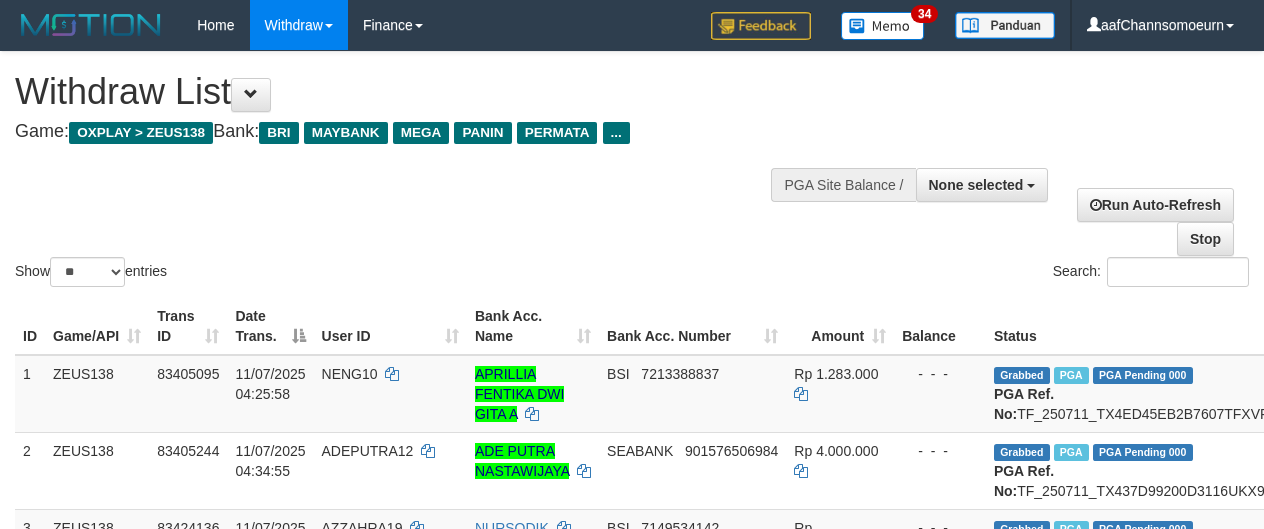 select 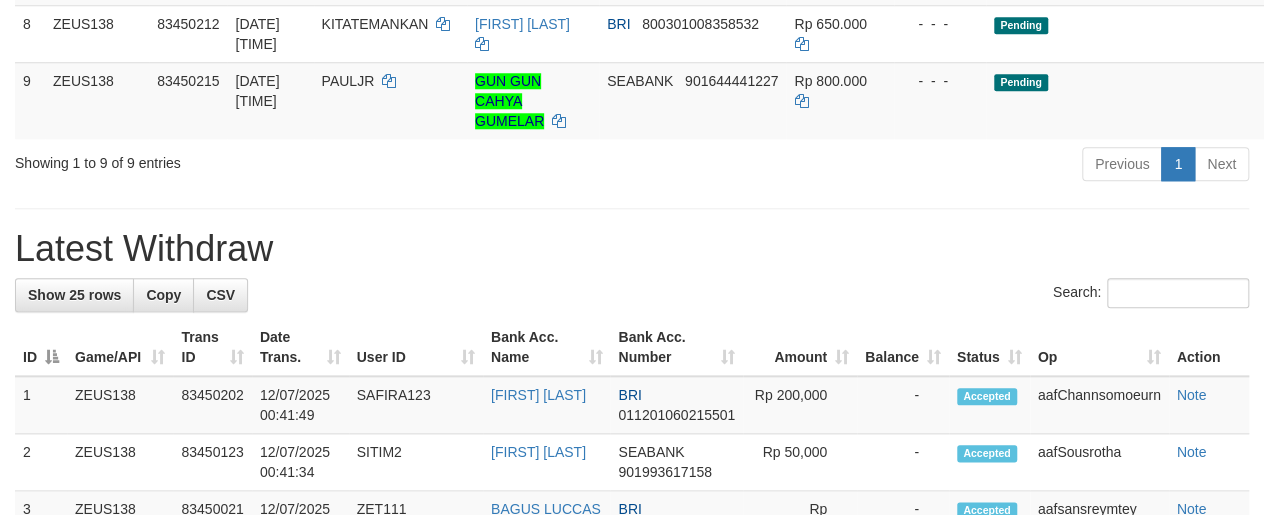 scroll, scrollTop: 793, scrollLeft: 0, axis: vertical 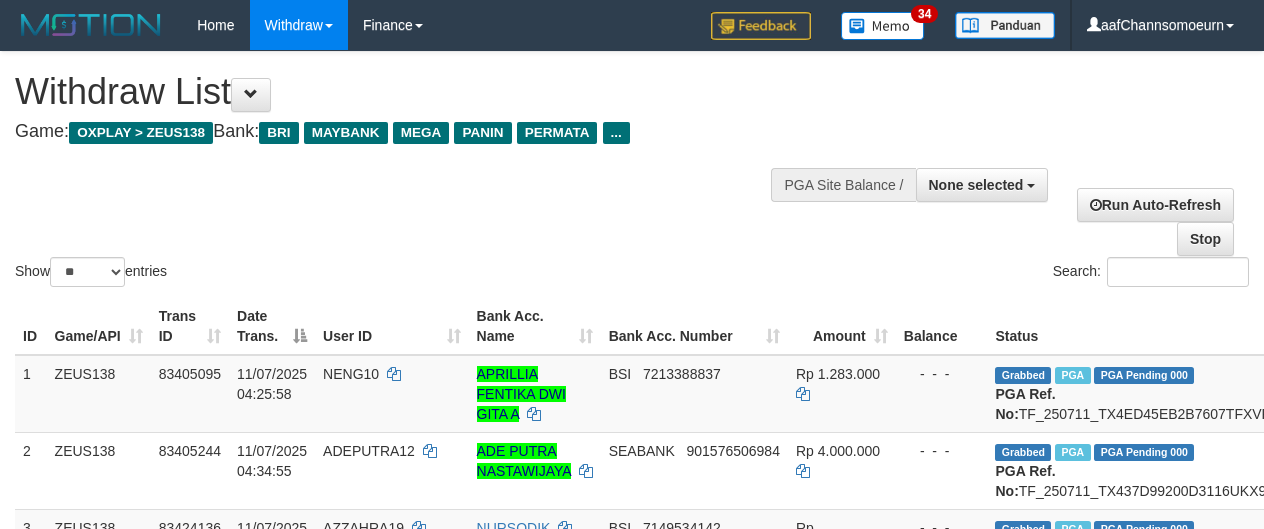 select 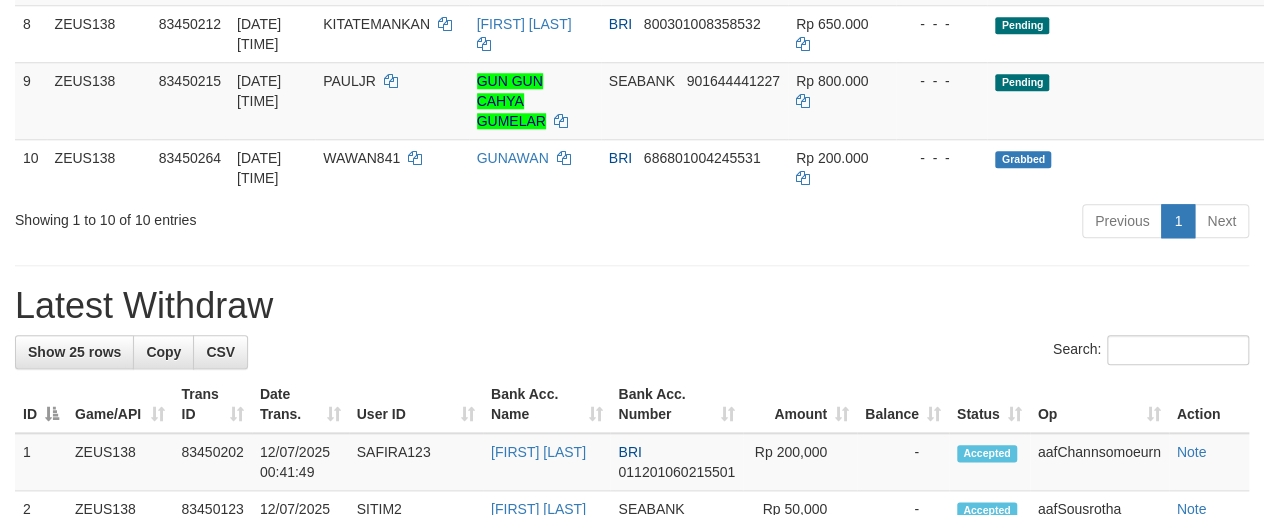 scroll, scrollTop: 793, scrollLeft: 0, axis: vertical 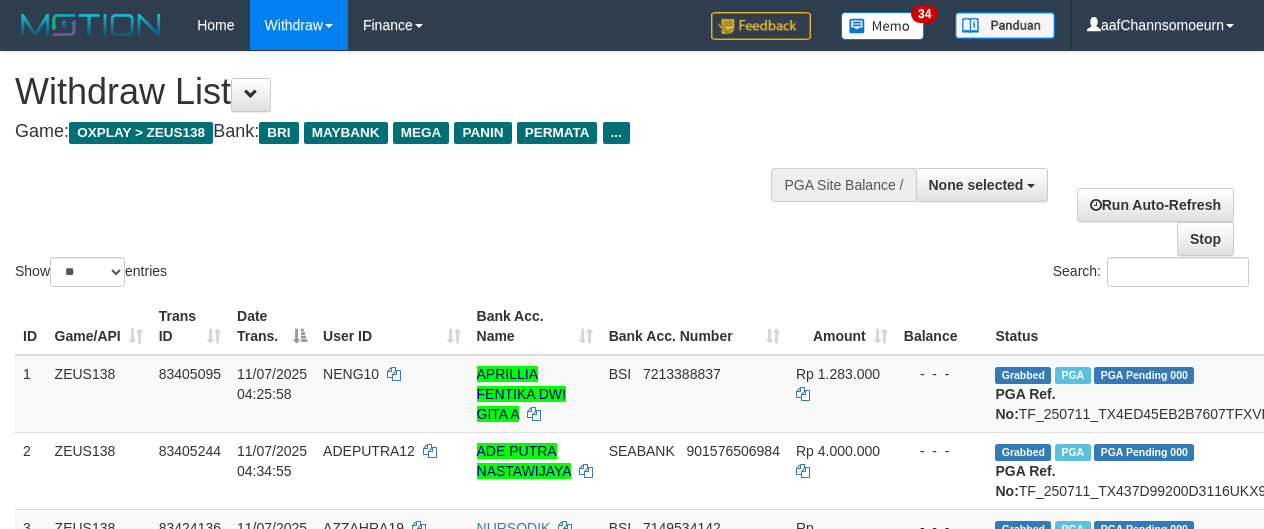 select 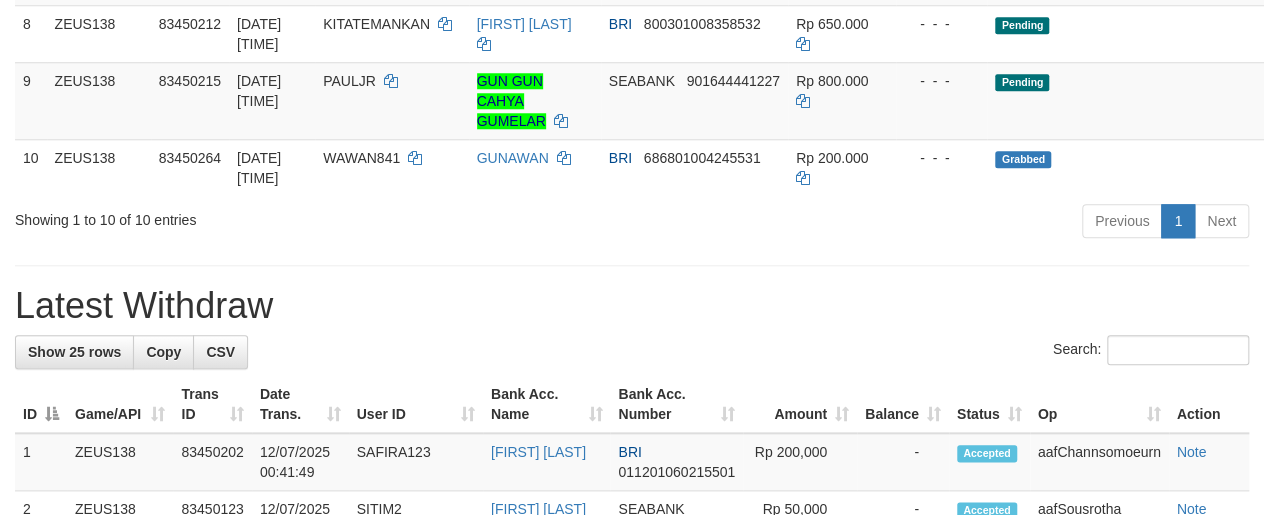 scroll, scrollTop: 793, scrollLeft: 0, axis: vertical 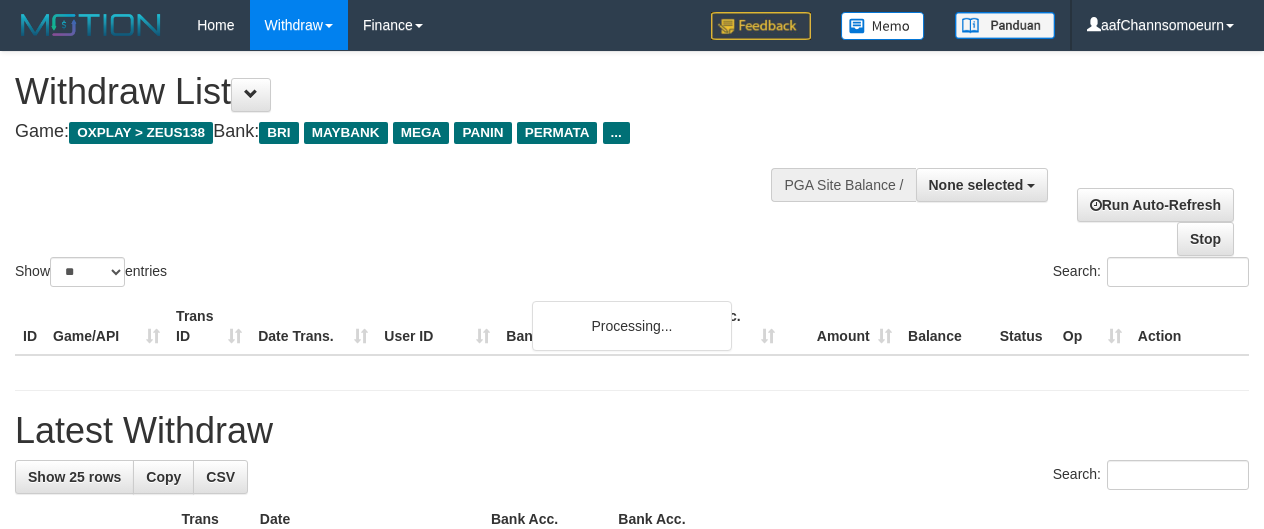 select 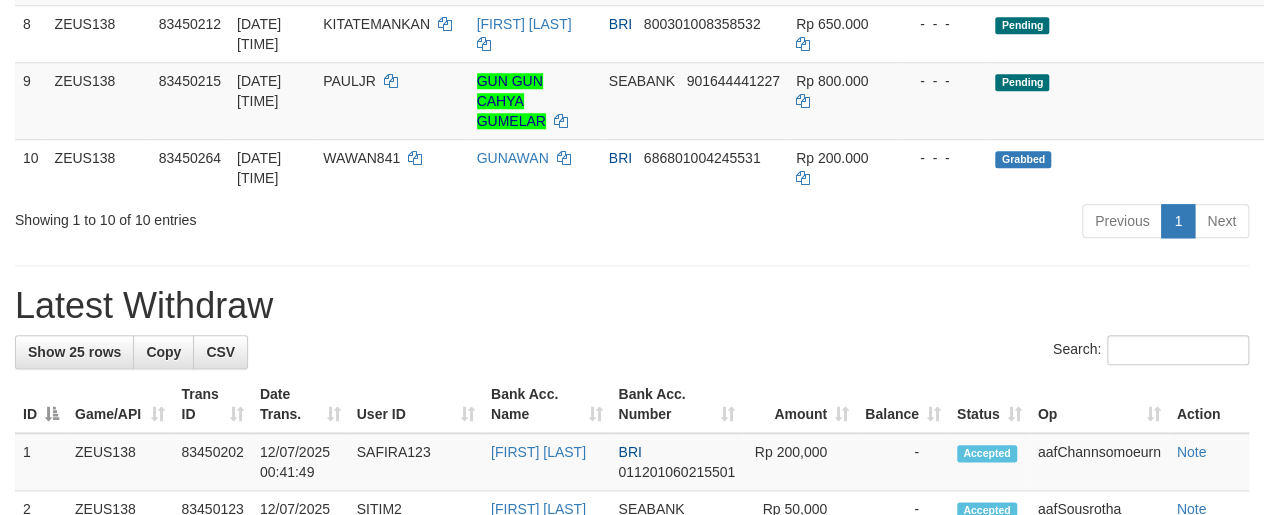 scroll, scrollTop: 793, scrollLeft: 0, axis: vertical 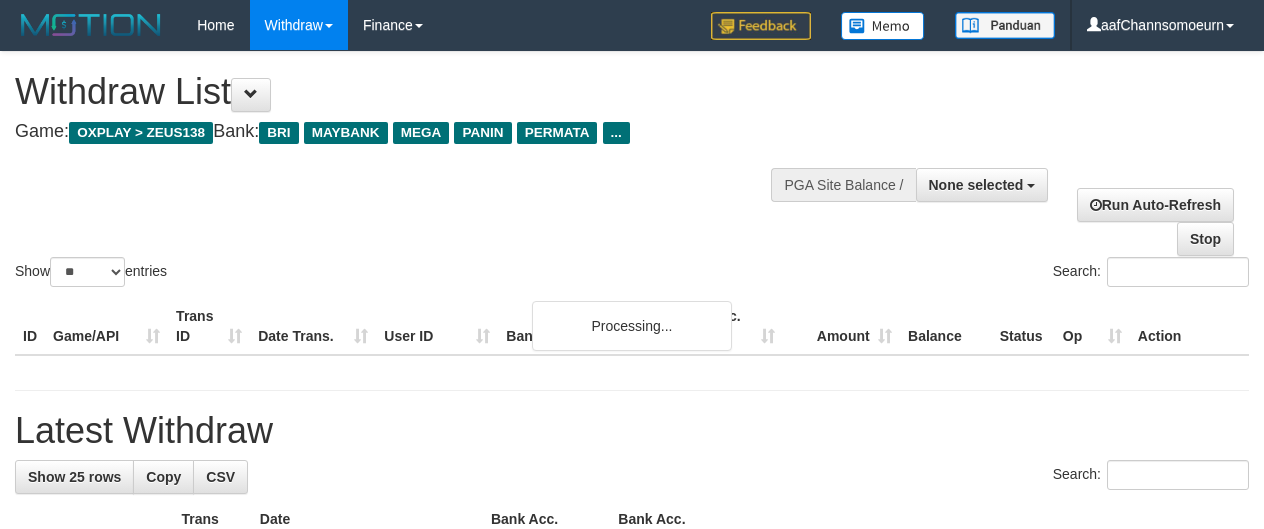 select 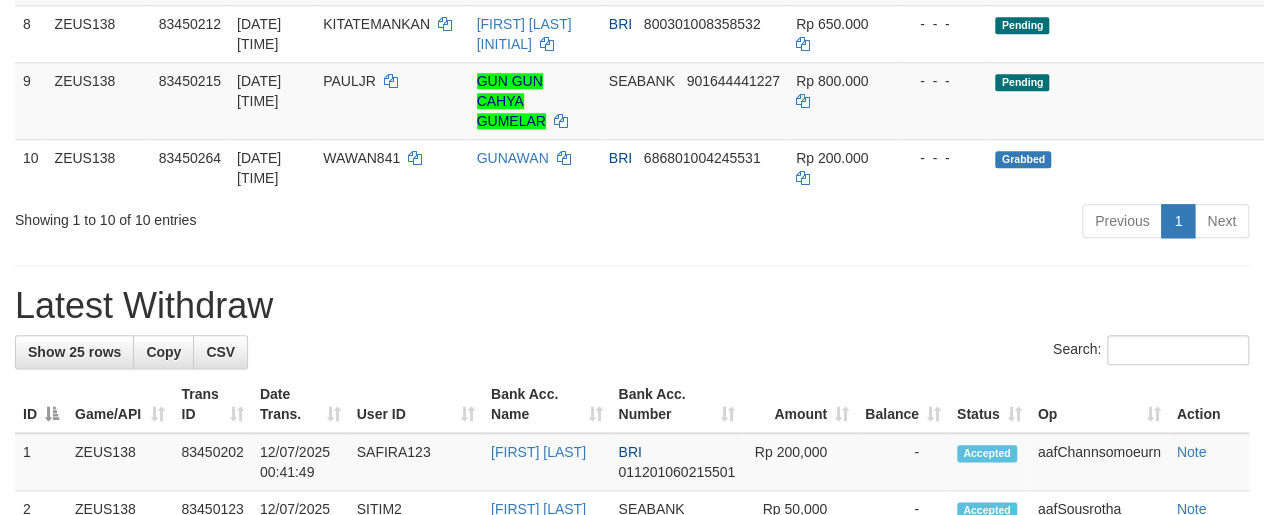 scroll, scrollTop: 793, scrollLeft: 0, axis: vertical 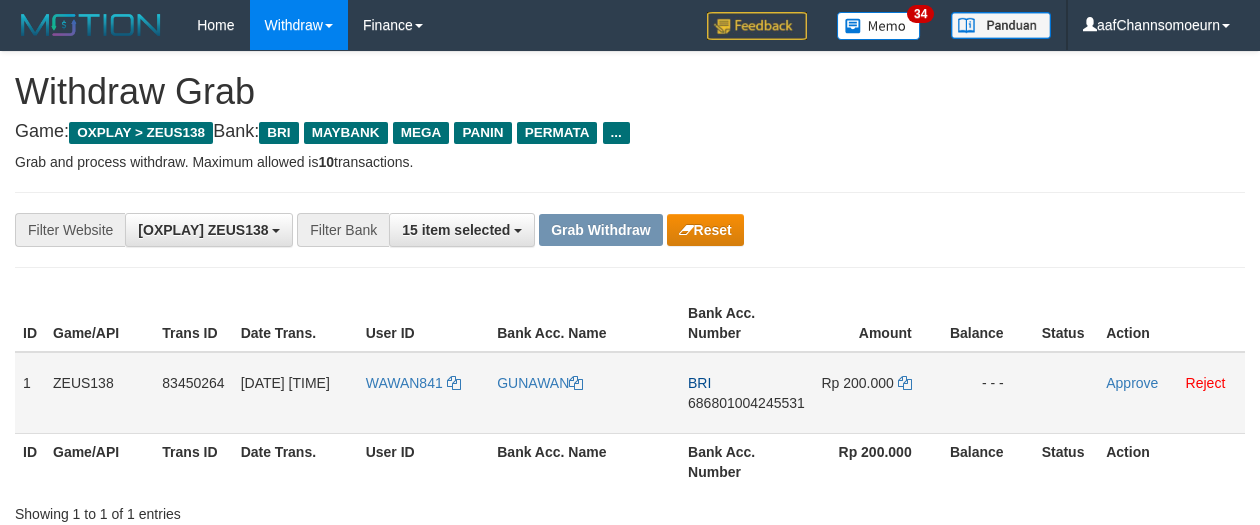 click on "WAWAN841" at bounding box center (424, 393) 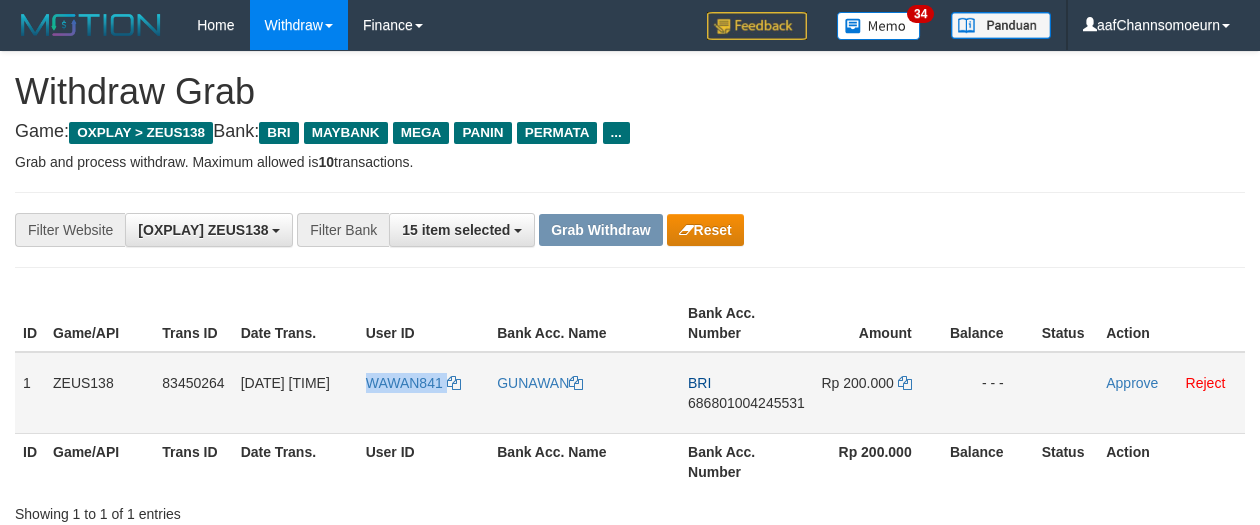 click on "WAWAN841" at bounding box center (424, 393) 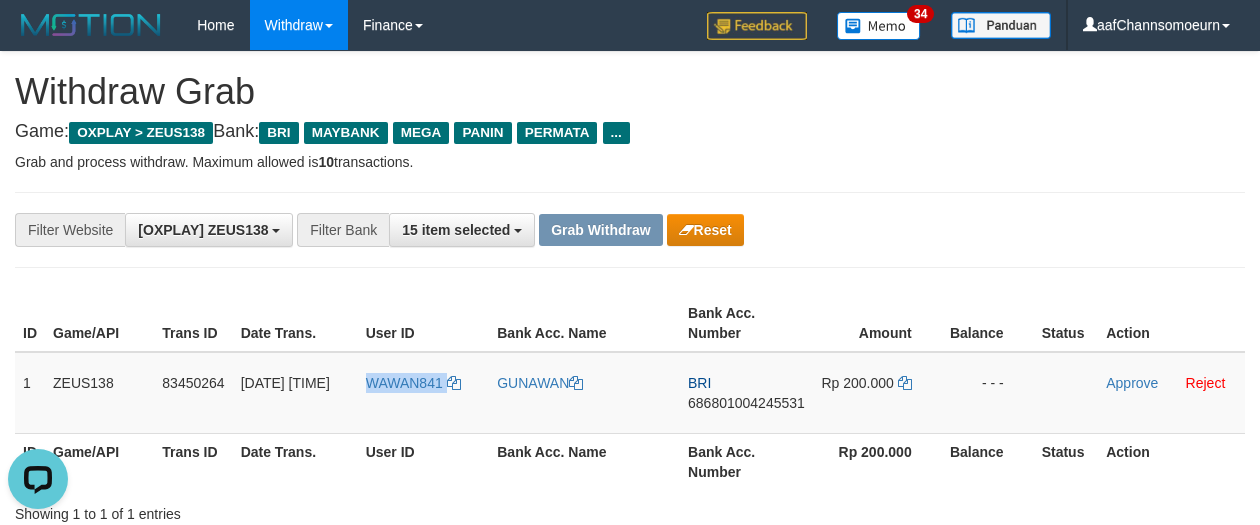 scroll, scrollTop: 0, scrollLeft: 0, axis: both 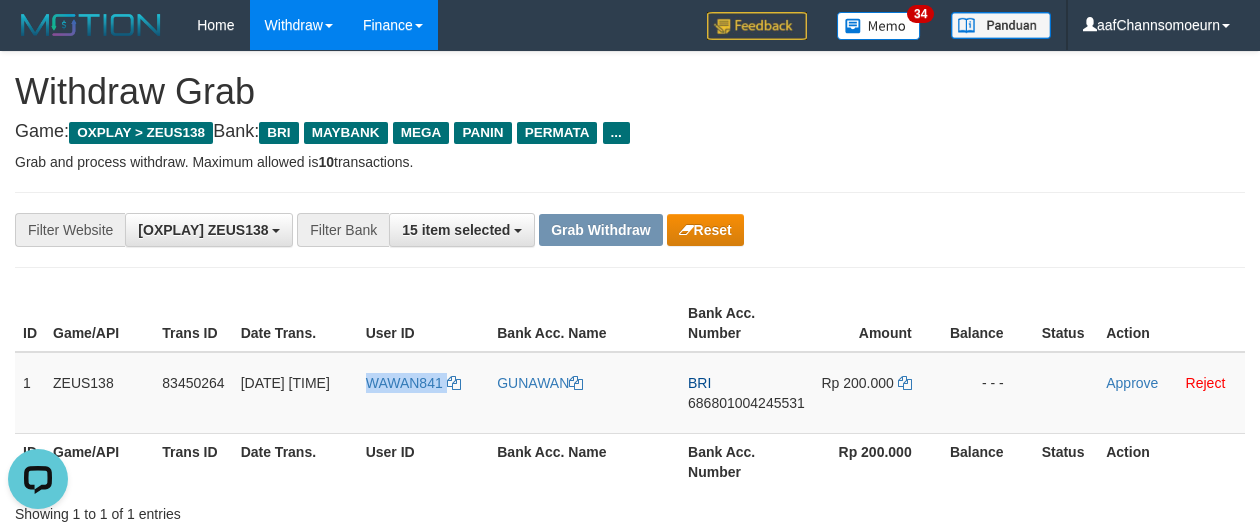 copy on "WAWAN841" 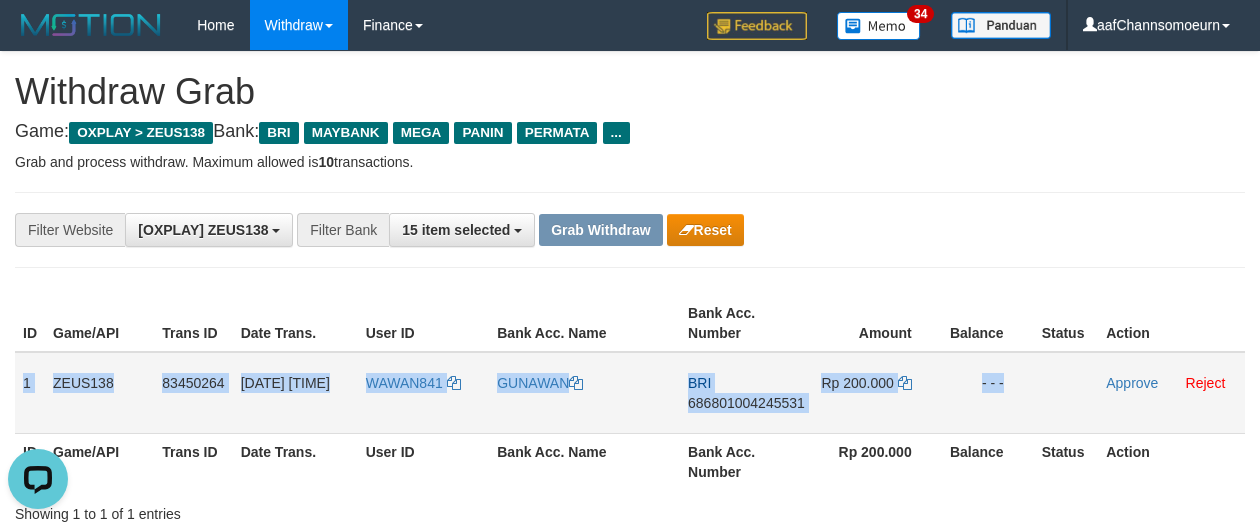 drag, startPoint x: 35, startPoint y: 369, endPoint x: 1048, endPoint y: 396, distance: 1013.35974 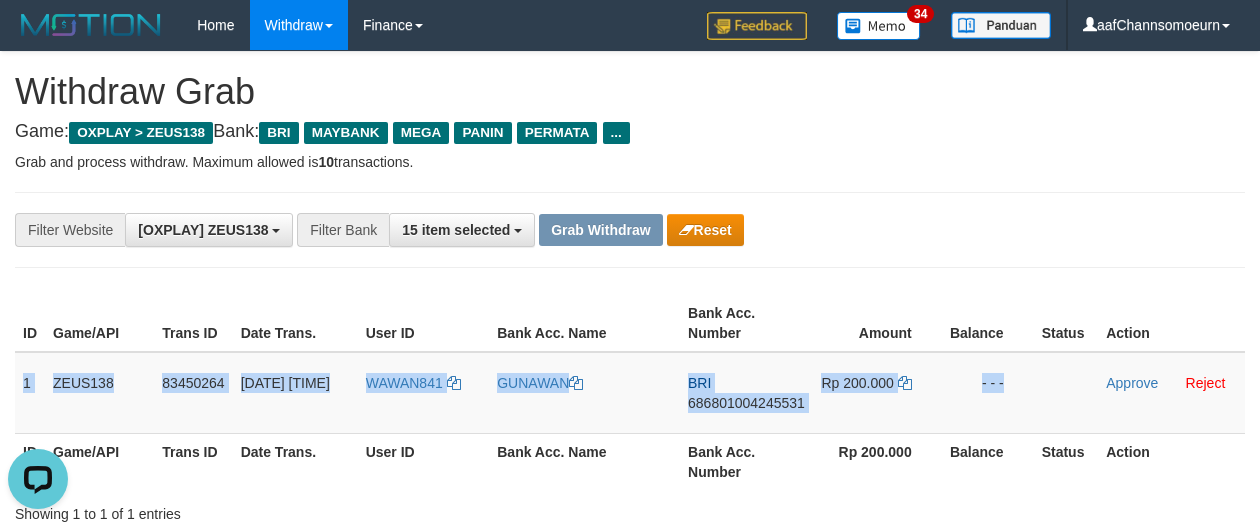 copy on "1
ZEUS138
83450264
12/07/2025 00:41:53
WAWAN841
GUNAWAN
BRI
686801004245531
Rp 200.000
- - -" 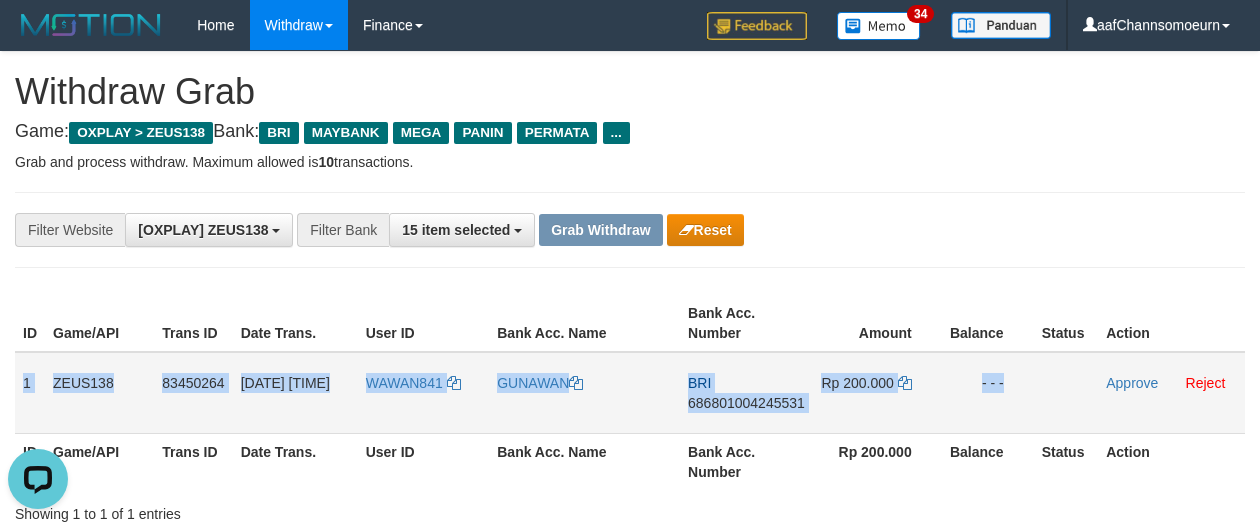 click on "686801004245531" at bounding box center (746, 403) 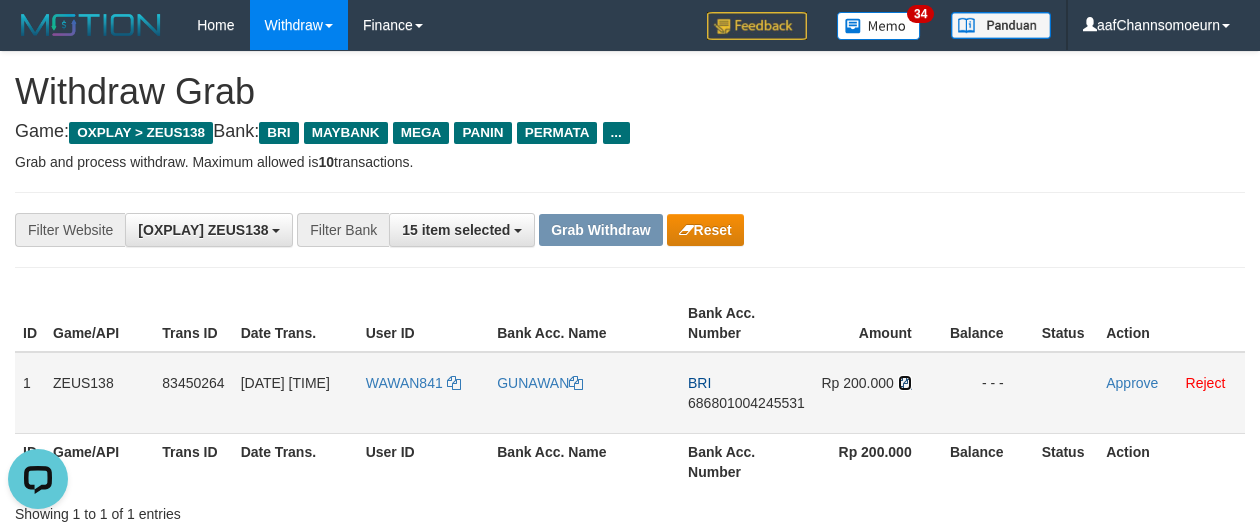 click at bounding box center [905, 383] 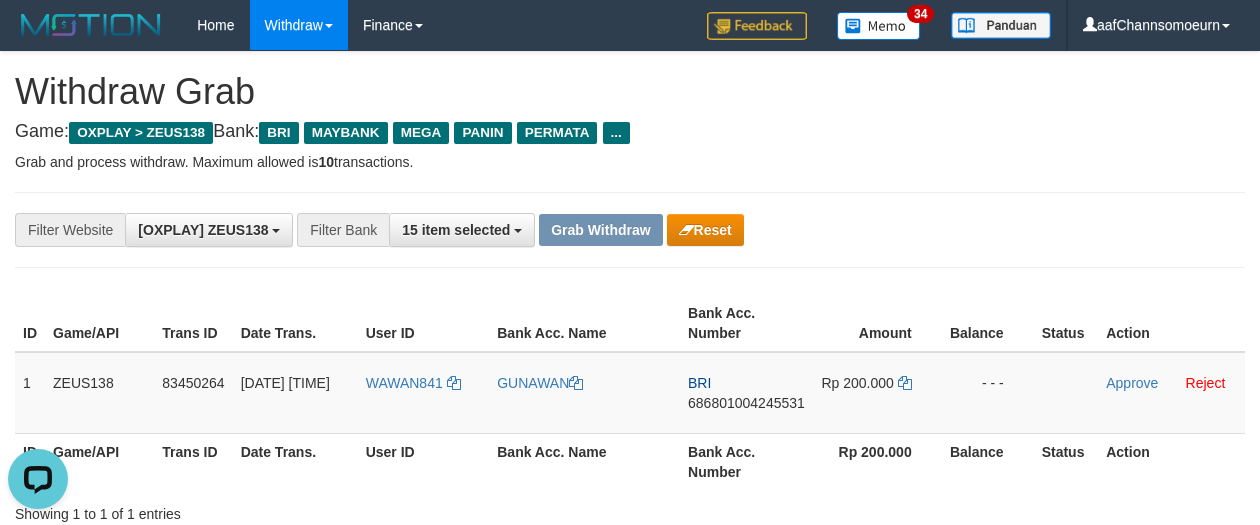 click on "**********" at bounding box center (630, 230) 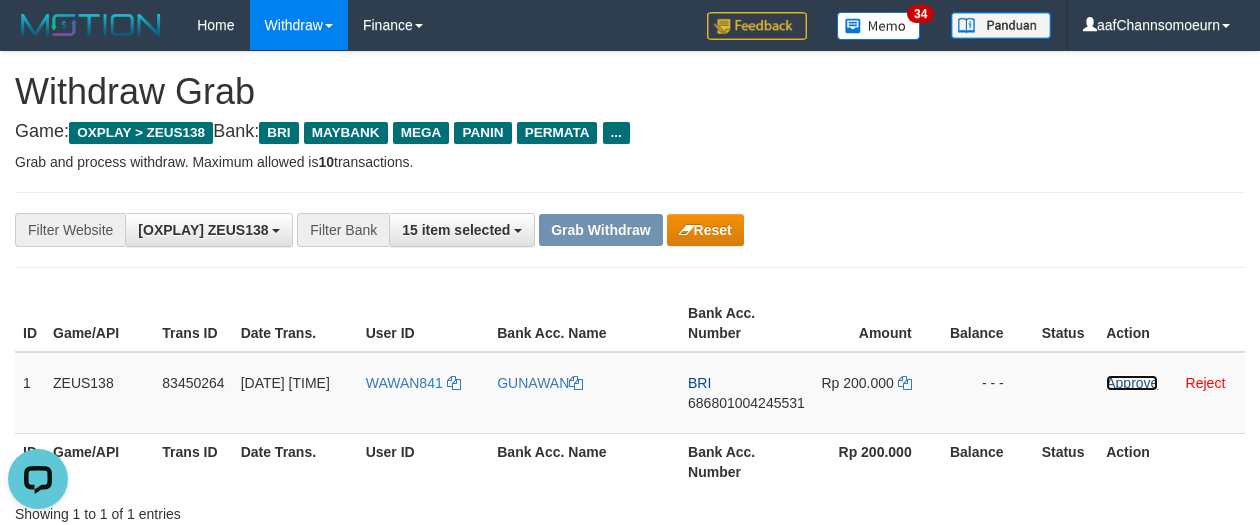 drag, startPoint x: 1110, startPoint y: 381, endPoint x: 713, endPoint y: 182, distance: 444.0833 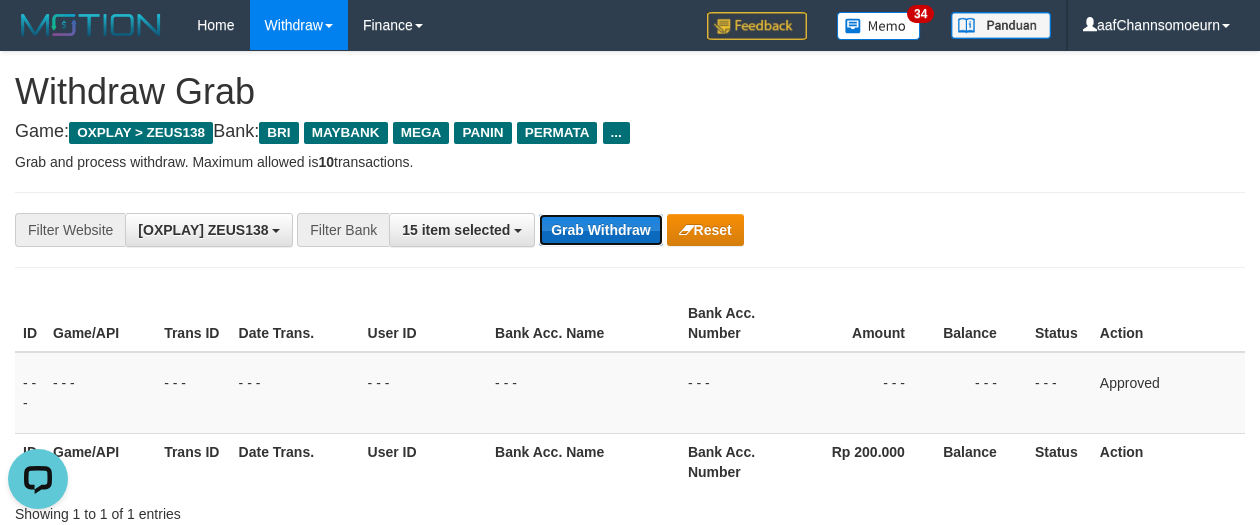 click on "Grab Withdraw" at bounding box center (600, 230) 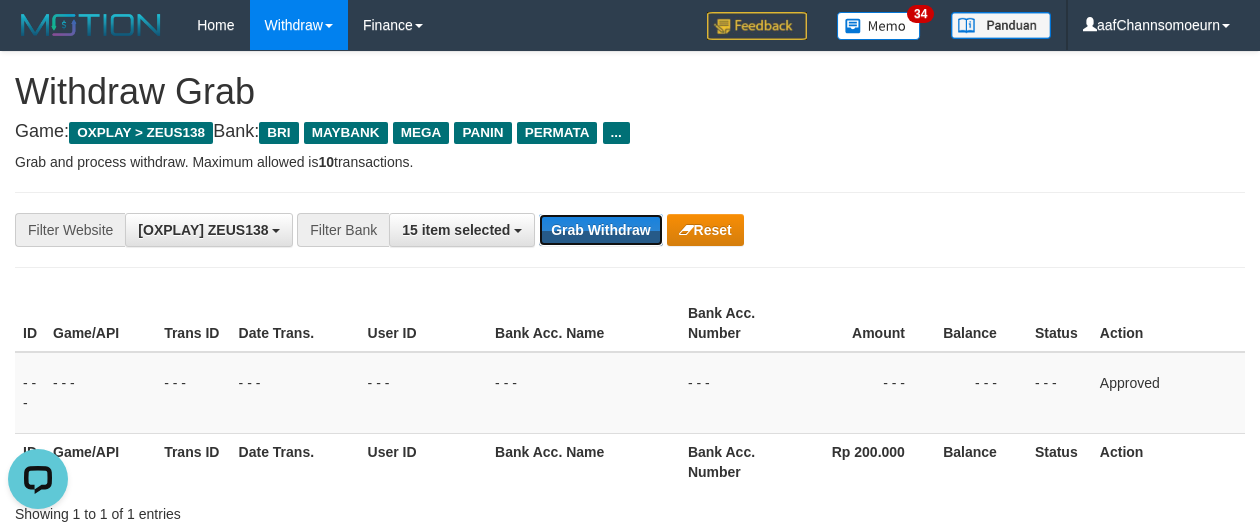 click on "Grab Withdraw" at bounding box center (600, 230) 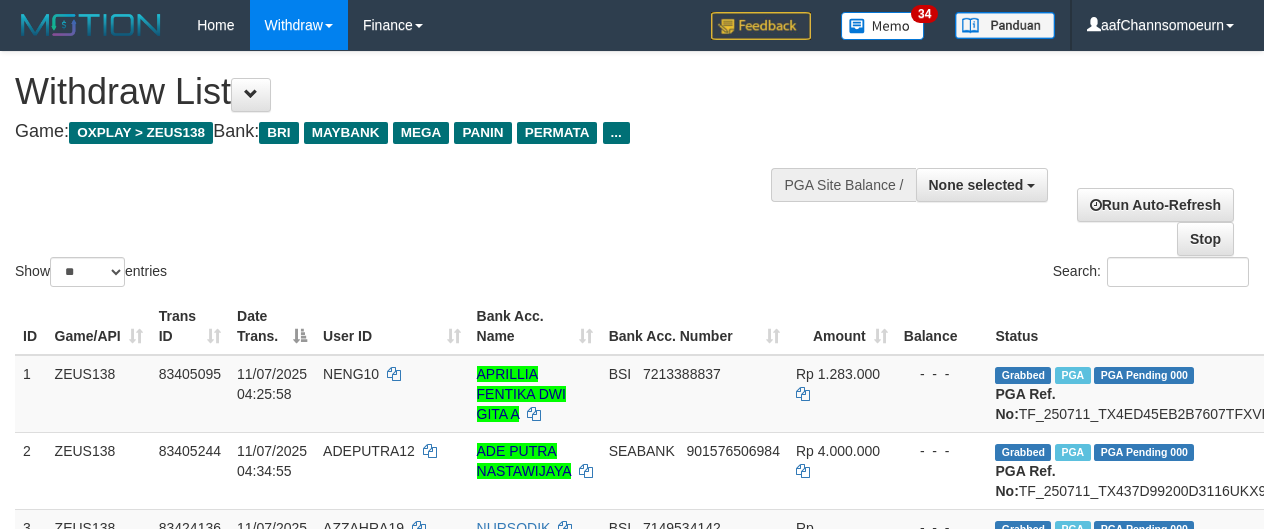 select 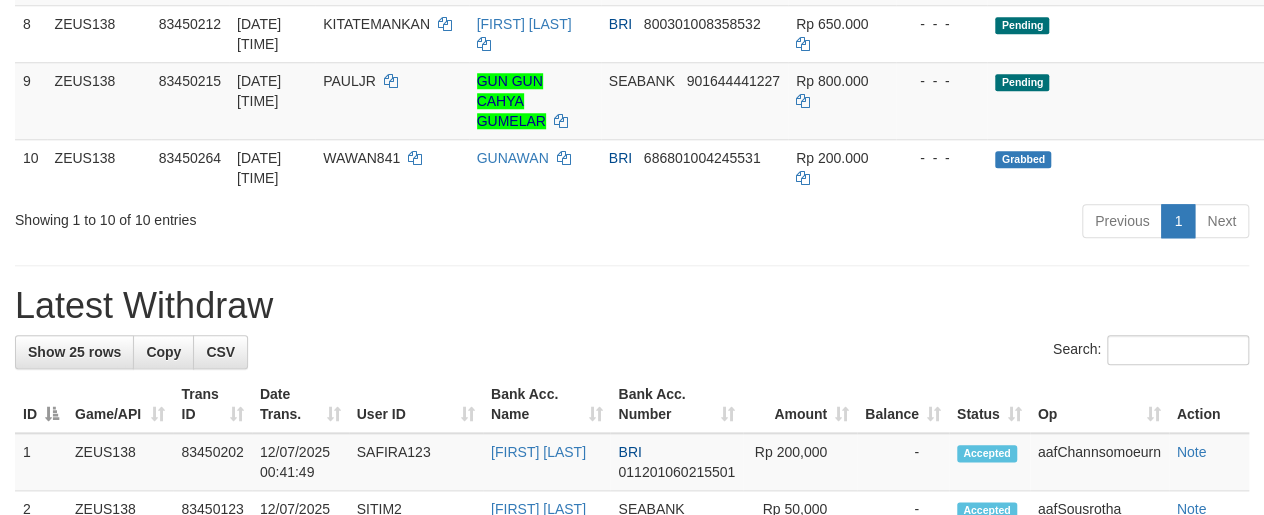 scroll, scrollTop: 793, scrollLeft: 0, axis: vertical 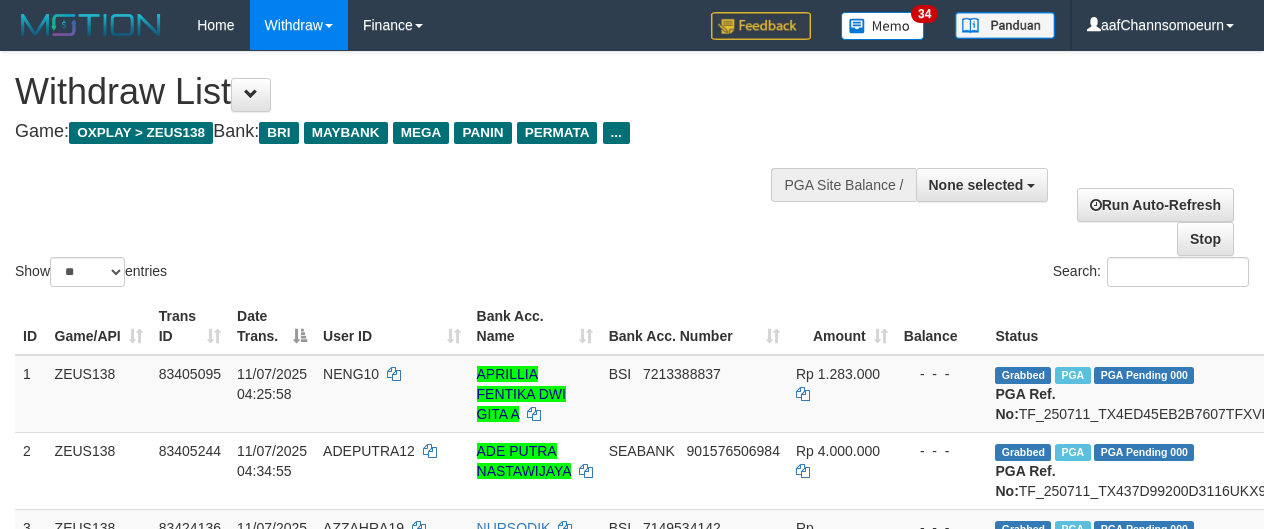 select 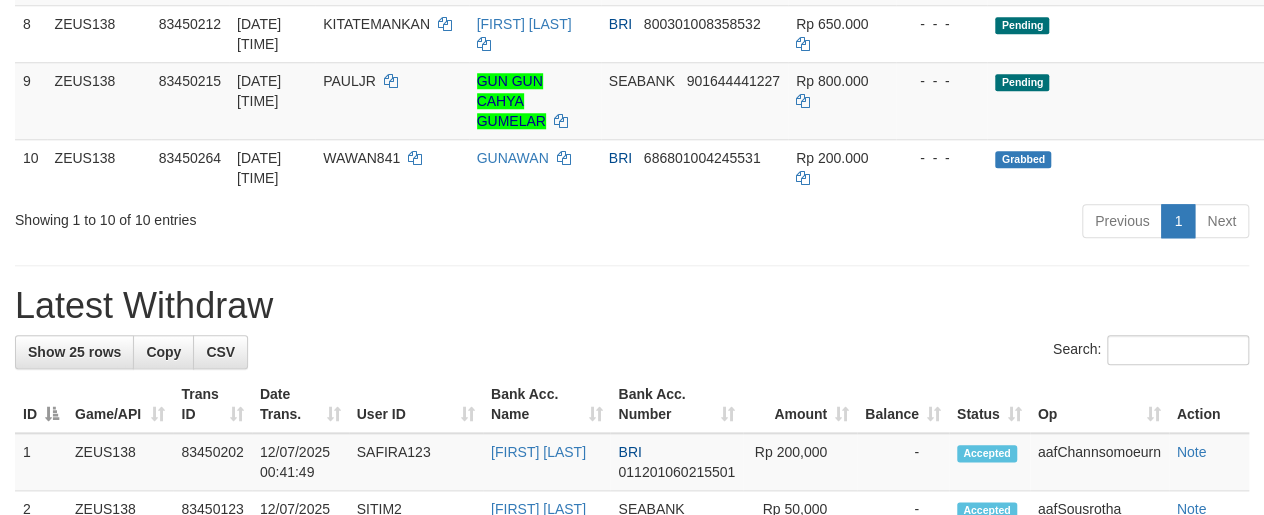 scroll, scrollTop: 793, scrollLeft: 0, axis: vertical 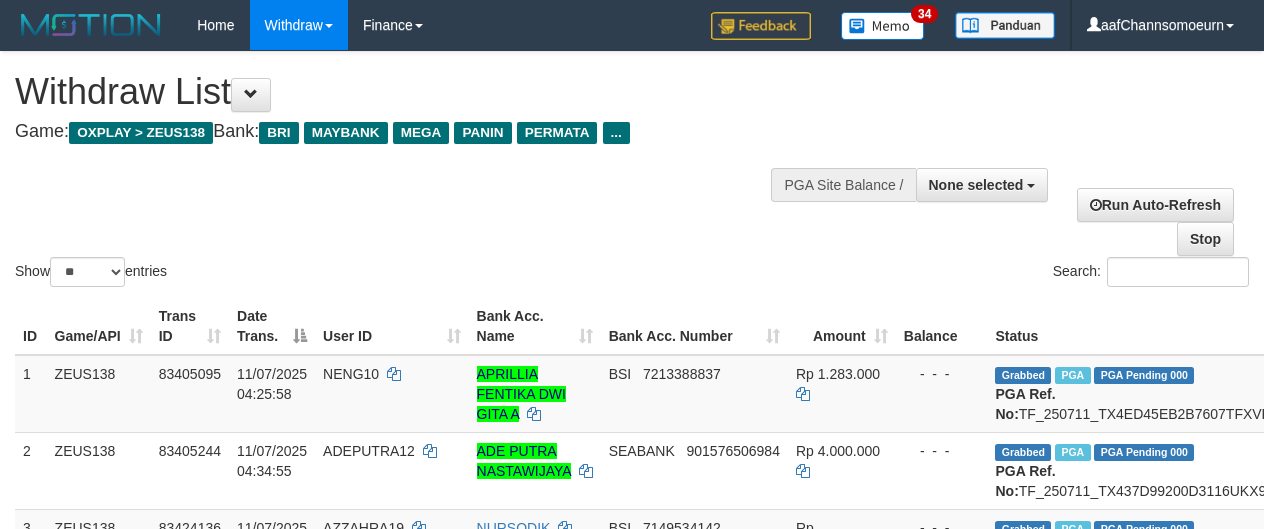 select 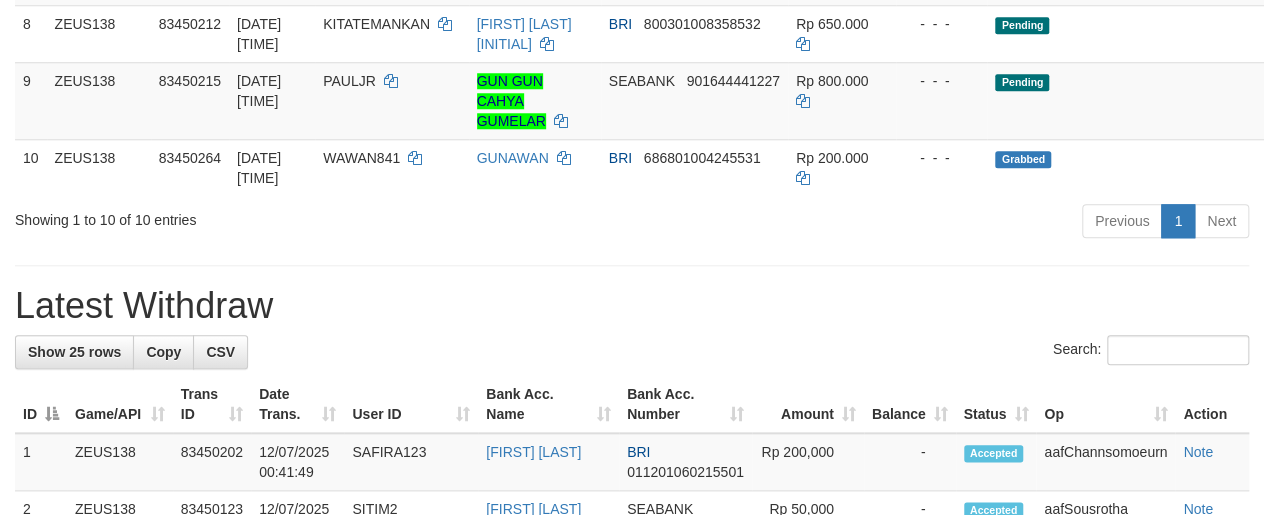 scroll, scrollTop: 793, scrollLeft: 0, axis: vertical 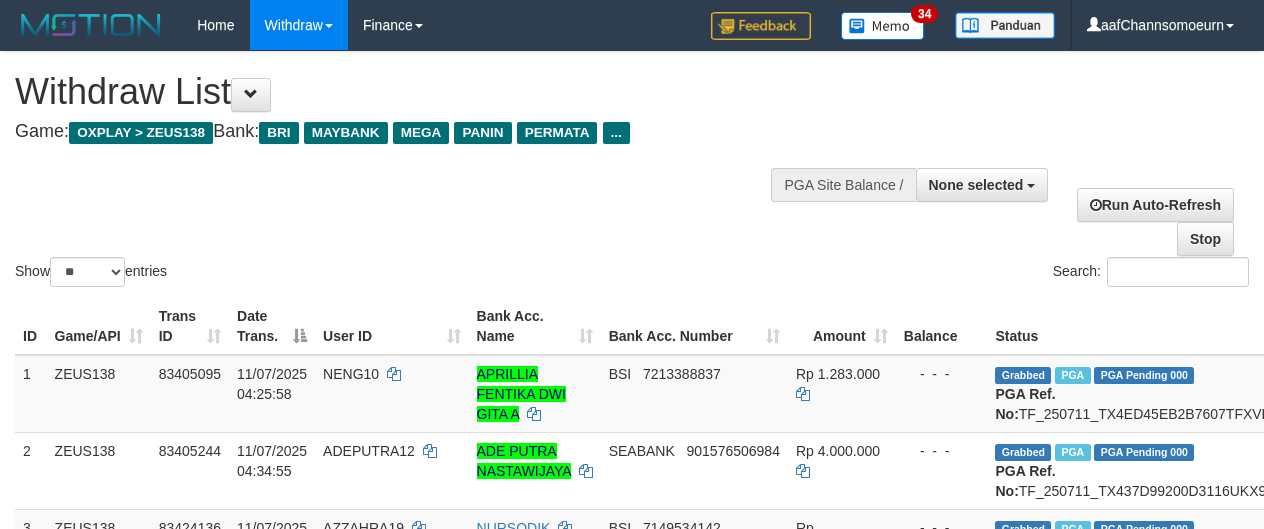 select 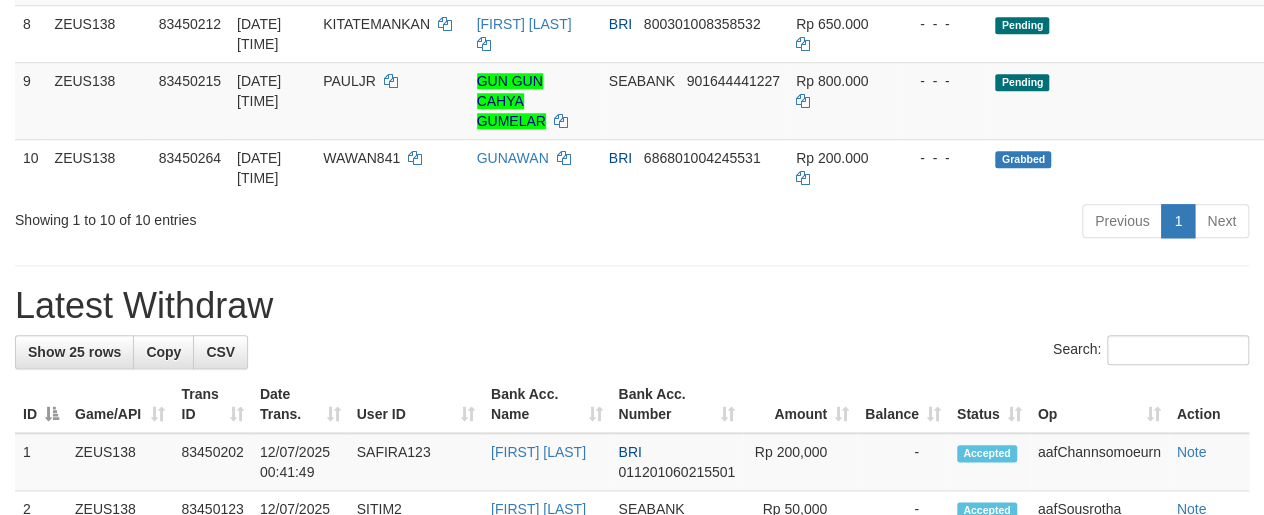 scroll, scrollTop: 793, scrollLeft: 0, axis: vertical 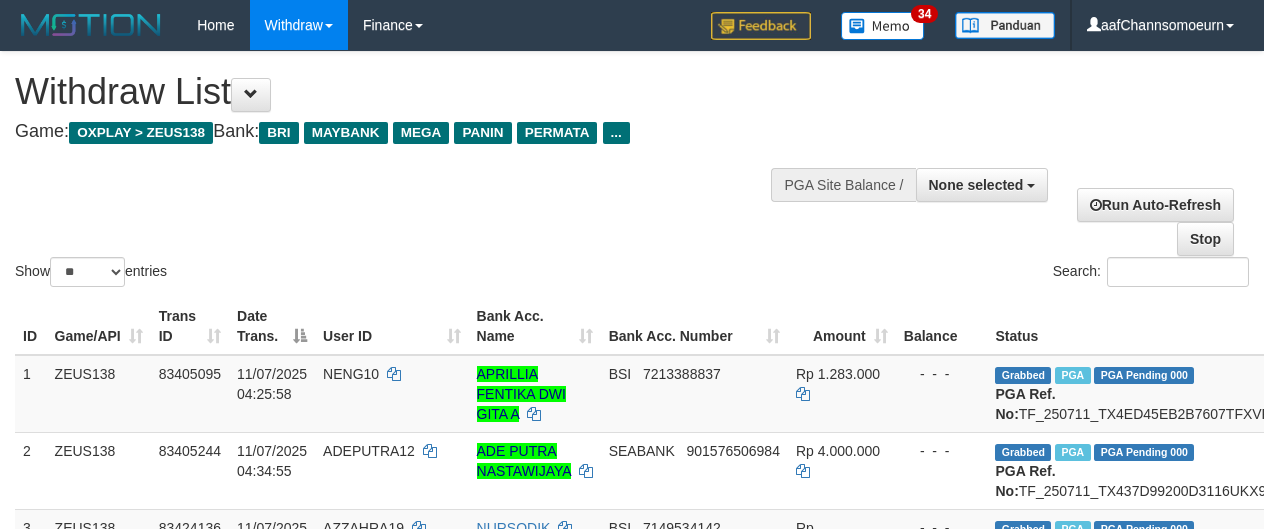 select 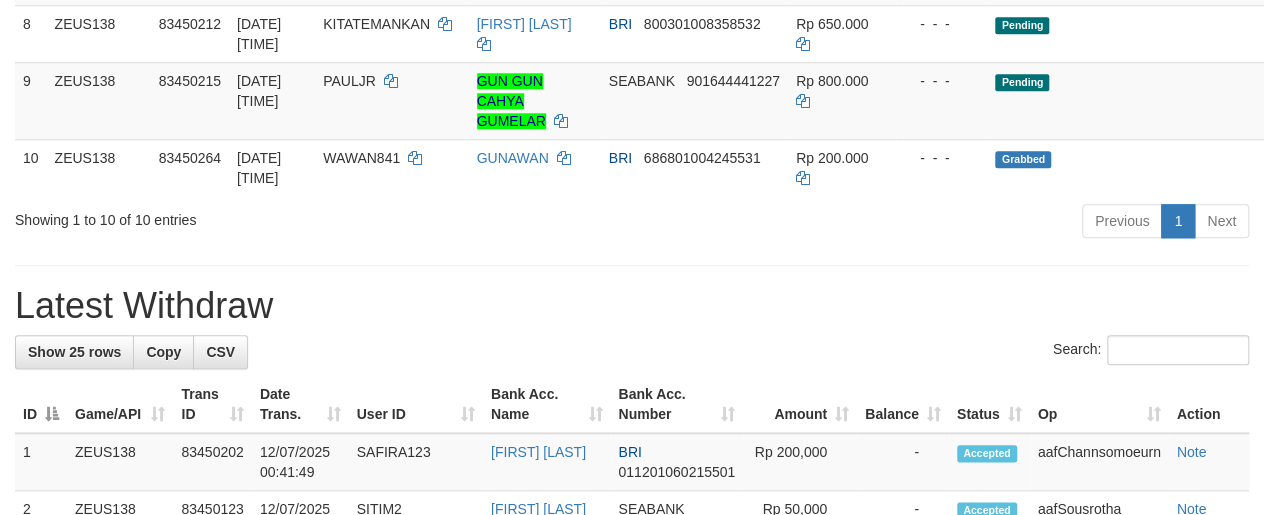 scroll, scrollTop: 793, scrollLeft: 0, axis: vertical 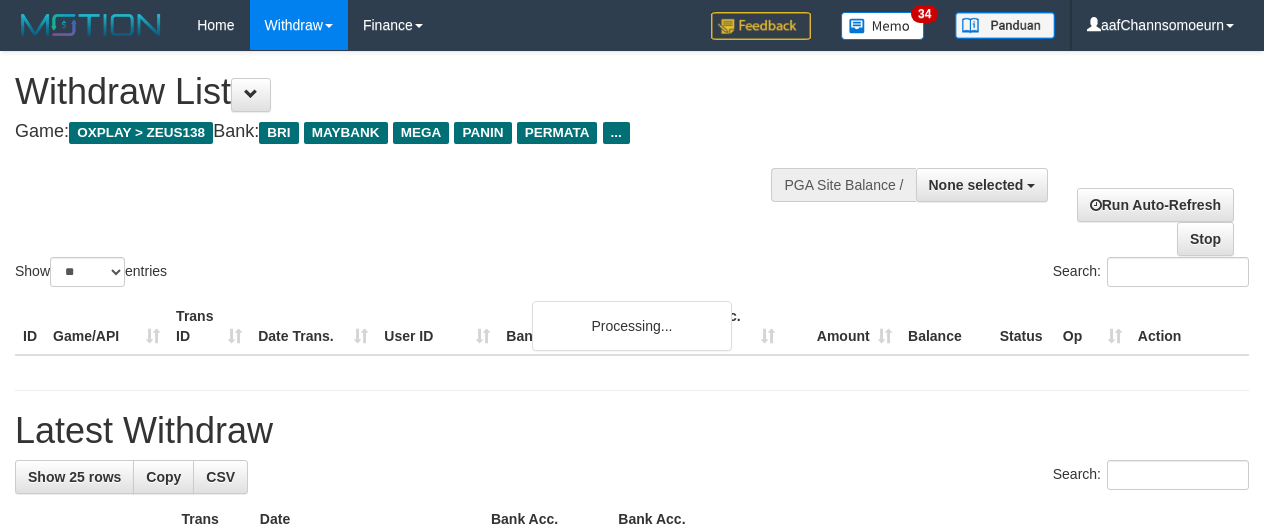 select 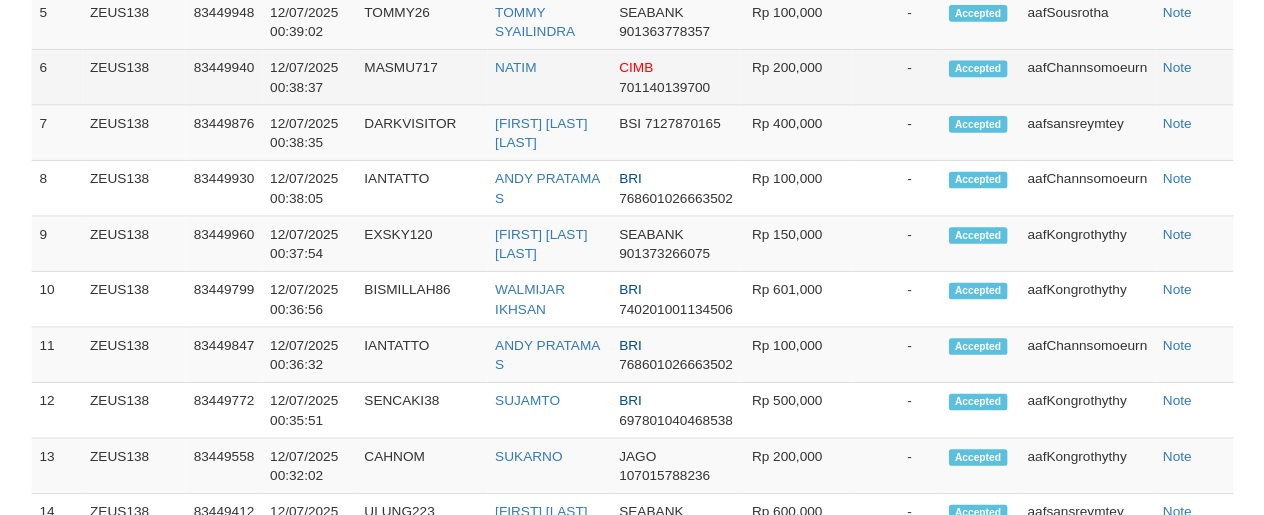 scroll, scrollTop: 1674, scrollLeft: 0, axis: vertical 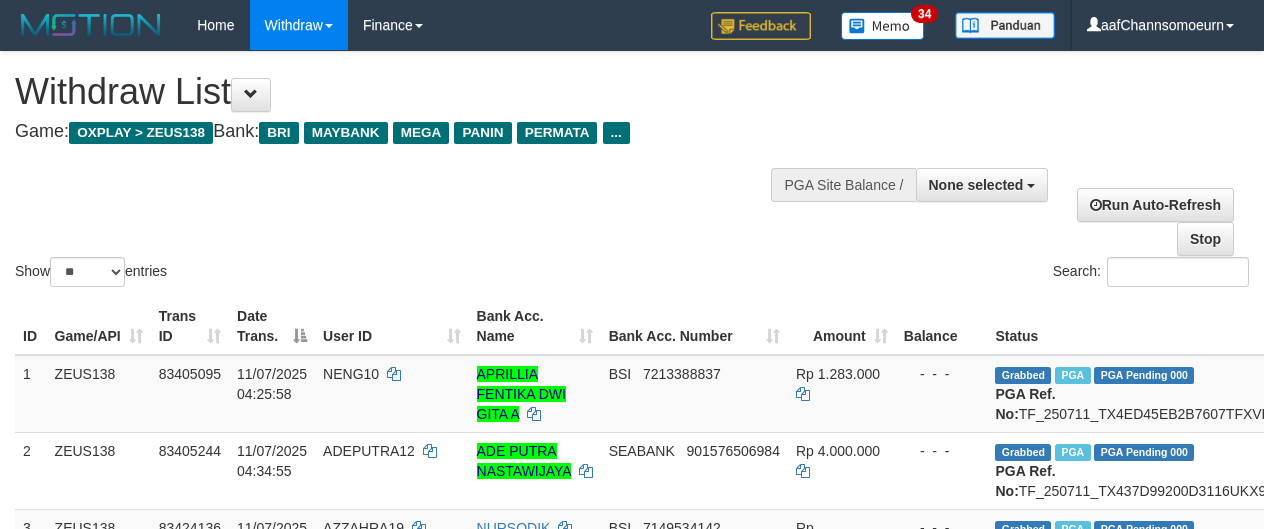 select 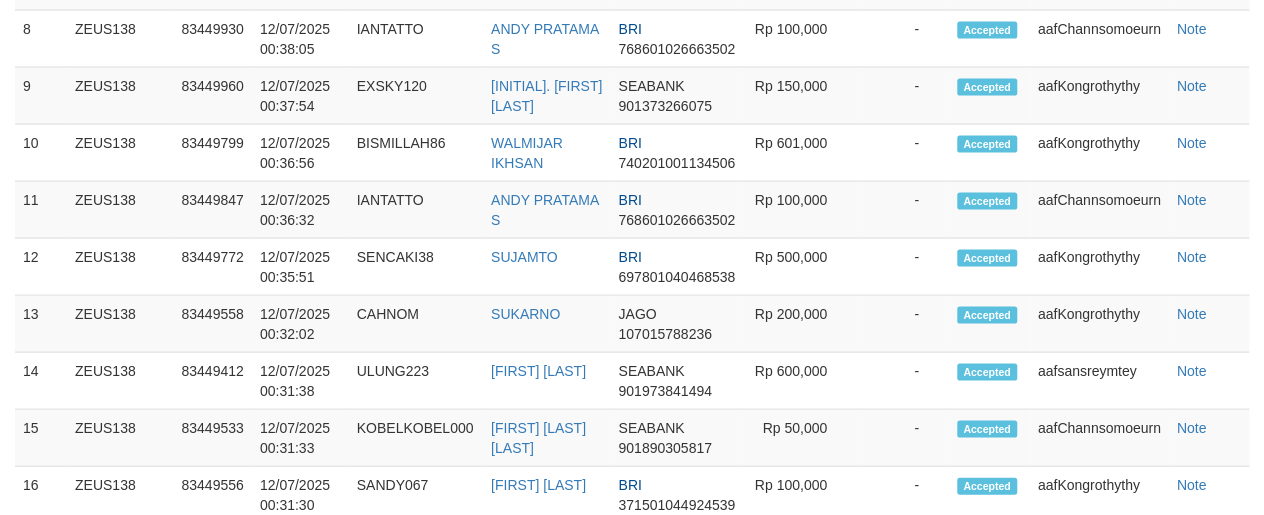 scroll, scrollTop: 1674, scrollLeft: 0, axis: vertical 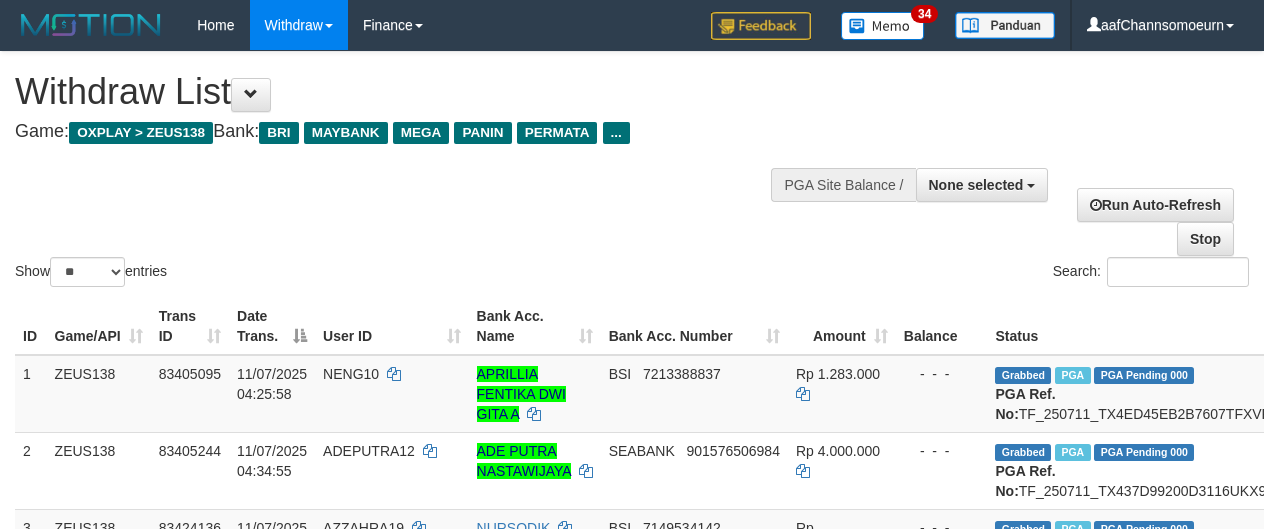 select 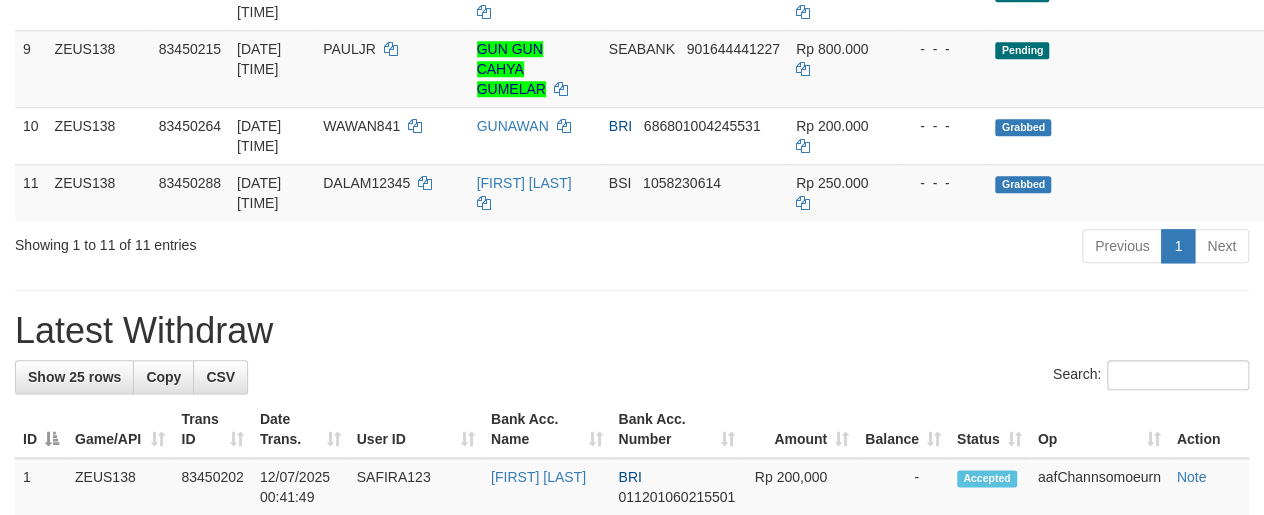 scroll, scrollTop: 827, scrollLeft: 0, axis: vertical 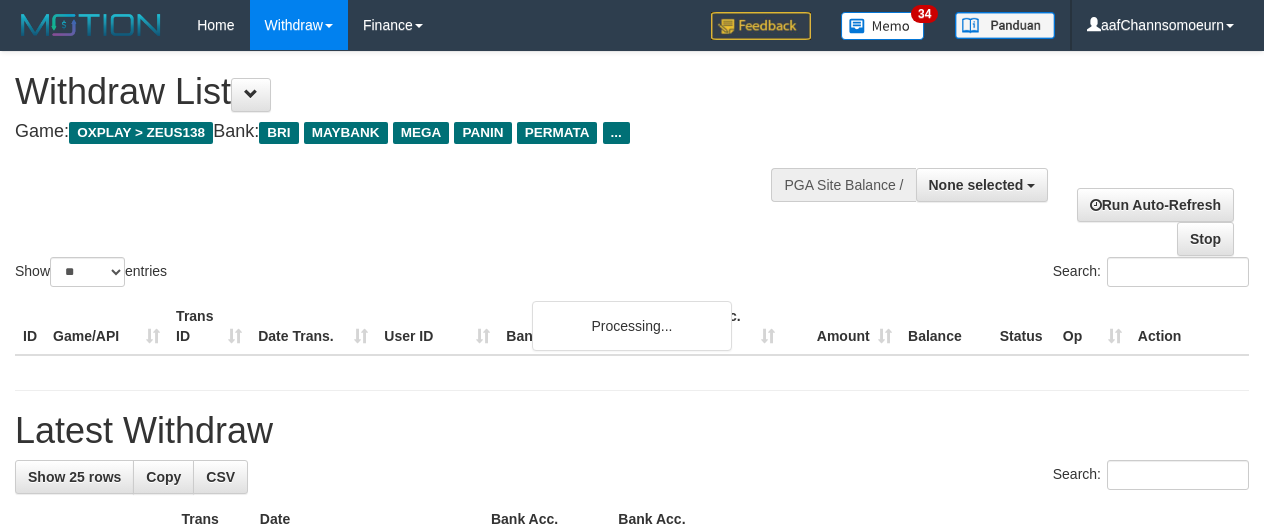 select 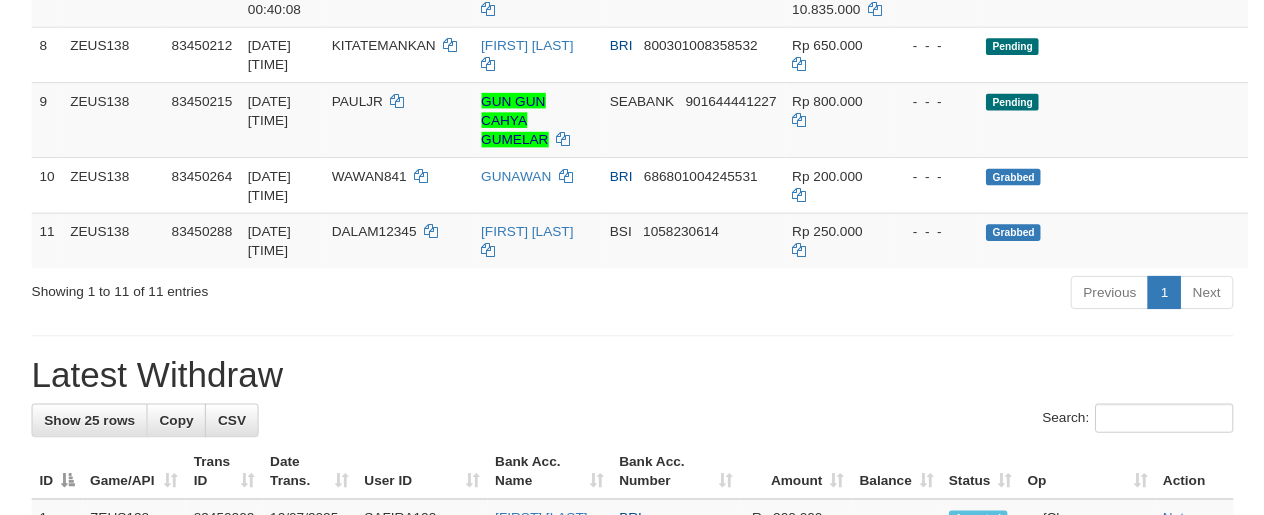 scroll, scrollTop: 1707, scrollLeft: 0, axis: vertical 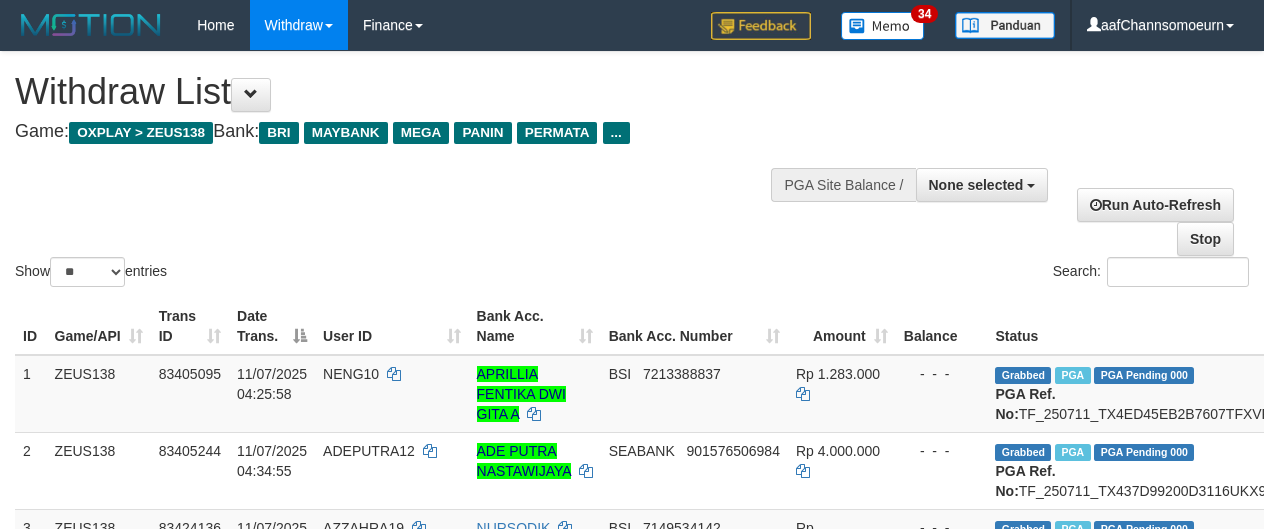 select 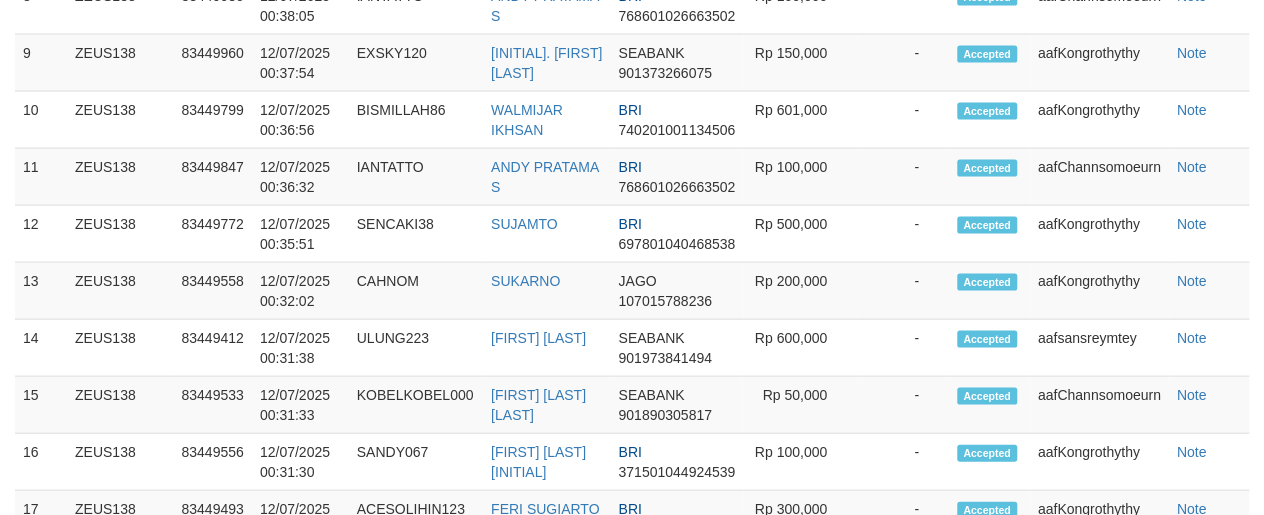 scroll, scrollTop: 1707, scrollLeft: 0, axis: vertical 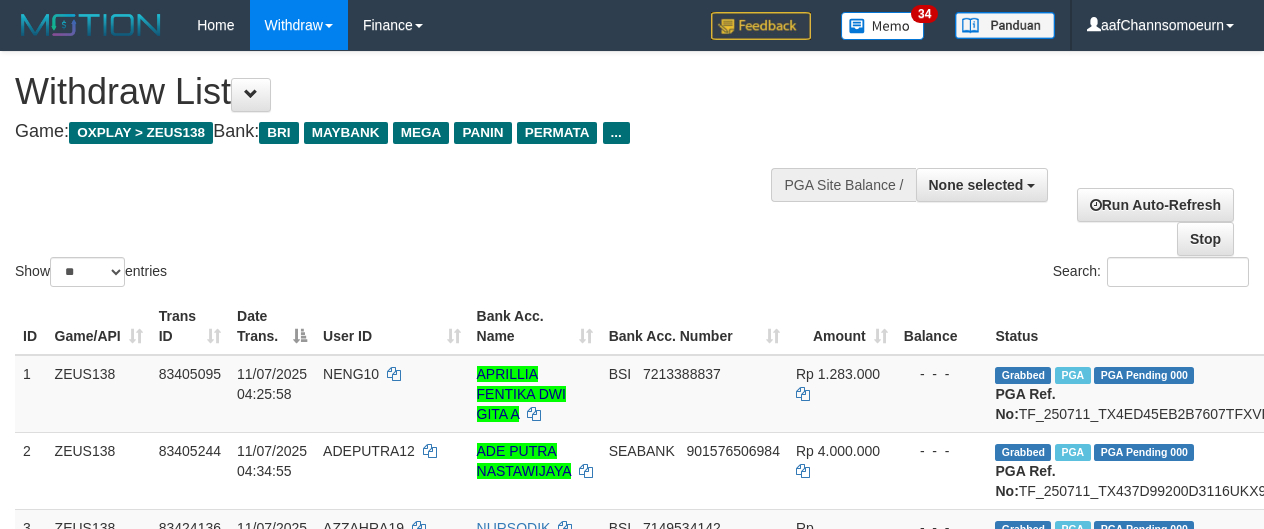 select 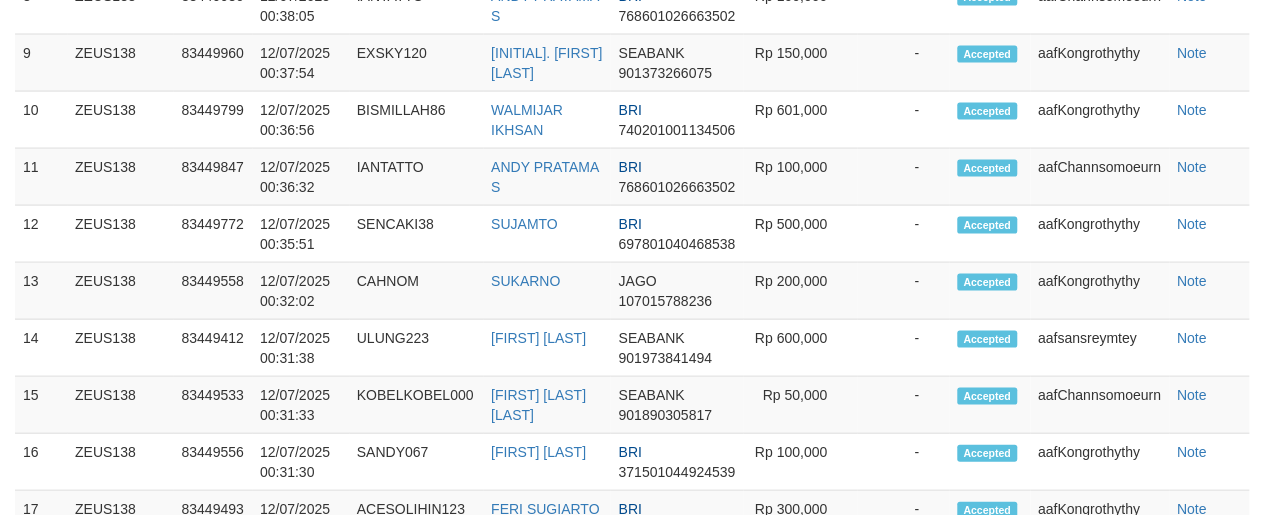 scroll, scrollTop: 1707, scrollLeft: 0, axis: vertical 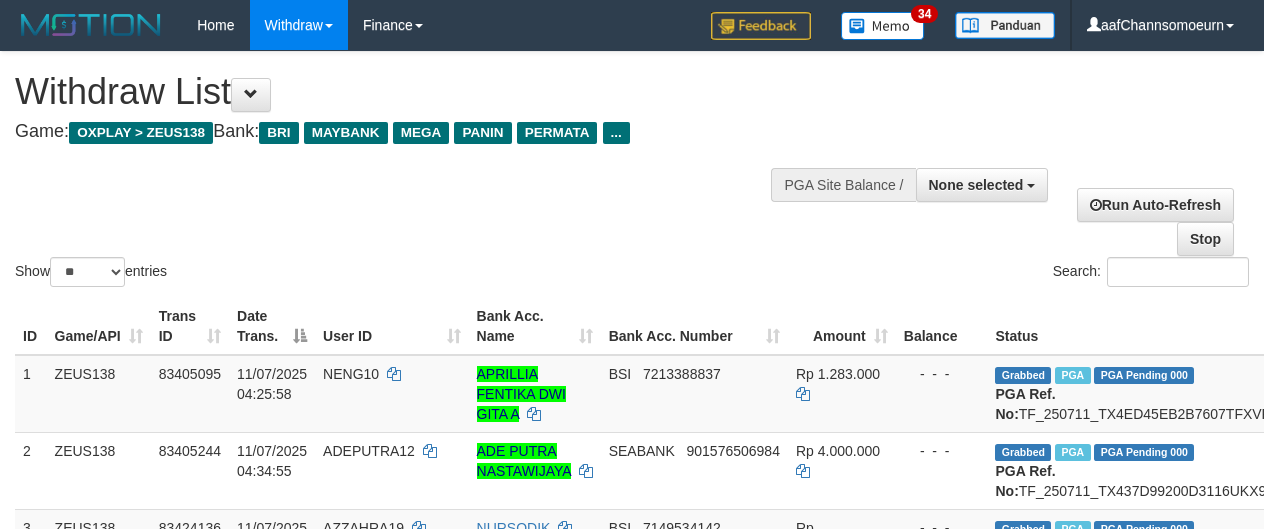 select 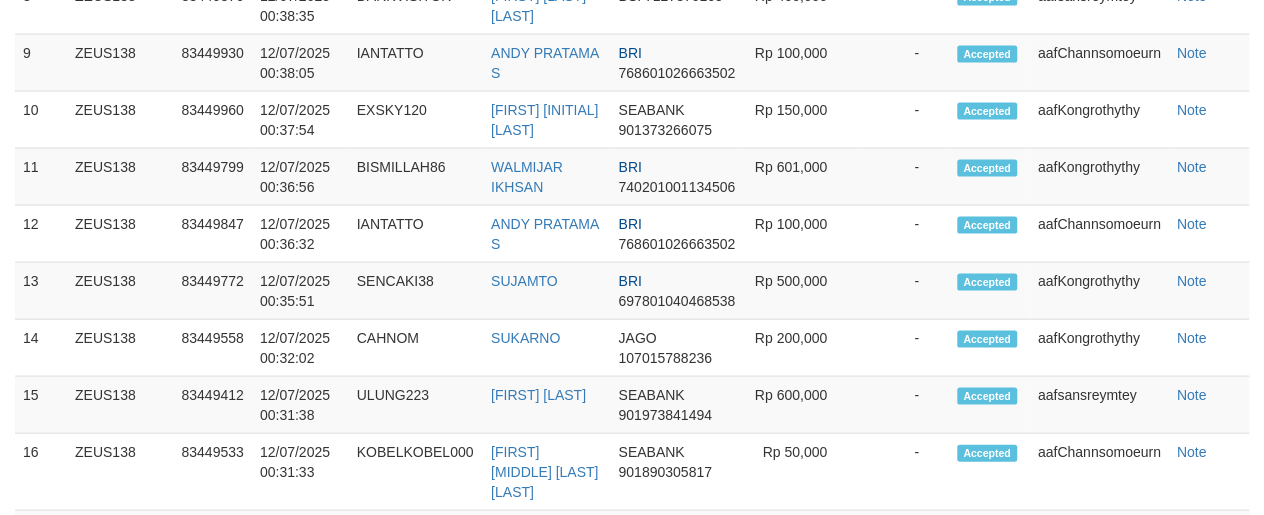 scroll, scrollTop: 1707, scrollLeft: 0, axis: vertical 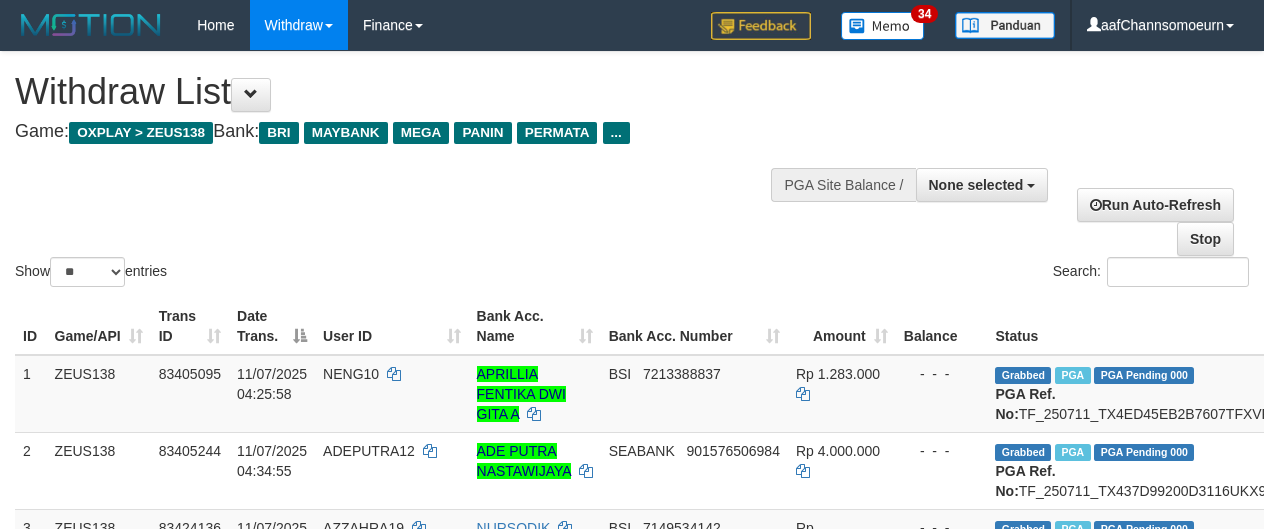 select 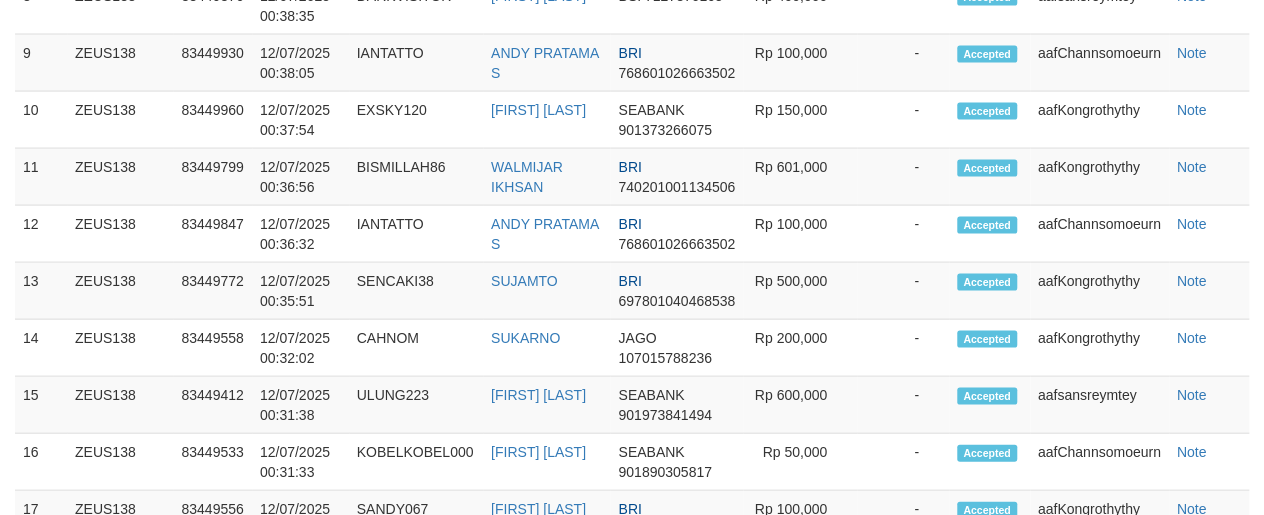 scroll, scrollTop: 1707, scrollLeft: 0, axis: vertical 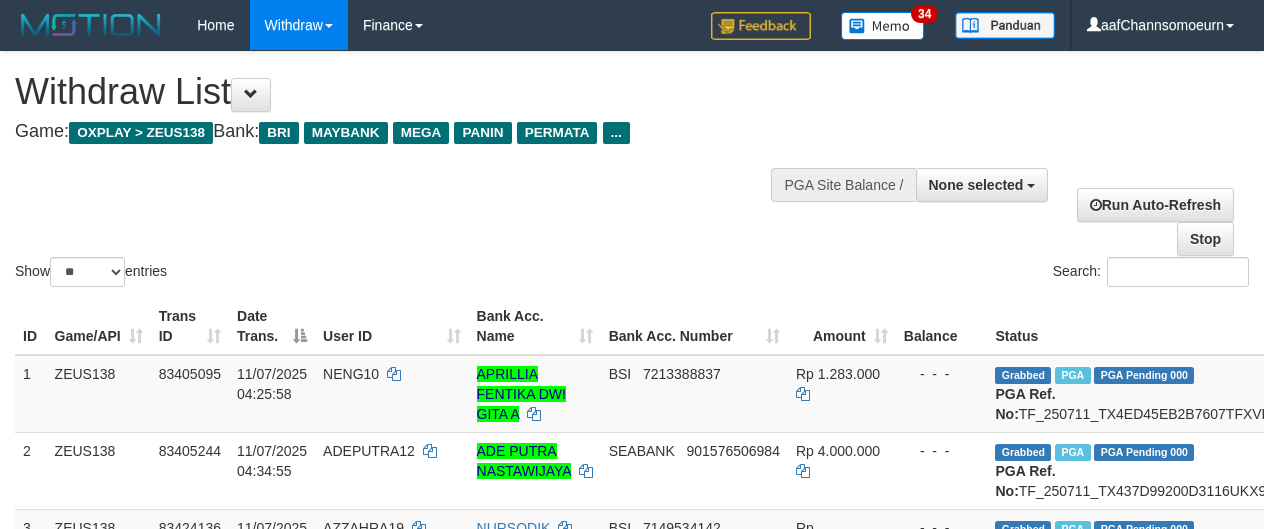 select 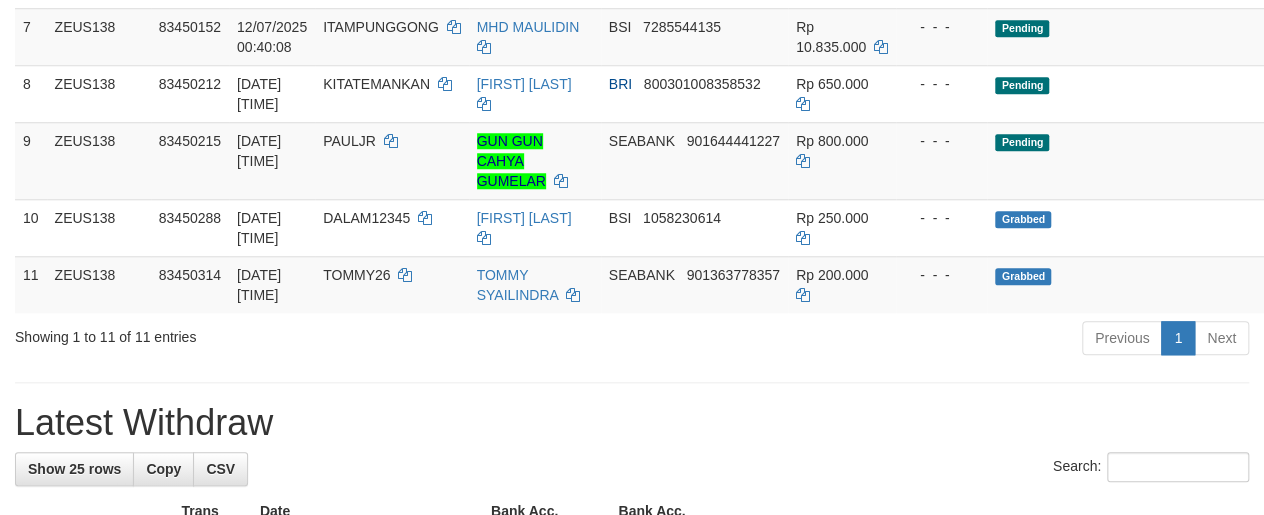 scroll, scrollTop: 733, scrollLeft: 0, axis: vertical 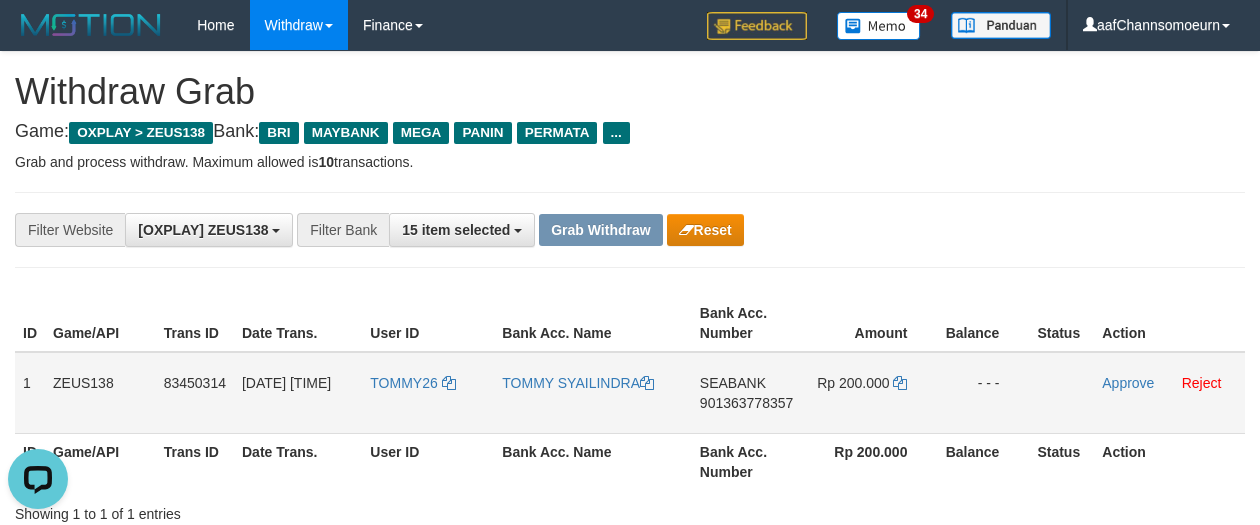 drag, startPoint x: 1, startPoint y: 353, endPoint x: 22, endPoint y: 371, distance: 27.658634 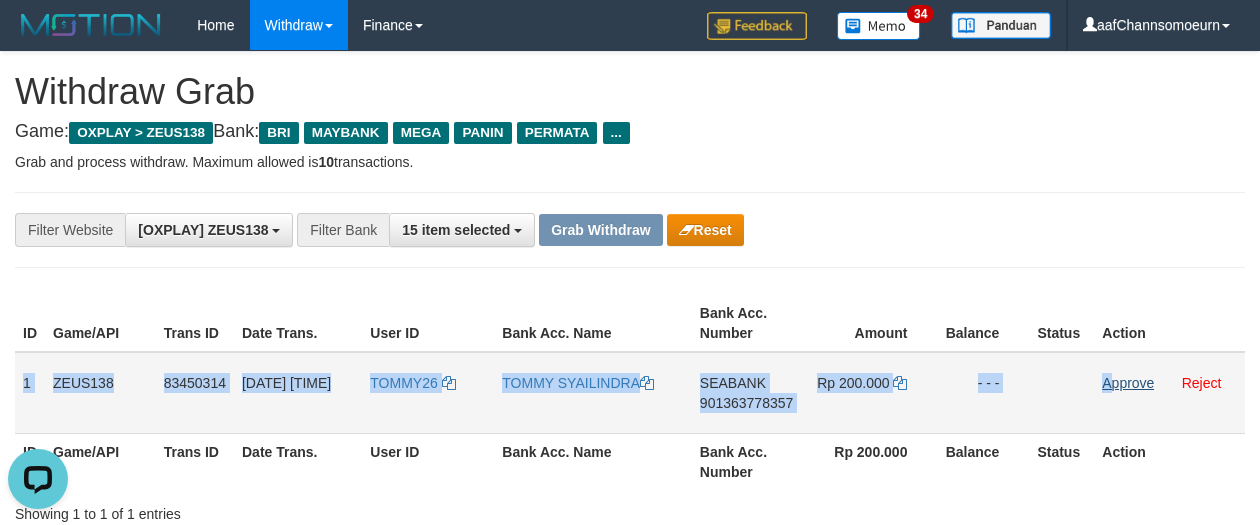 drag, startPoint x: 22, startPoint y: 364, endPoint x: 1116, endPoint y: 388, distance: 1094.2632 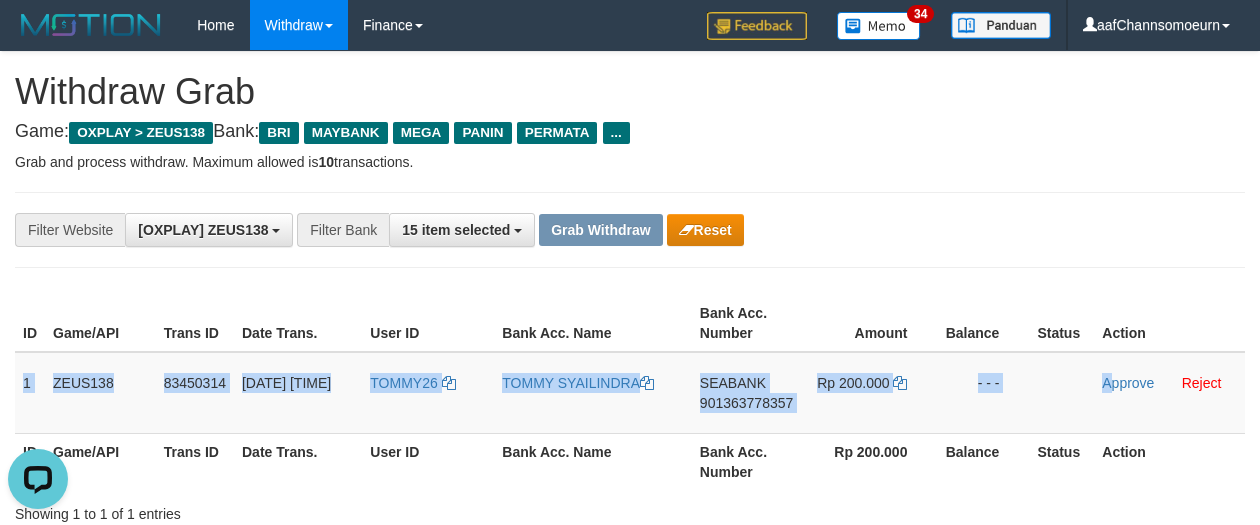 copy on "1
ZEUS138
83450314
12/07/2025 00:42:37
TOMMY26
TOMMY SYAILINDRA
SEABANK
901363778357
Rp 200.000
- - -
A" 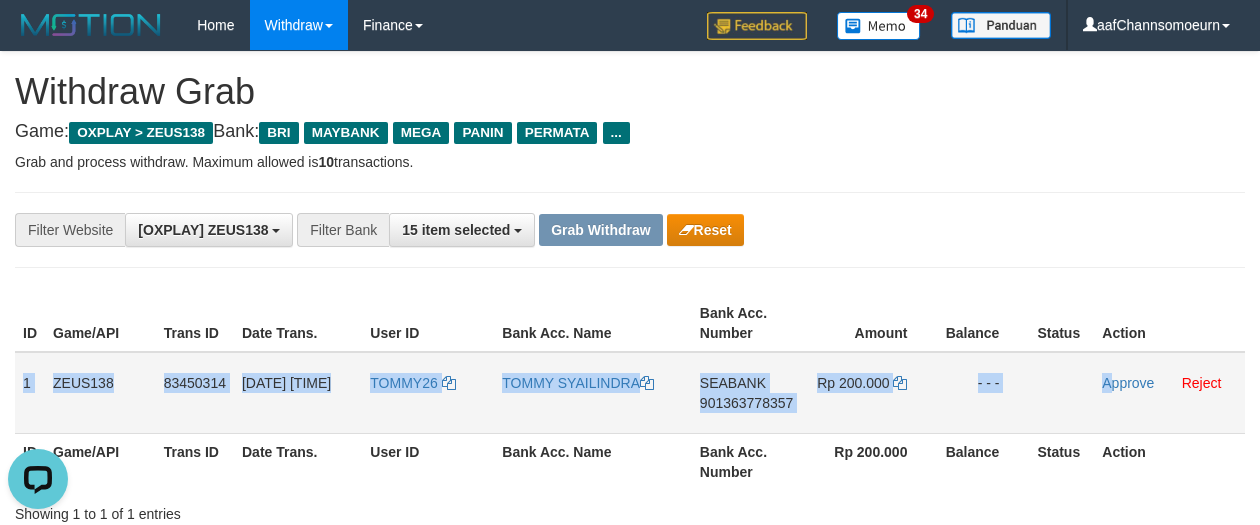 click on "SEABANK" at bounding box center (733, 383) 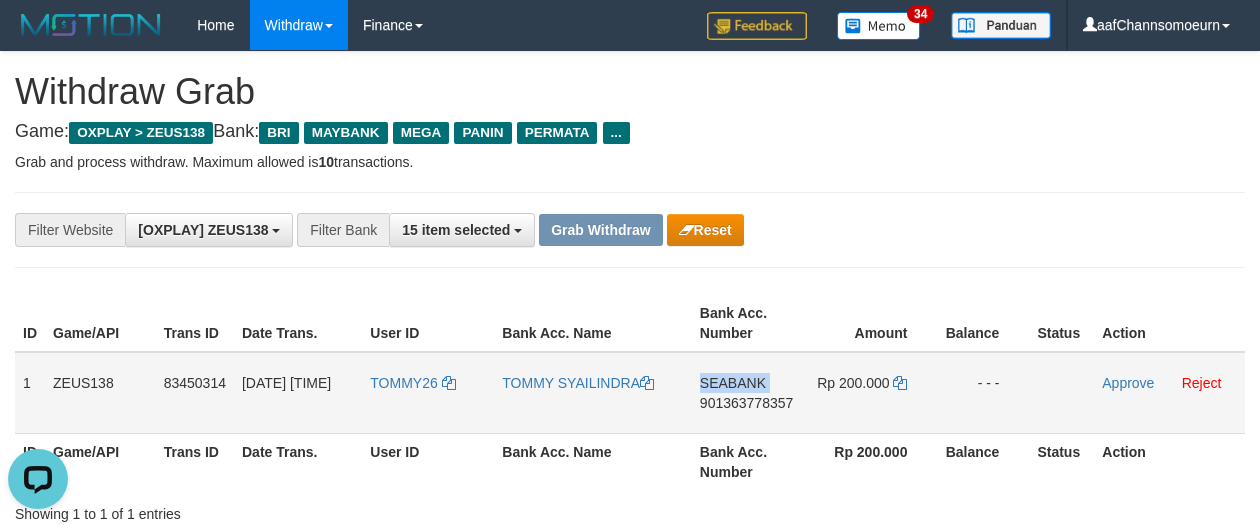 click on "SEABANK" at bounding box center [733, 383] 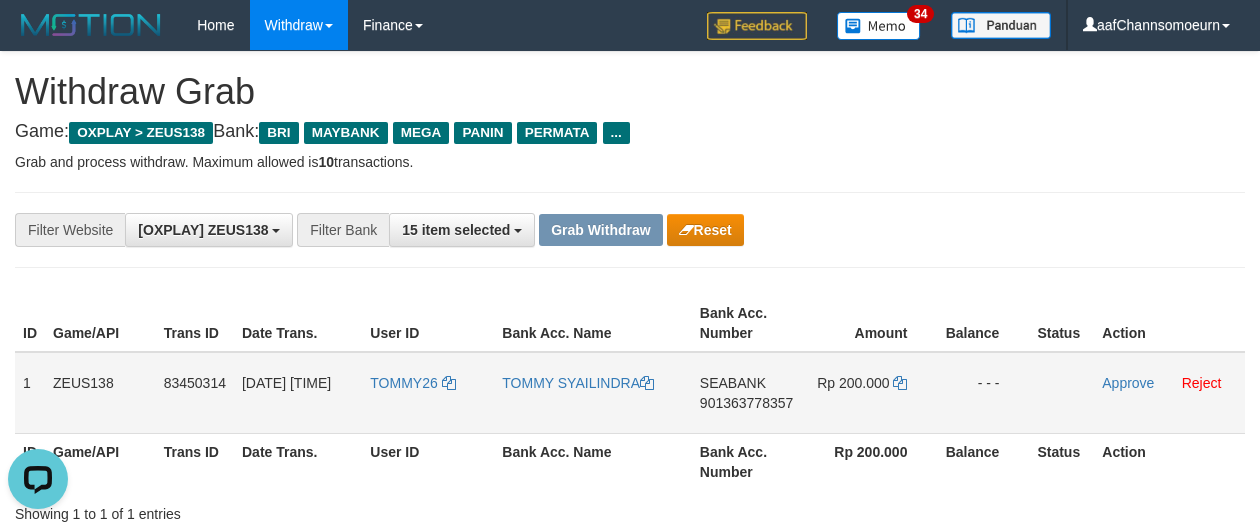 click on "901363778357" at bounding box center [746, 403] 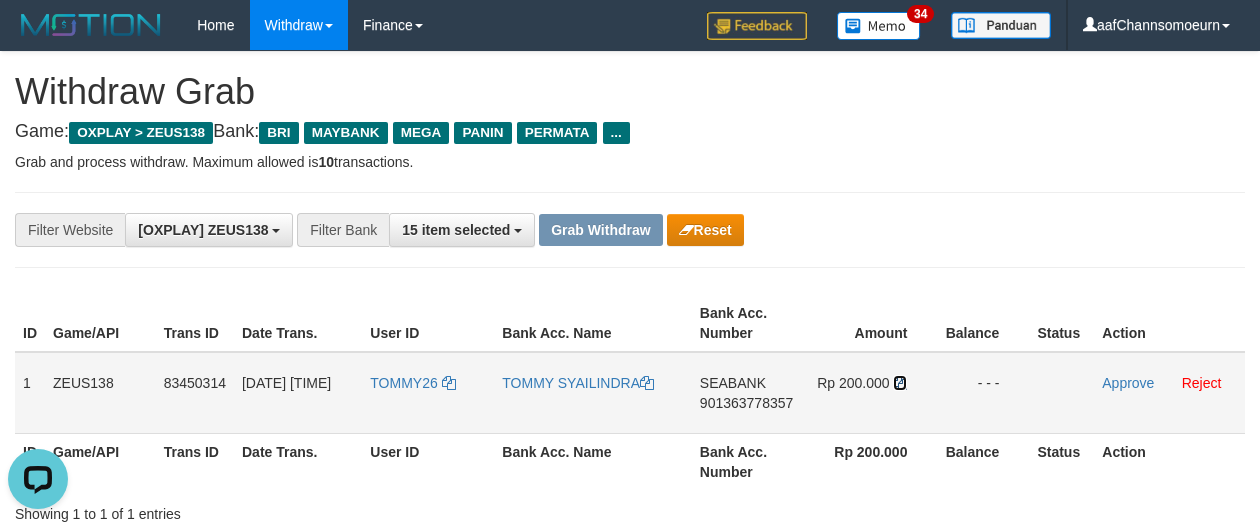 click at bounding box center (900, 383) 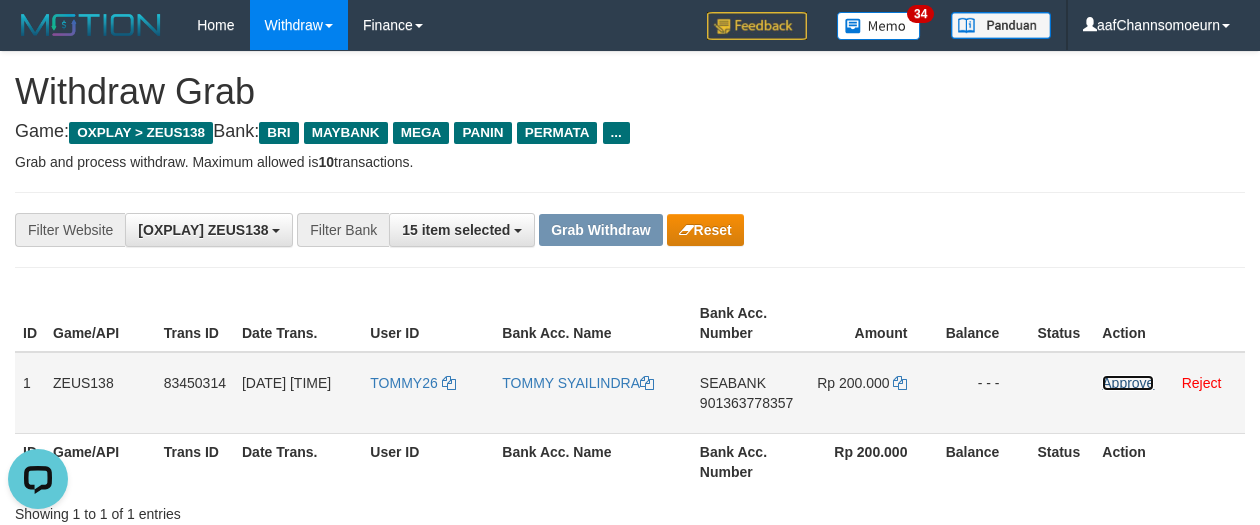 click on "Approve" at bounding box center (1128, 383) 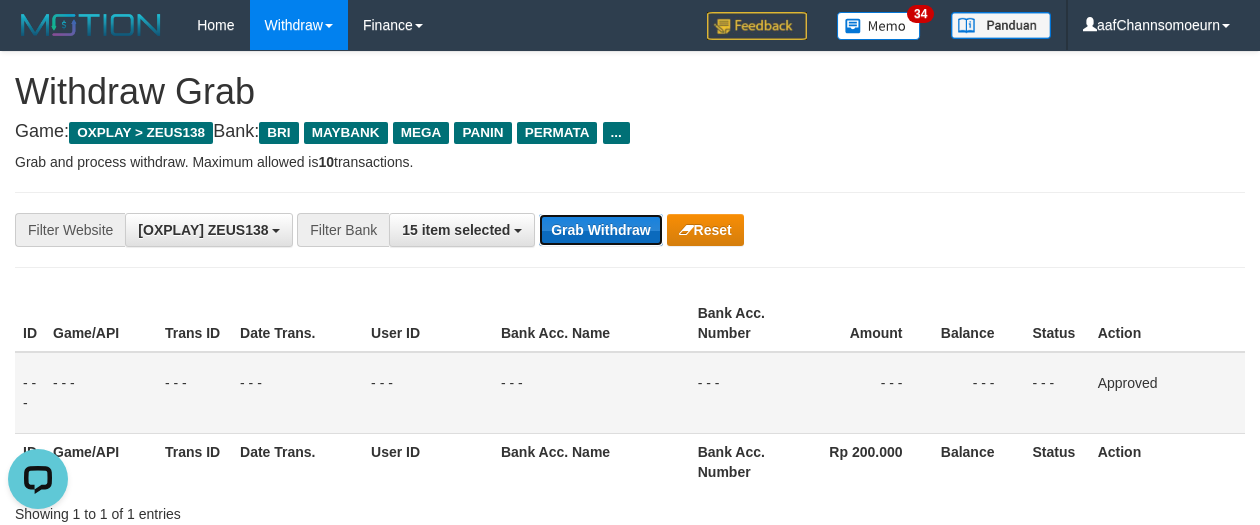 click on "Grab Withdraw" at bounding box center (600, 230) 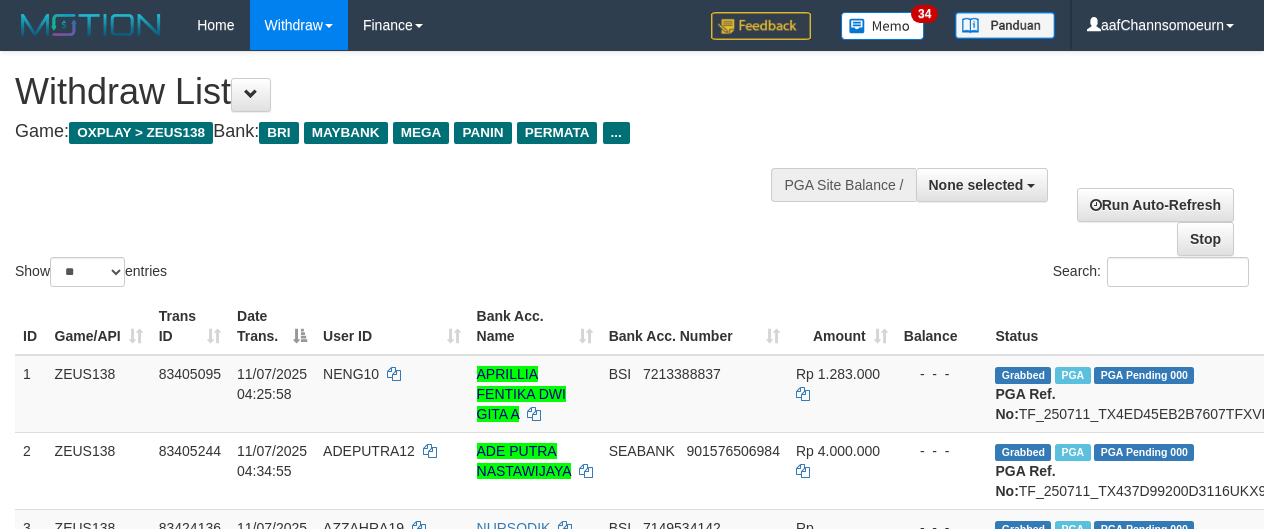 select 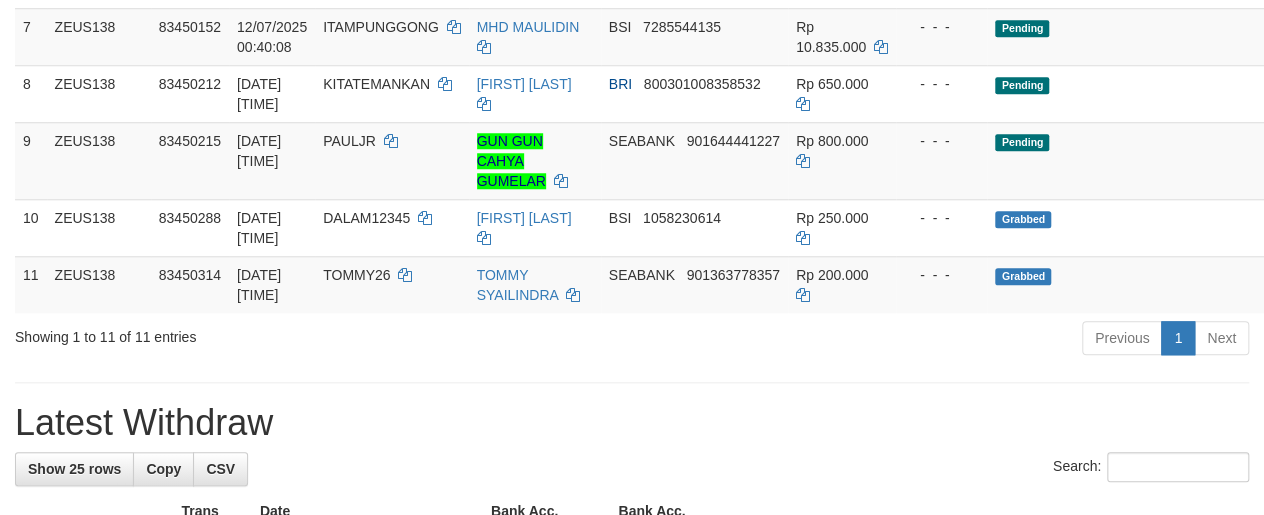 scroll, scrollTop: 733, scrollLeft: 0, axis: vertical 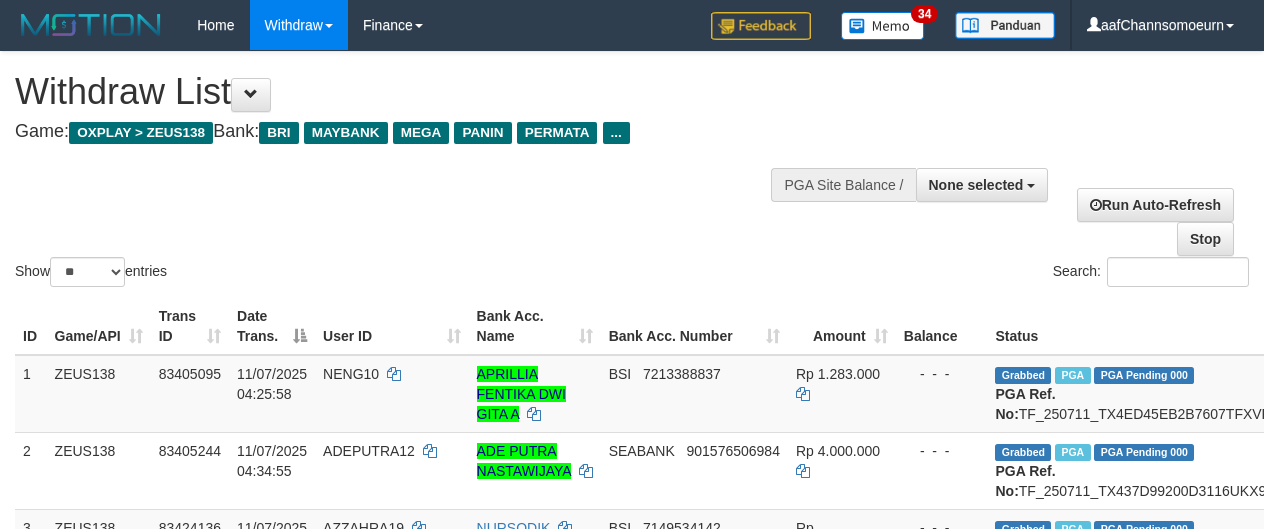 select 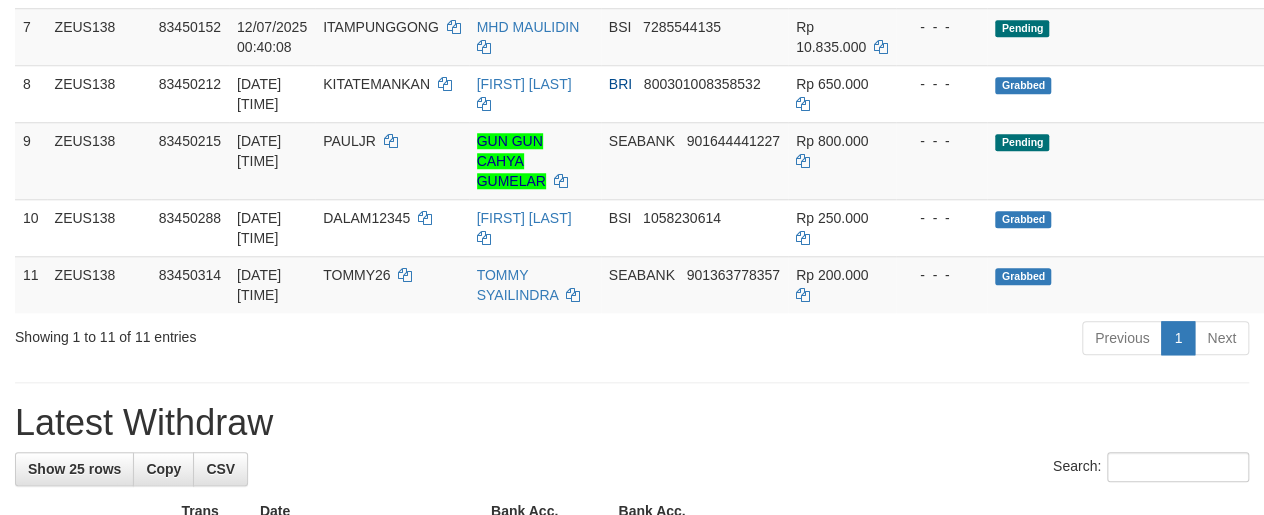 scroll, scrollTop: 733, scrollLeft: 0, axis: vertical 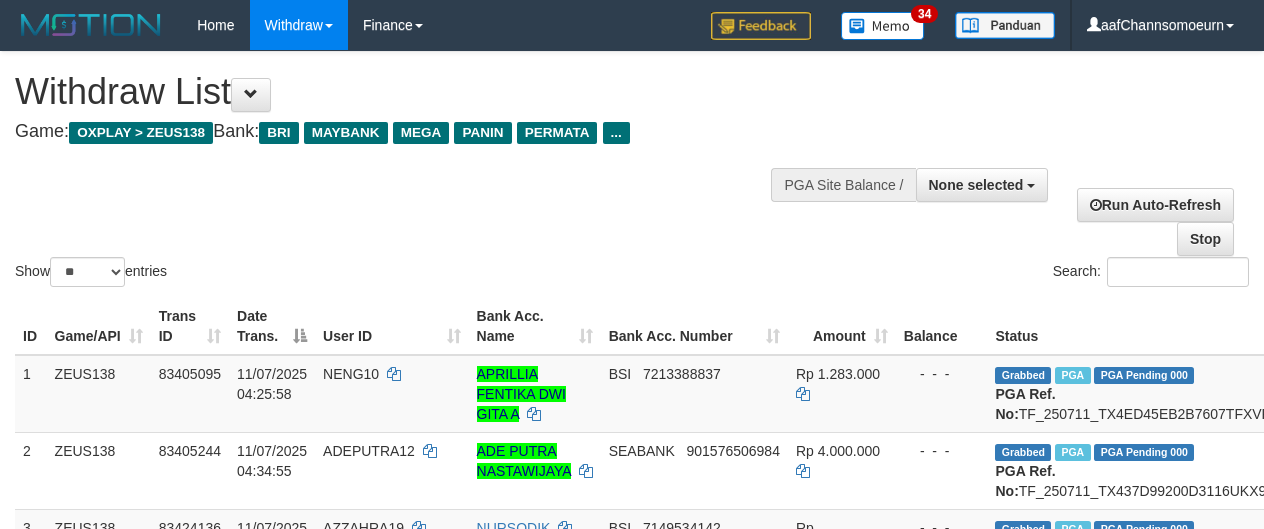 select 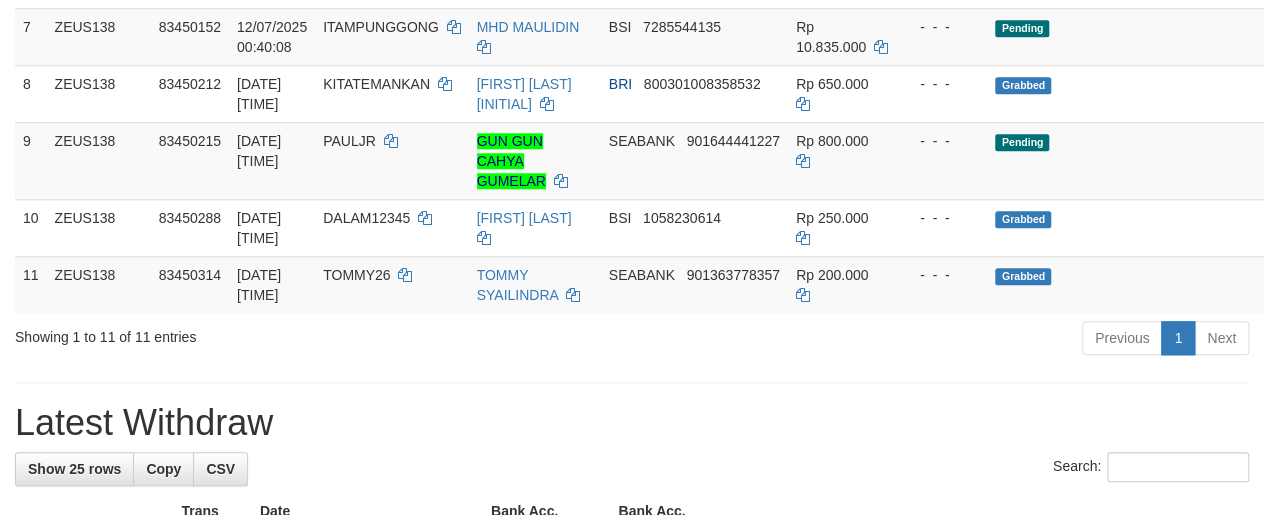scroll, scrollTop: 733, scrollLeft: 0, axis: vertical 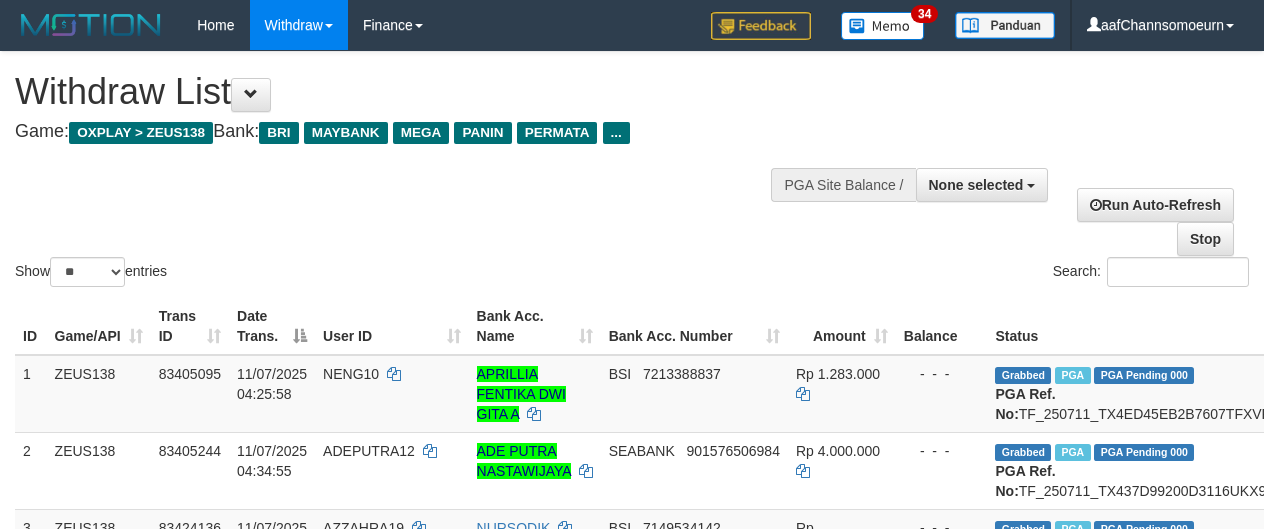 select 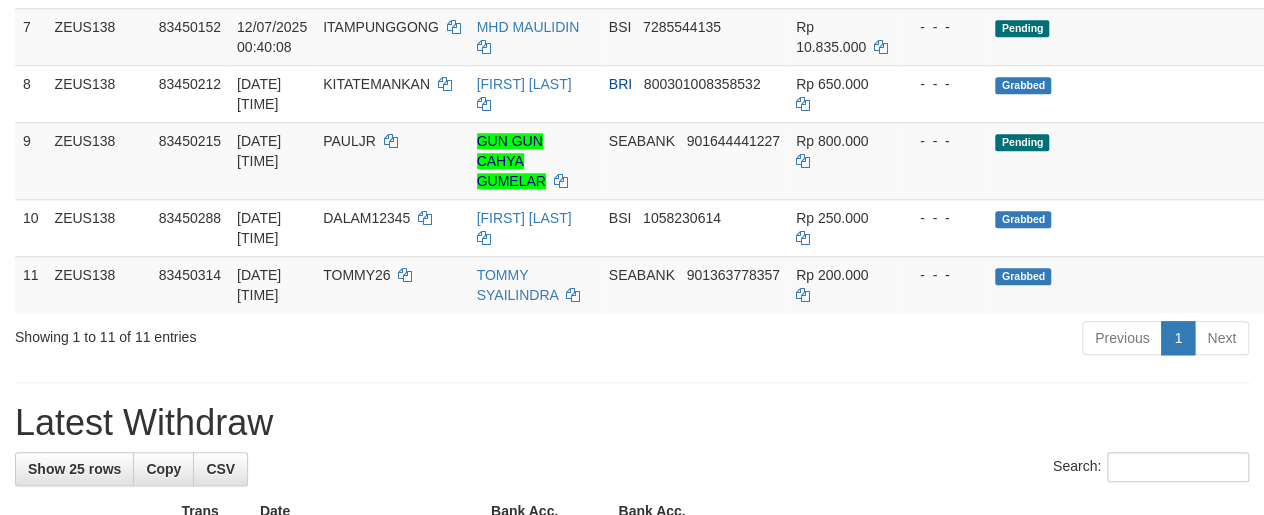 scroll, scrollTop: 733, scrollLeft: 0, axis: vertical 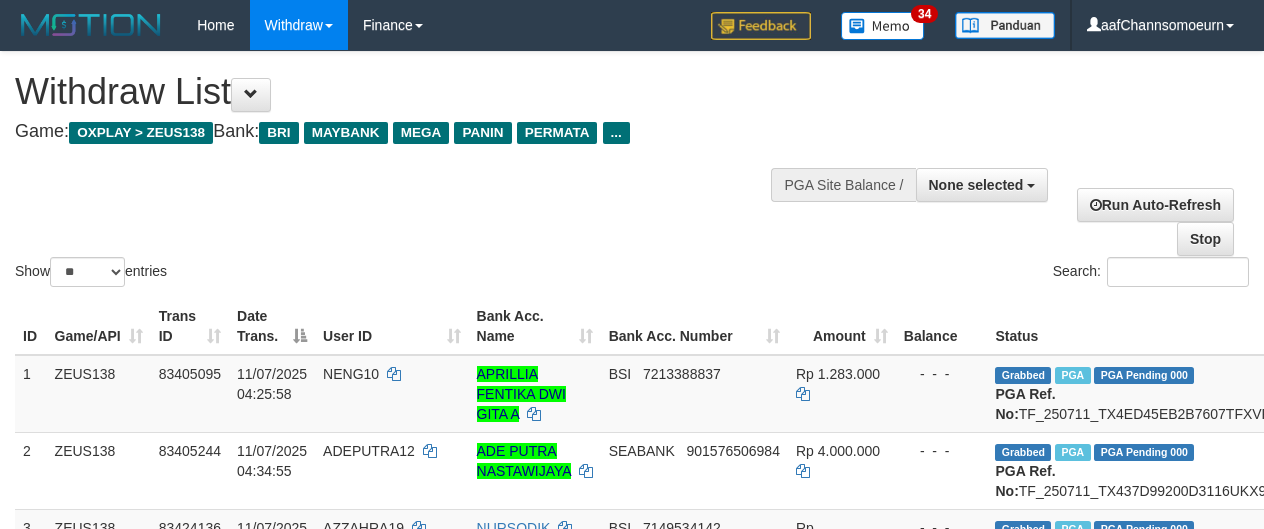 select 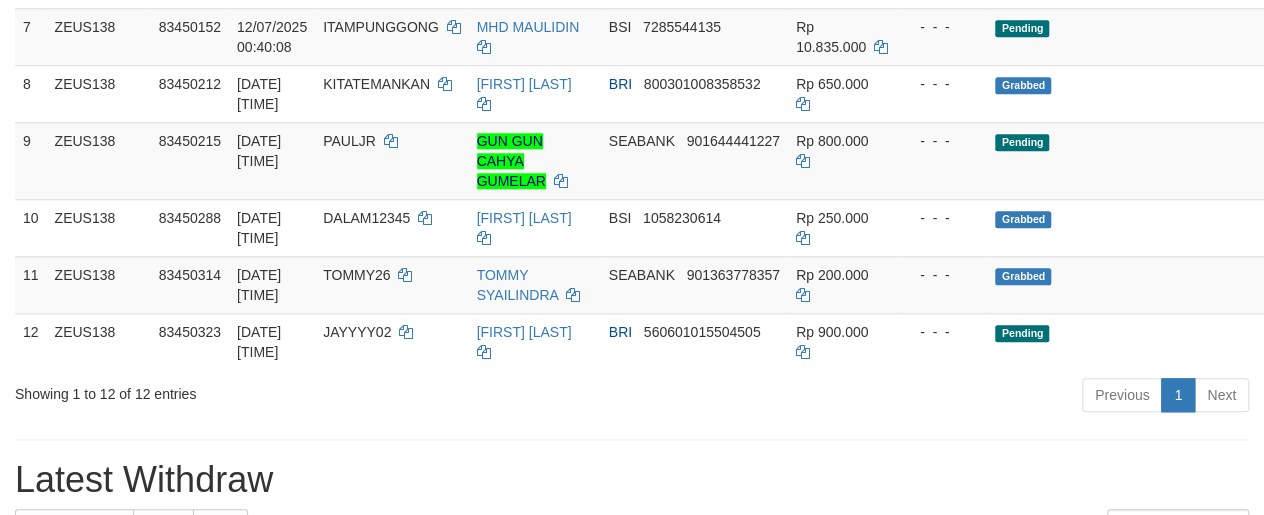 scroll, scrollTop: 733, scrollLeft: 0, axis: vertical 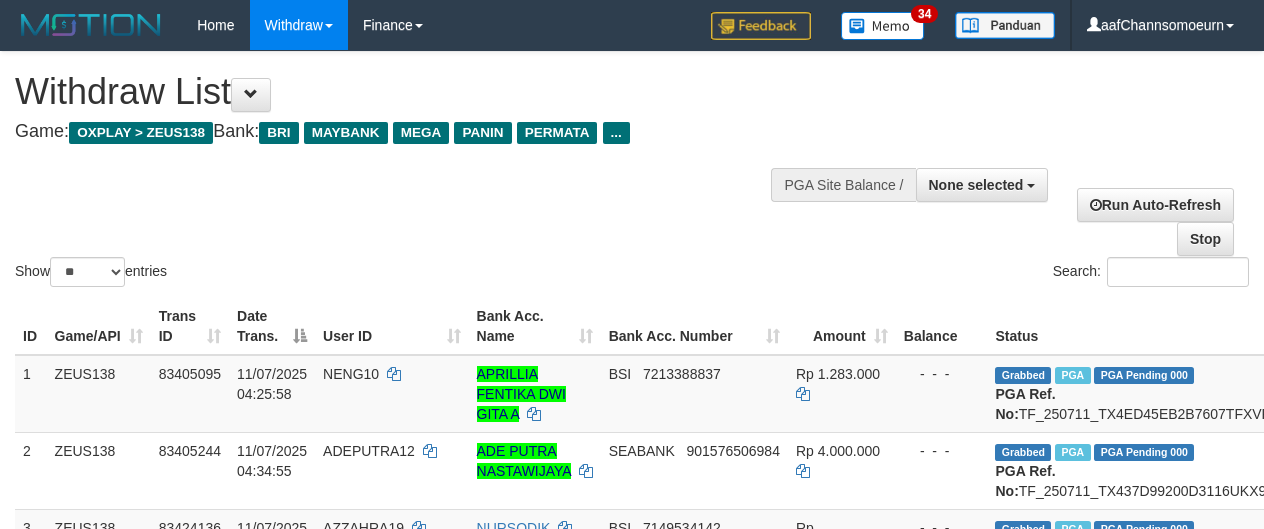 select 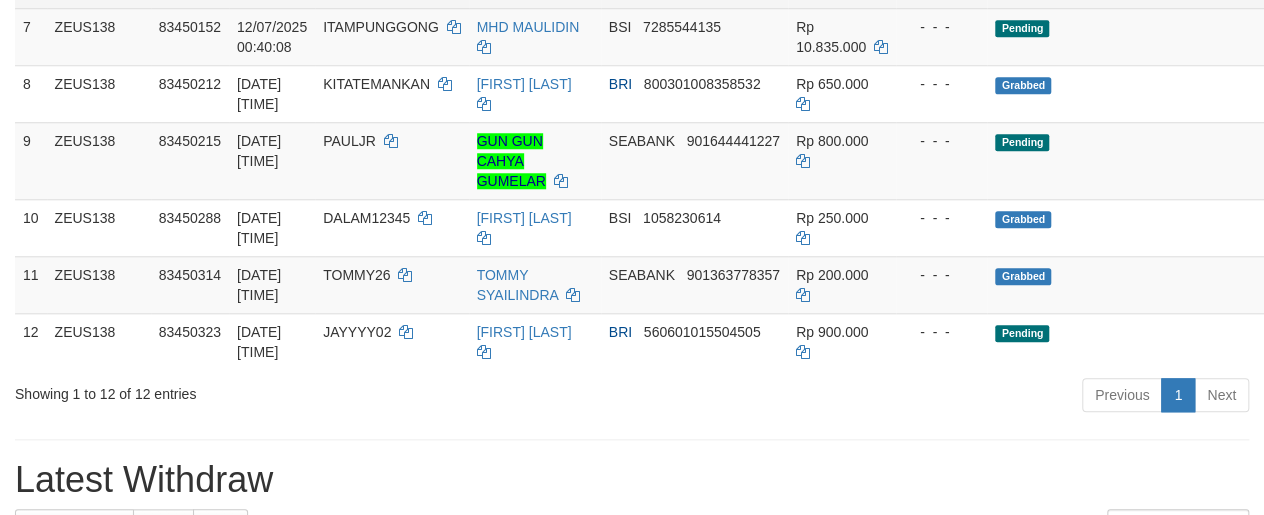scroll, scrollTop: 733, scrollLeft: 0, axis: vertical 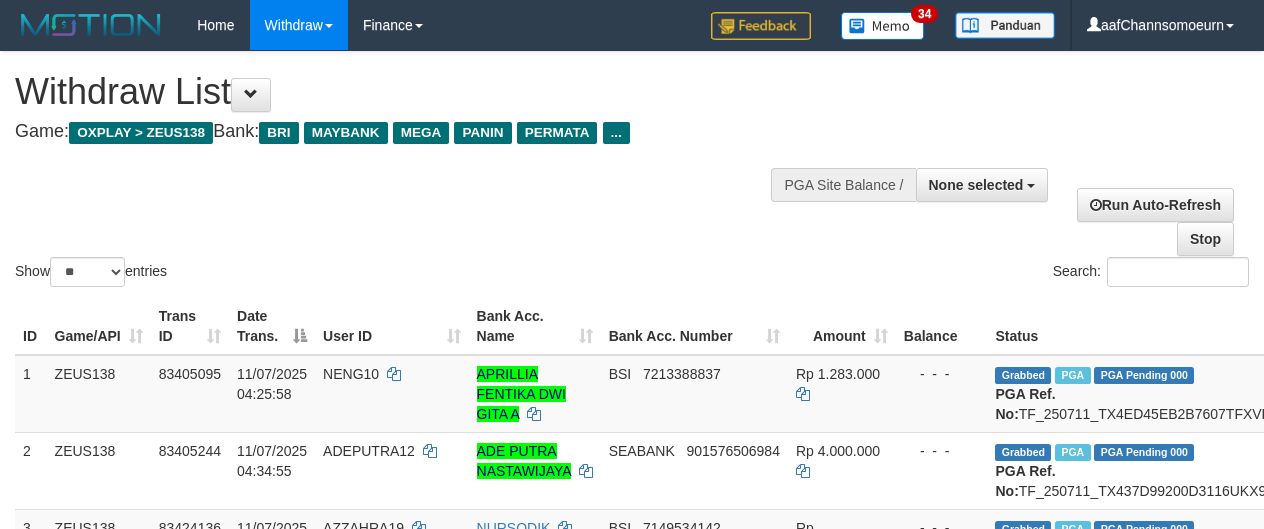 select 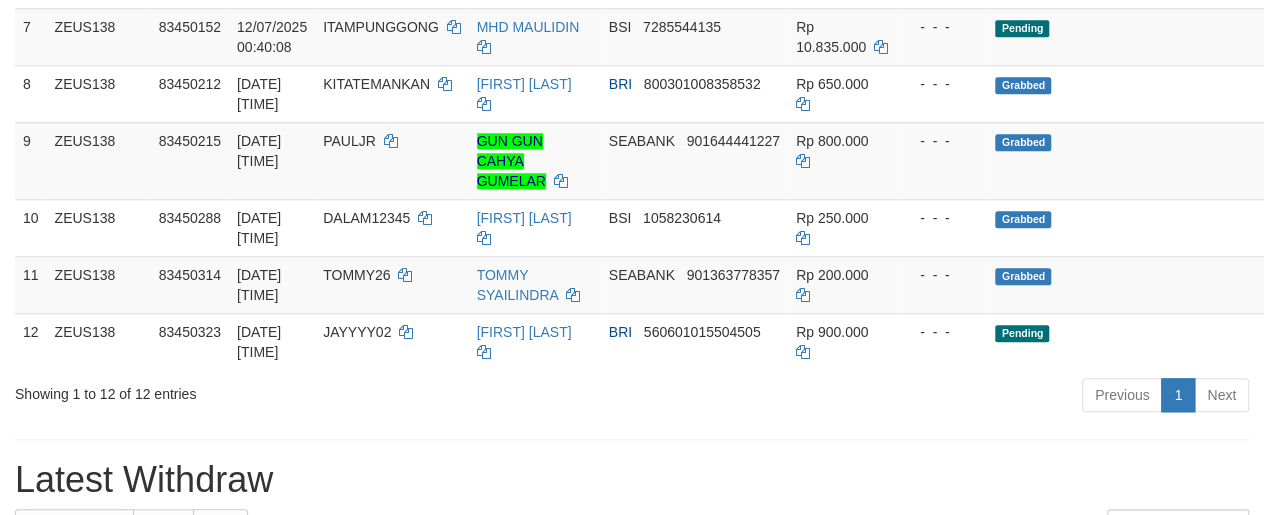 scroll, scrollTop: 733, scrollLeft: 0, axis: vertical 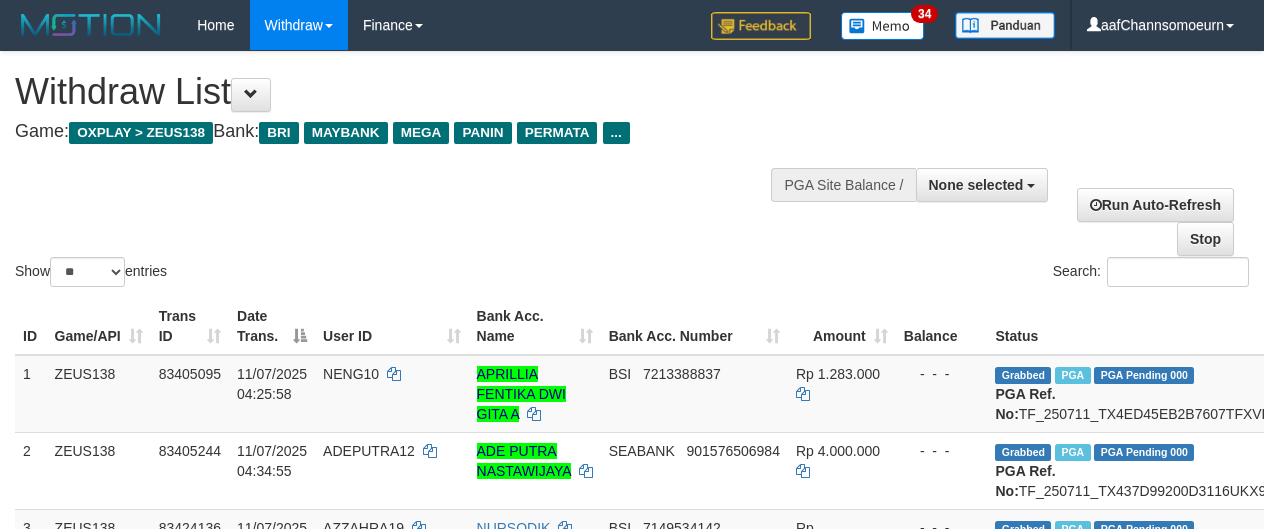 select 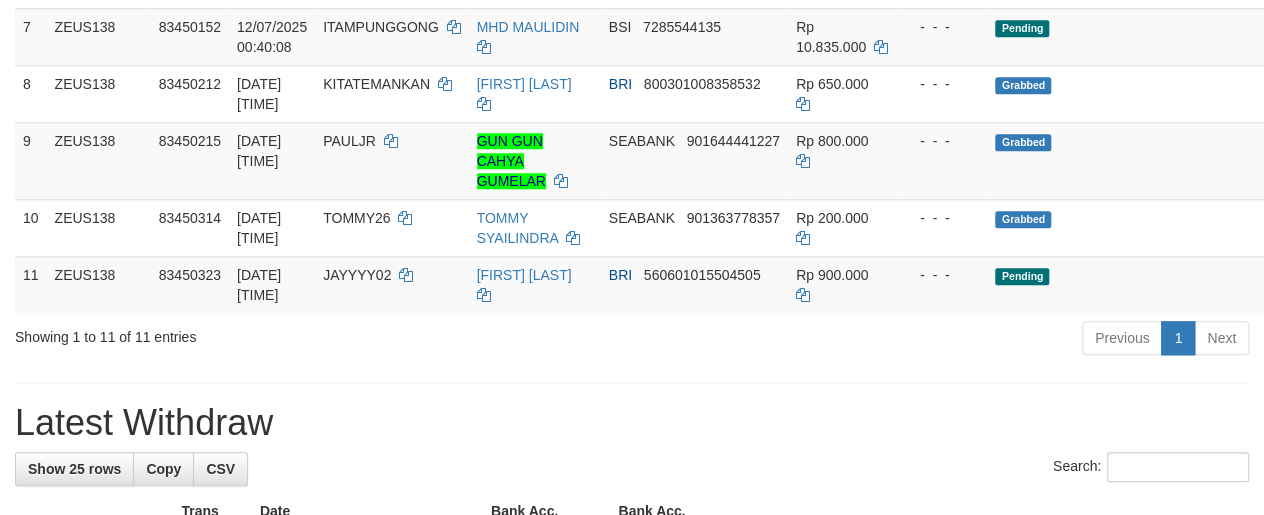 scroll, scrollTop: 733, scrollLeft: 0, axis: vertical 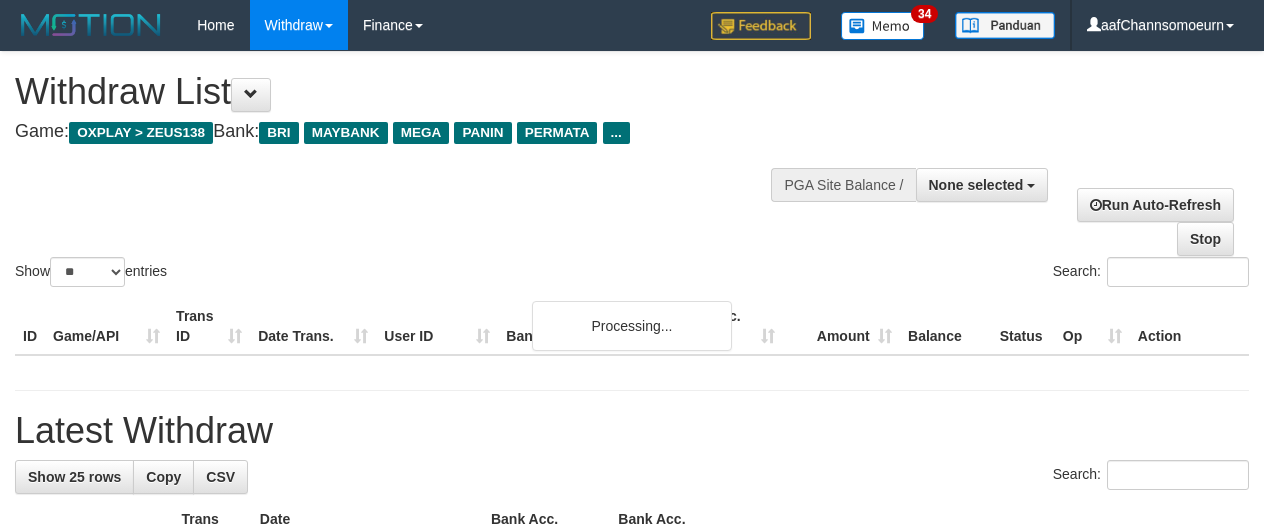 select 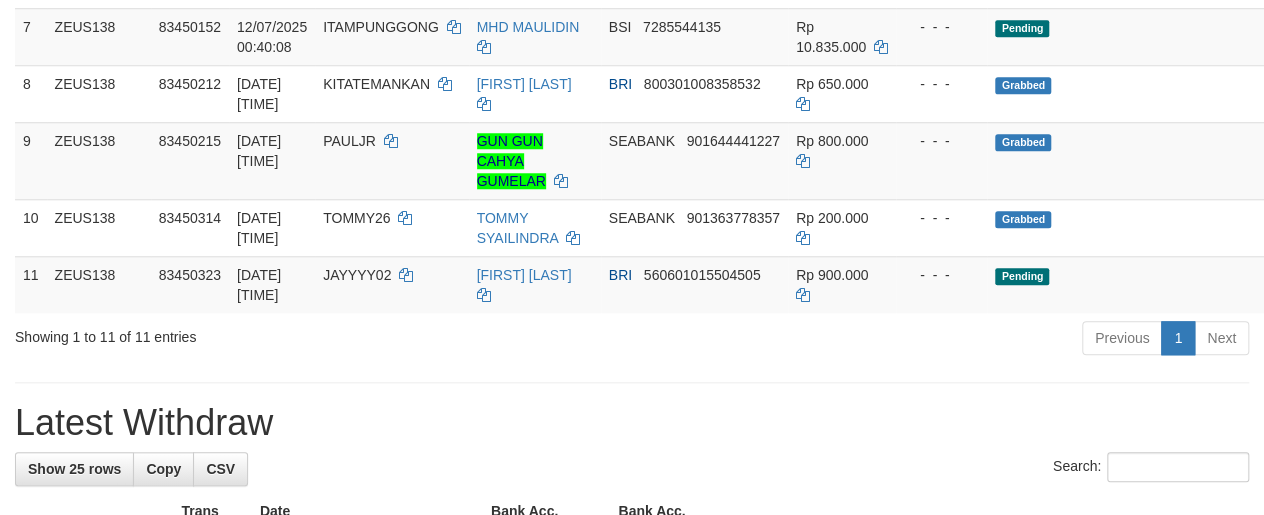 scroll, scrollTop: 733, scrollLeft: 0, axis: vertical 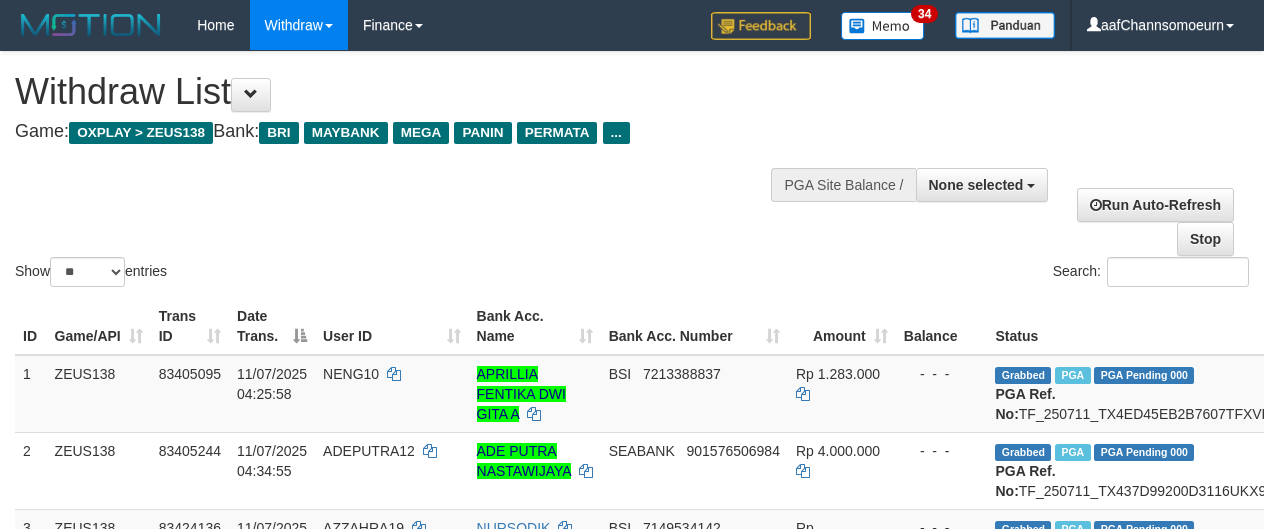 select 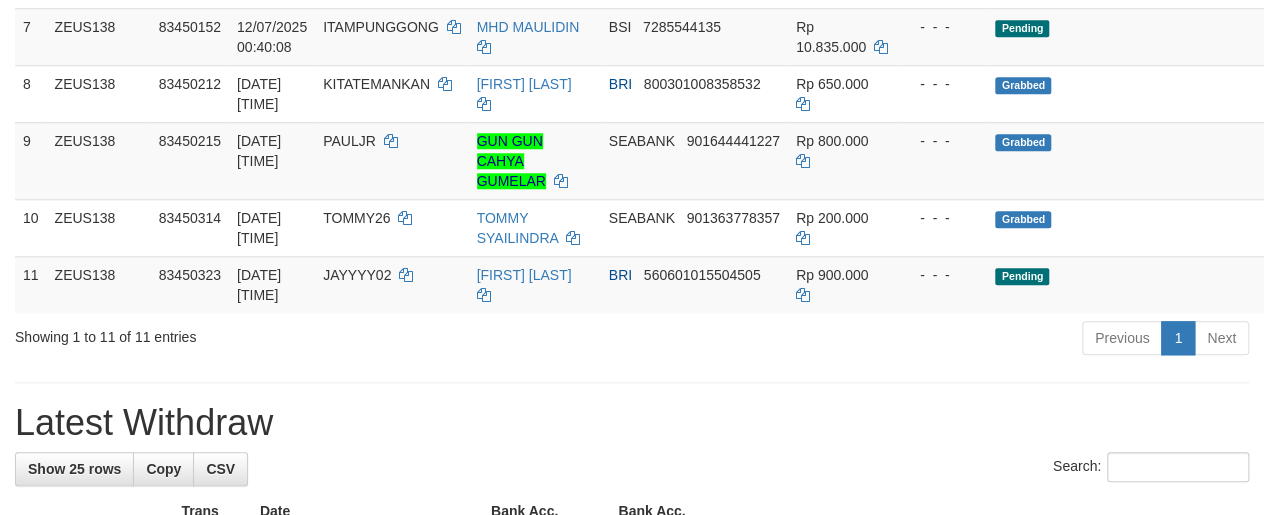 scroll, scrollTop: 733, scrollLeft: 0, axis: vertical 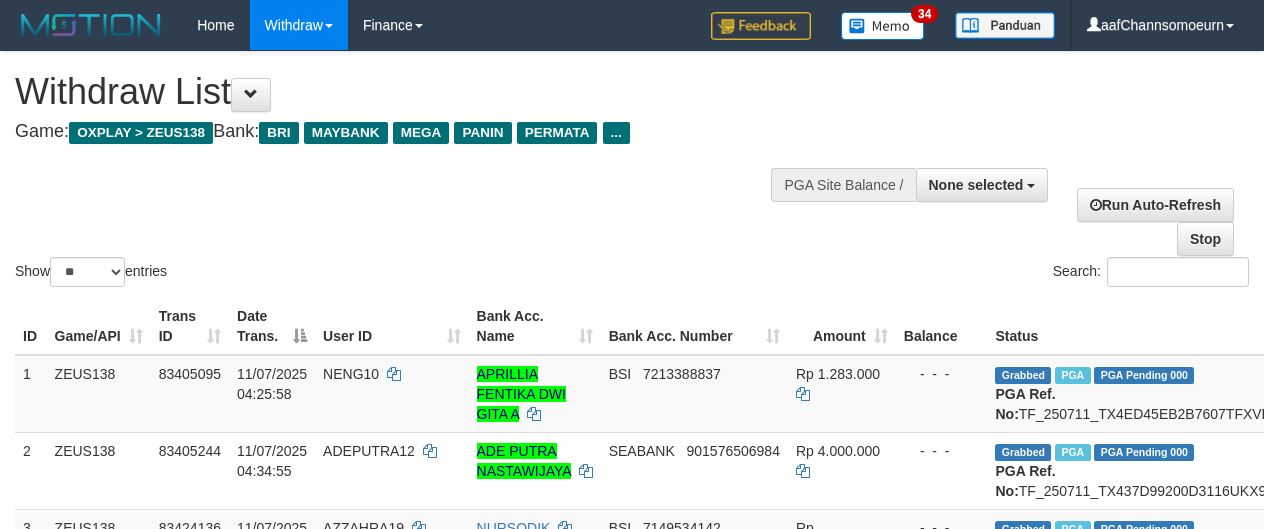 select 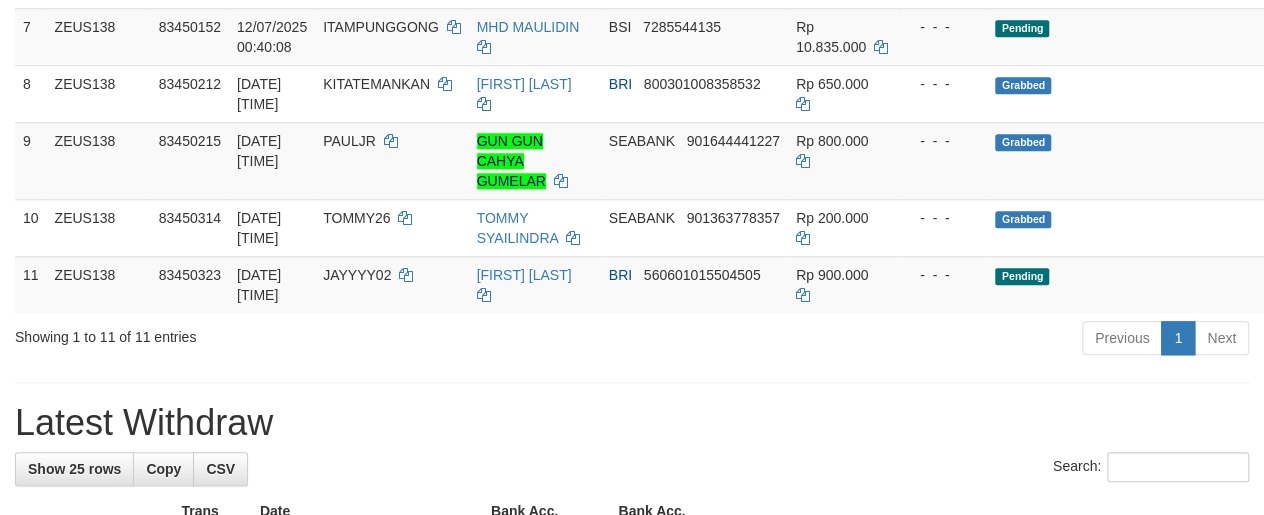 scroll, scrollTop: 733, scrollLeft: 0, axis: vertical 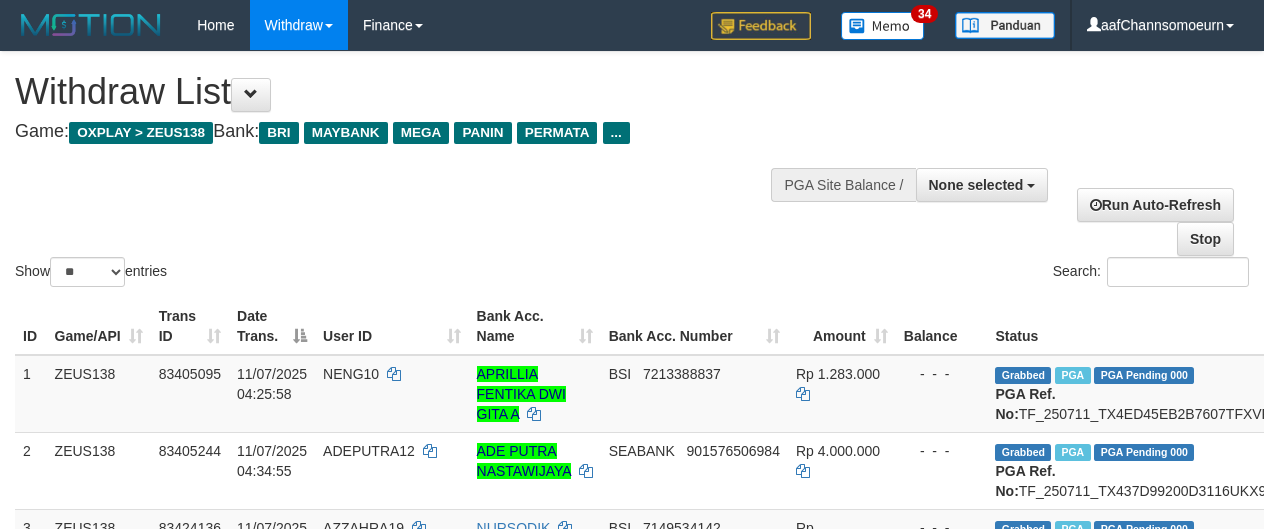 select 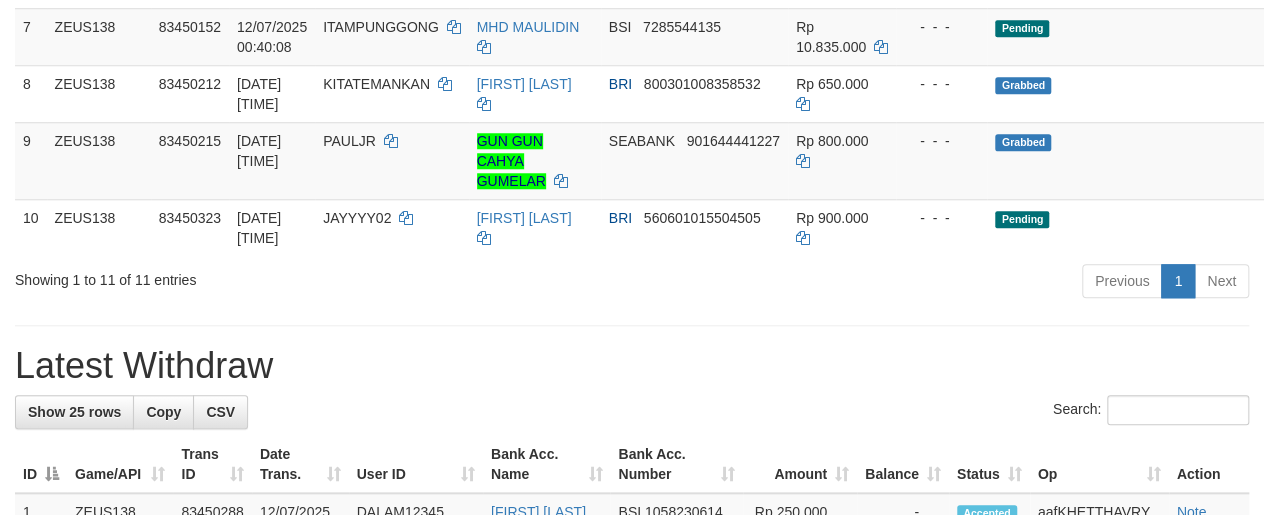 scroll, scrollTop: 733, scrollLeft: 0, axis: vertical 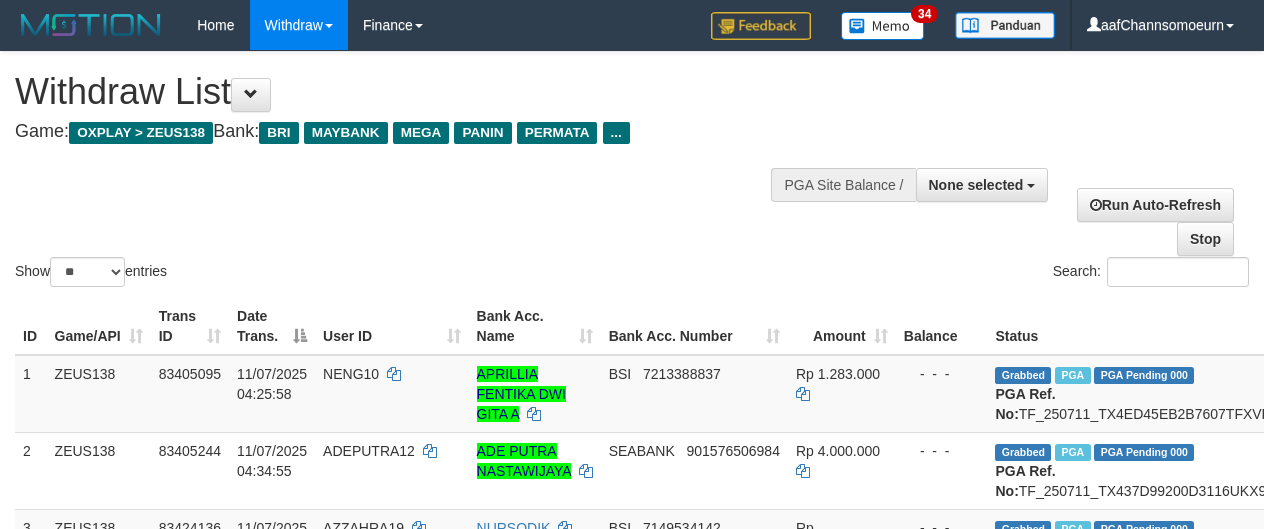select 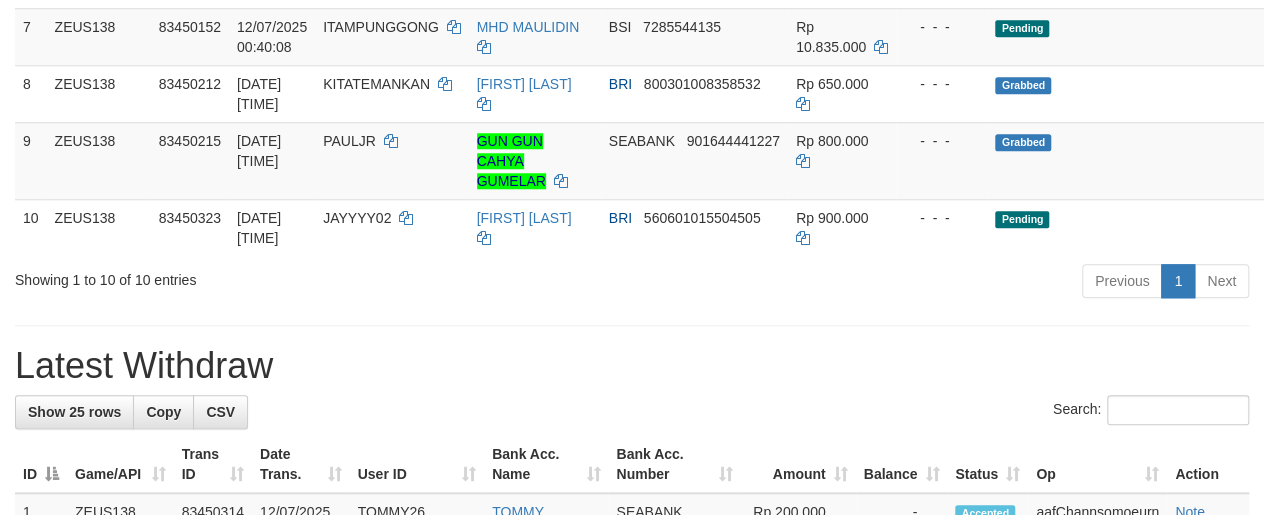 scroll, scrollTop: 733, scrollLeft: 0, axis: vertical 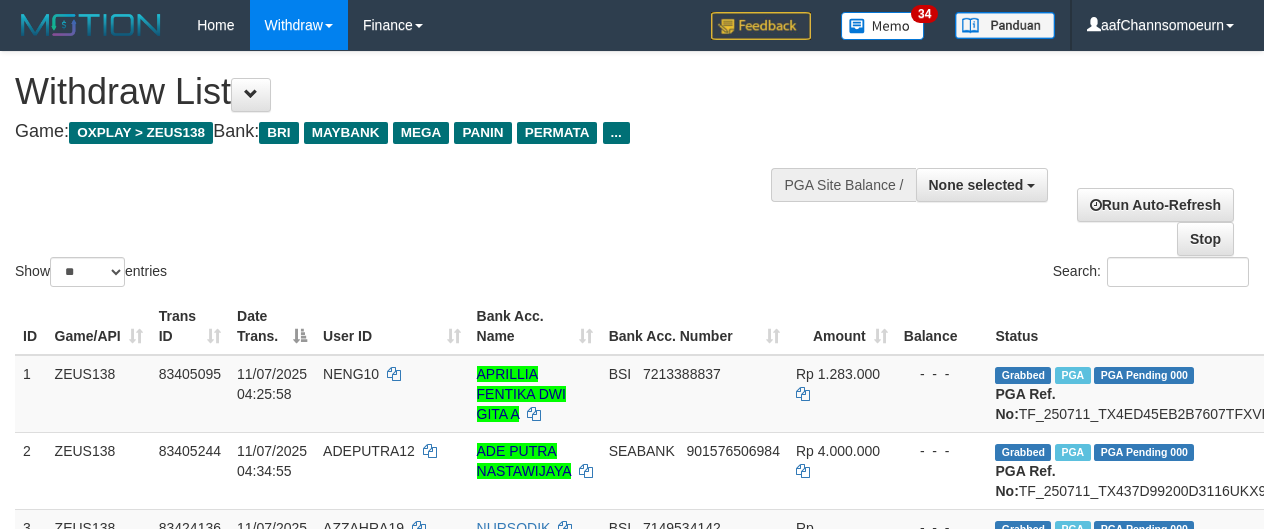 select 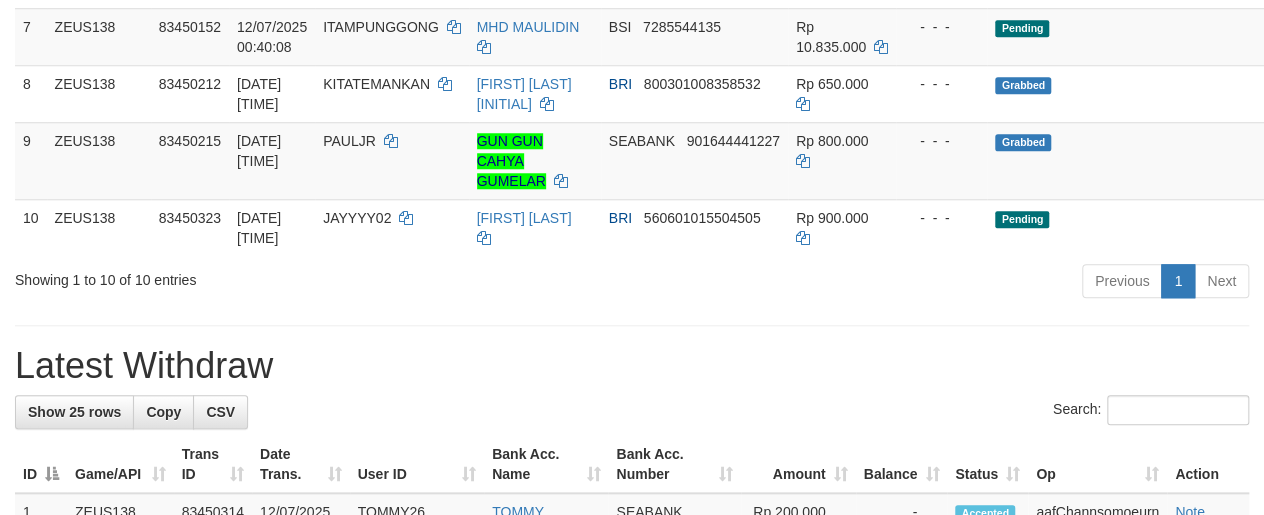 scroll, scrollTop: 733, scrollLeft: 0, axis: vertical 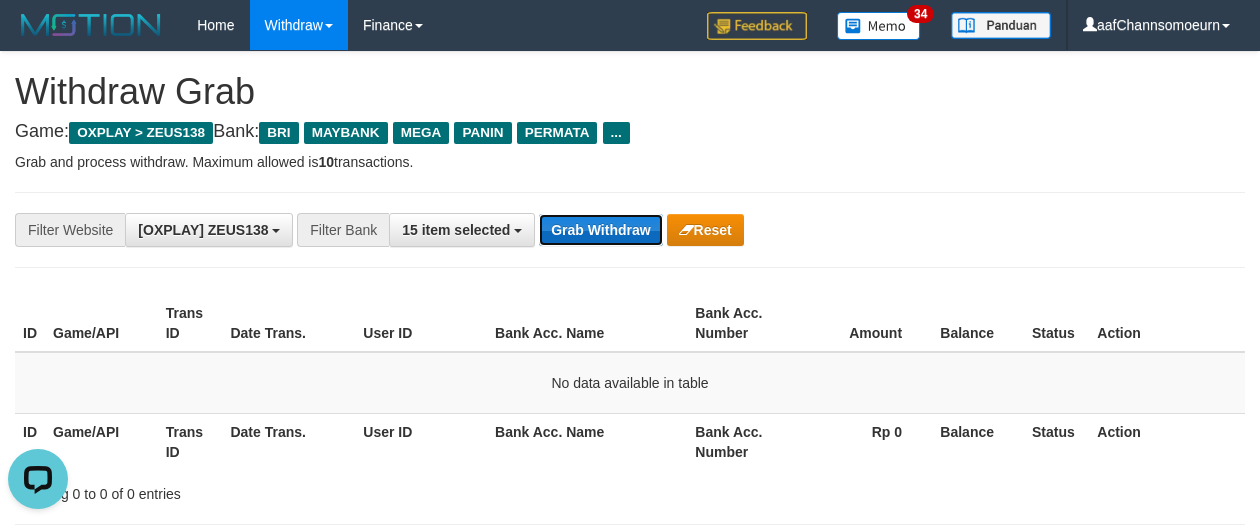 click on "Grab Withdraw" at bounding box center (600, 230) 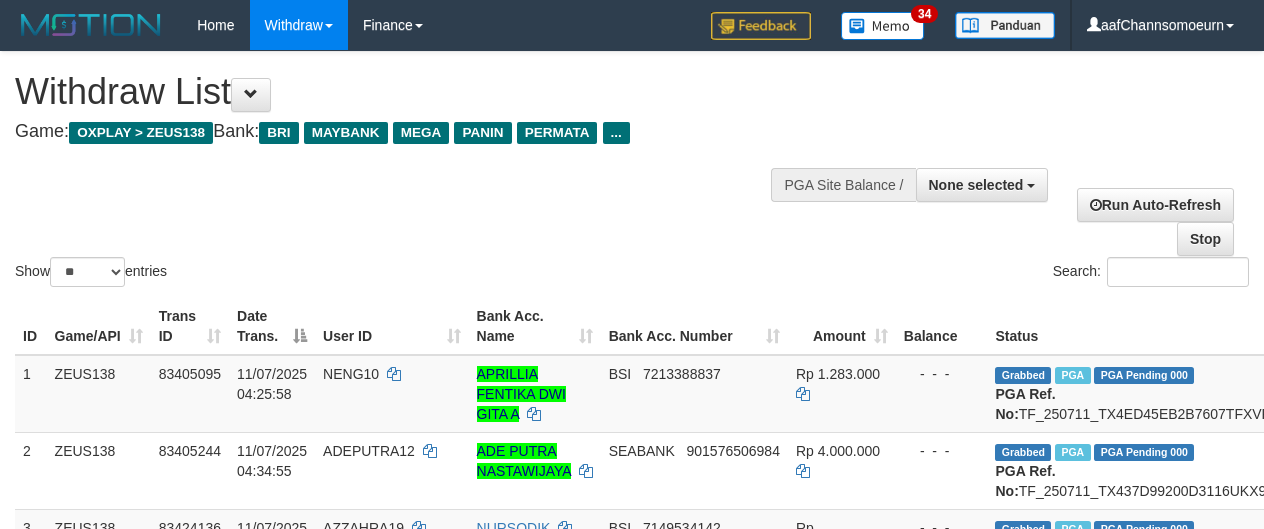 select 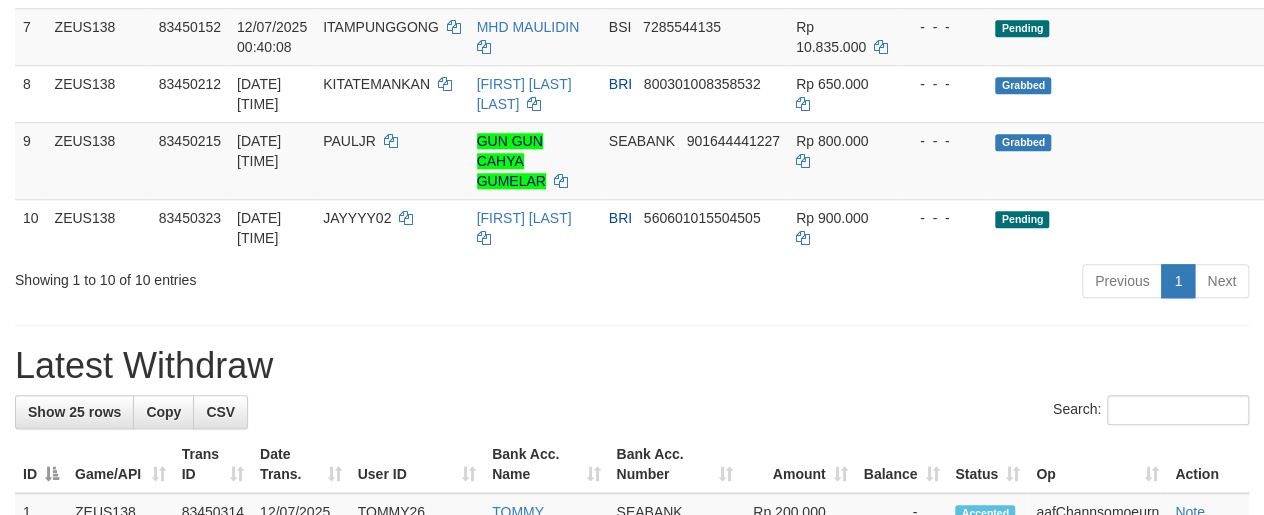 scroll, scrollTop: 733, scrollLeft: 0, axis: vertical 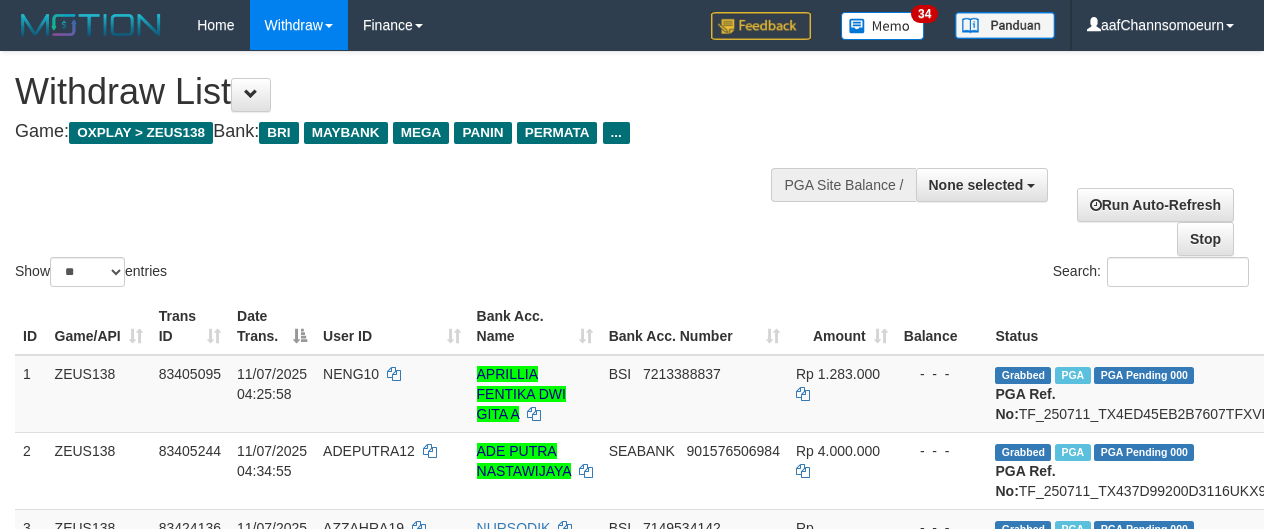 select 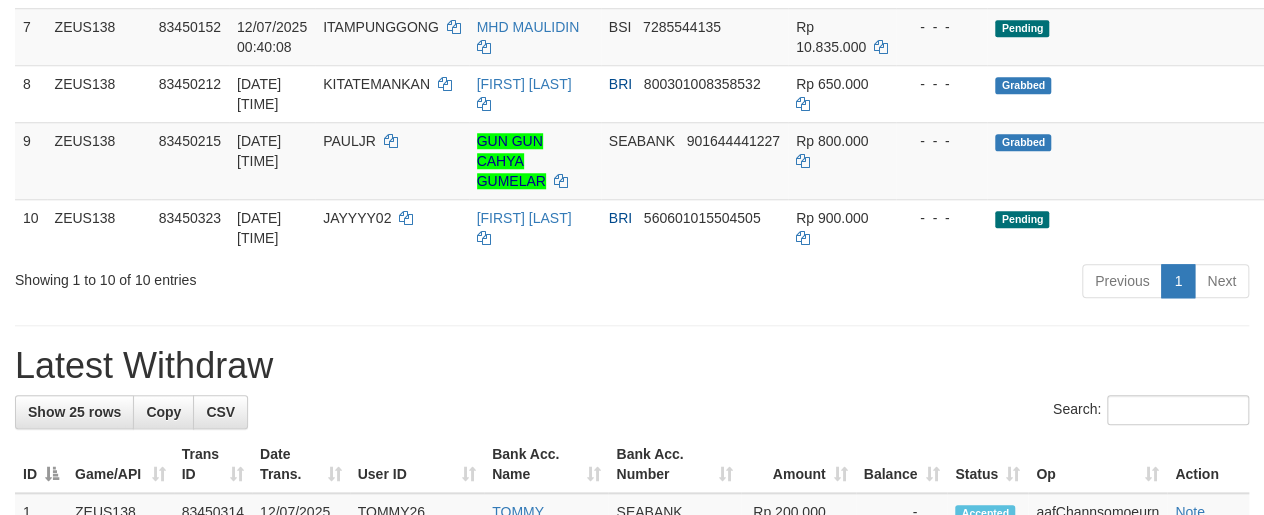 scroll, scrollTop: 733, scrollLeft: 0, axis: vertical 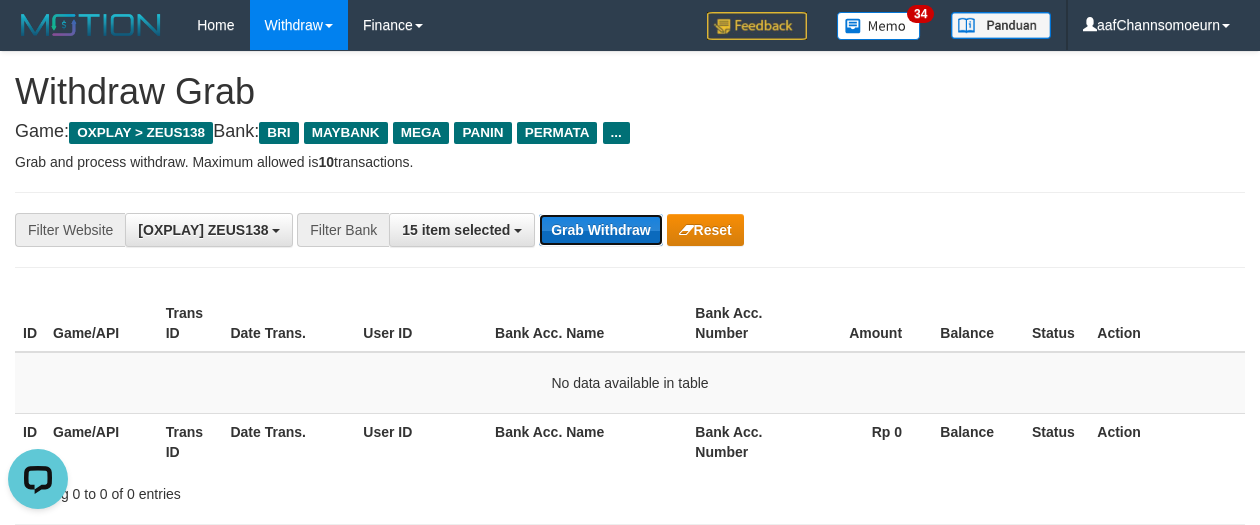 click on "Grab Withdraw" at bounding box center (600, 230) 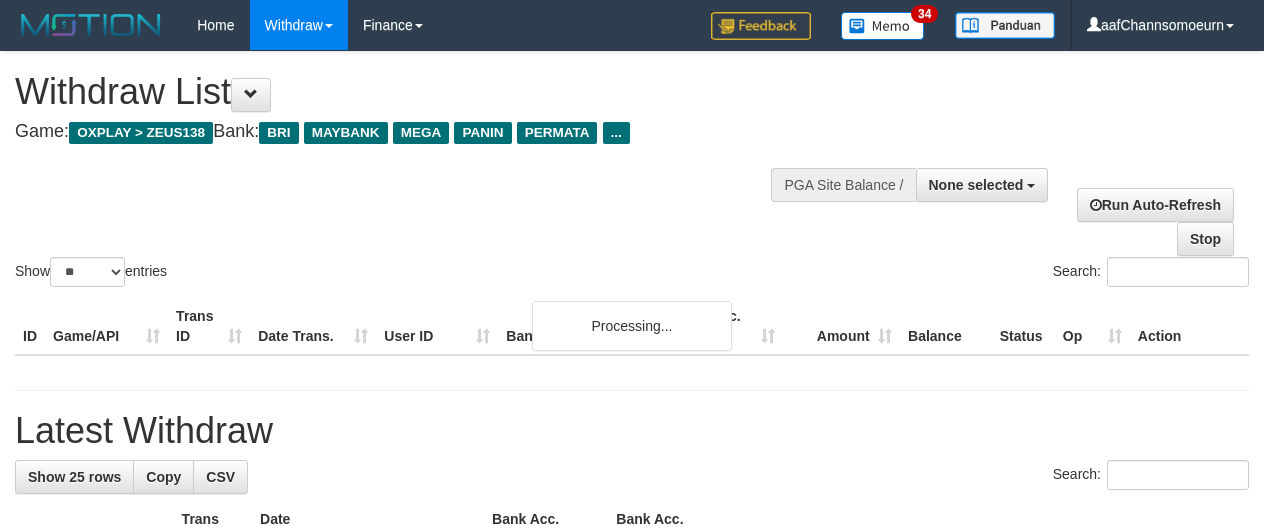 select 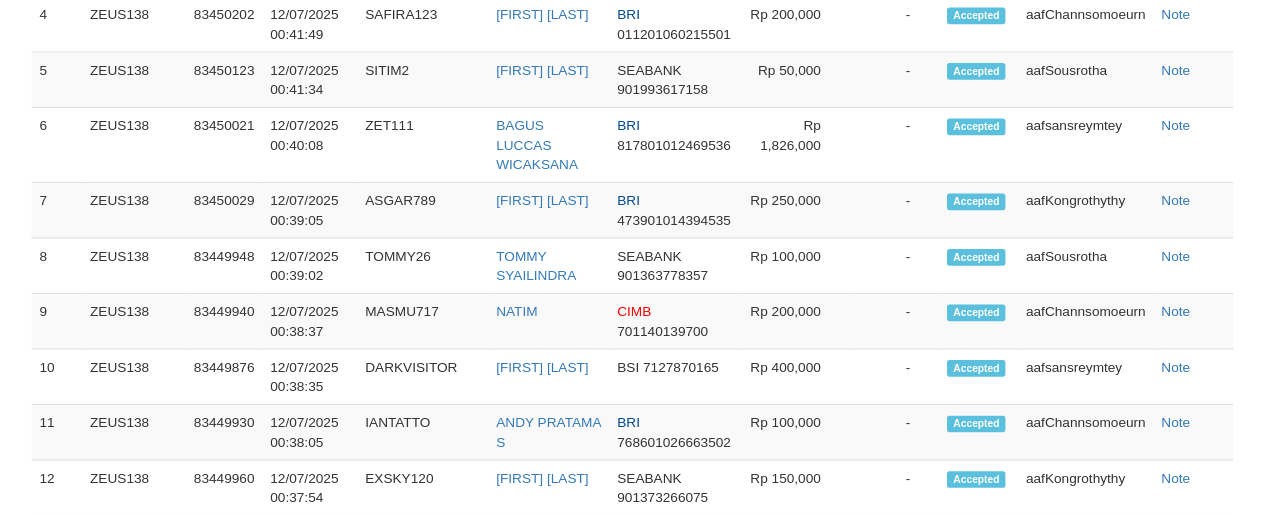 scroll, scrollTop: 1556, scrollLeft: 0, axis: vertical 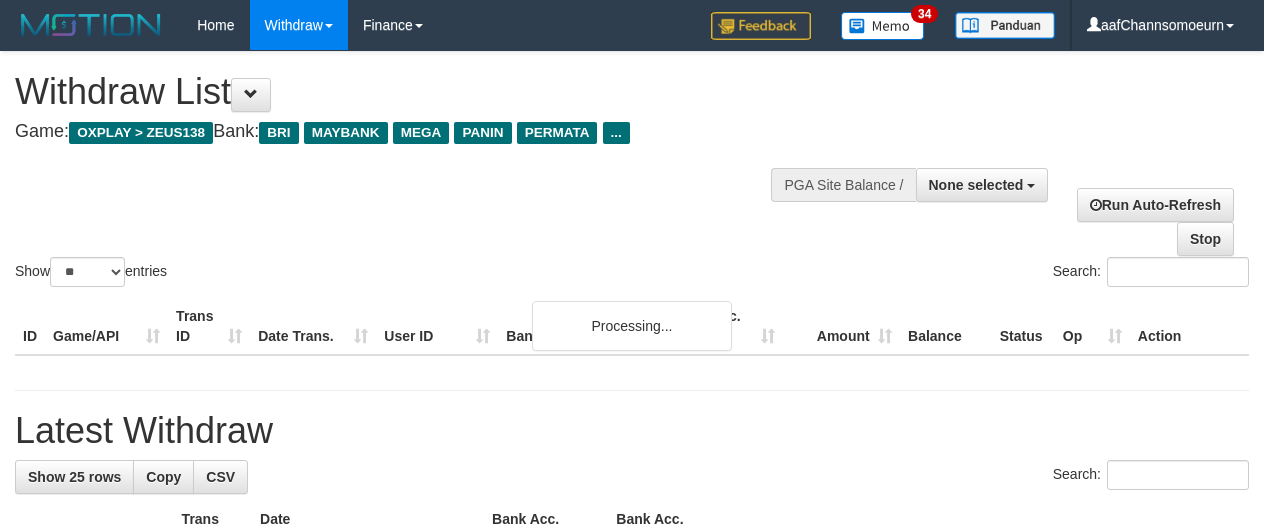 select 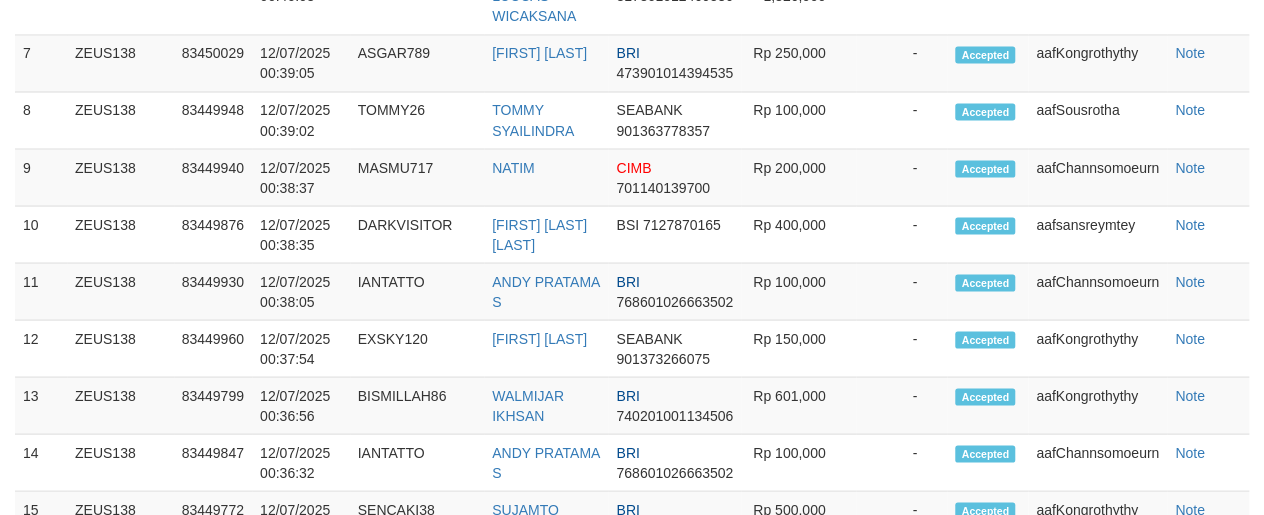 scroll, scrollTop: 1556, scrollLeft: 0, axis: vertical 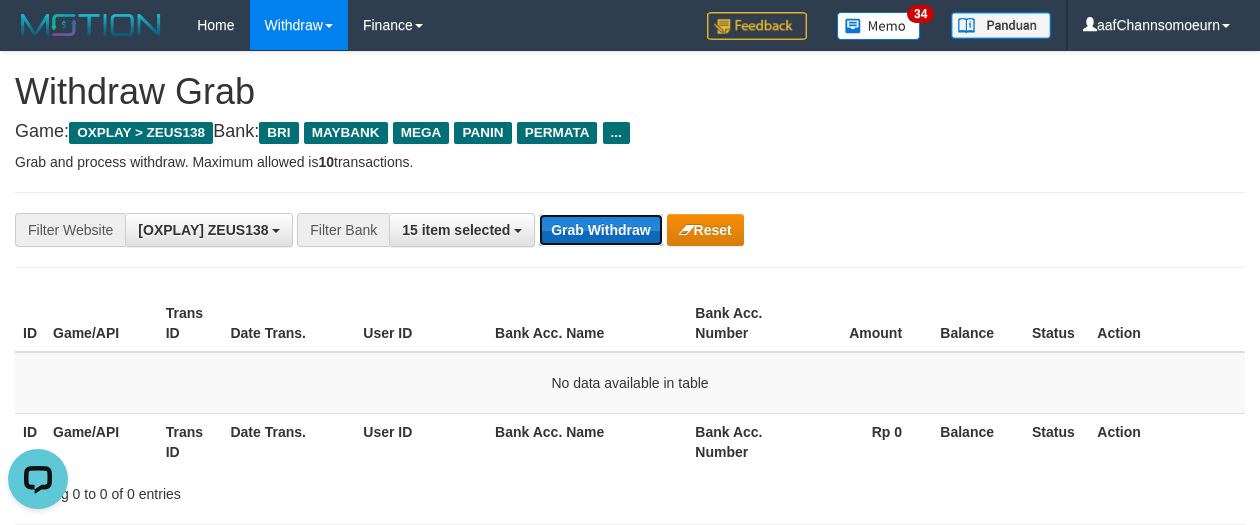 click on "Grab Withdraw" at bounding box center (600, 230) 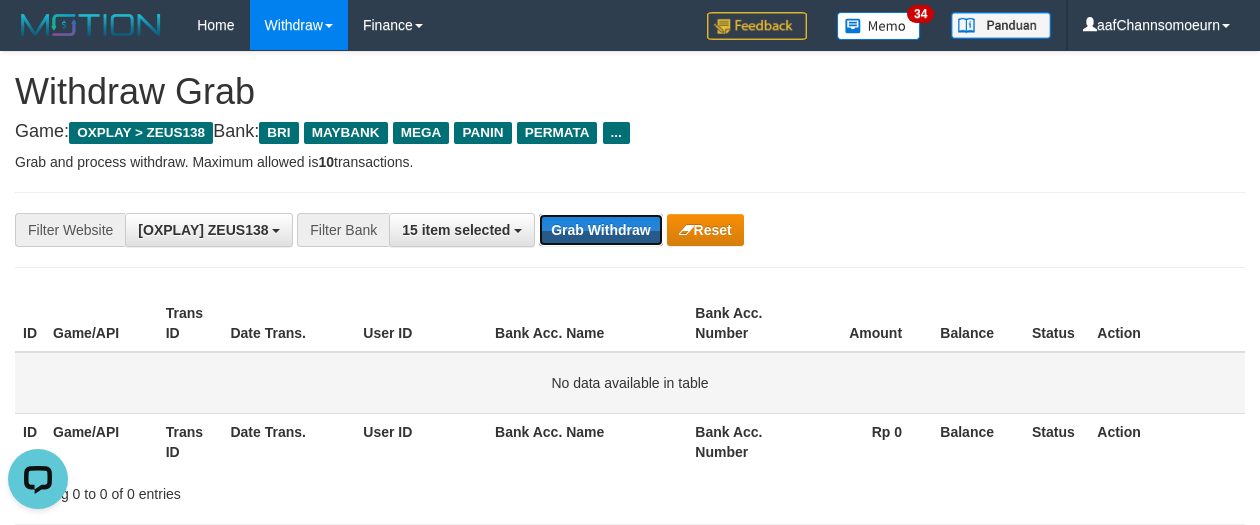 click on "Grab Withdraw" at bounding box center (600, 230) 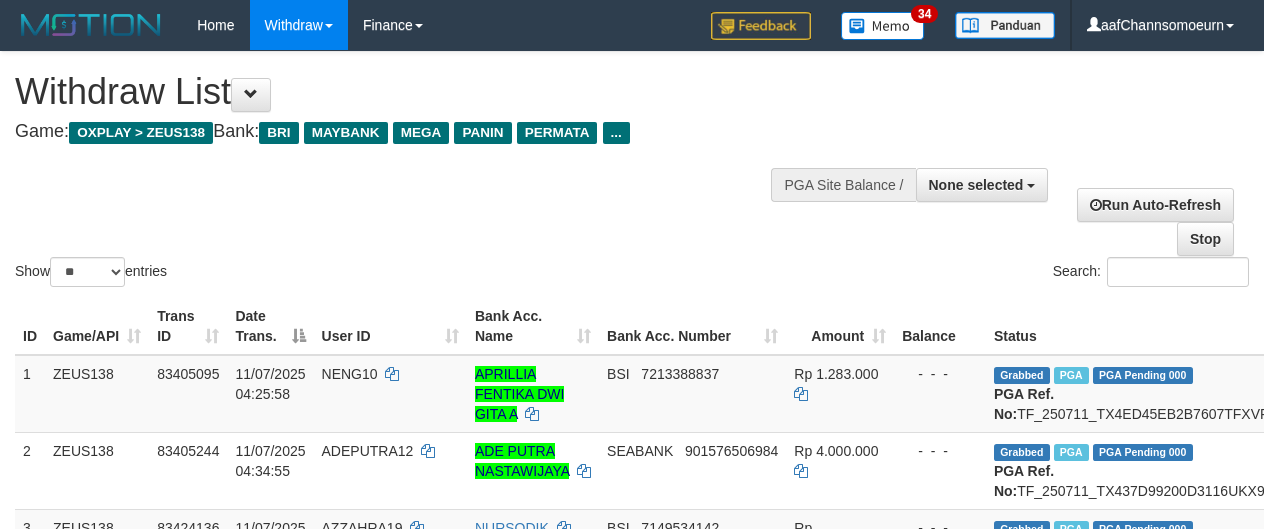 select 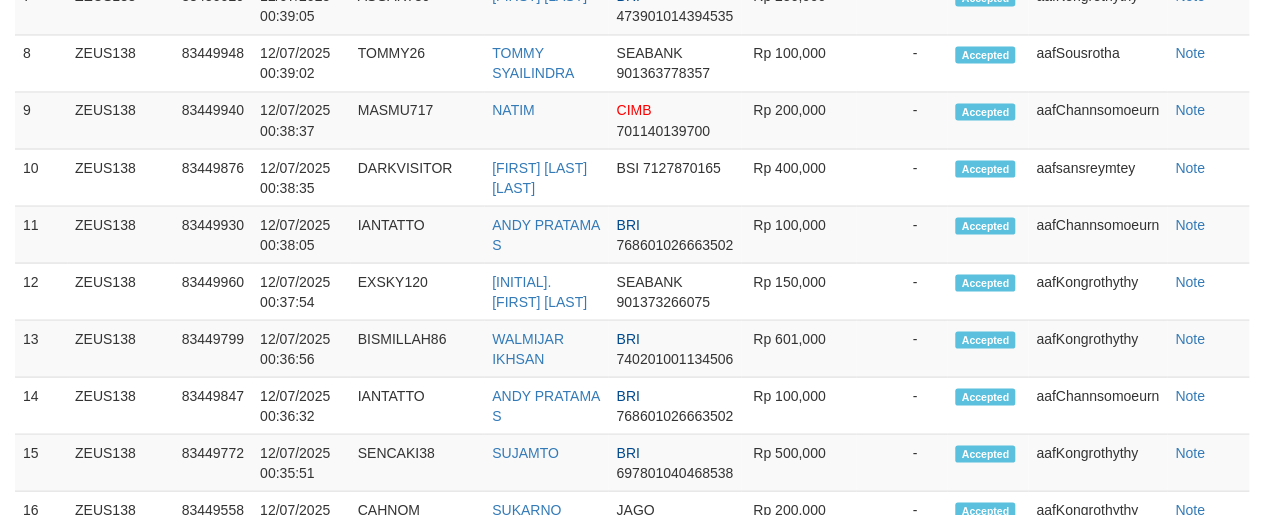 scroll, scrollTop: 1556, scrollLeft: 0, axis: vertical 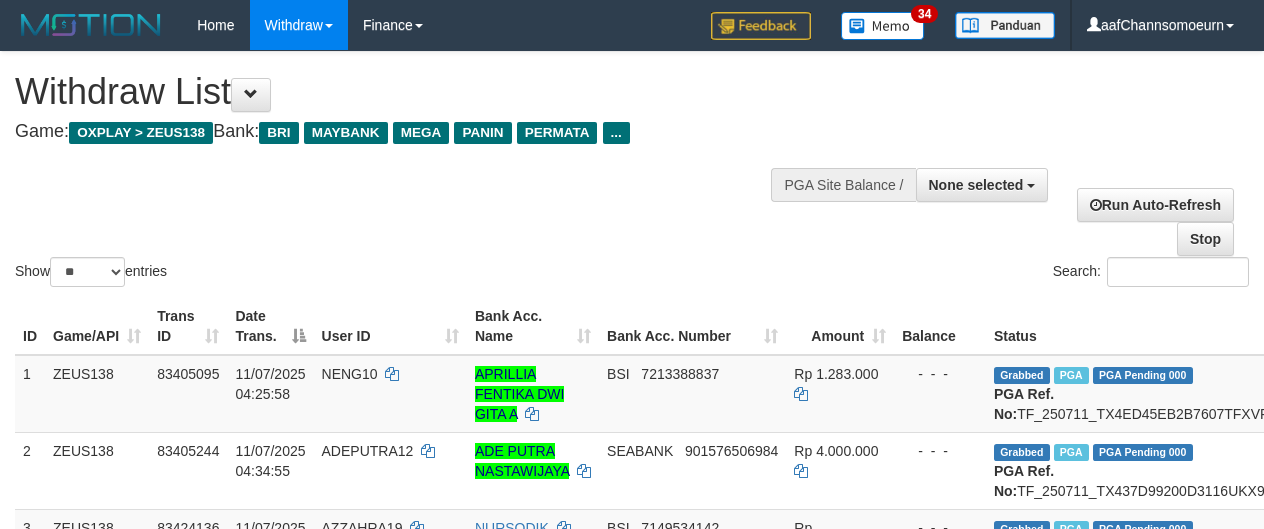 select 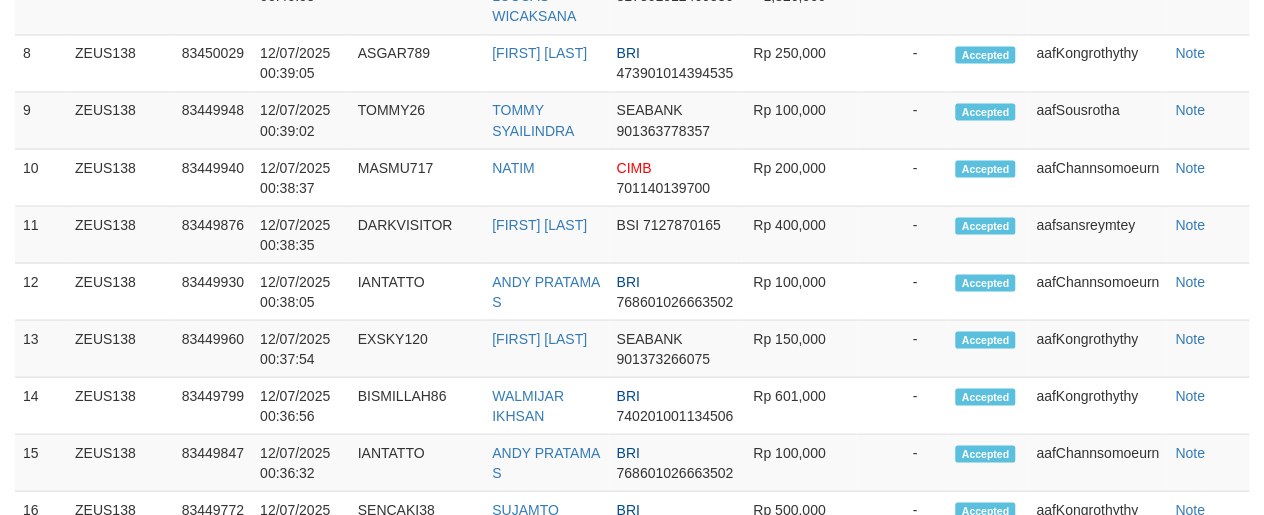 scroll, scrollTop: 1556, scrollLeft: 0, axis: vertical 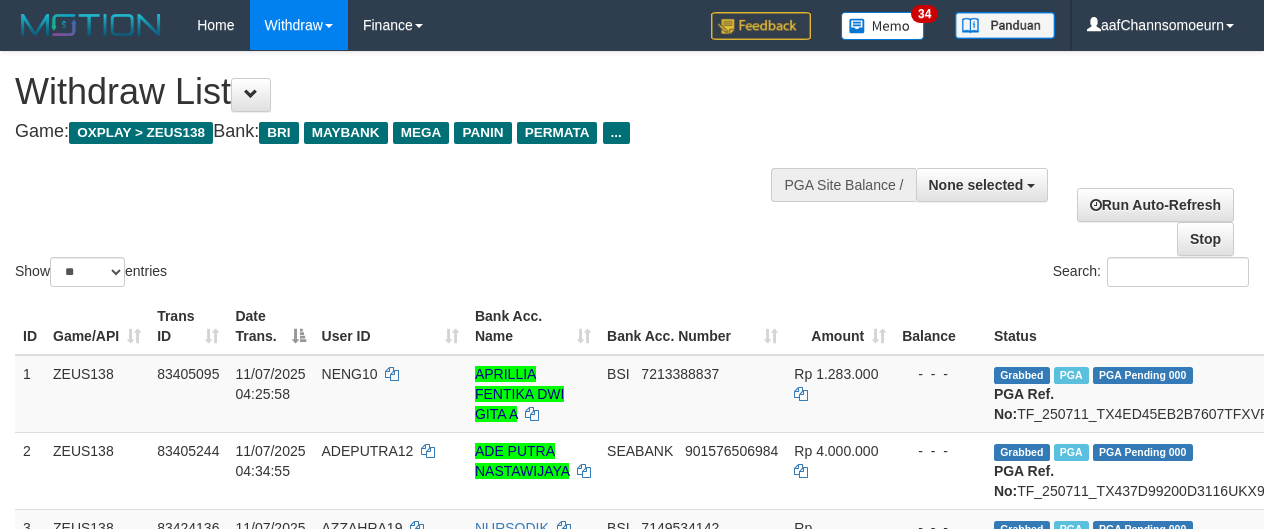 select 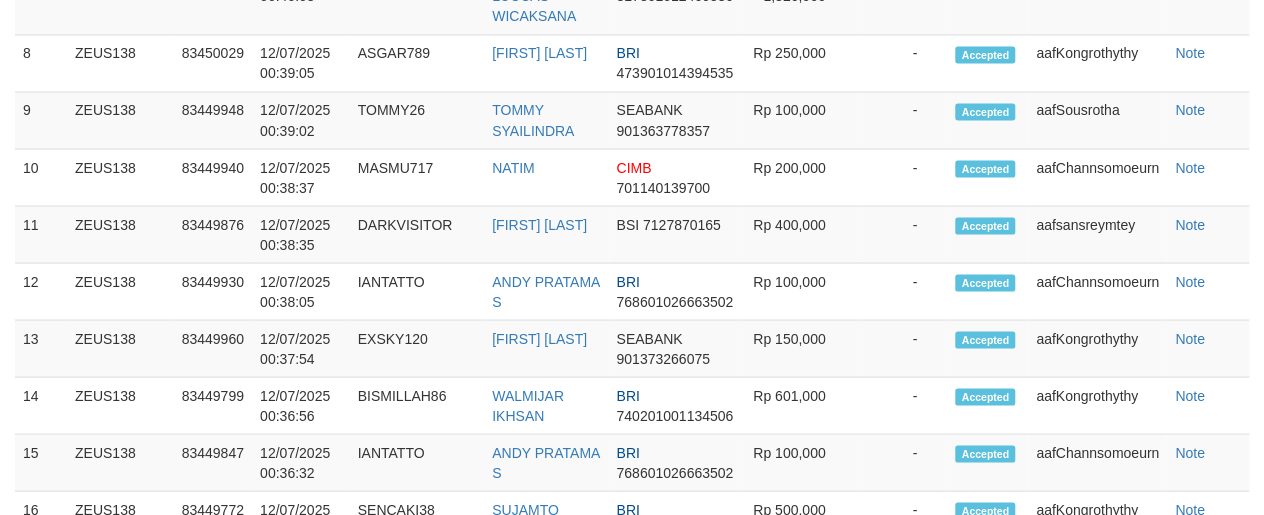 scroll, scrollTop: 1556, scrollLeft: 0, axis: vertical 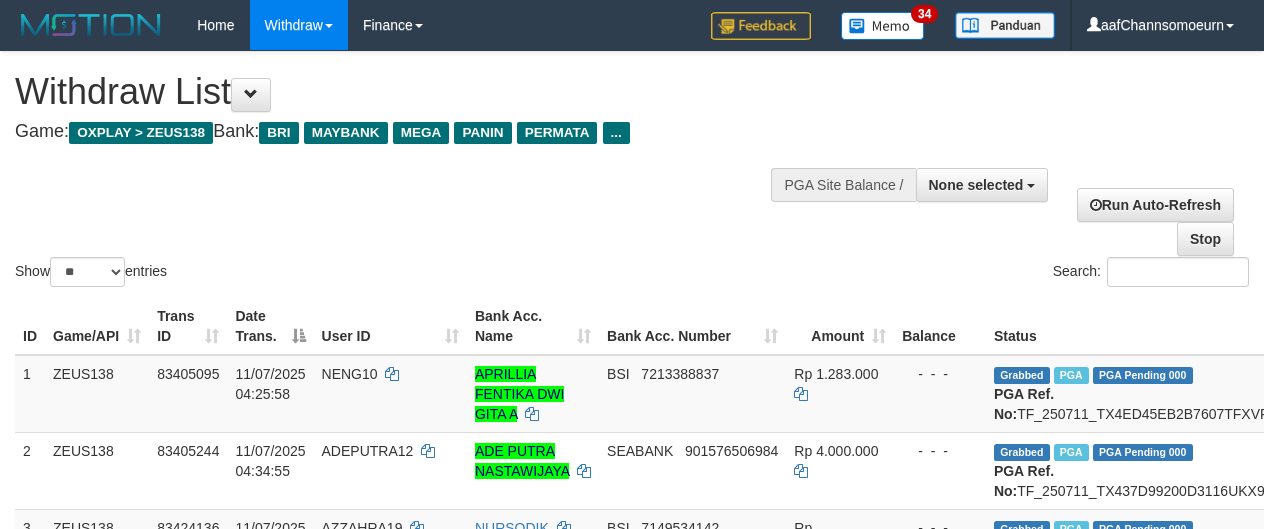 select 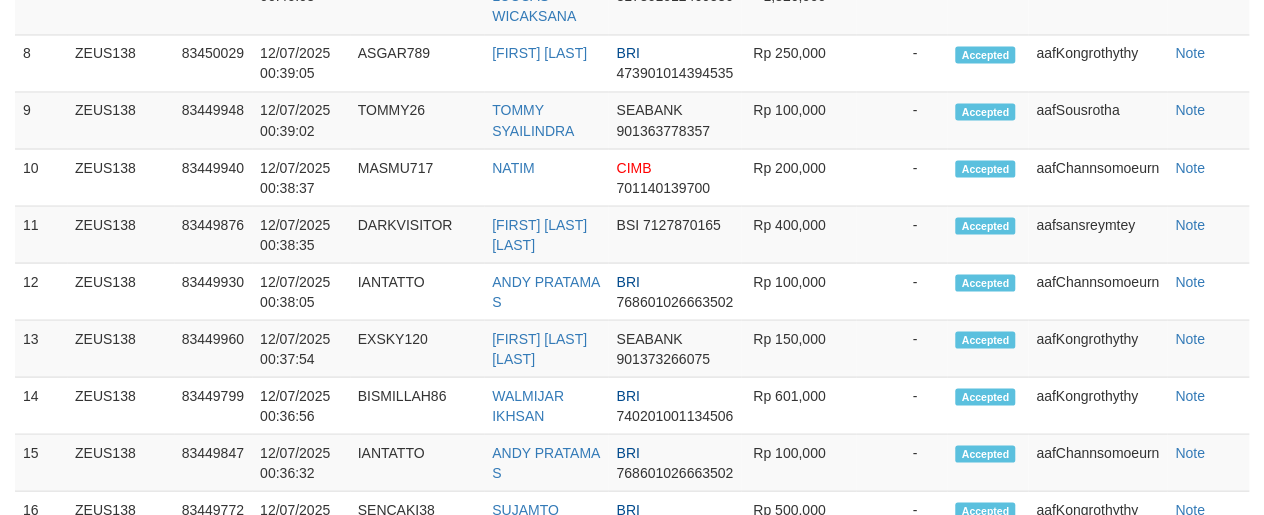 scroll, scrollTop: 1556, scrollLeft: 0, axis: vertical 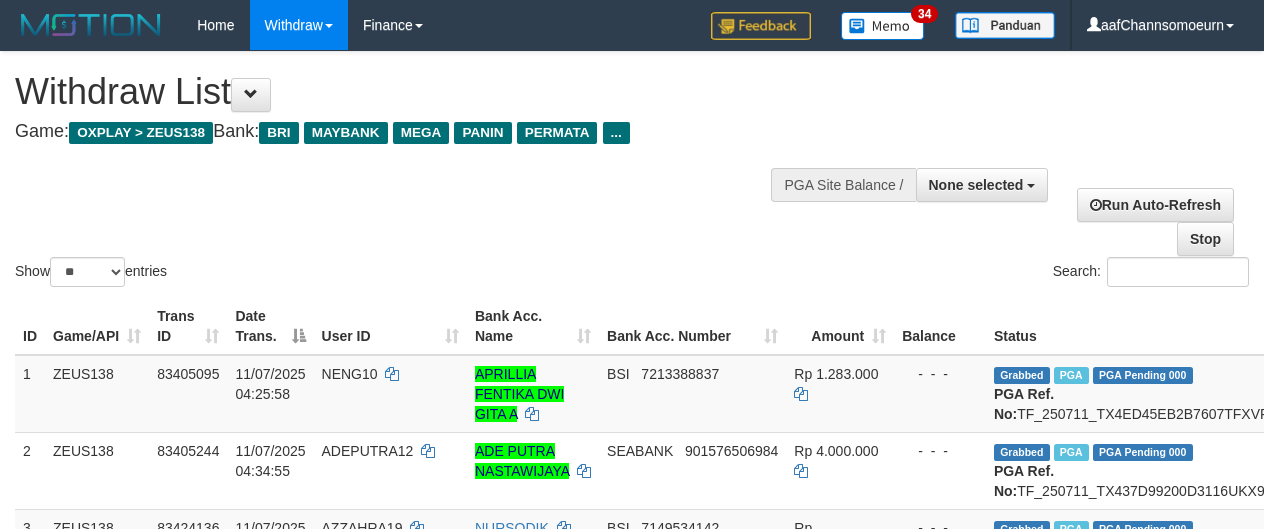 select 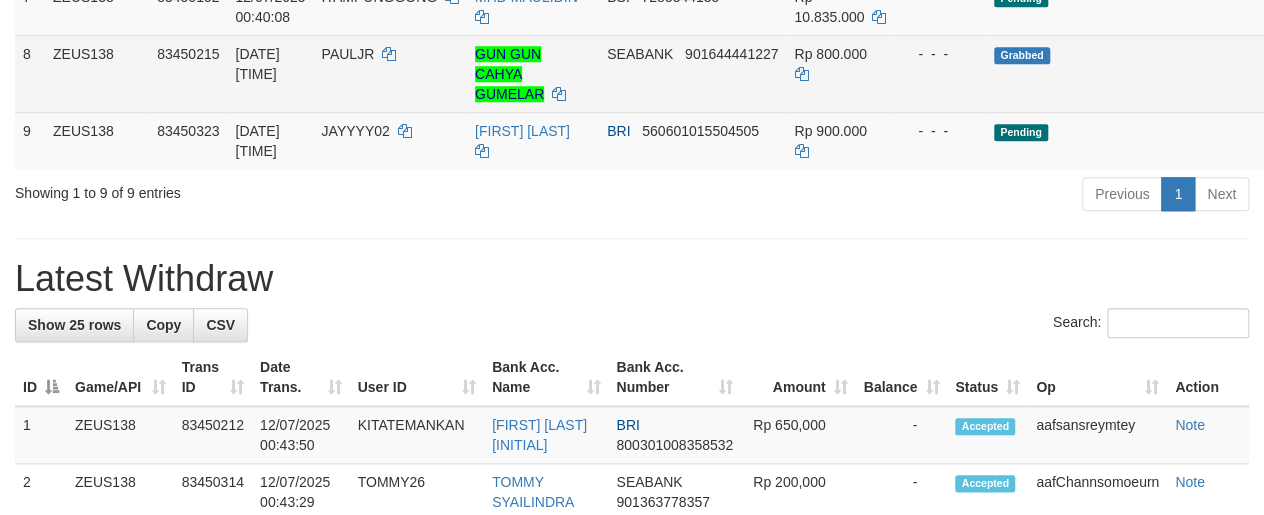 scroll, scrollTop: 763, scrollLeft: 0, axis: vertical 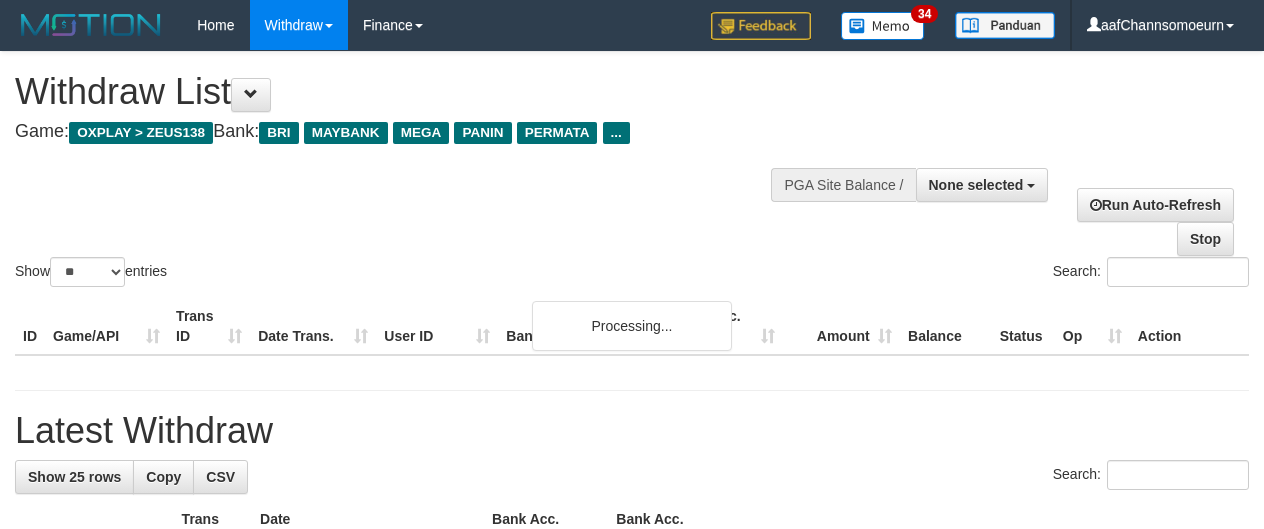 select 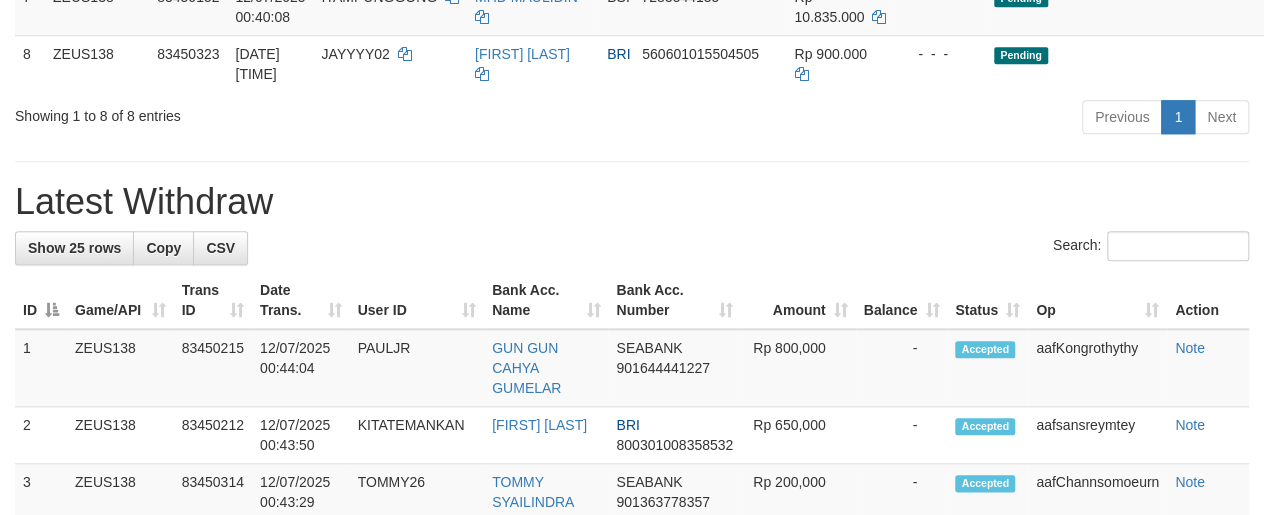 scroll, scrollTop: 763, scrollLeft: 0, axis: vertical 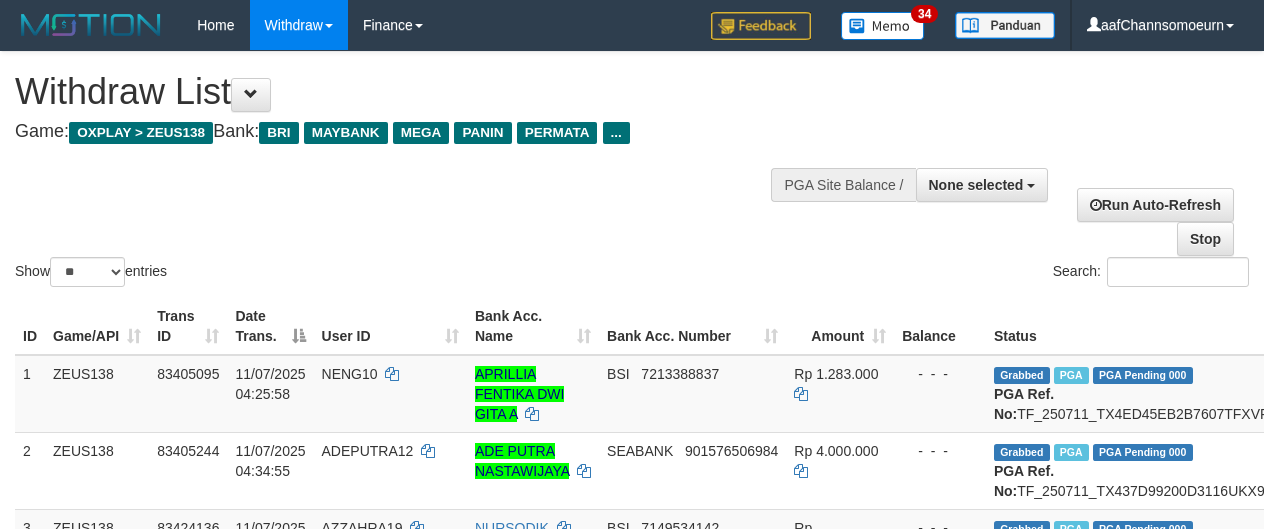 select 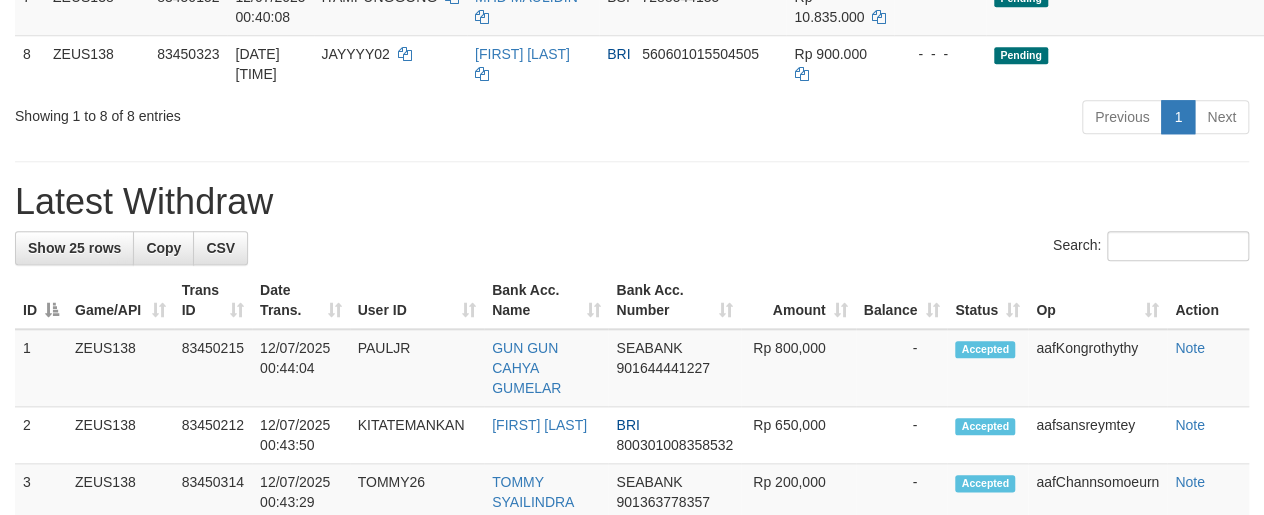 scroll, scrollTop: 763, scrollLeft: 0, axis: vertical 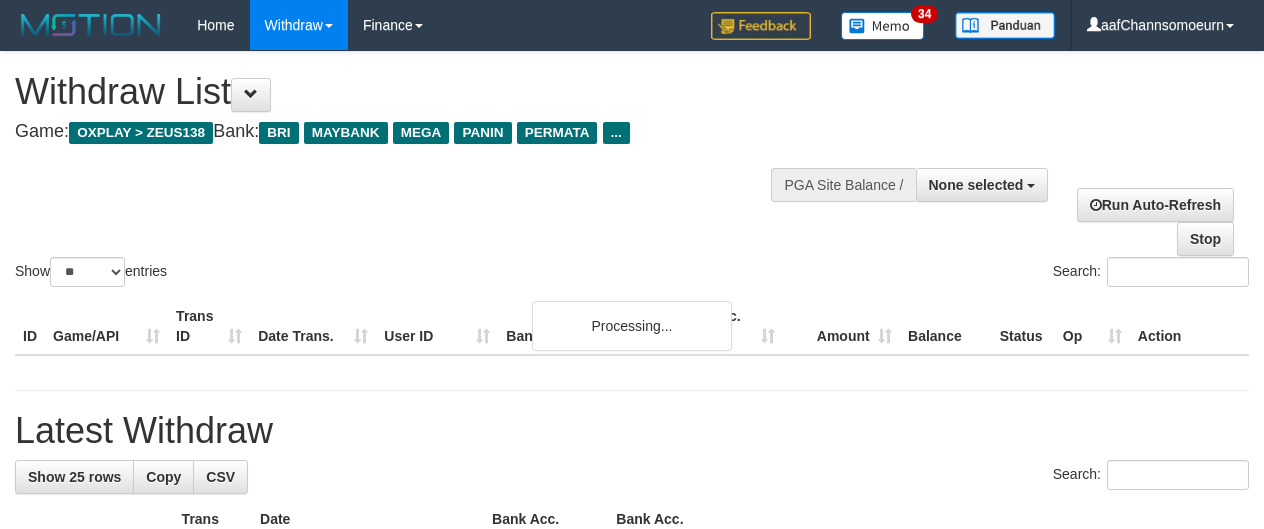 select 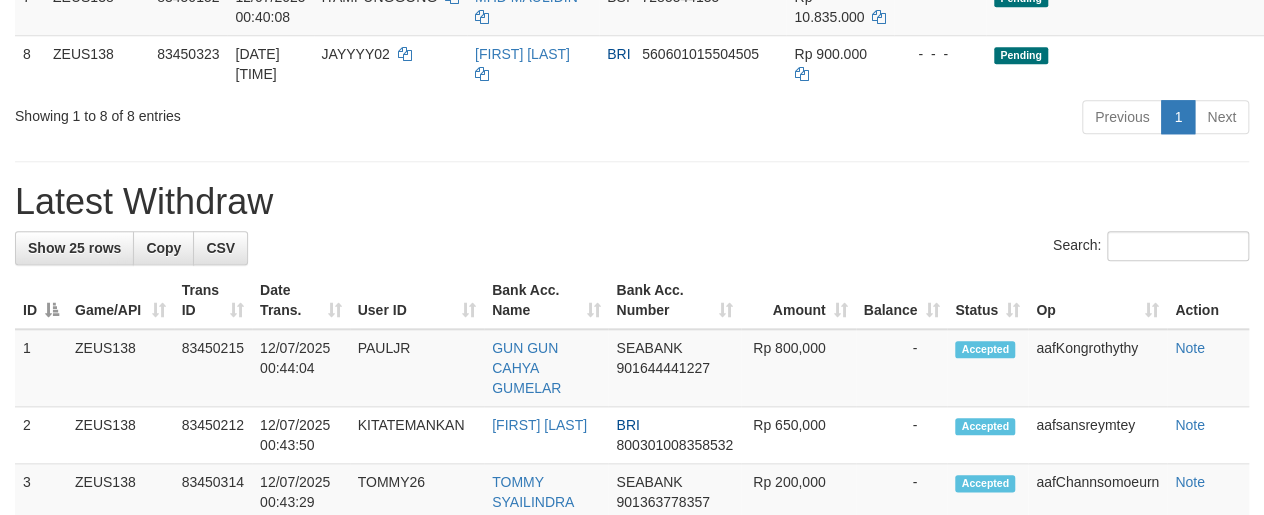 scroll, scrollTop: 763, scrollLeft: 0, axis: vertical 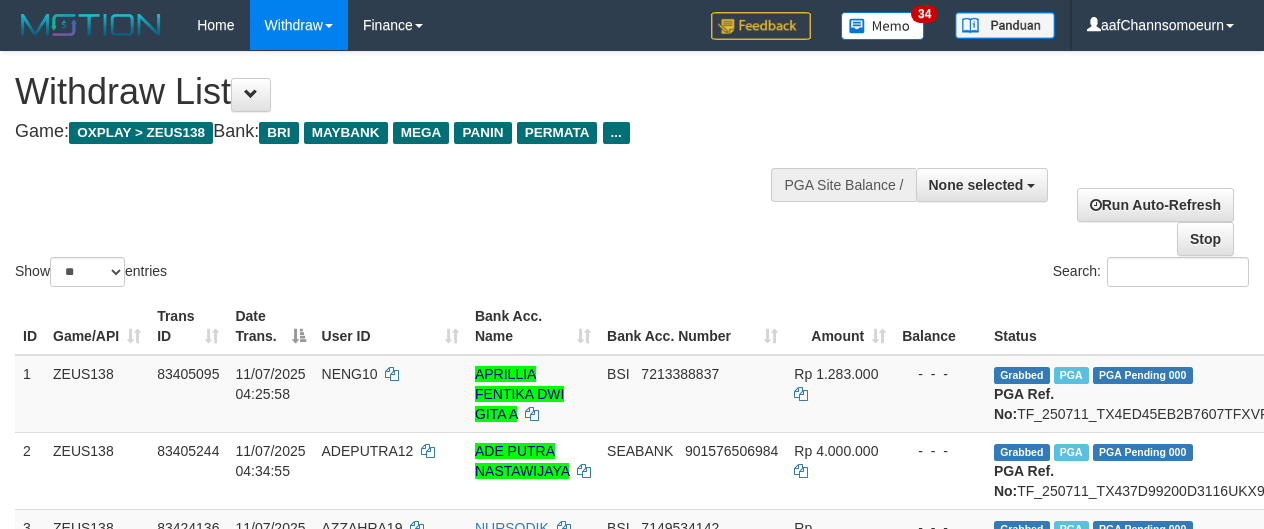 select 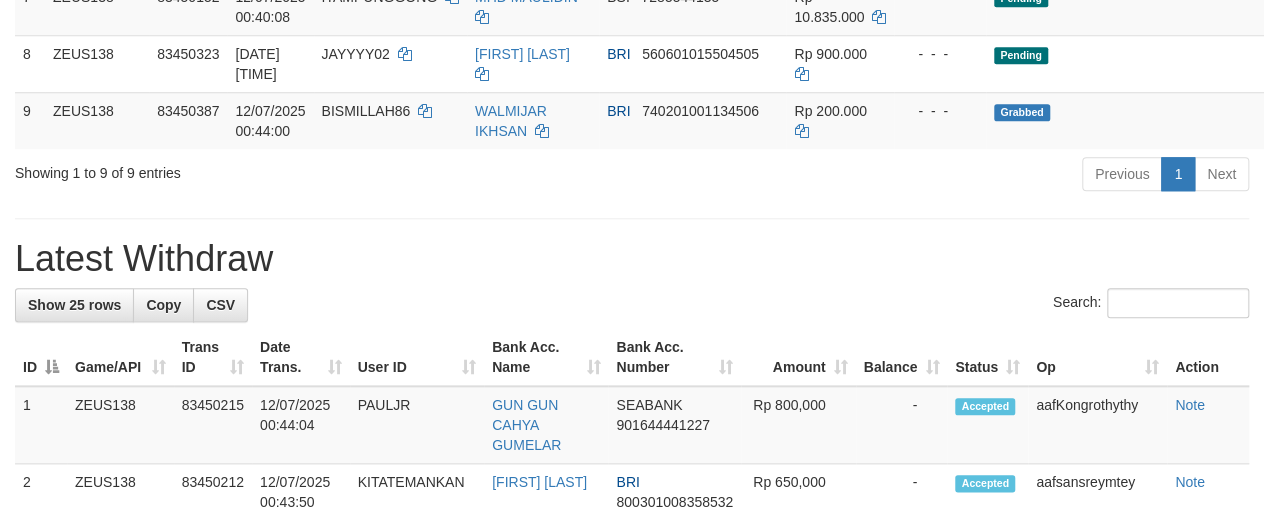 scroll, scrollTop: 763, scrollLeft: 0, axis: vertical 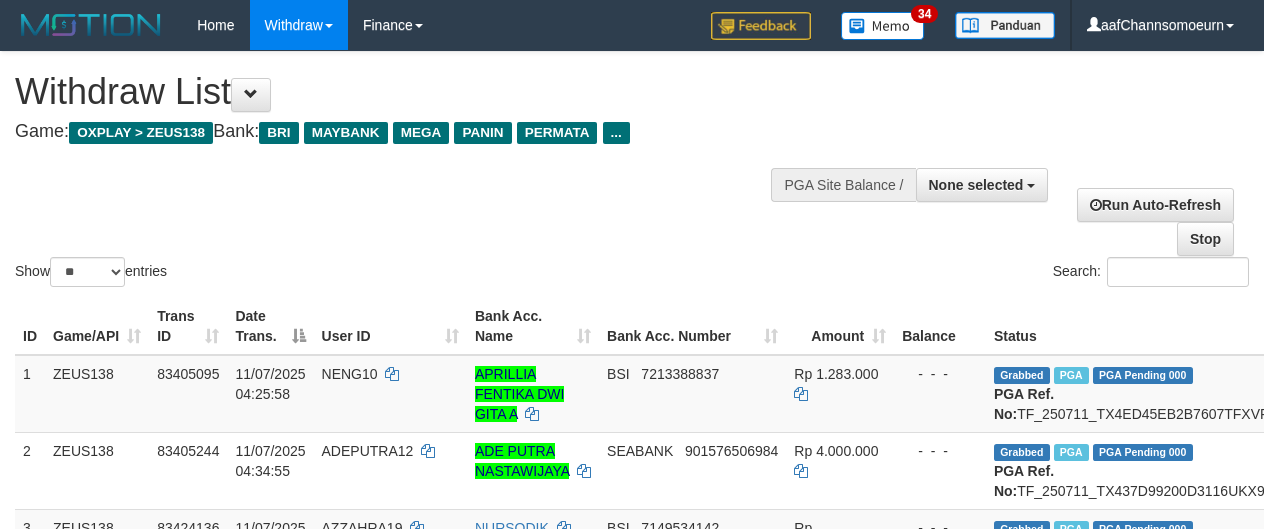 select 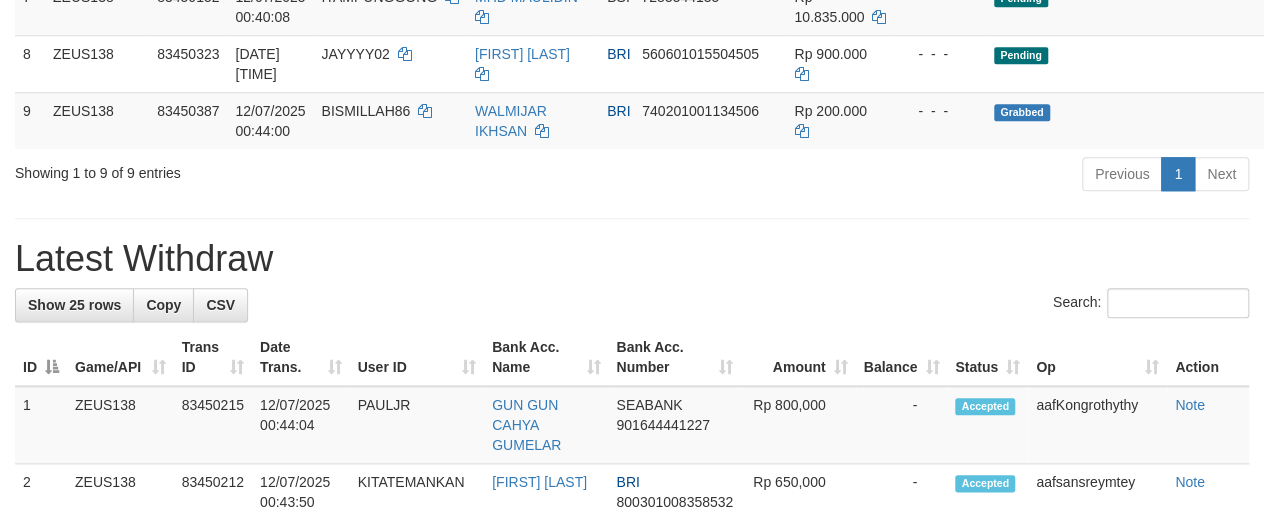 scroll, scrollTop: 763, scrollLeft: 0, axis: vertical 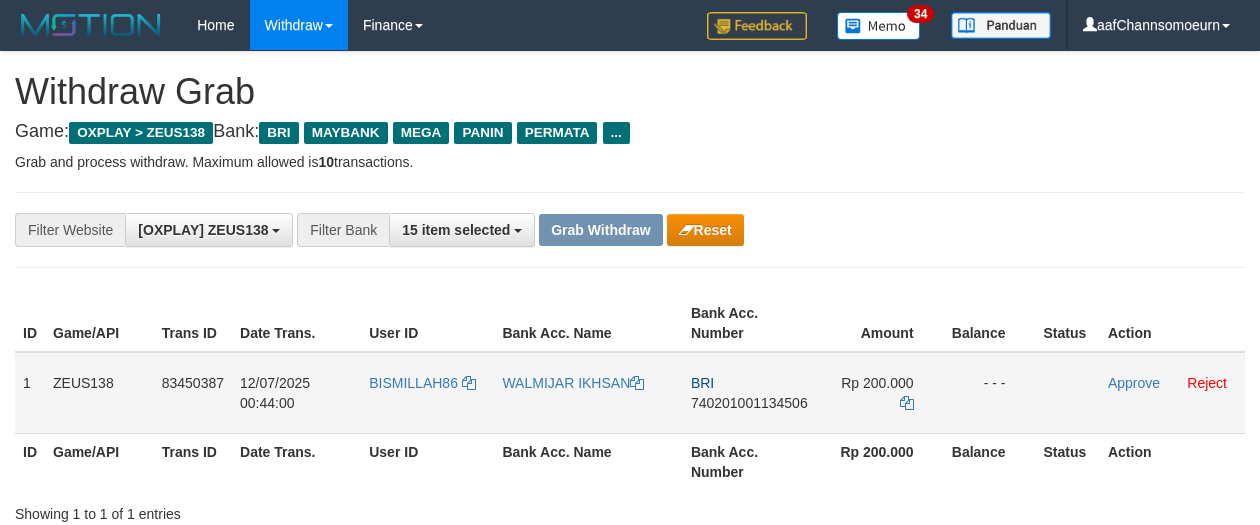 click on "BISMILLAH86" at bounding box center (427, 393) 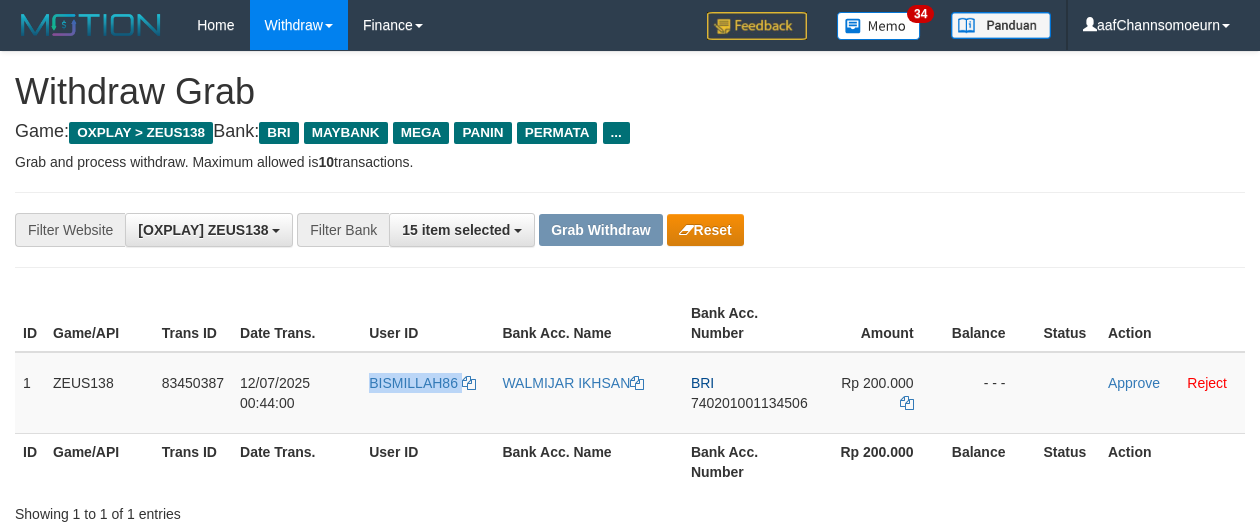 drag, startPoint x: 427, startPoint y: 409, endPoint x: 380, endPoint y: 199, distance: 215.19527 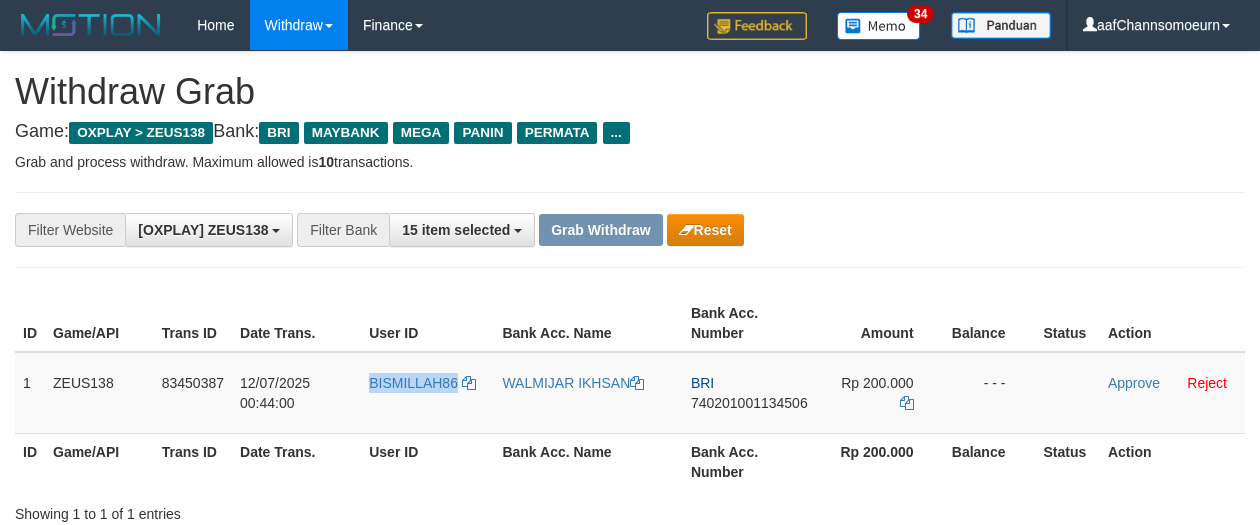 copy on "BISMILLAH86" 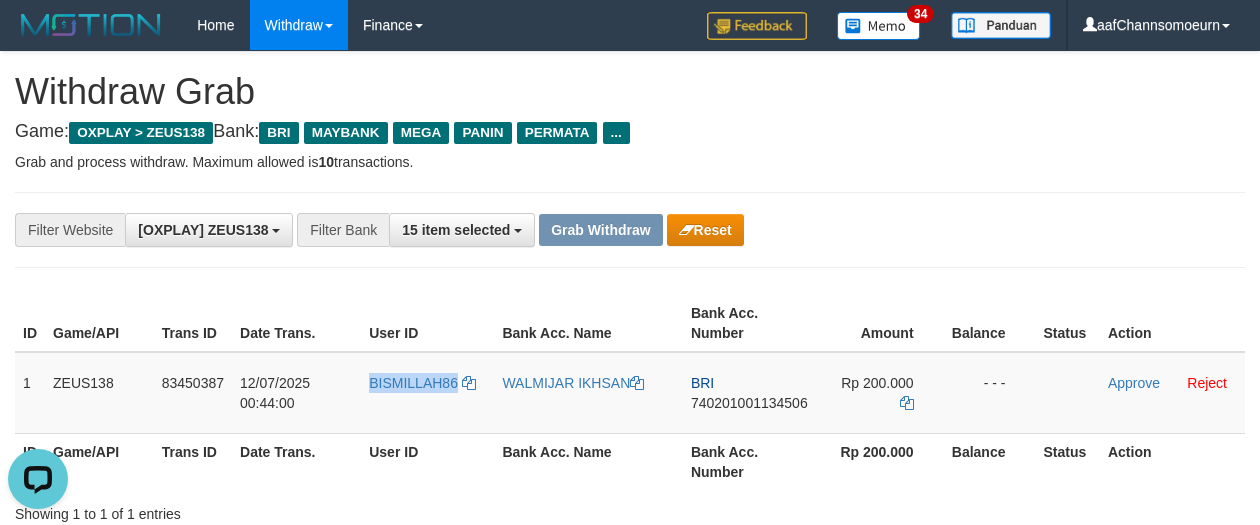 scroll, scrollTop: 0, scrollLeft: 0, axis: both 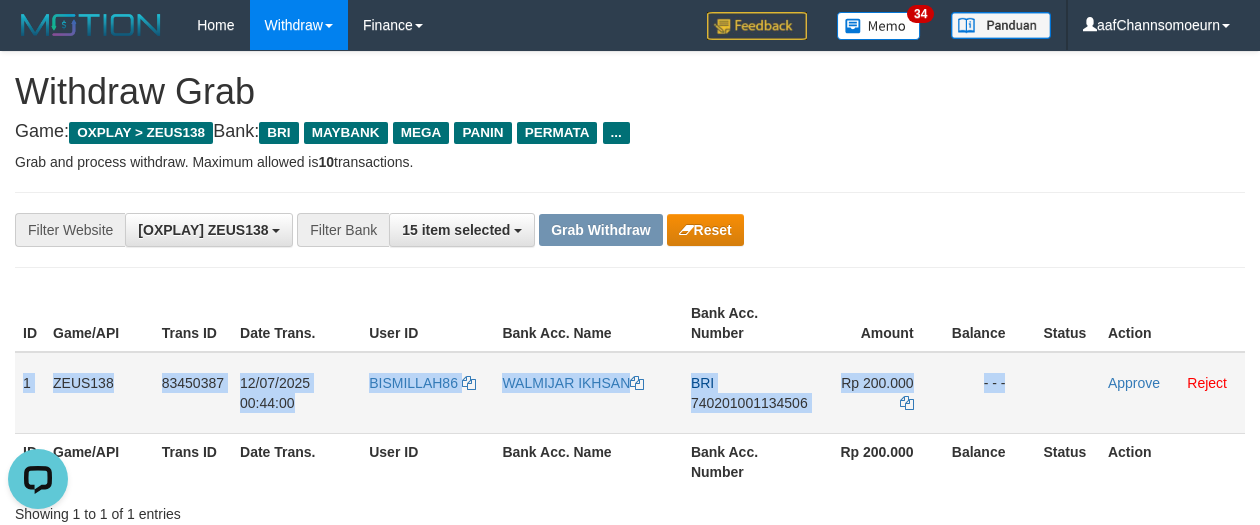 drag, startPoint x: 24, startPoint y: 363, endPoint x: 1099, endPoint y: 395, distance: 1075.4762 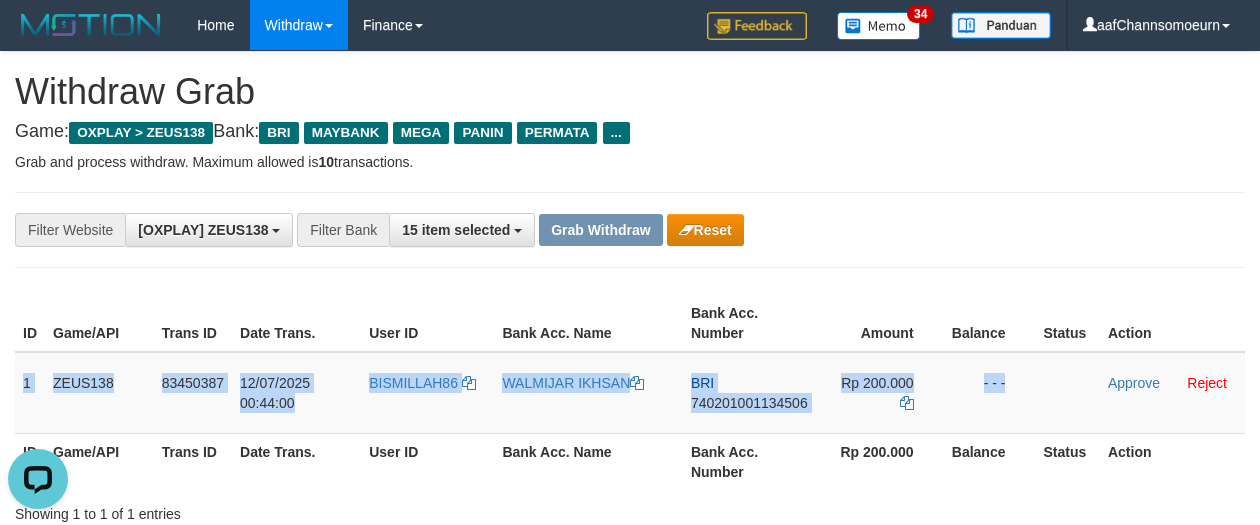 copy on "1
ZEUS138
83450387
12/07/2025 00:44:00
BISMILLAH86
WALMIJAR IKHSAN
BRI
740201001134506
Rp 200.000
- - -" 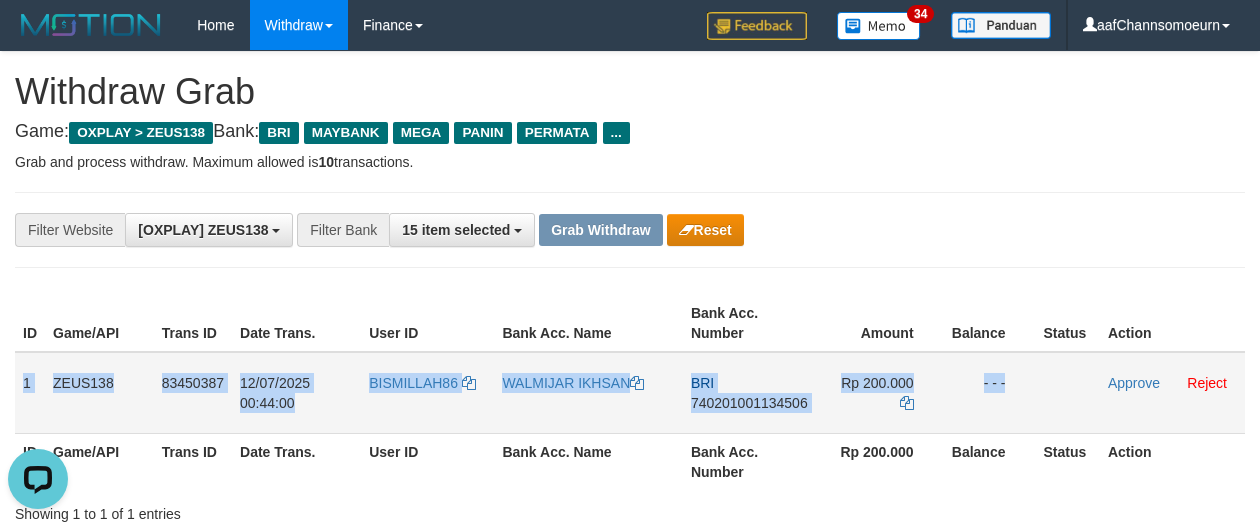 click on "740201001134506" at bounding box center [749, 403] 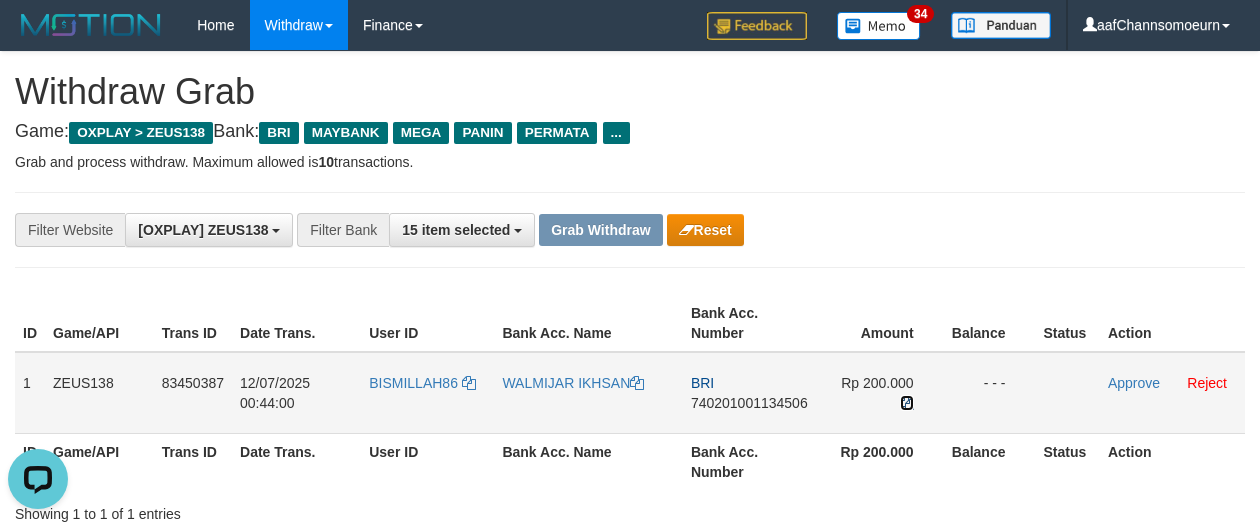 click at bounding box center [907, 403] 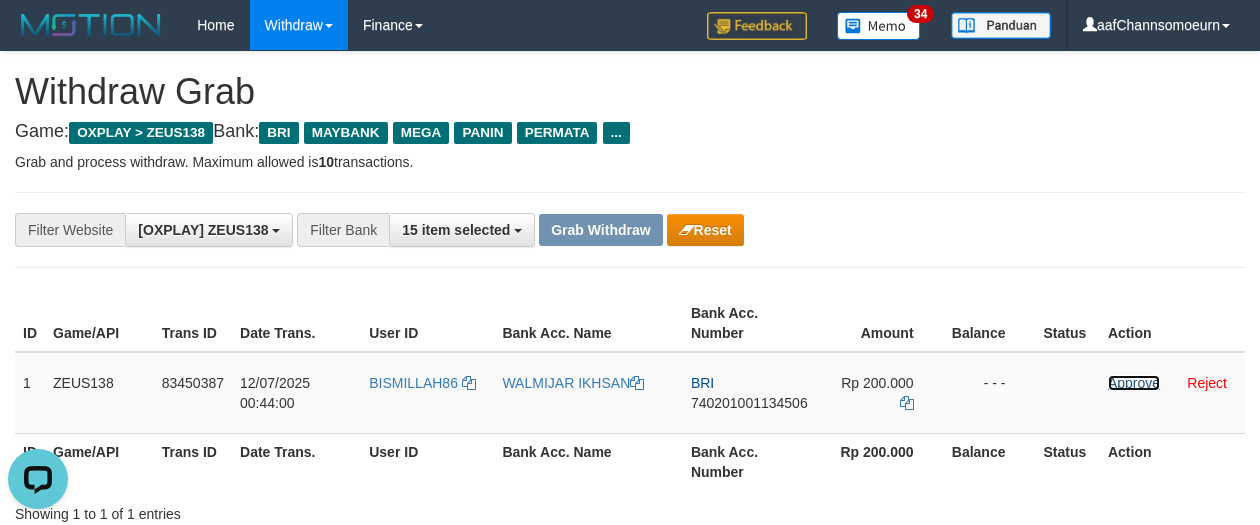 drag, startPoint x: 1118, startPoint y: 384, endPoint x: 704, endPoint y: 184, distance: 459.7782 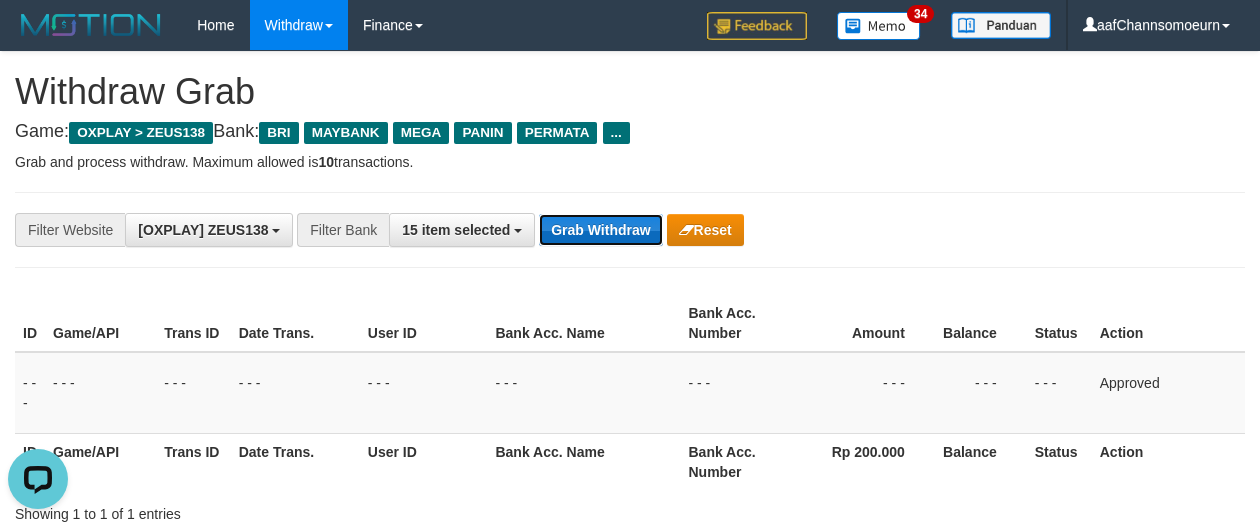 click on "Grab Withdraw" at bounding box center (600, 230) 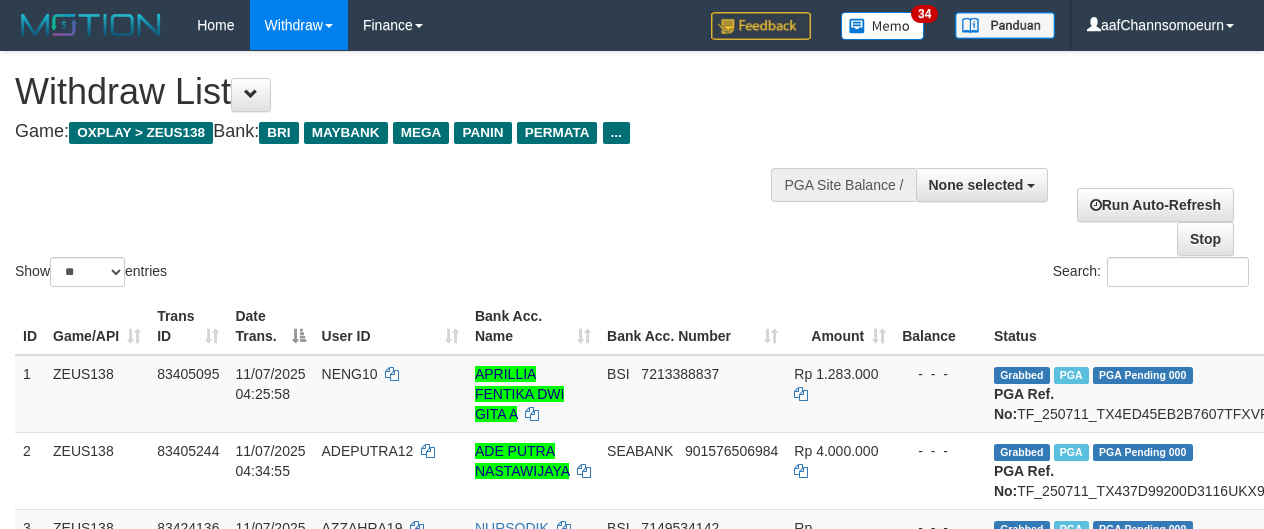 select 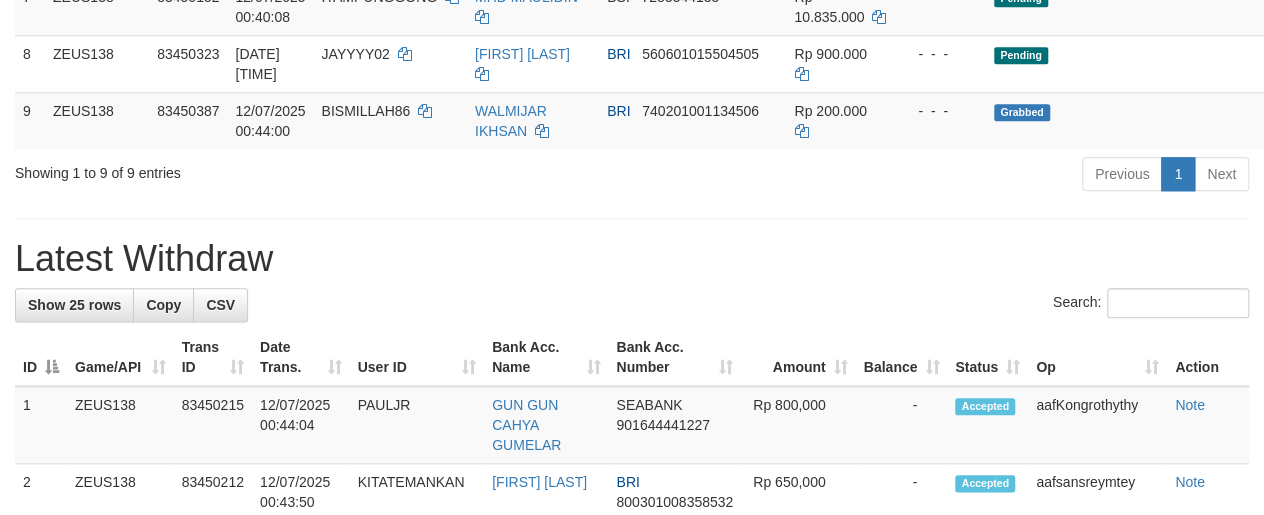 scroll, scrollTop: 763, scrollLeft: 0, axis: vertical 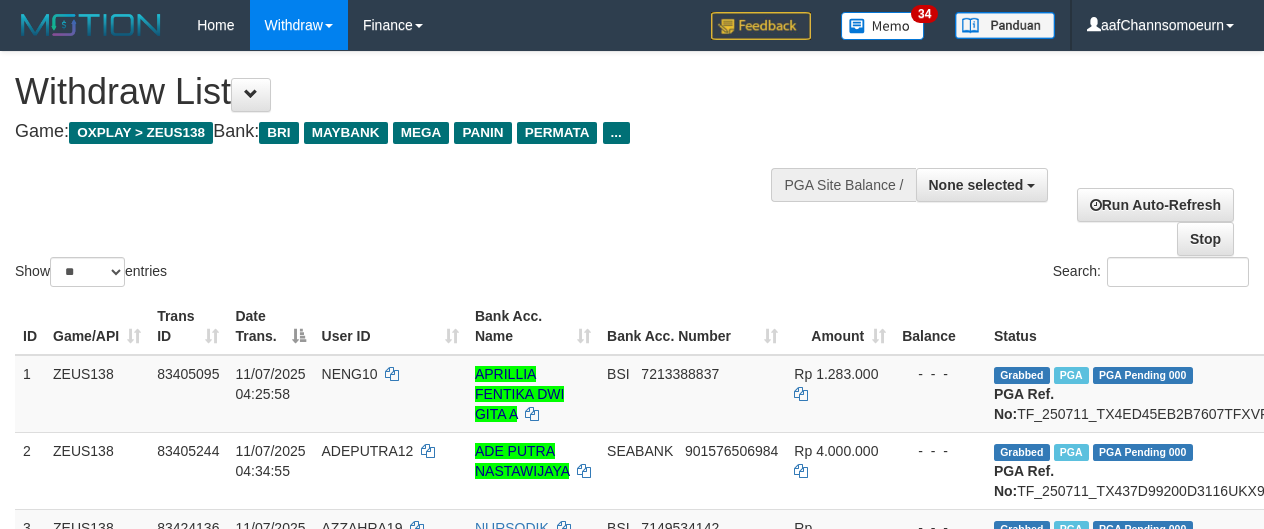 select 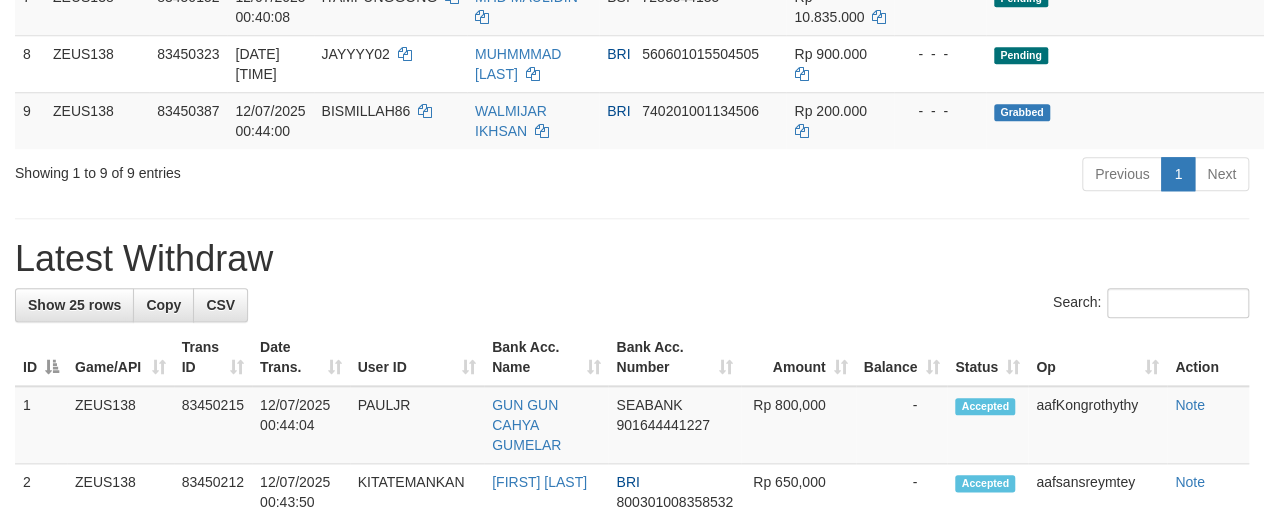 scroll, scrollTop: 763, scrollLeft: 0, axis: vertical 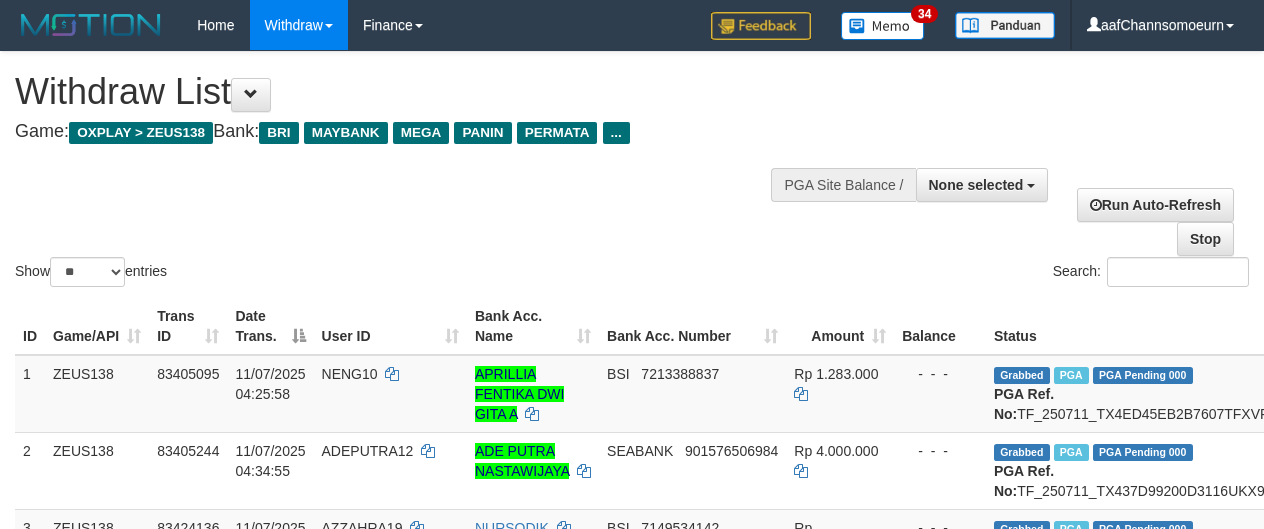select 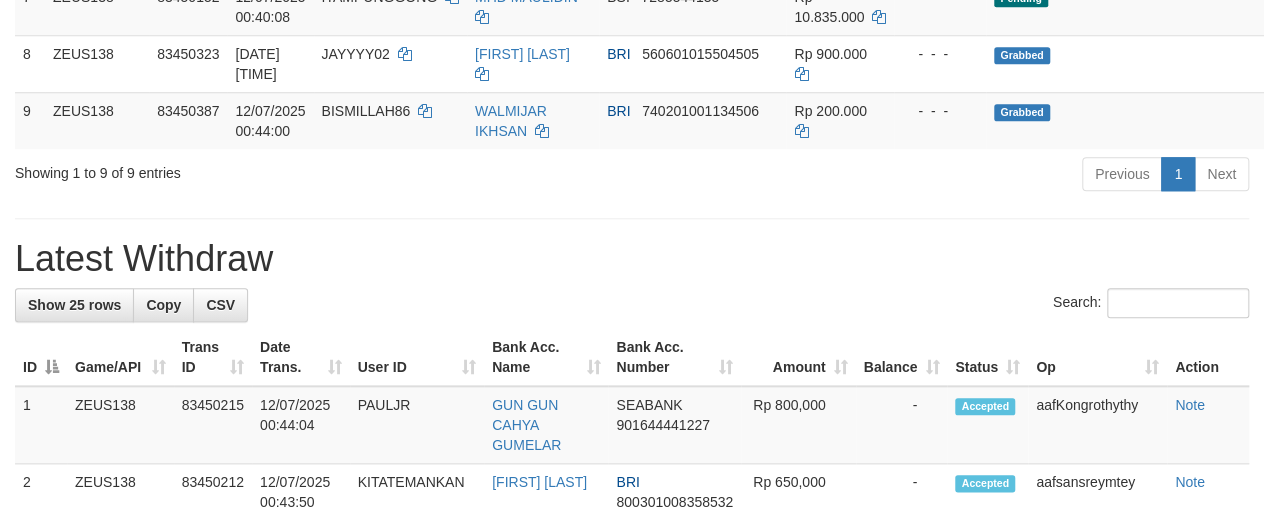 scroll, scrollTop: 763, scrollLeft: 0, axis: vertical 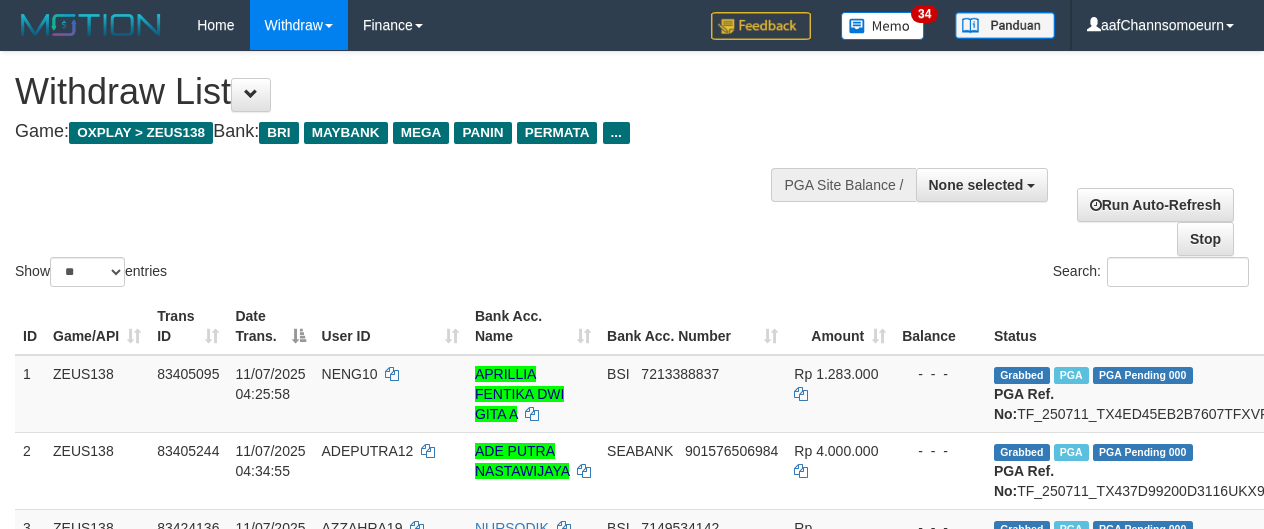 select 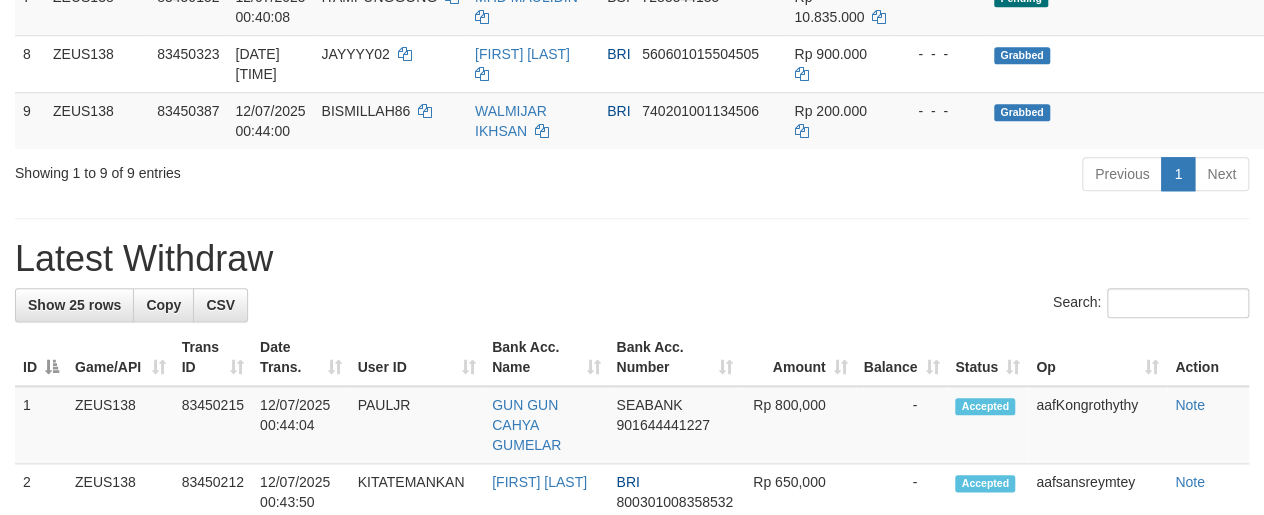 scroll, scrollTop: 763, scrollLeft: 0, axis: vertical 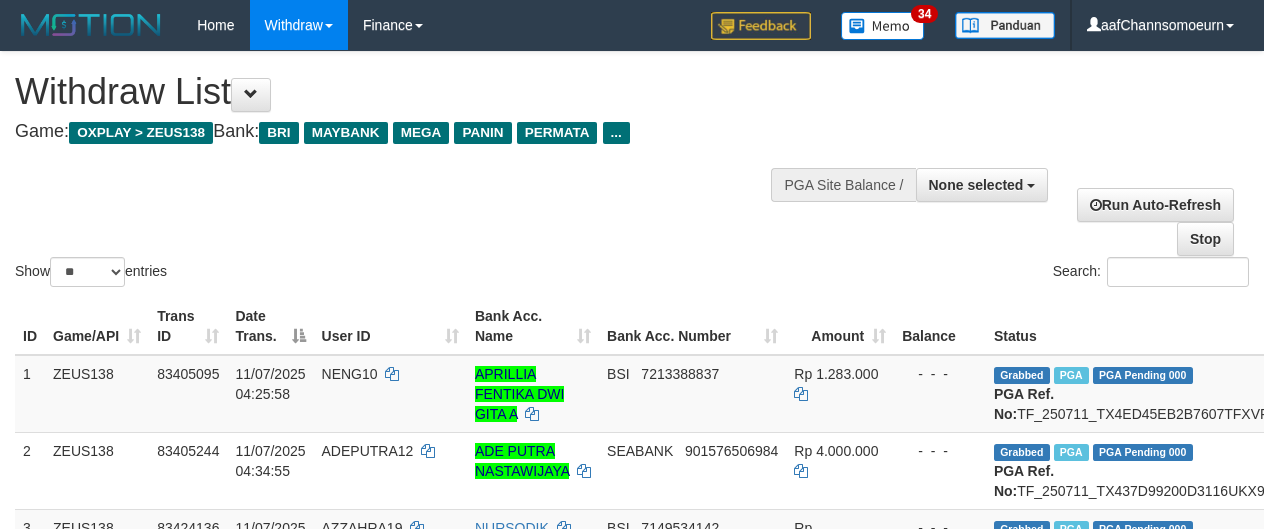 select 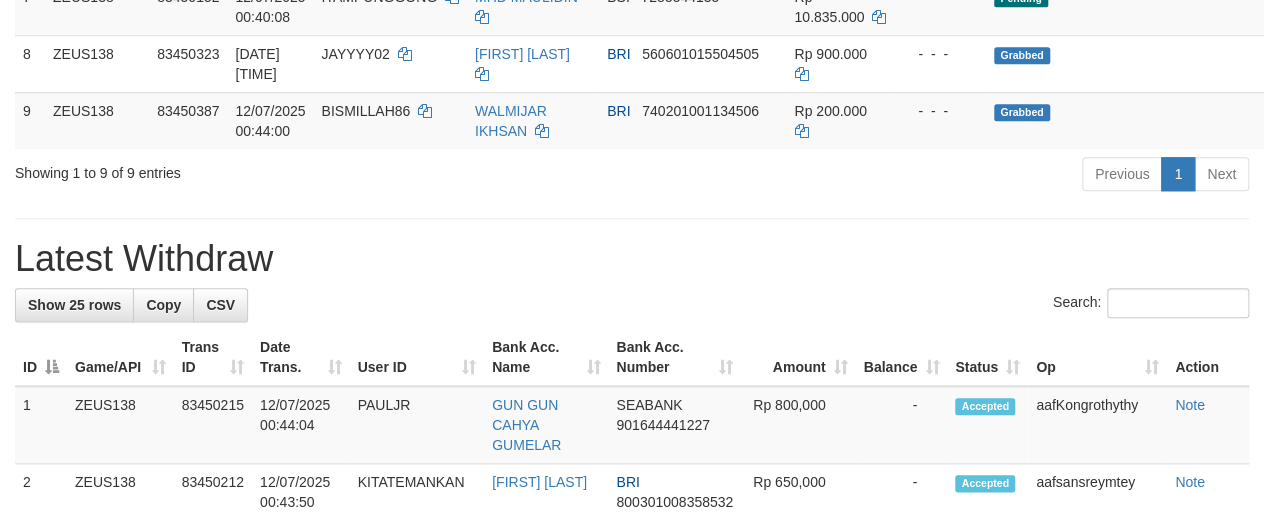 scroll, scrollTop: 763, scrollLeft: 0, axis: vertical 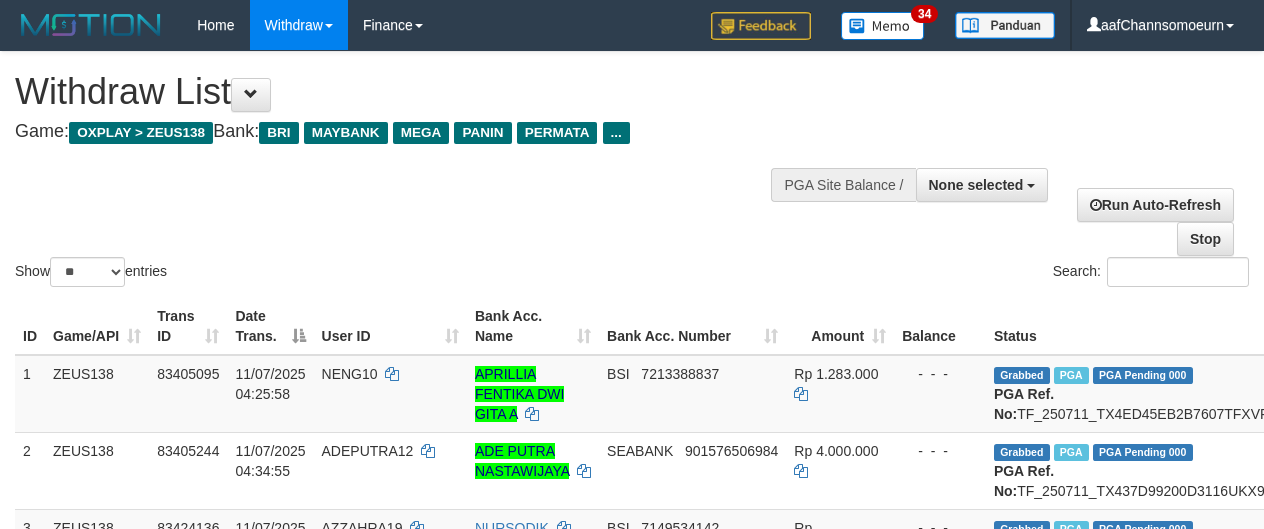 select 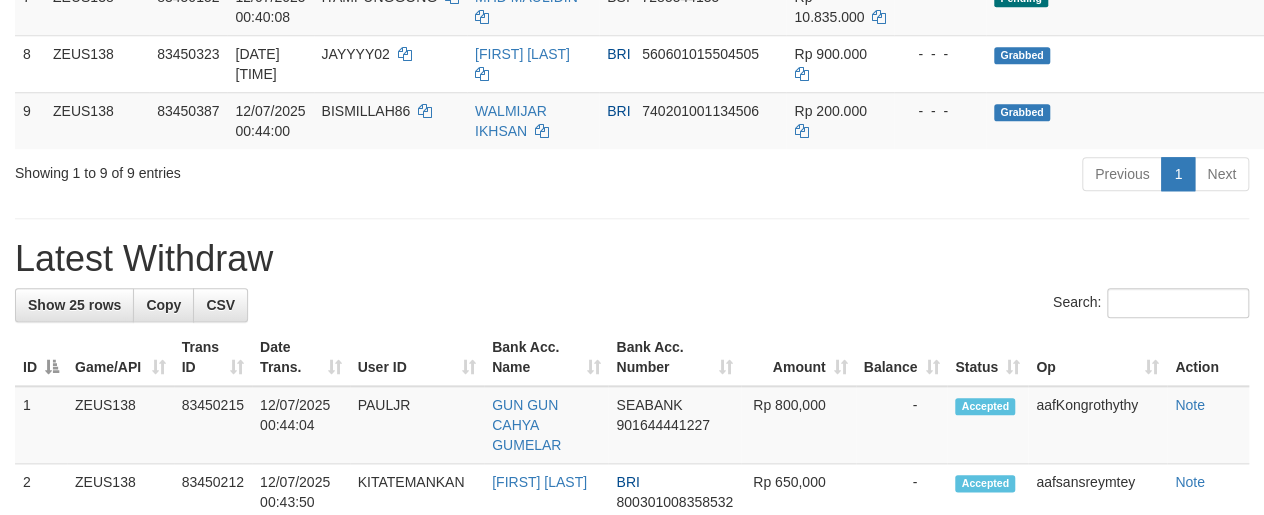 scroll, scrollTop: 763, scrollLeft: 0, axis: vertical 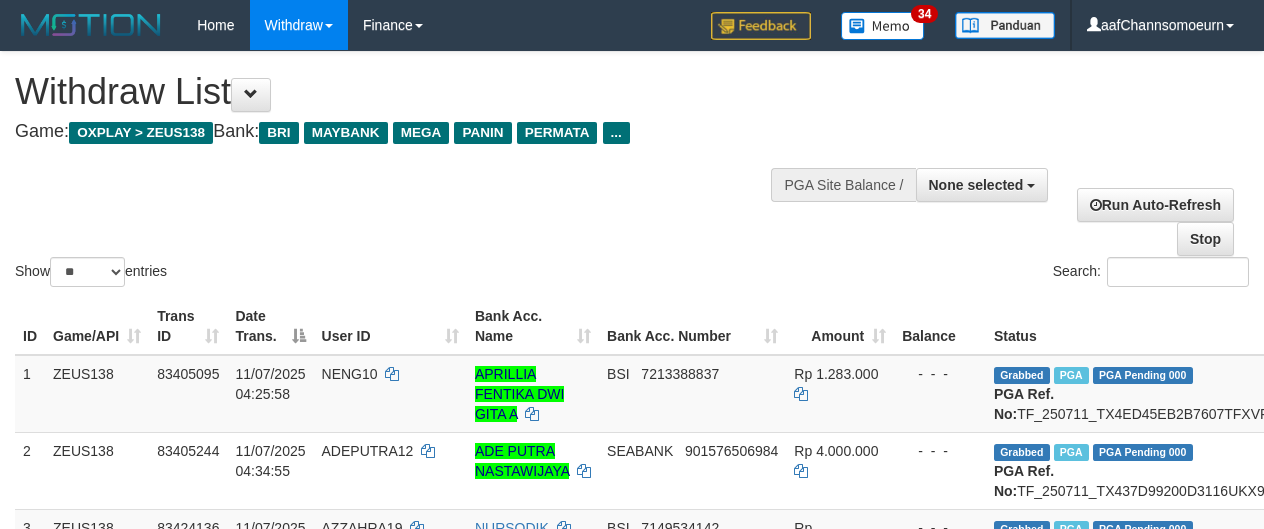select 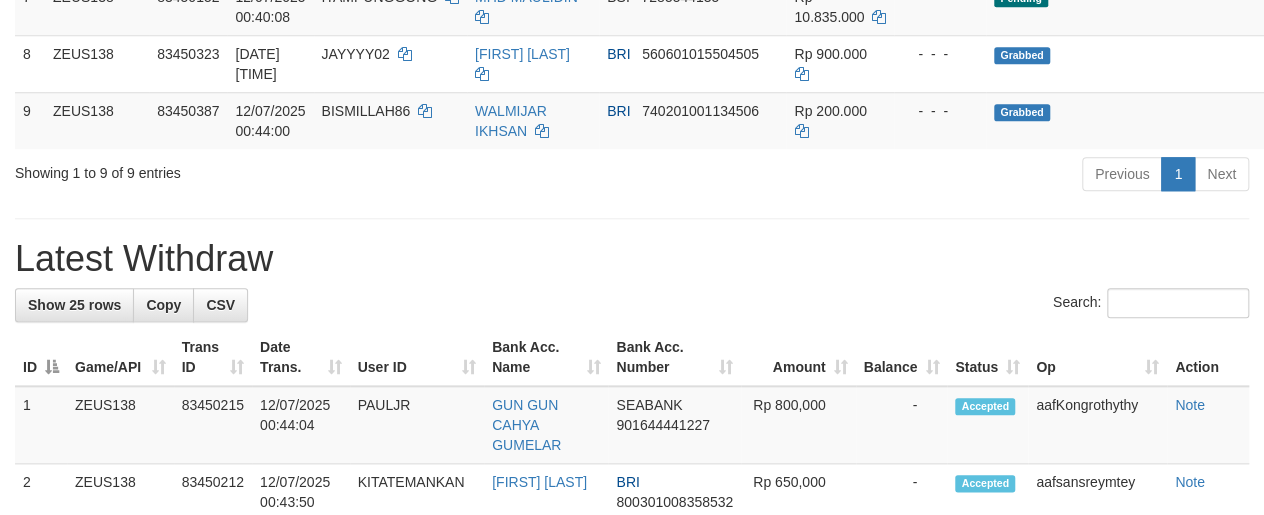 scroll, scrollTop: 763, scrollLeft: 0, axis: vertical 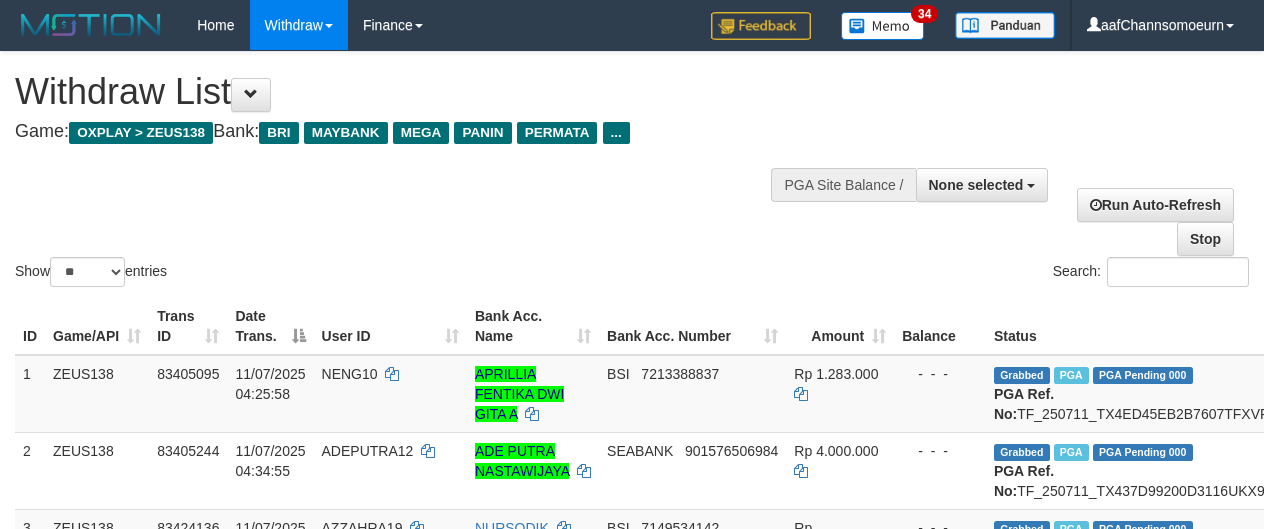 select 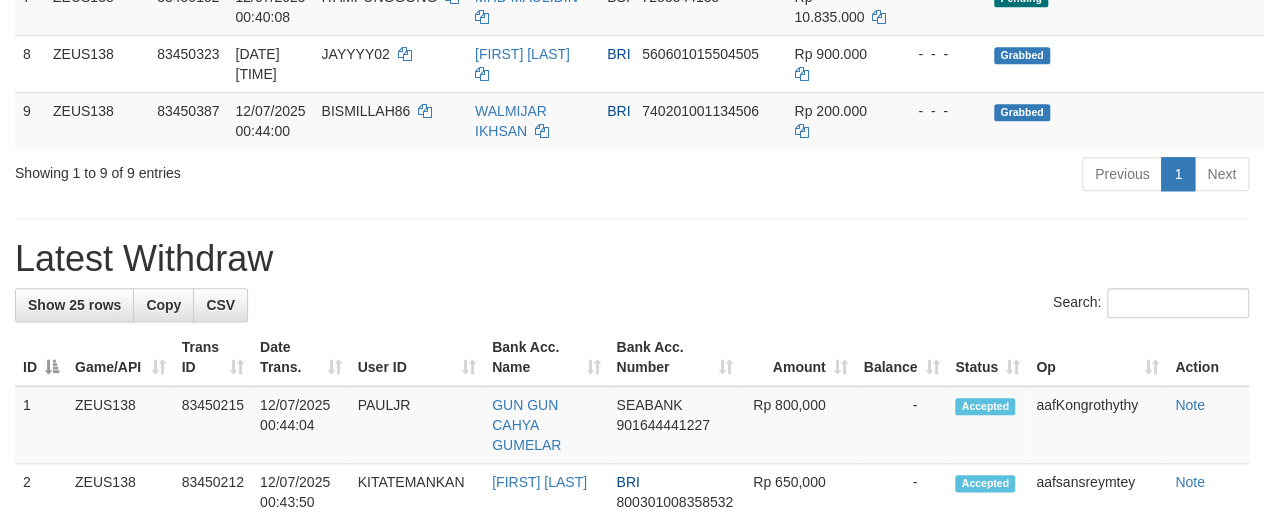 scroll, scrollTop: 763, scrollLeft: 0, axis: vertical 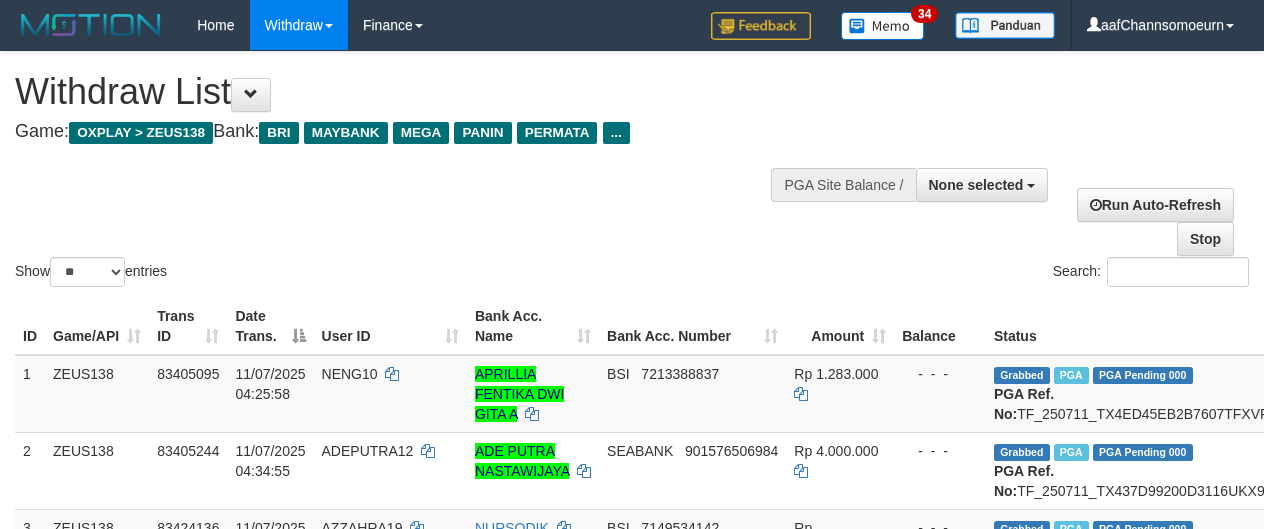 select 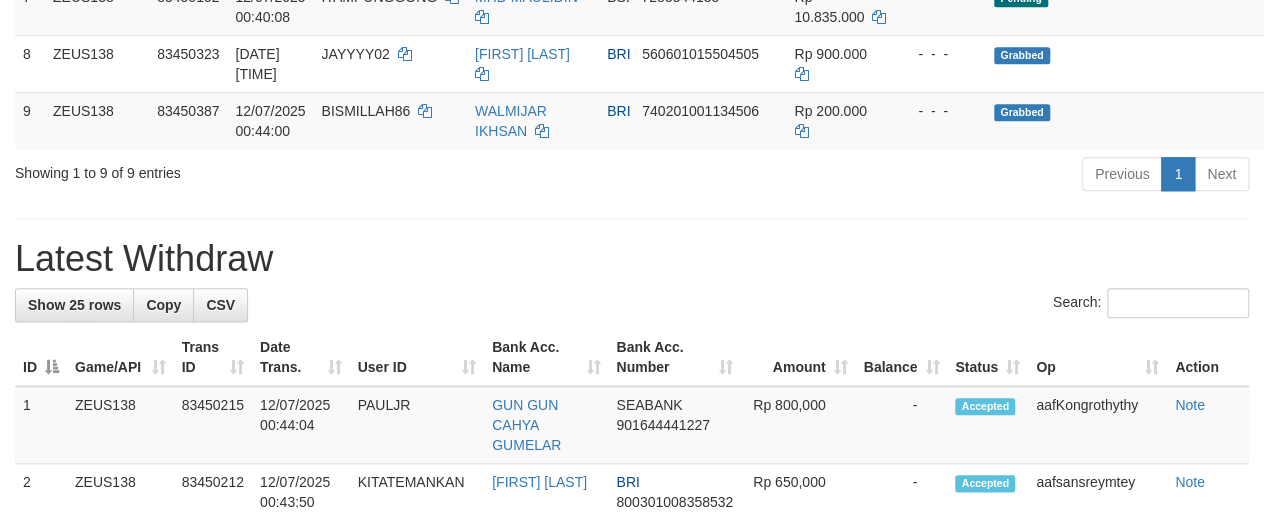 scroll, scrollTop: 763, scrollLeft: 0, axis: vertical 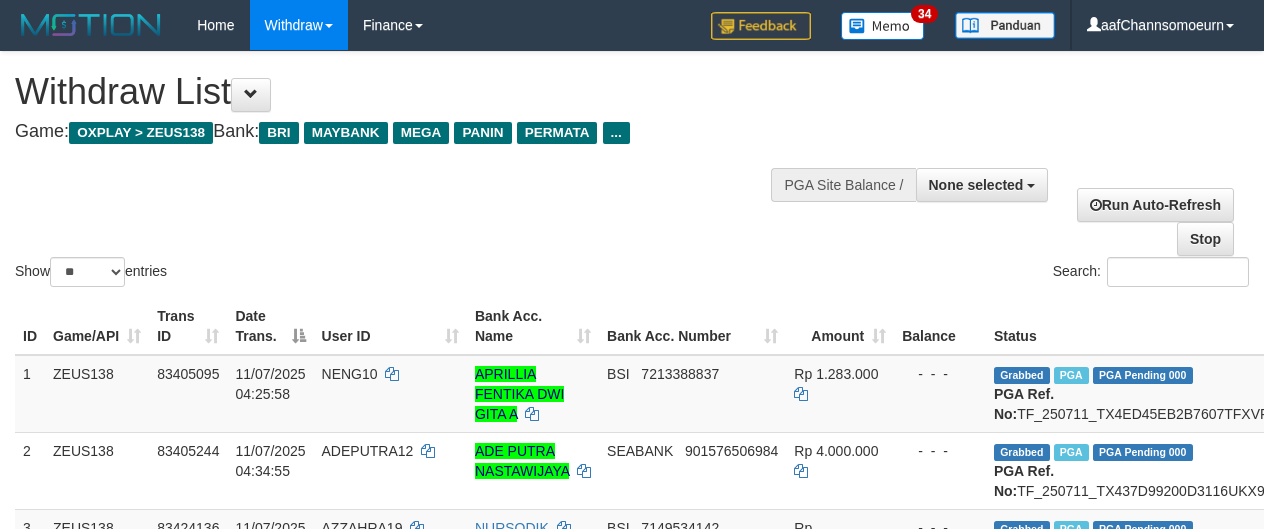 select 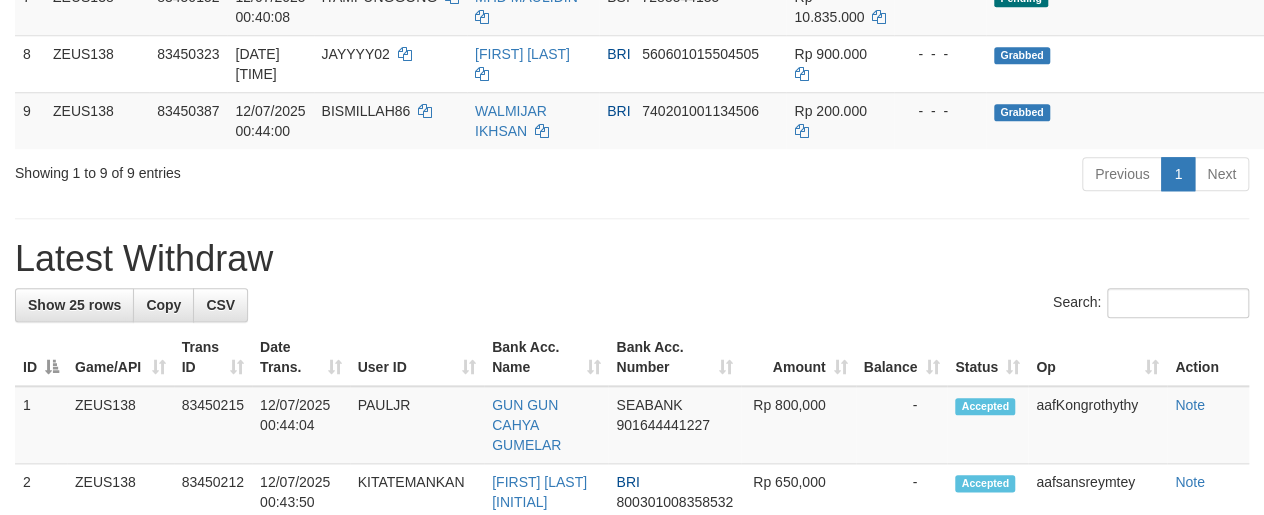 scroll, scrollTop: 763, scrollLeft: 0, axis: vertical 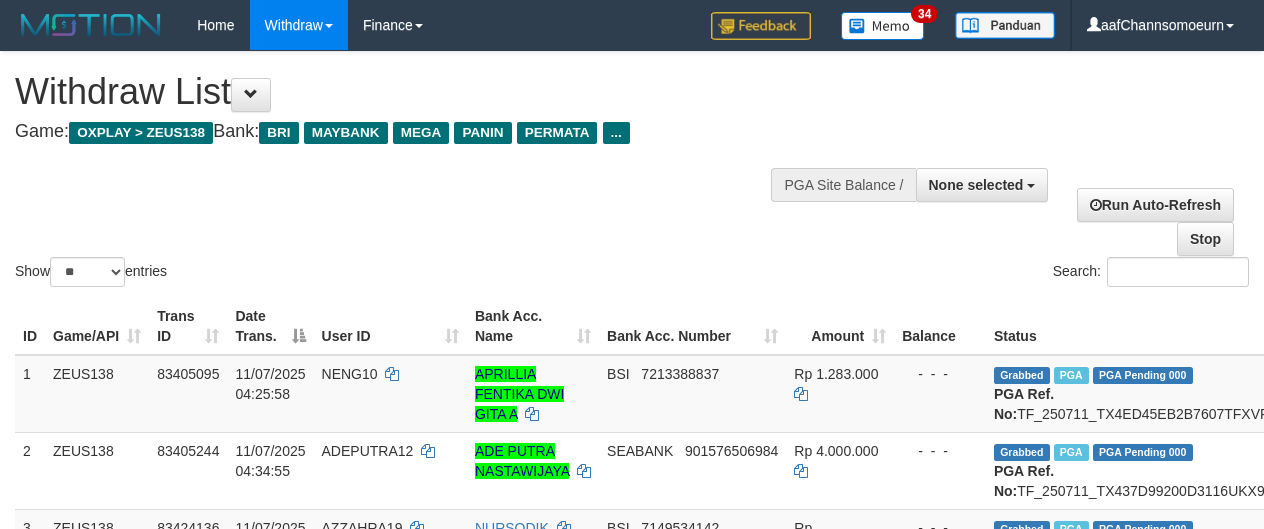 select 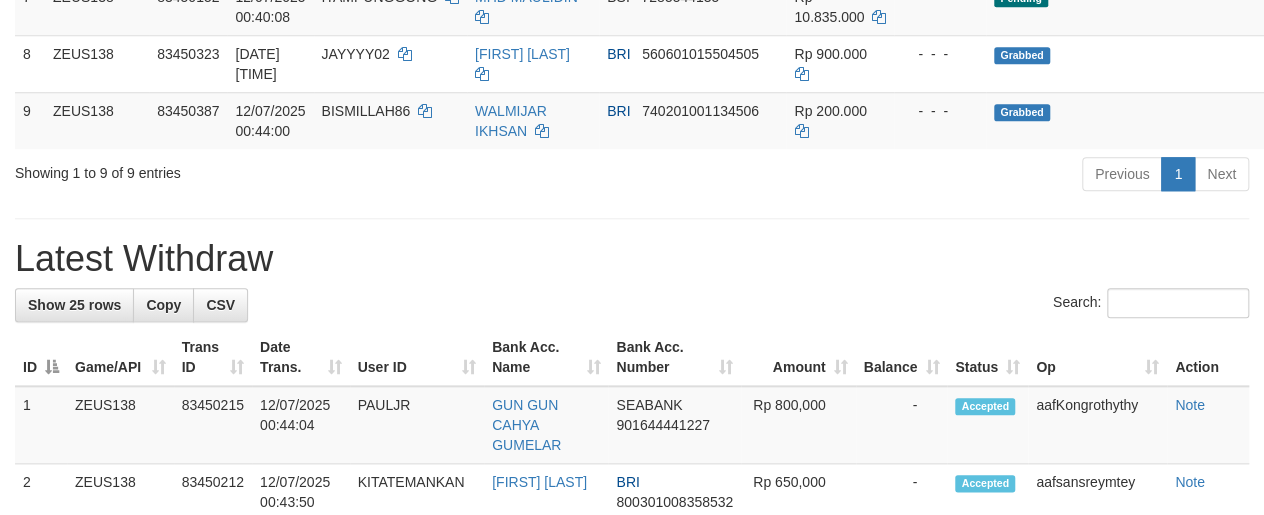 scroll, scrollTop: 763, scrollLeft: 0, axis: vertical 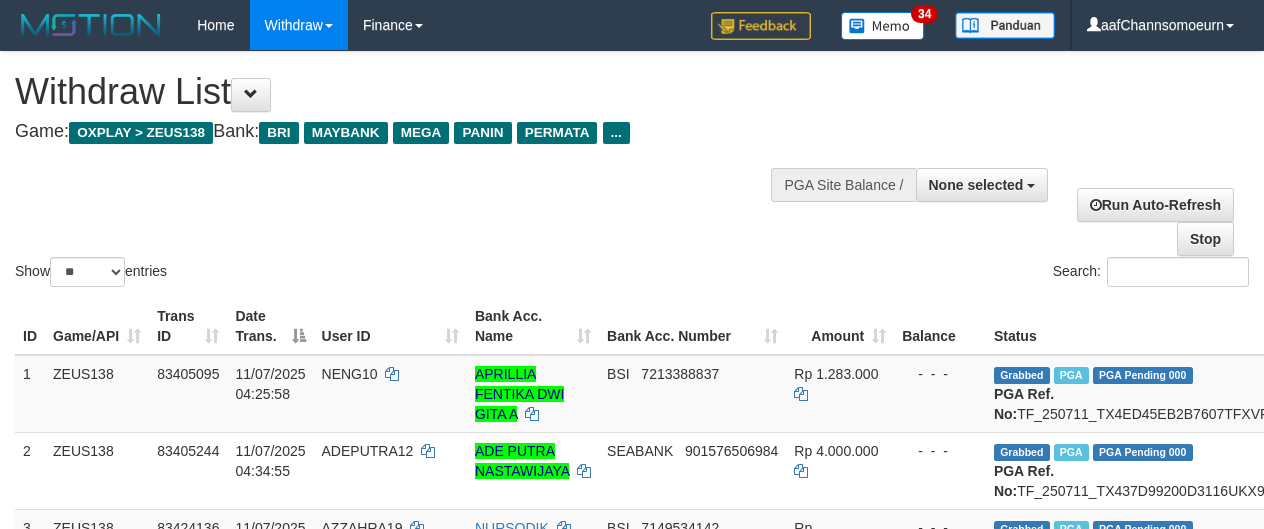 select 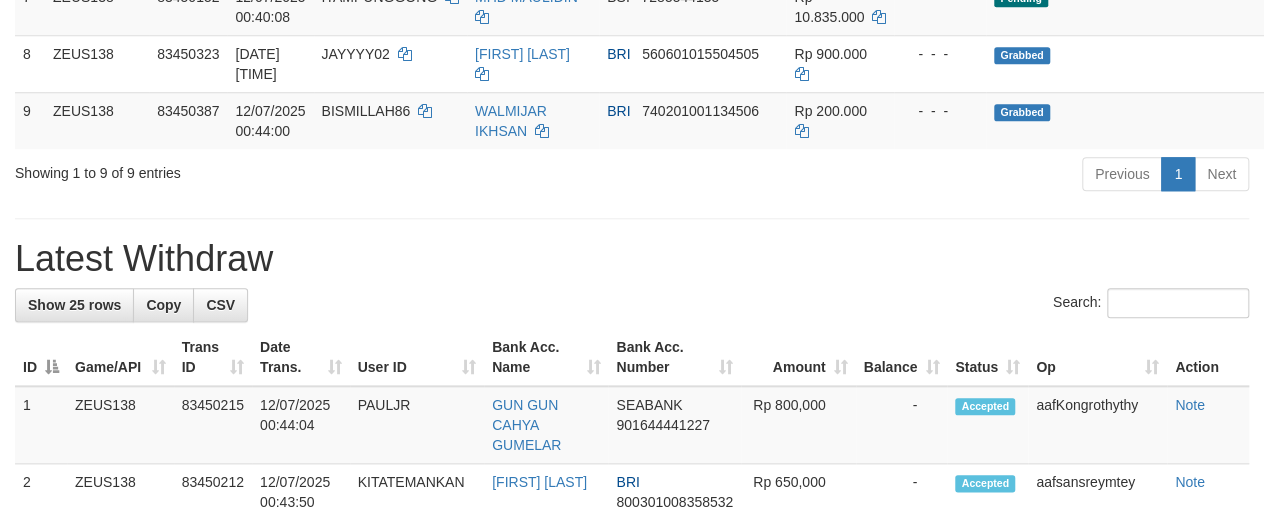 scroll, scrollTop: 763, scrollLeft: 0, axis: vertical 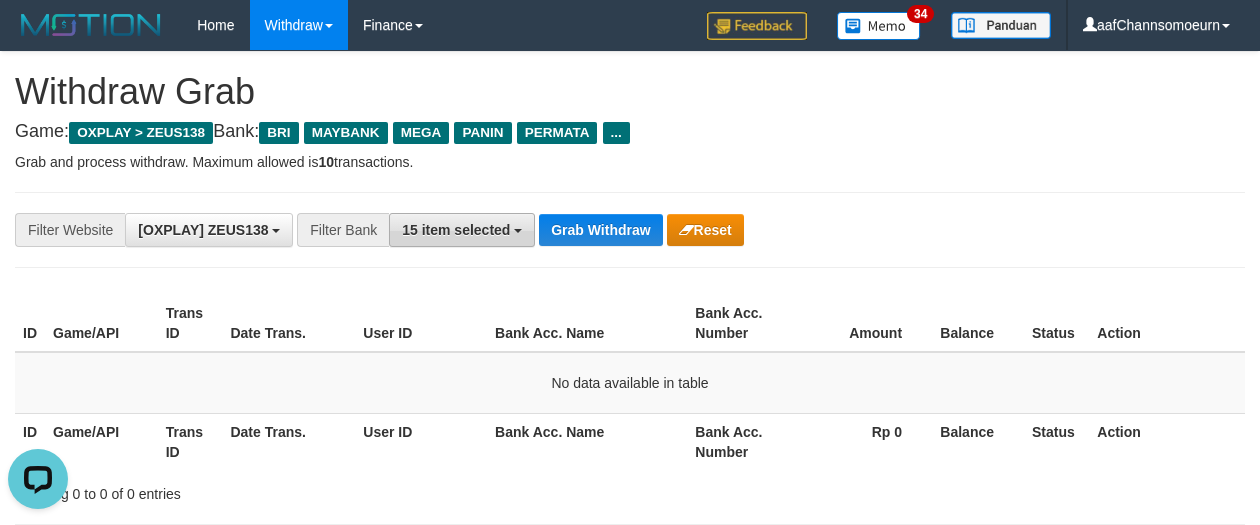 click on "15 item selected" at bounding box center [456, 230] 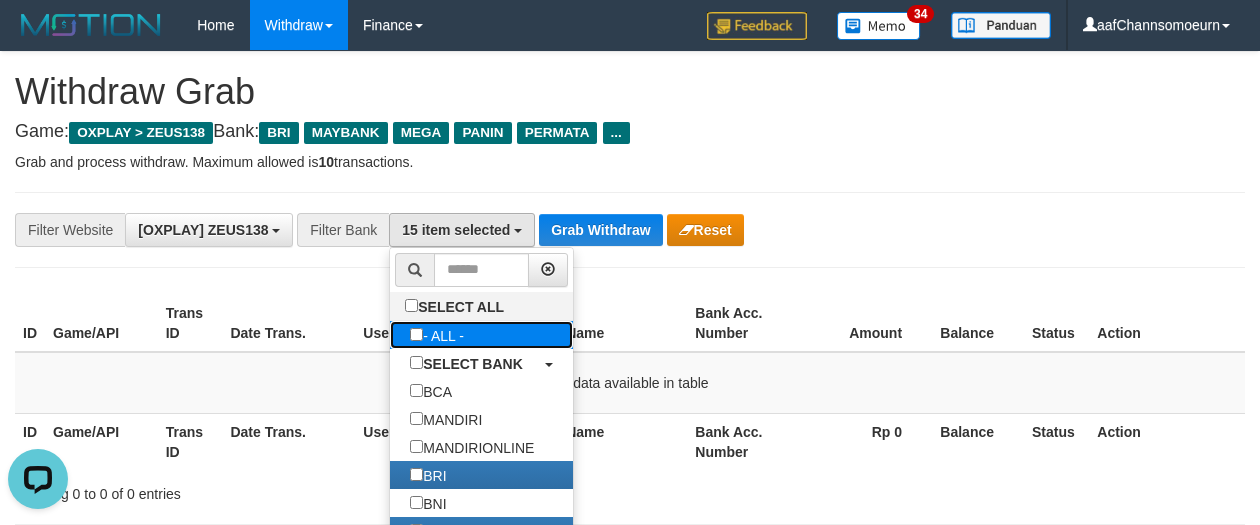 click on "- ALL -" at bounding box center (437, 335) 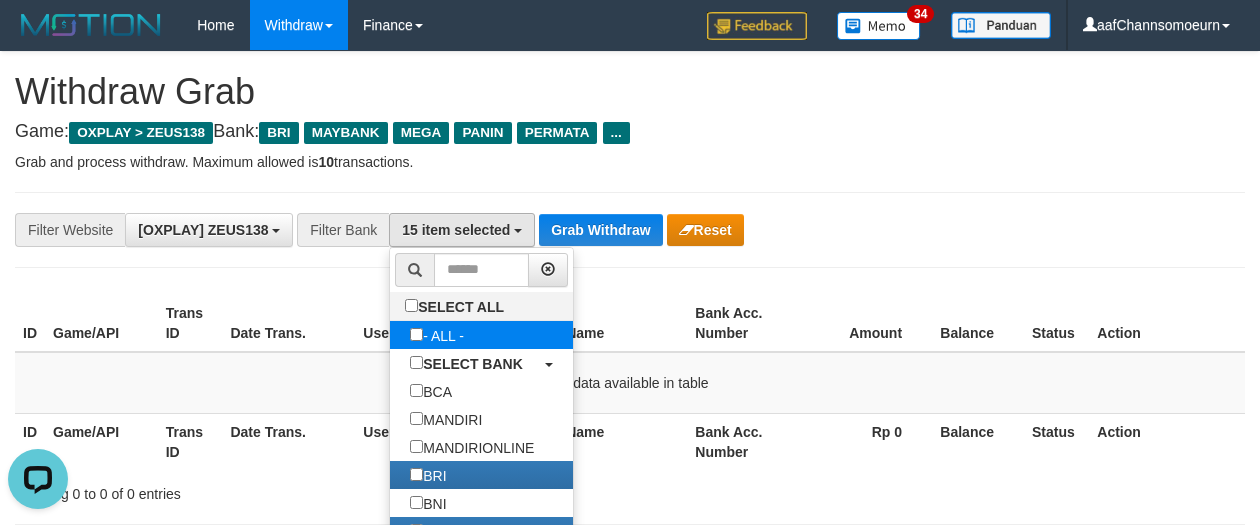 select on "***" 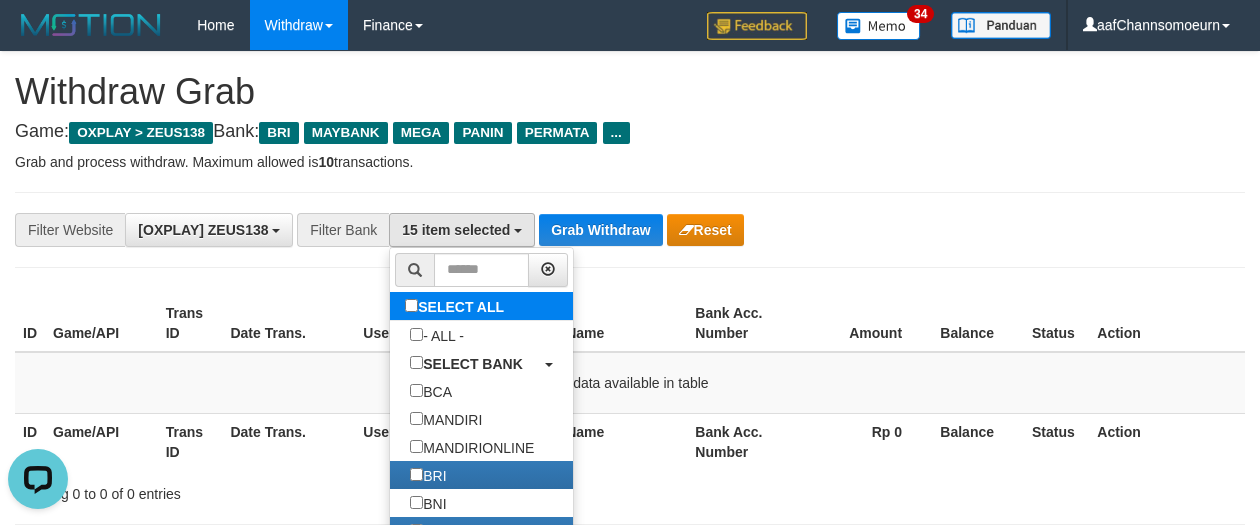 scroll, scrollTop: 87, scrollLeft: 0, axis: vertical 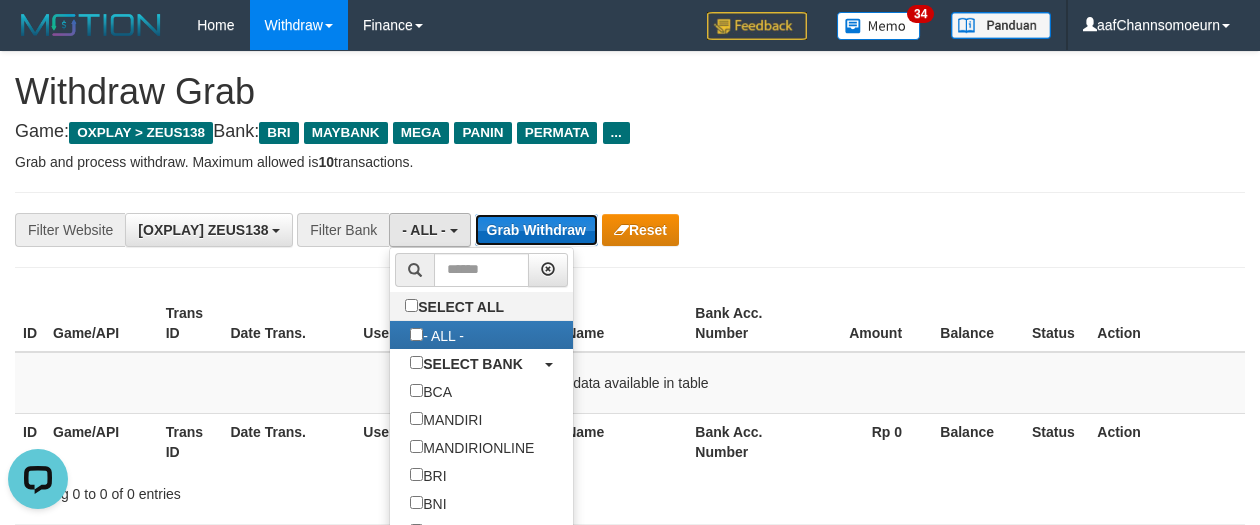 click on "Grab Withdraw" at bounding box center (536, 230) 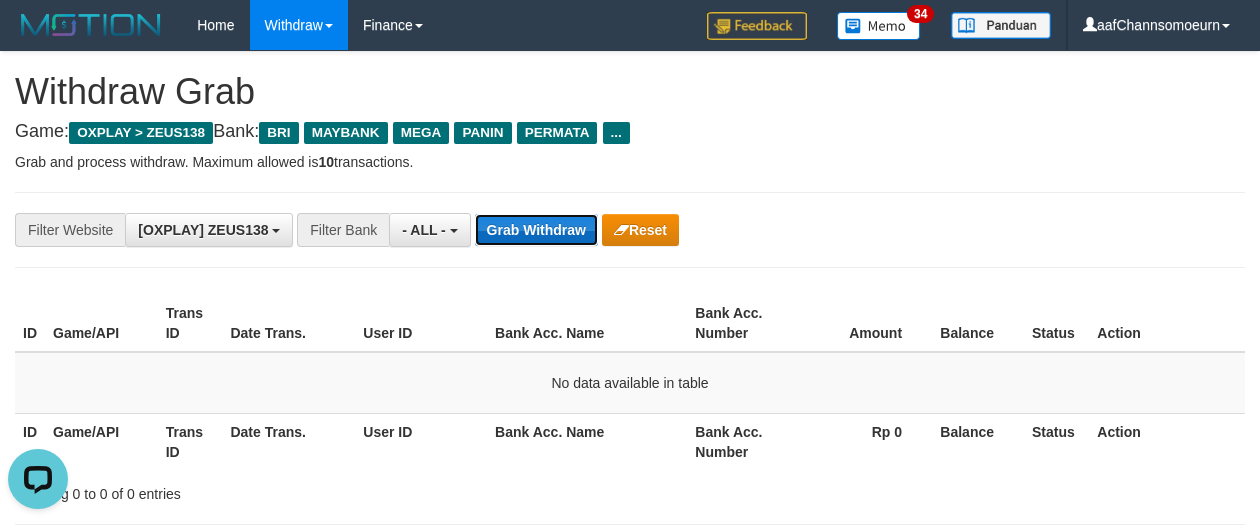 click on "Grab Withdraw" at bounding box center [536, 230] 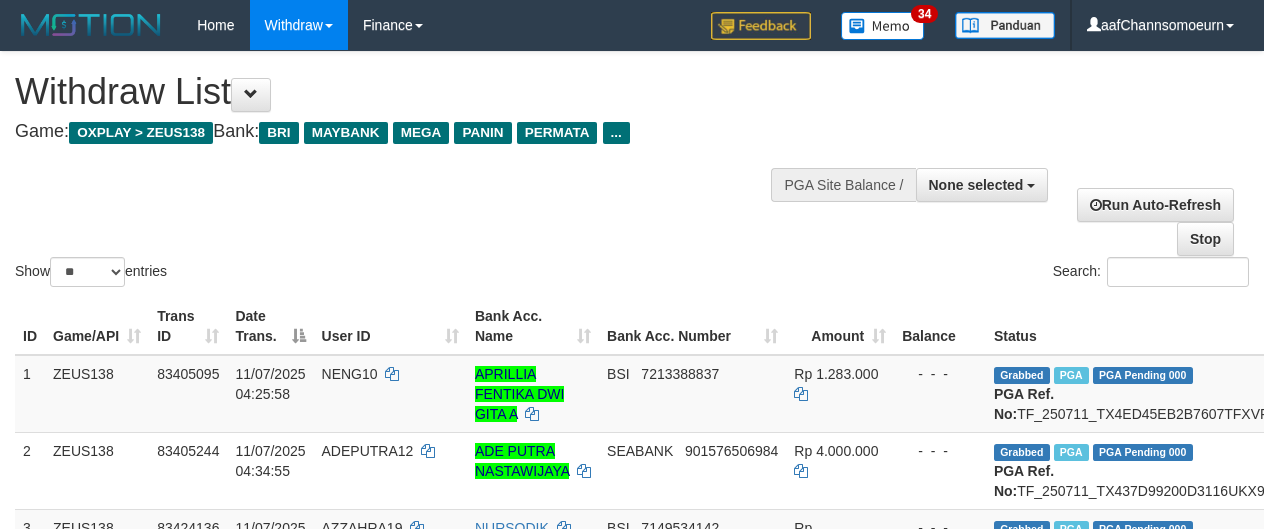 select 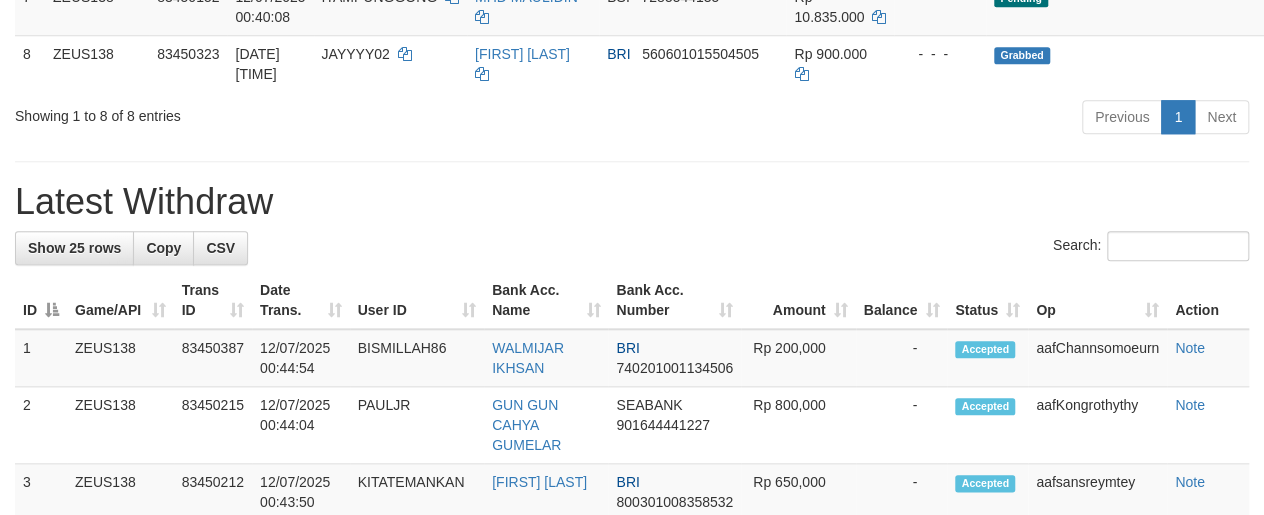 scroll, scrollTop: 763, scrollLeft: 0, axis: vertical 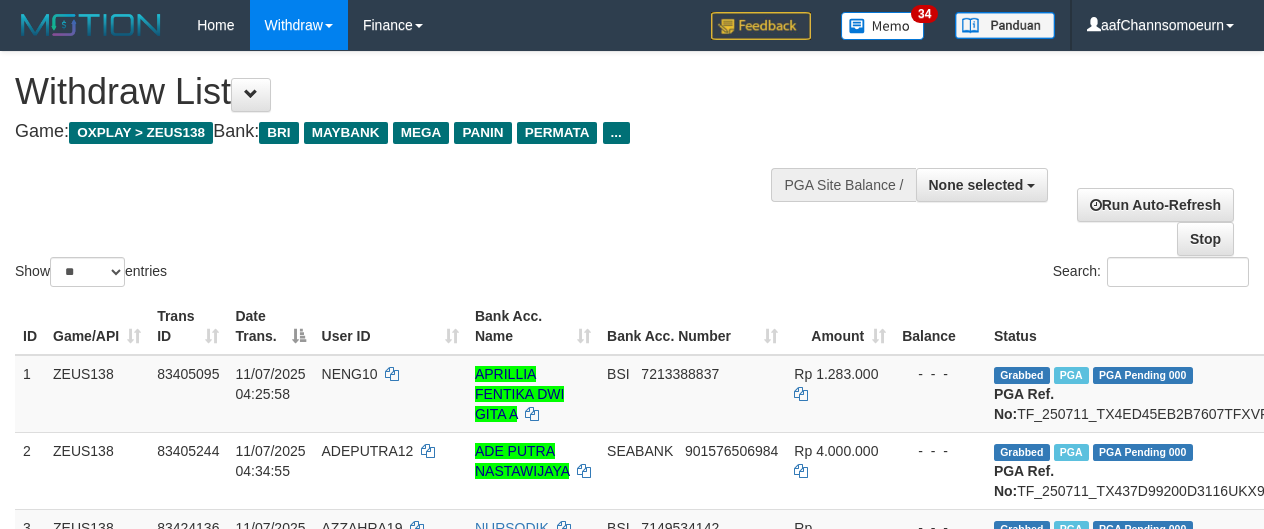 select 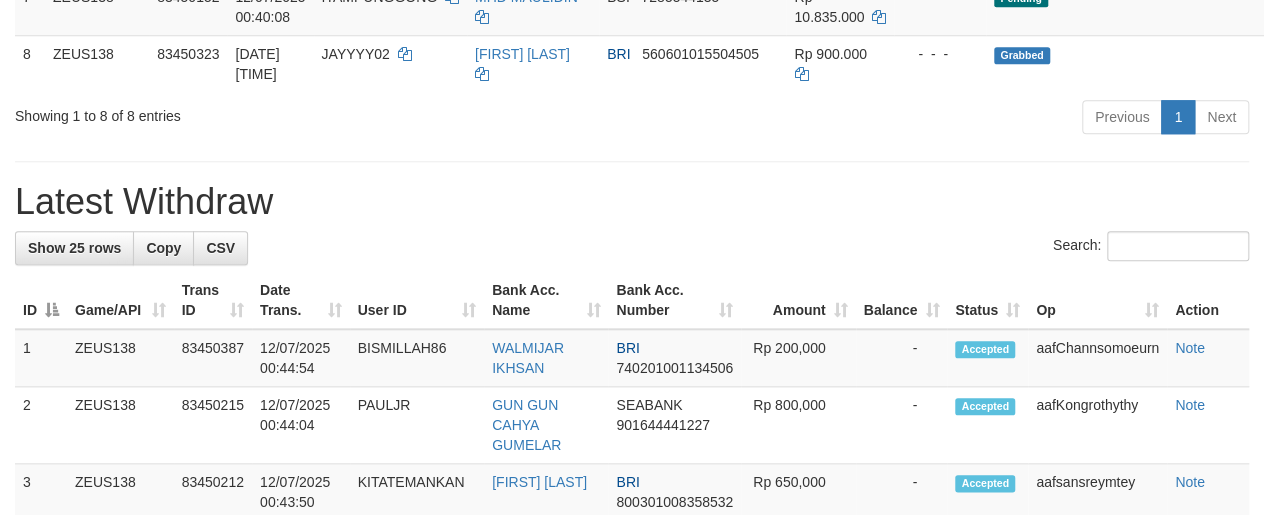 scroll, scrollTop: 763, scrollLeft: 0, axis: vertical 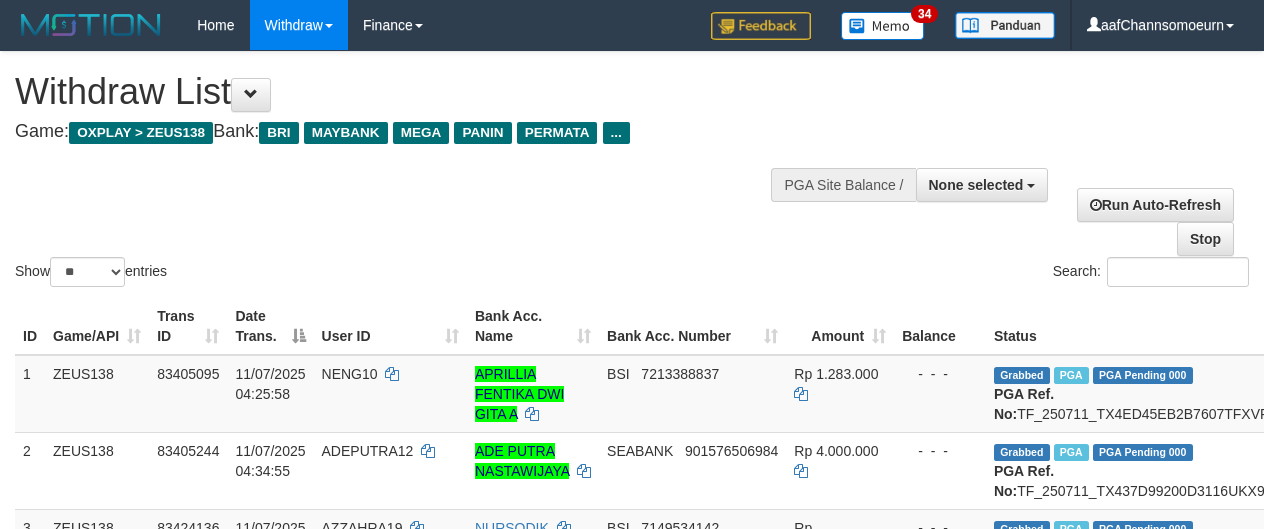 select 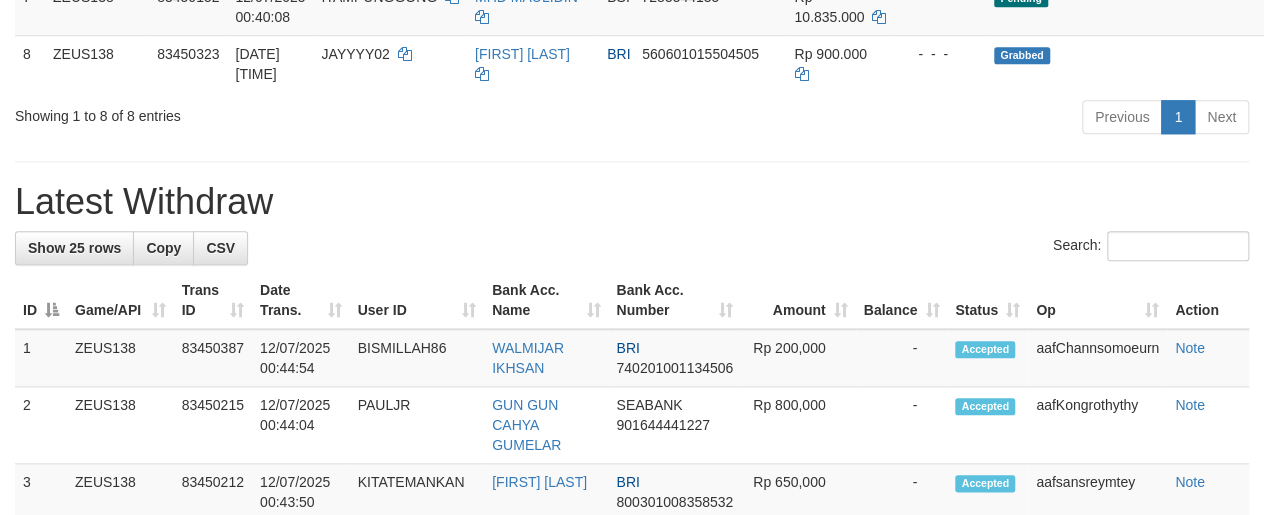 scroll, scrollTop: 763, scrollLeft: 0, axis: vertical 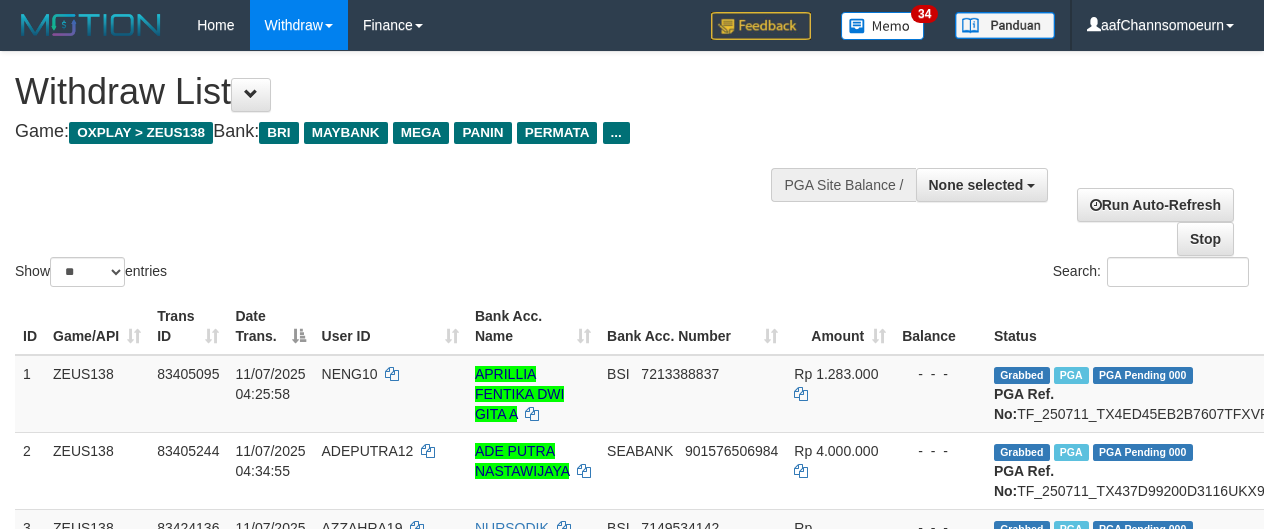 select 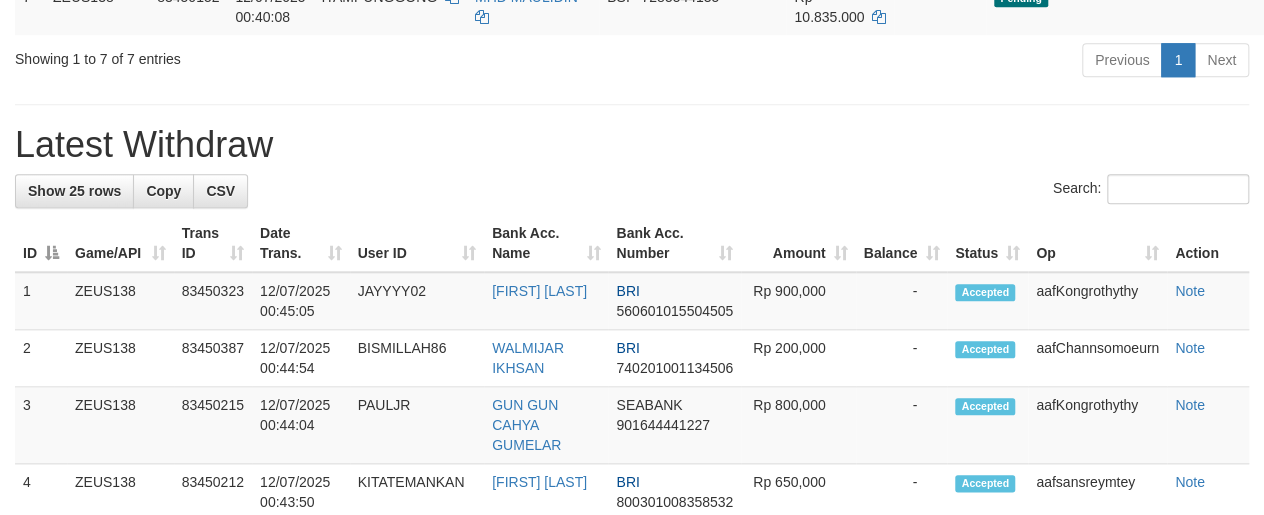 scroll, scrollTop: 763, scrollLeft: 0, axis: vertical 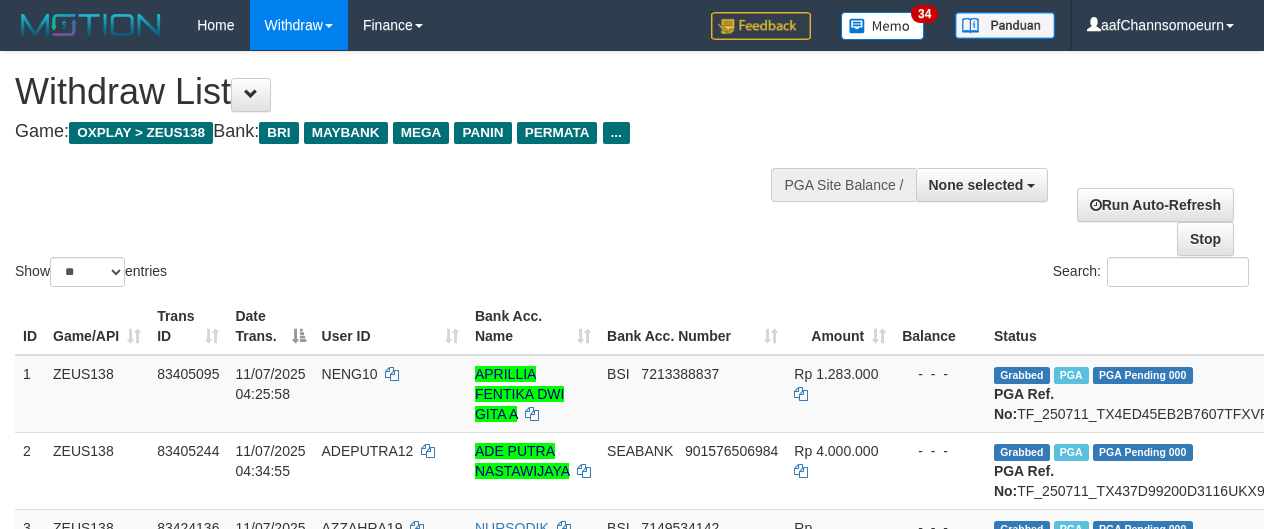 select 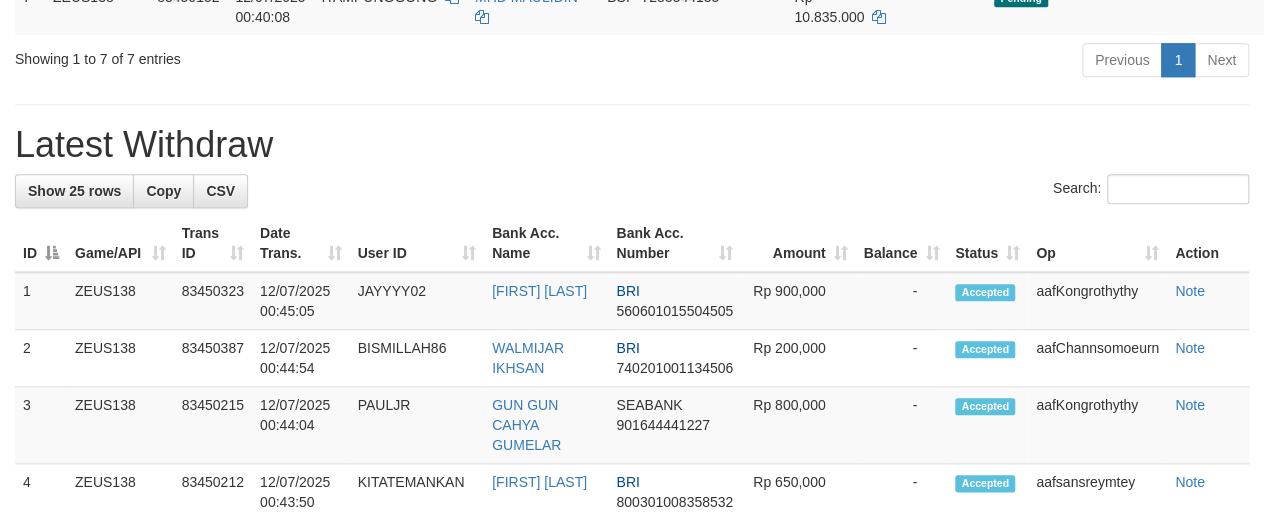 scroll, scrollTop: 763, scrollLeft: 0, axis: vertical 